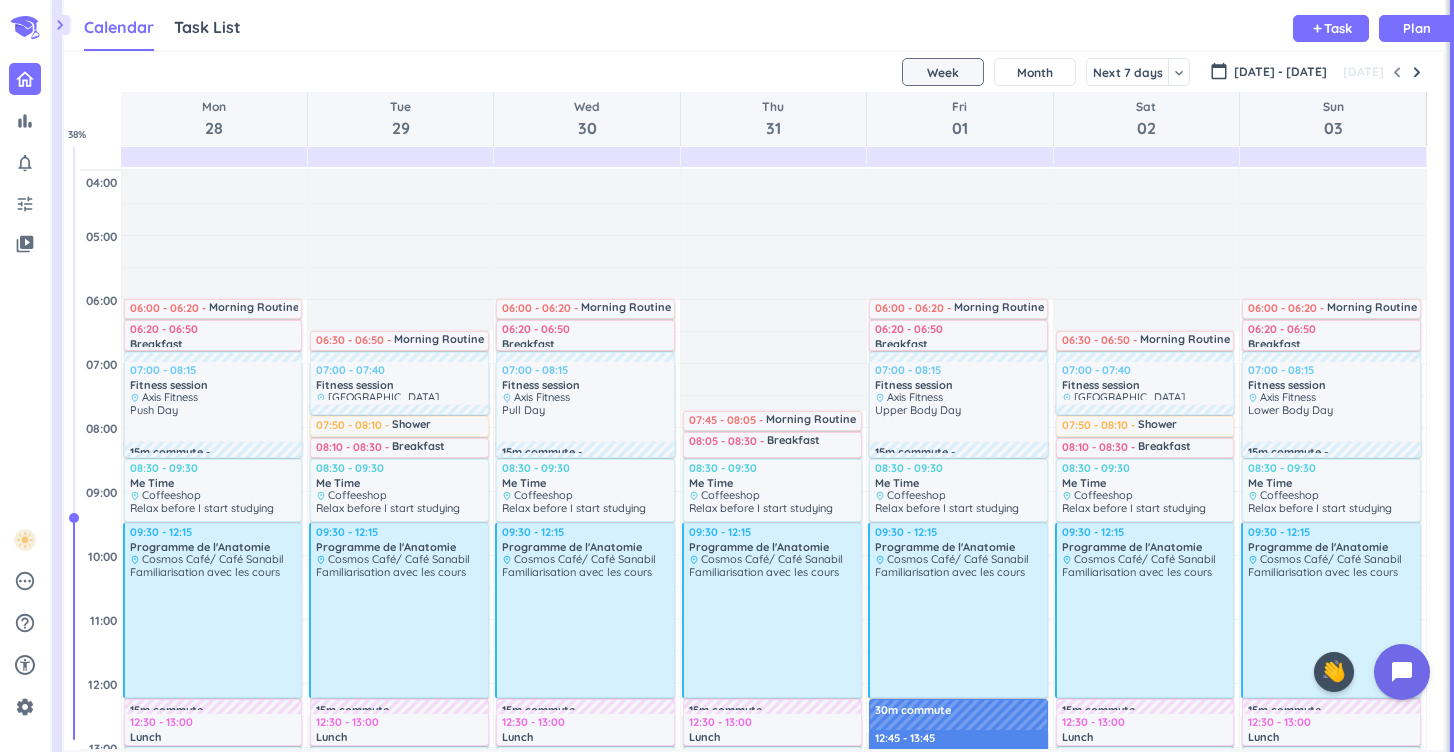 scroll, scrollTop: 0, scrollLeft: 0, axis: both 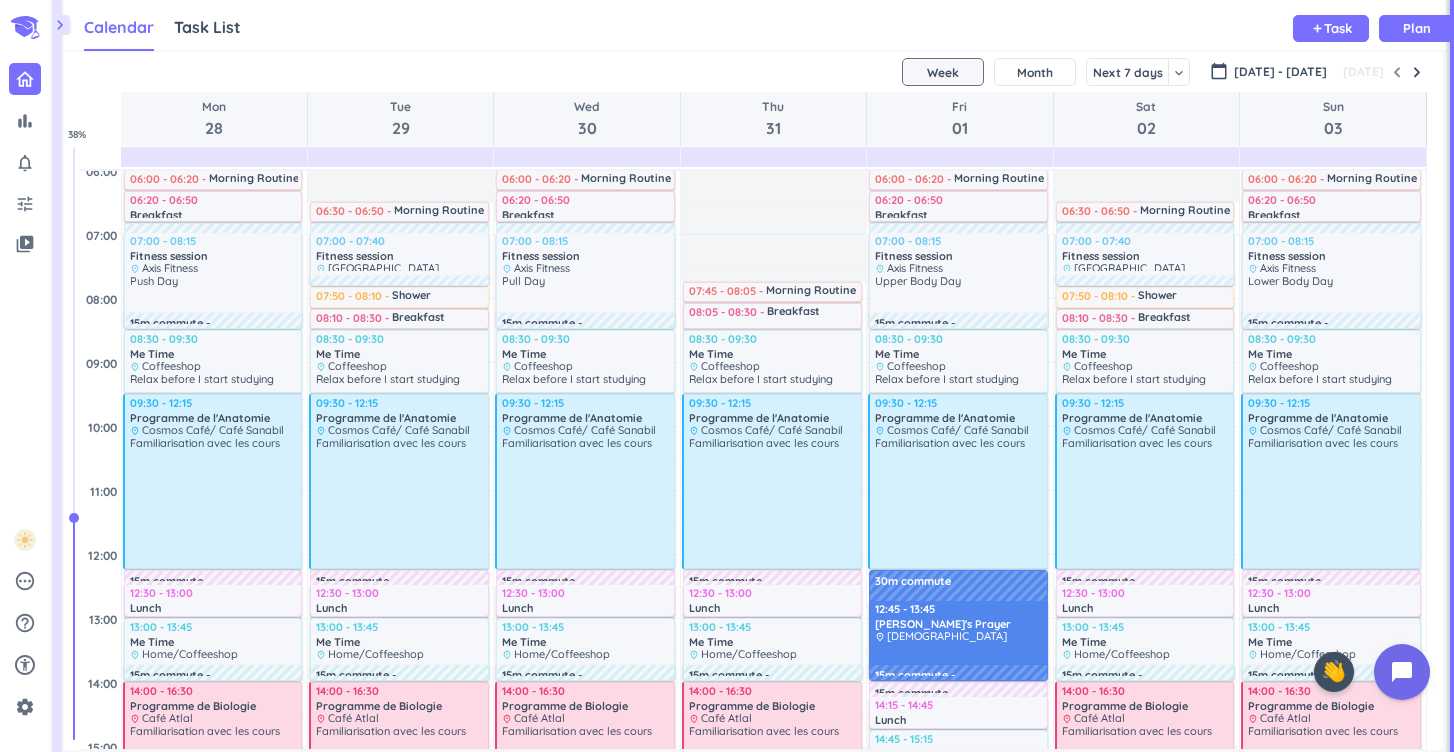 click on "Calendar Task List Calendar keyboard_arrow_down add Task Plan" at bounding box center (754, 25) 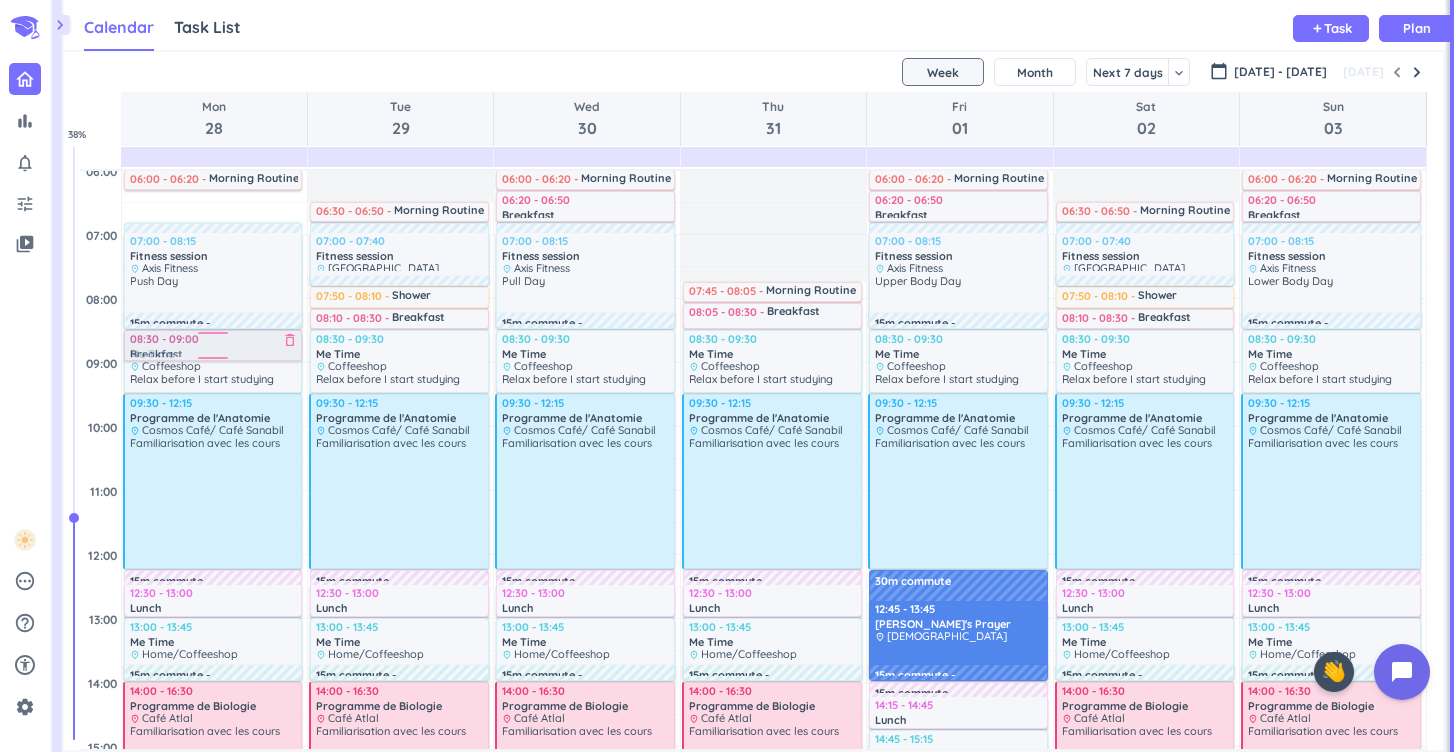 drag, startPoint x: 209, startPoint y: 210, endPoint x: 207, endPoint y: 347, distance: 137.0146 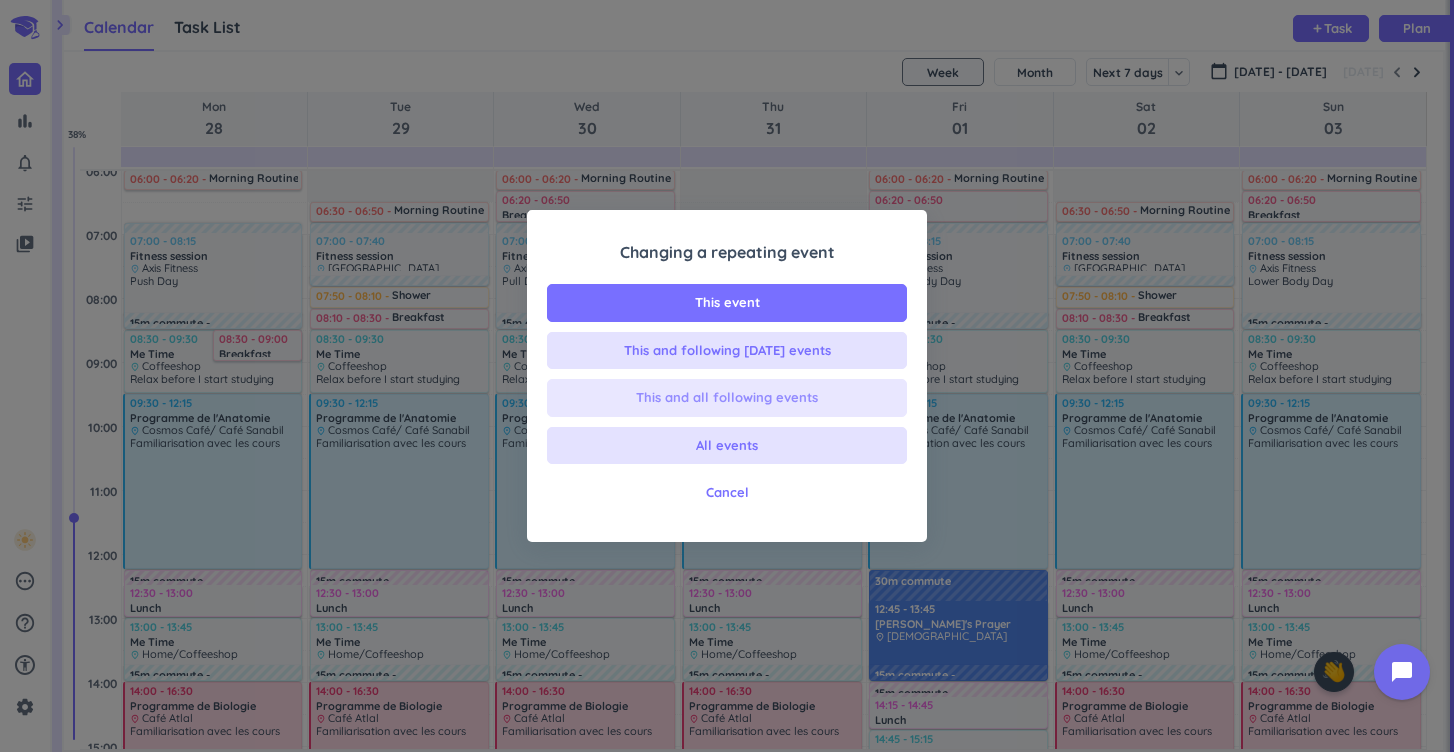 click on "This and all following events" at bounding box center (727, 398) 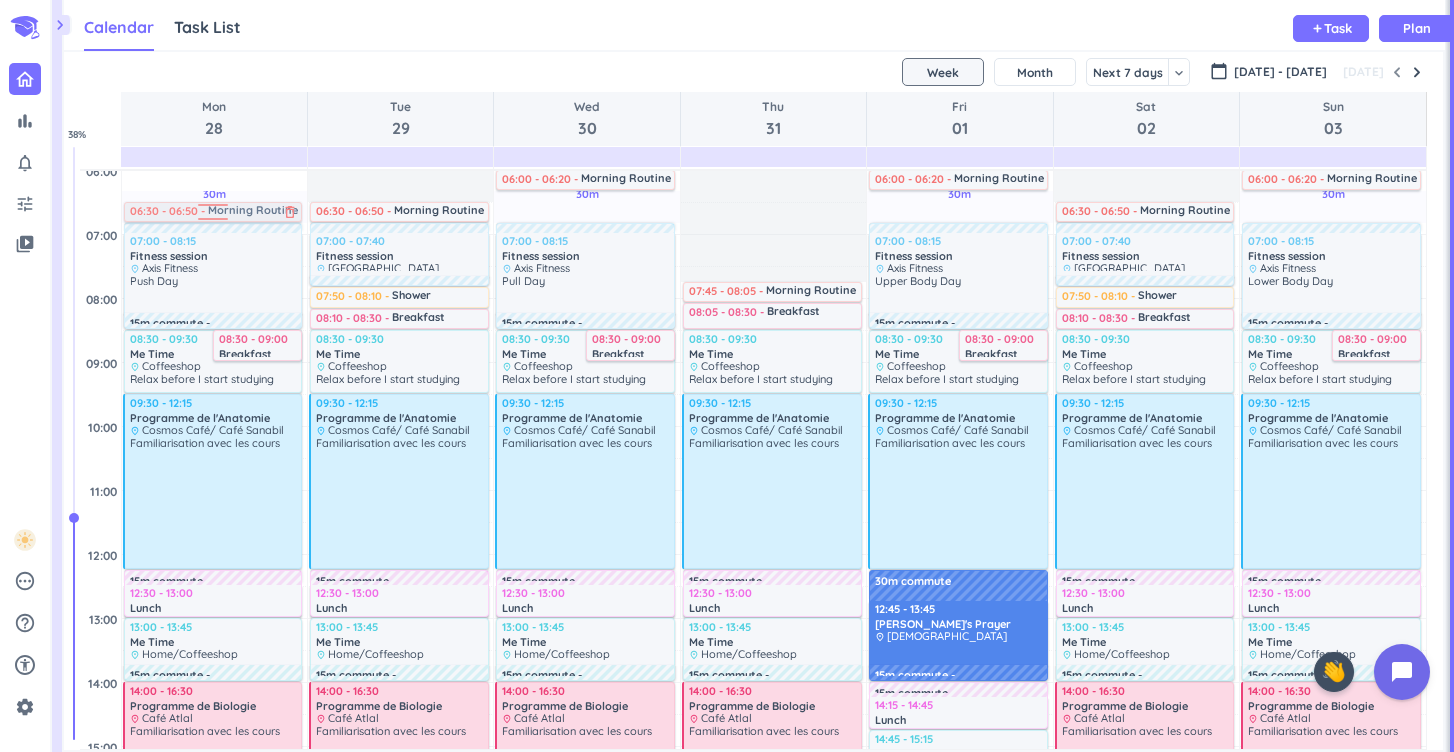 drag, startPoint x: 144, startPoint y: 183, endPoint x: 143, endPoint y: 217, distance: 34.0147 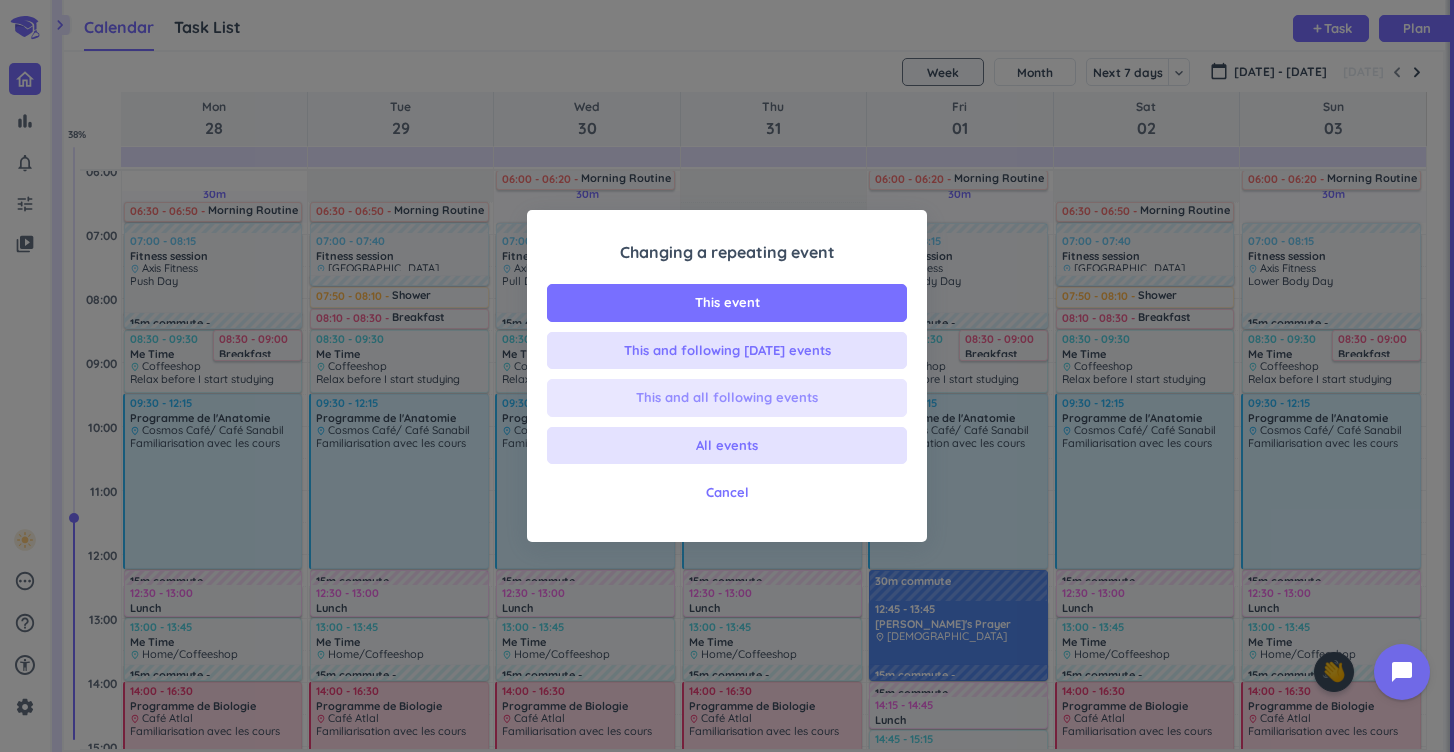 click on "This and all following events" at bounding box center [727, 398] 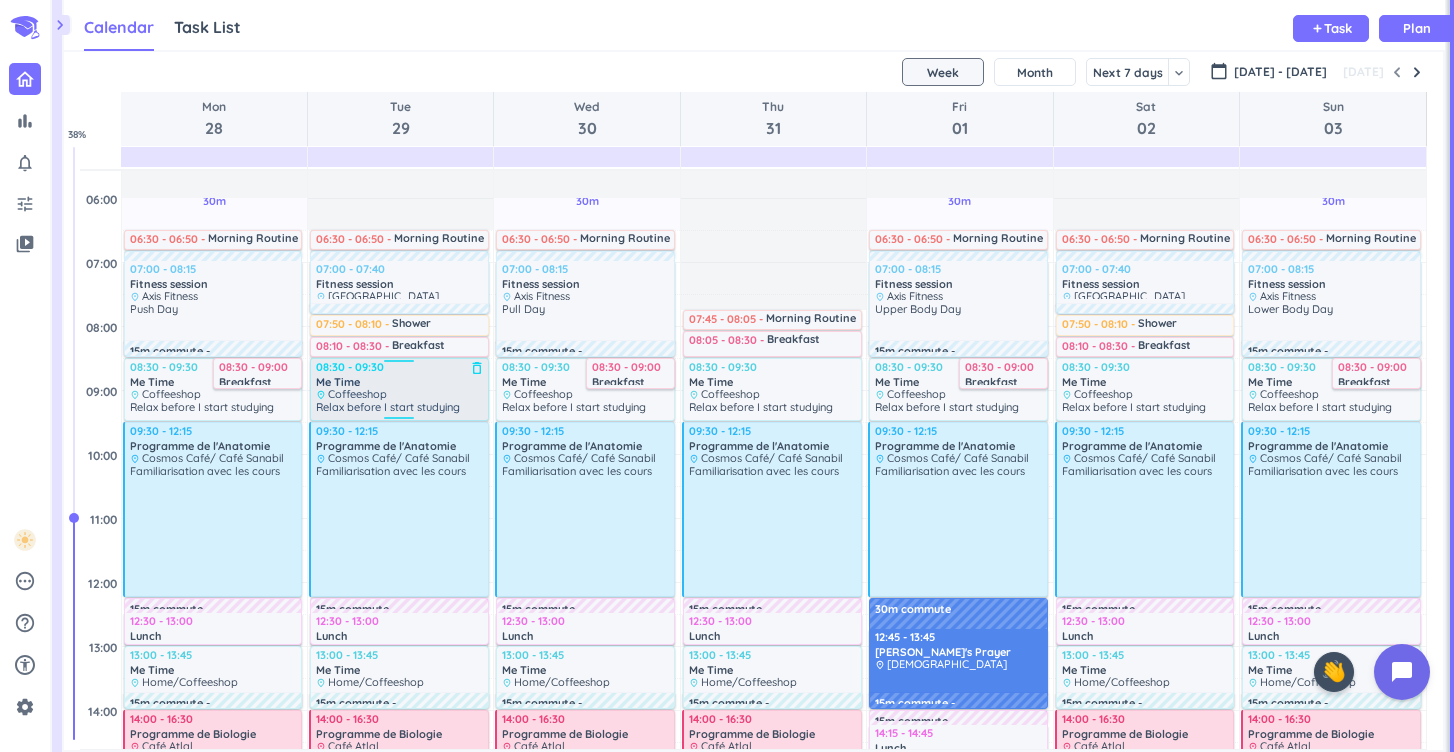 scroll, scrollTop: 97, scrollLeft: 0, axis: vertical 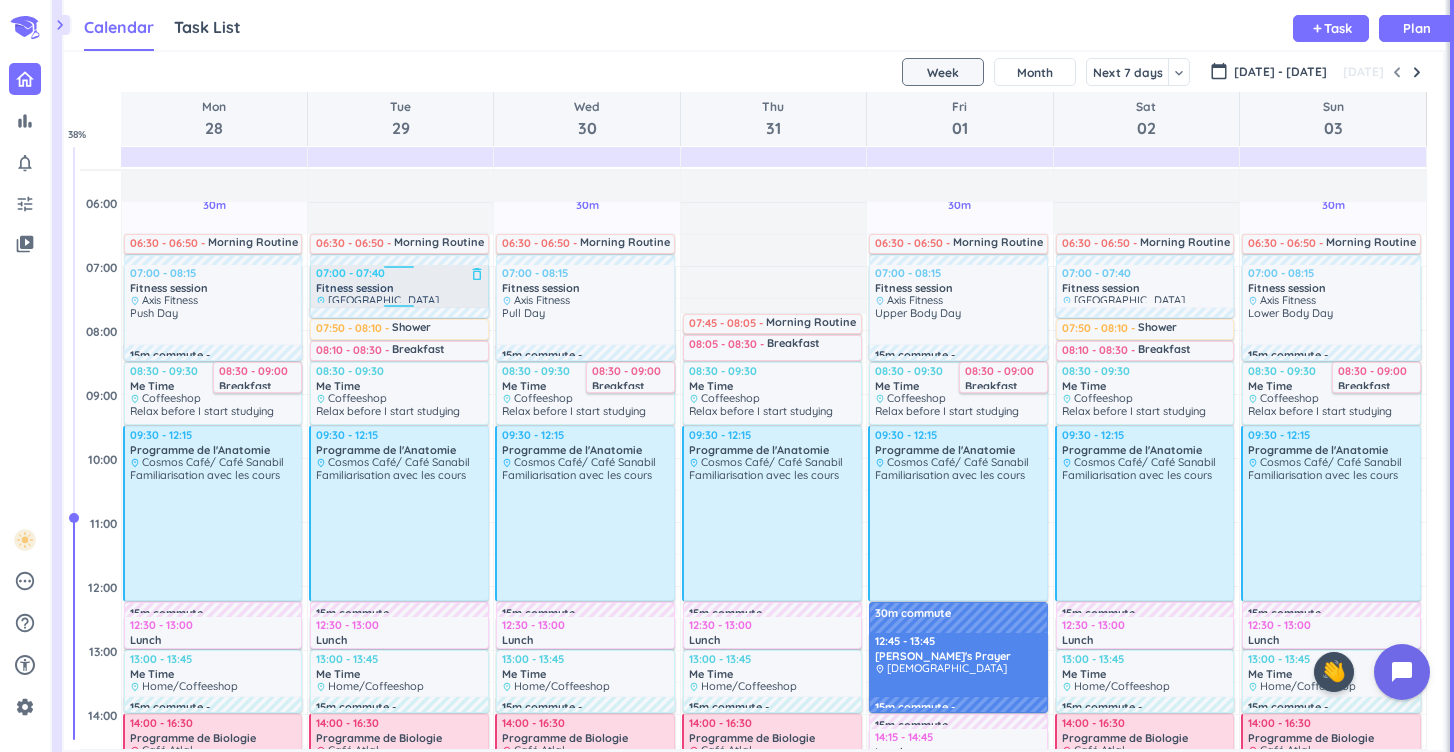 click on "Fitness session" at bounding box center (400, 288) 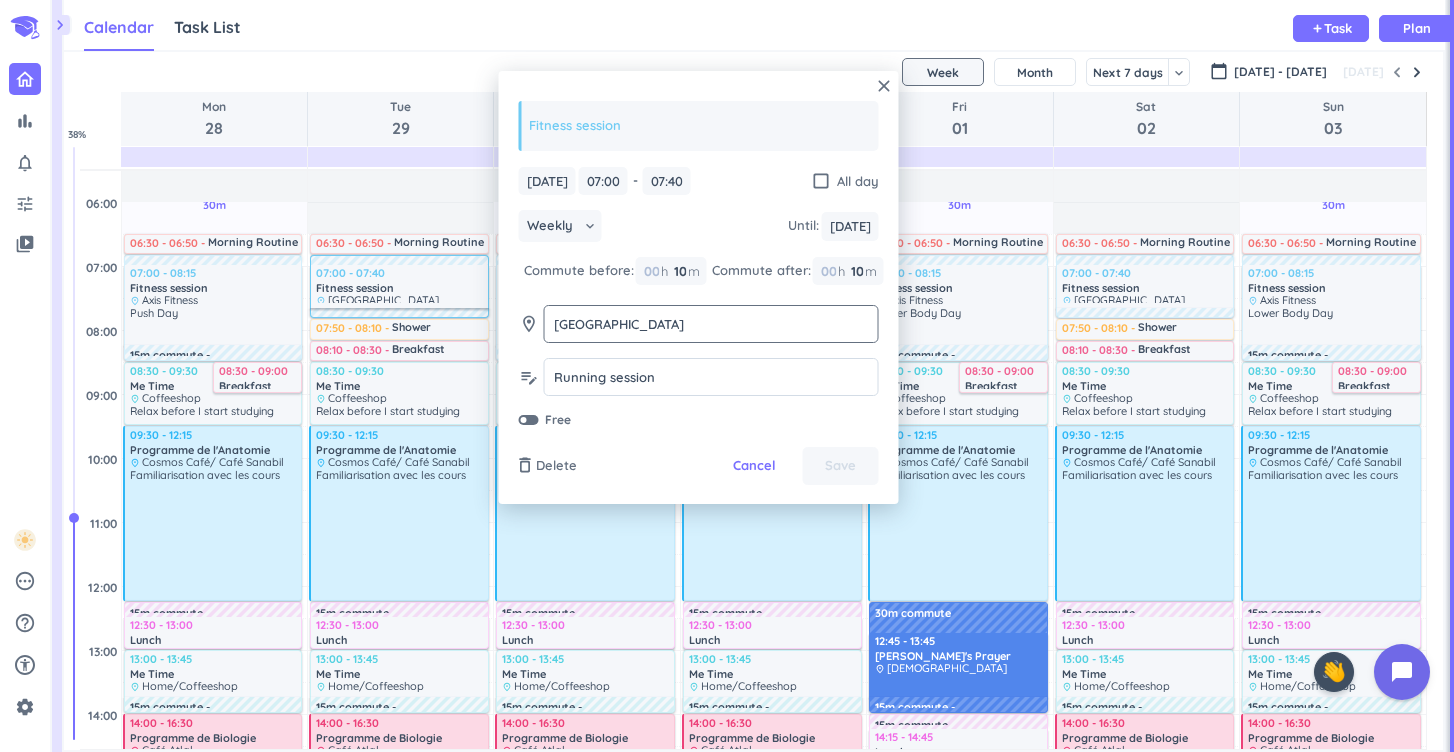 click on "[GEOGRAPHIC_DATA]" at bounding box center (711, 324) 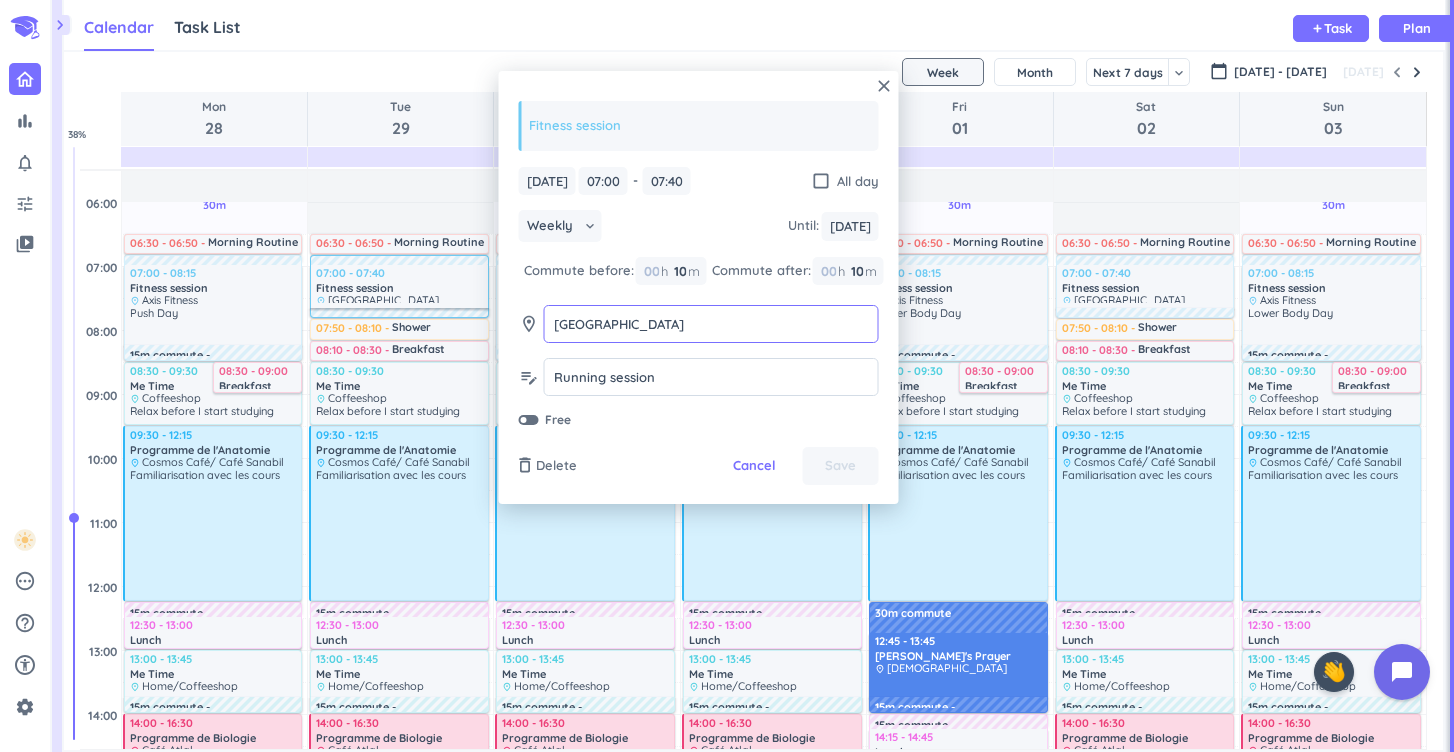 click on "[GEOGRAPHIC_DATA]" at bounding box center (711, 324) 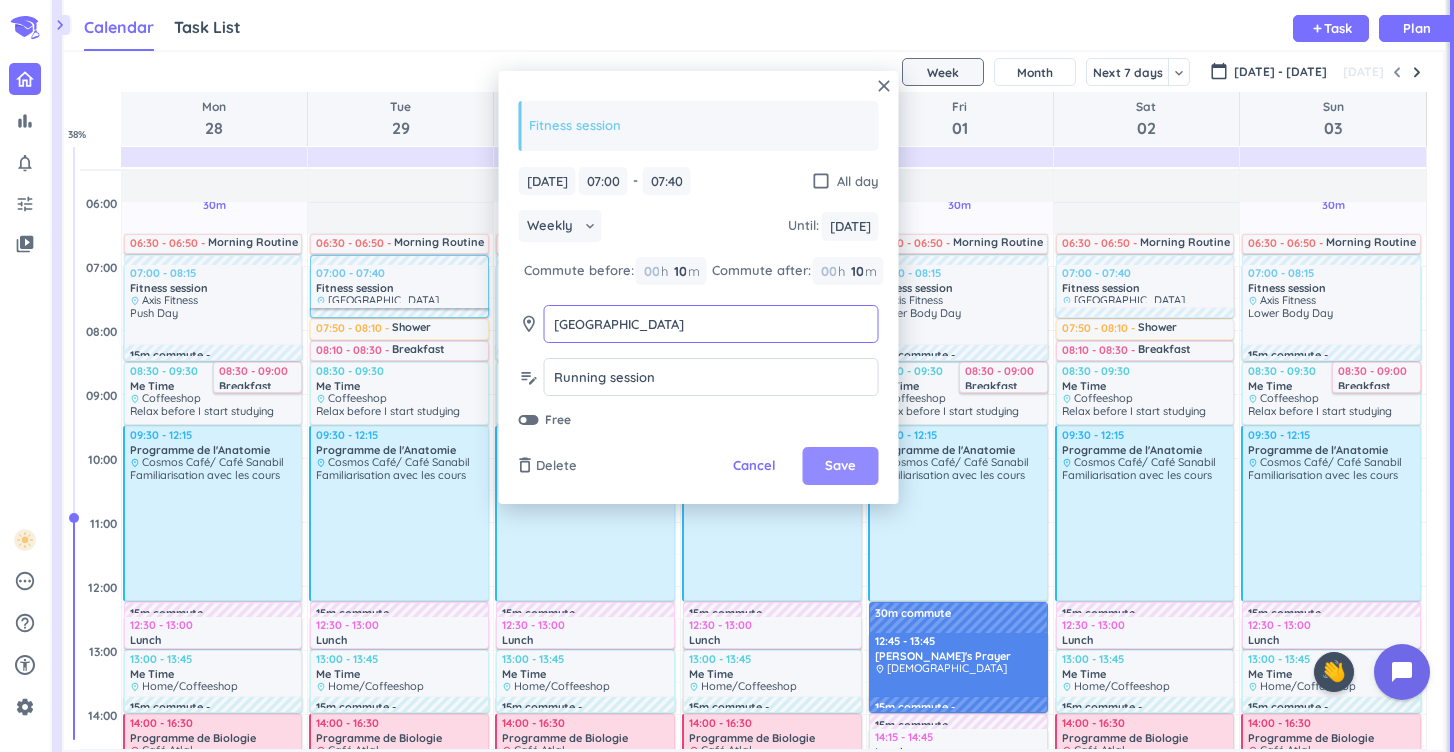 type on "[GEOGRAPHIC_DATA]" 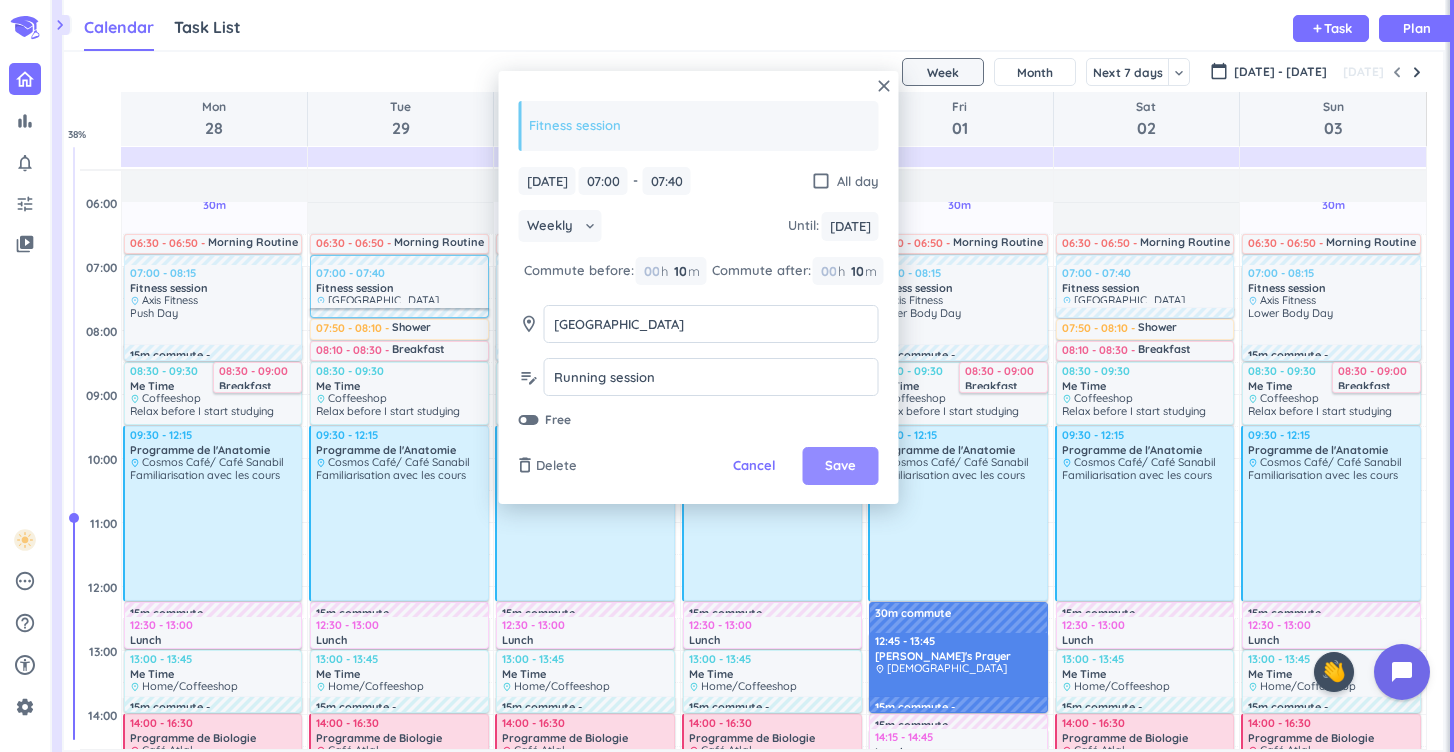 click on "Save" at bounding box center (840, 466) 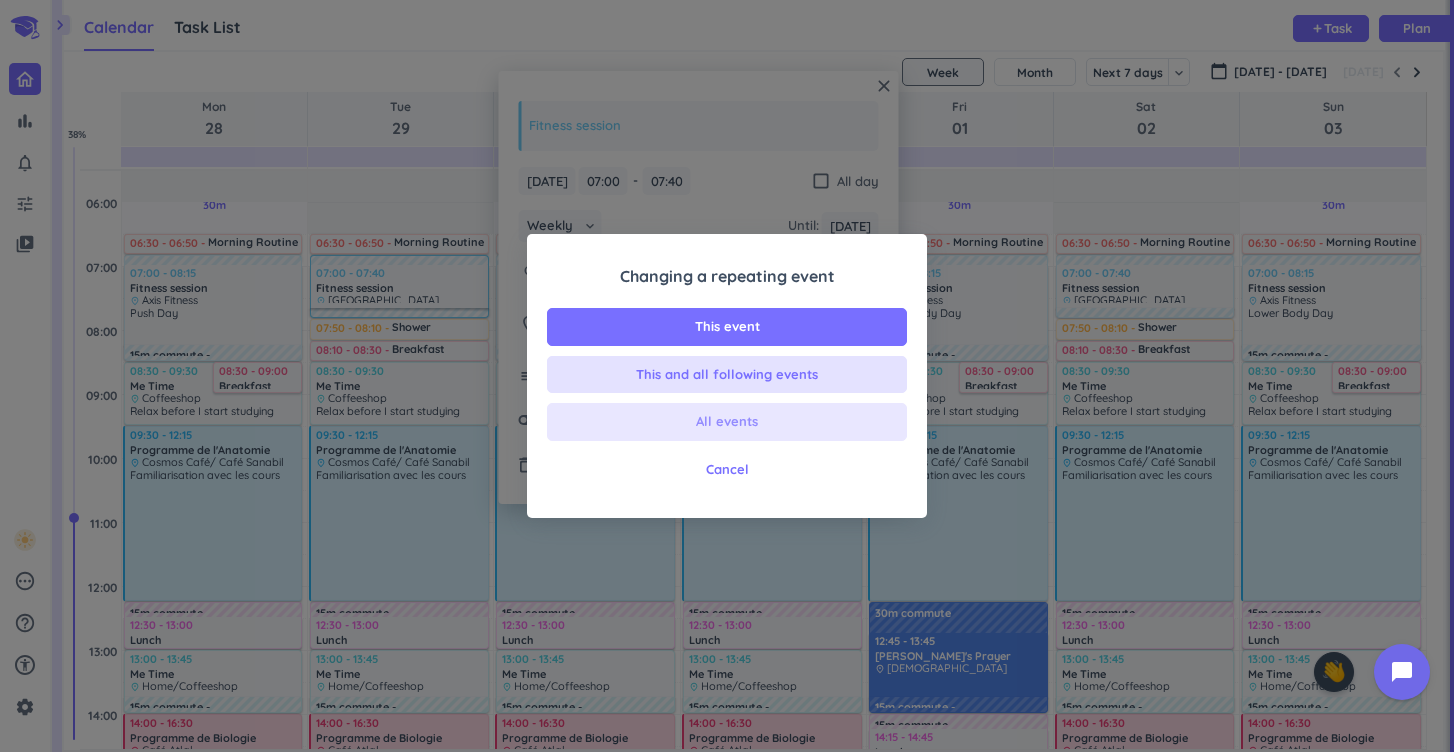 click on "All events" at bounding box center [727, 422] 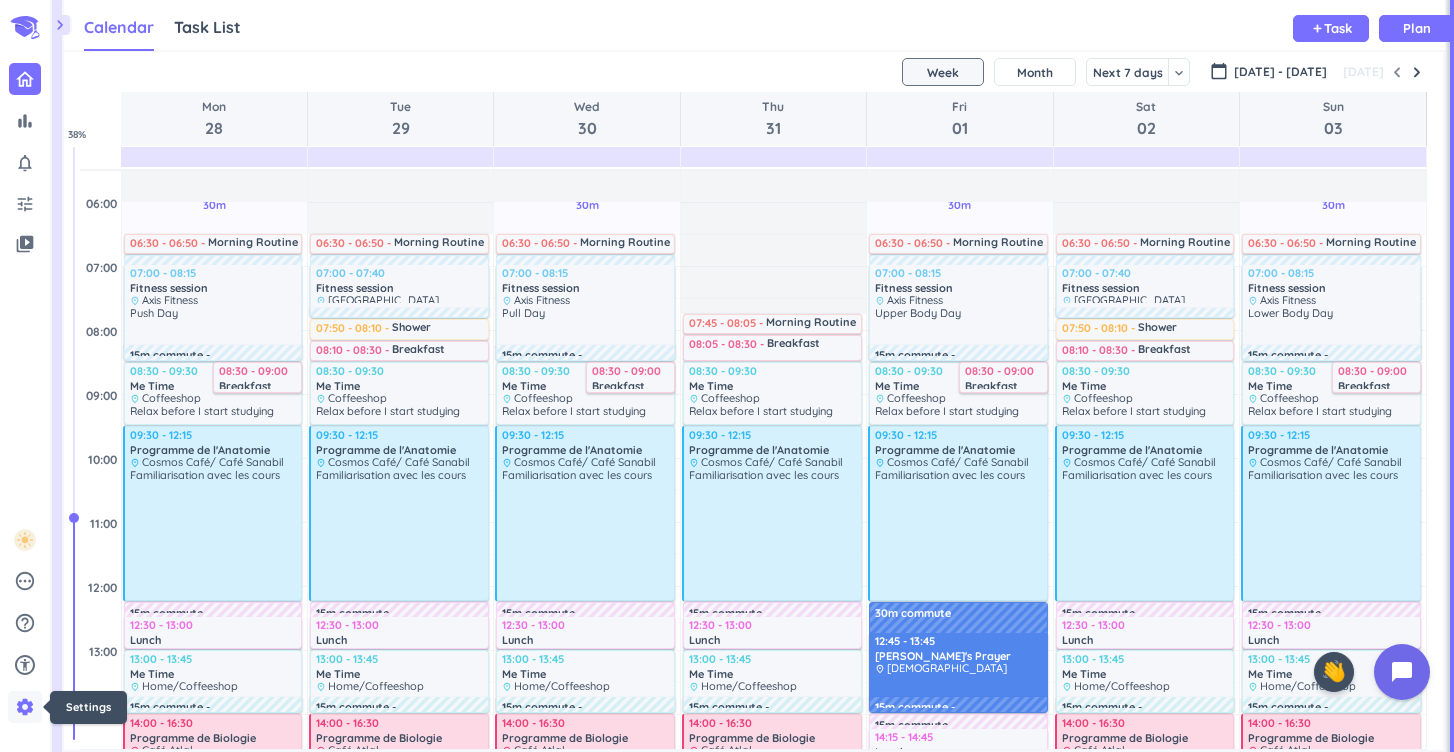 click on "settings" at bounding box center [25, 707] 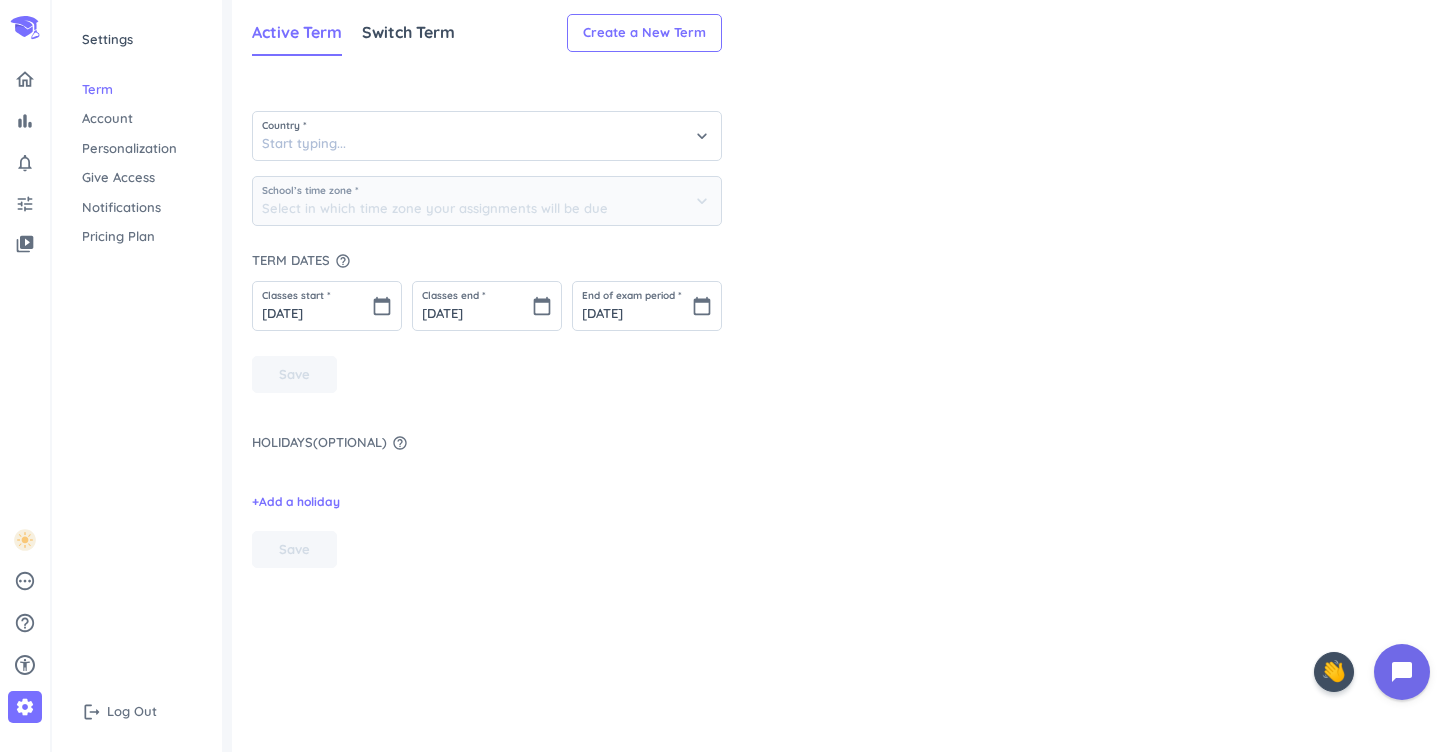 type on "[GEOGRAPHIC_DATA]" 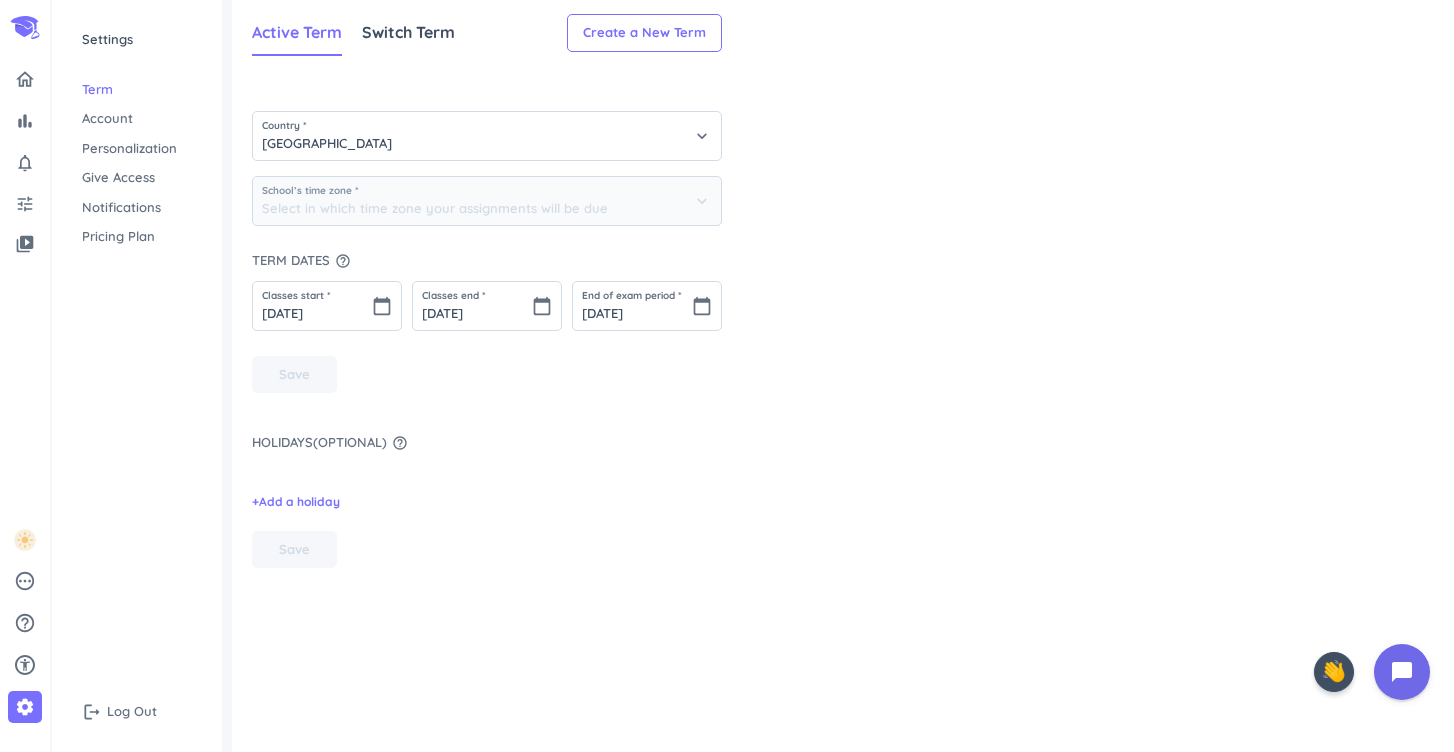 type on "(GMT+01:00) [GEOGRAPHIC_DATA]" 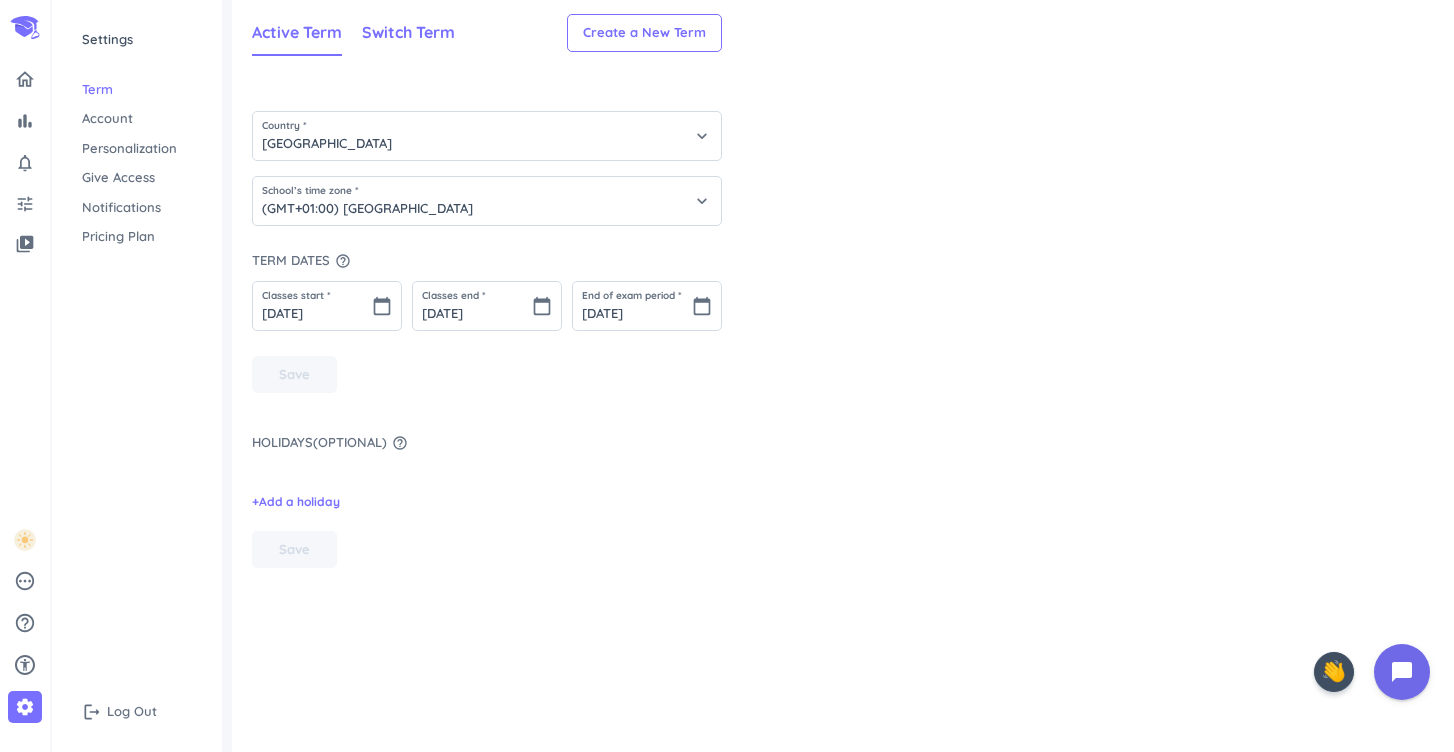 click on "Switch Term" at bounding box center (408, 32) 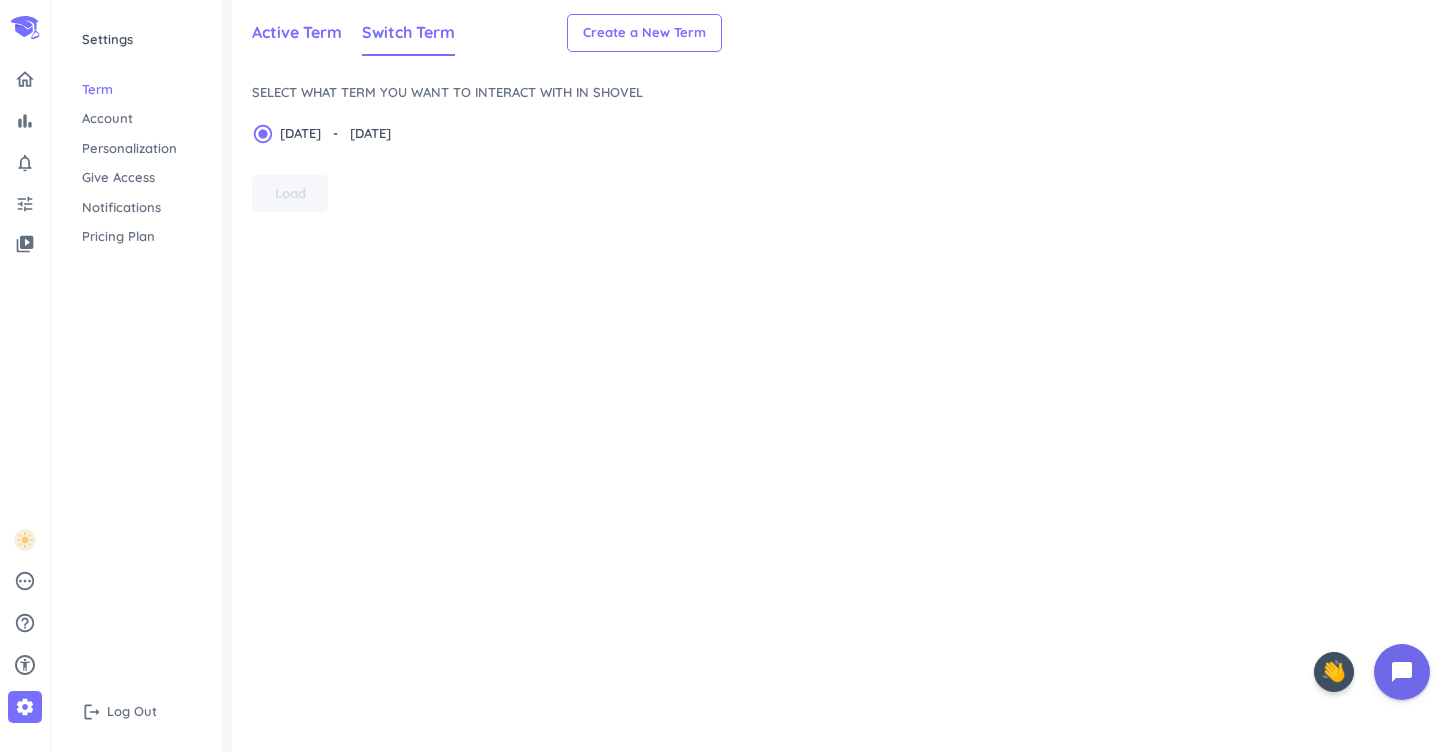 click on "Active Term" at bounding box center [297, 32] 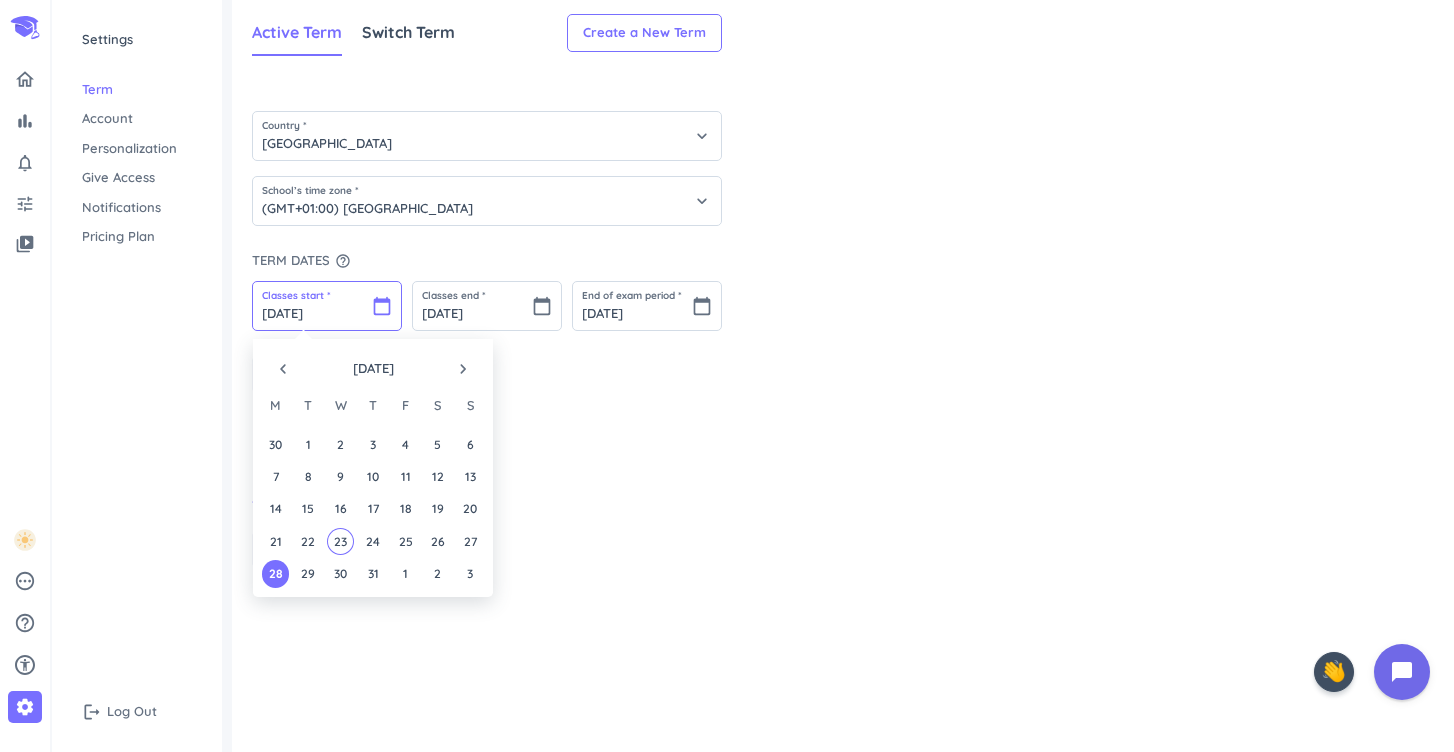 click on "[DATE]" at bounding box center [327, 306] 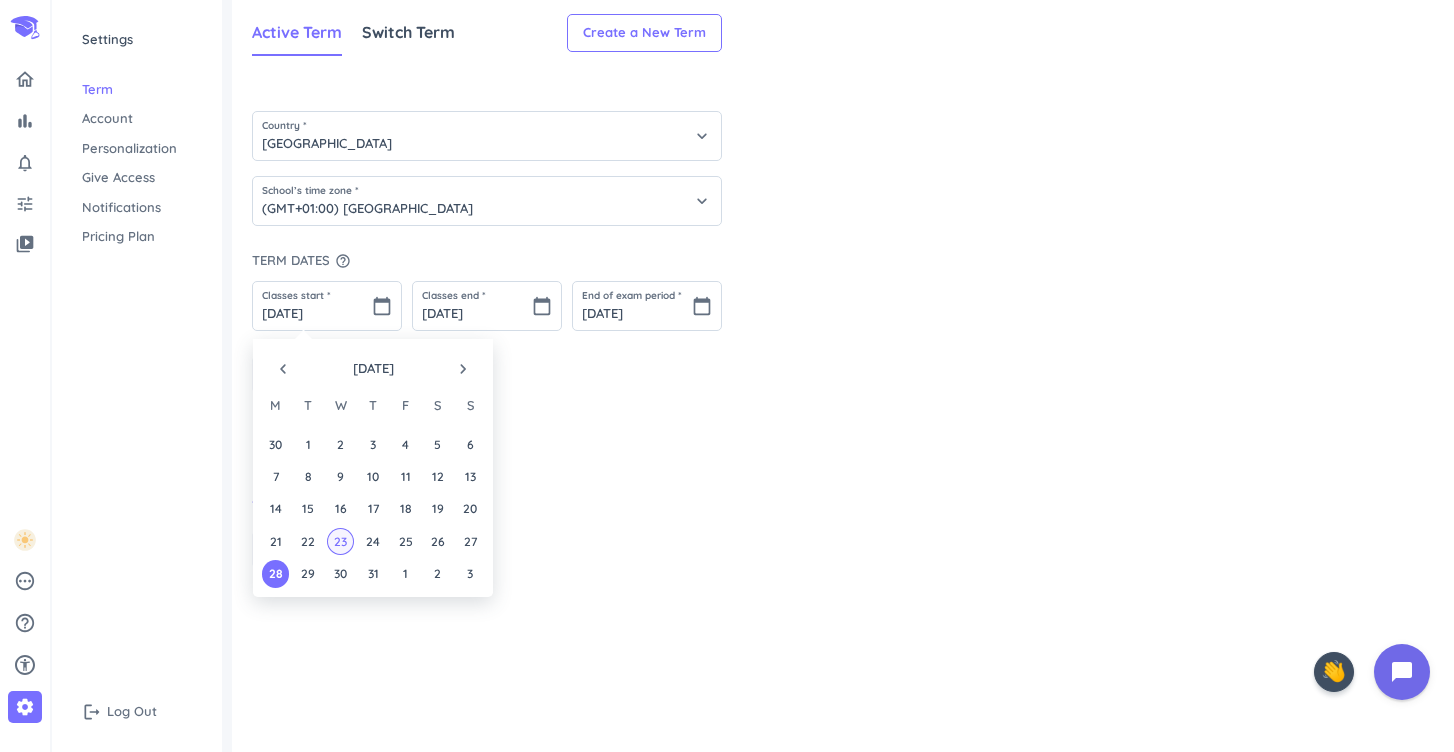 click on "23" at bounding box center [340, 541] 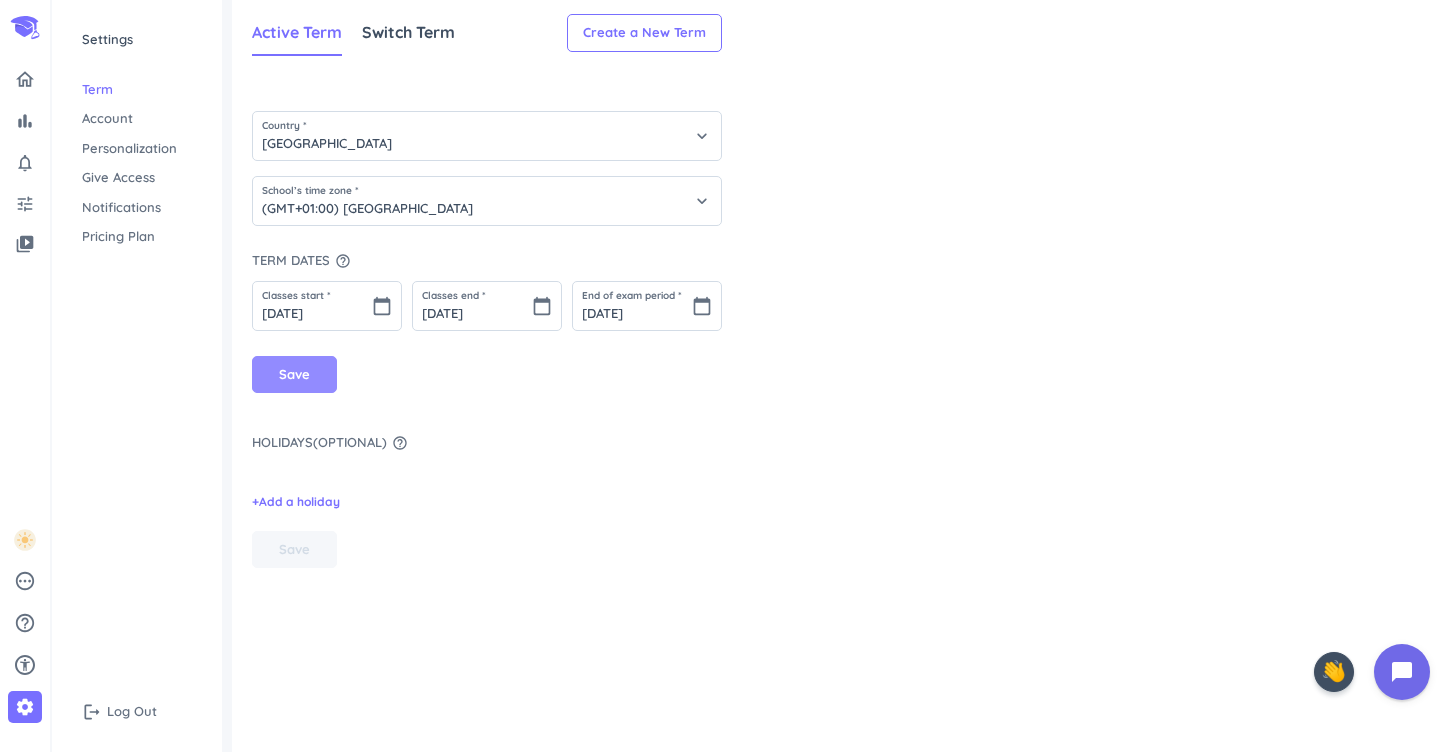 click on "Save" at bounding box center [294, 375] 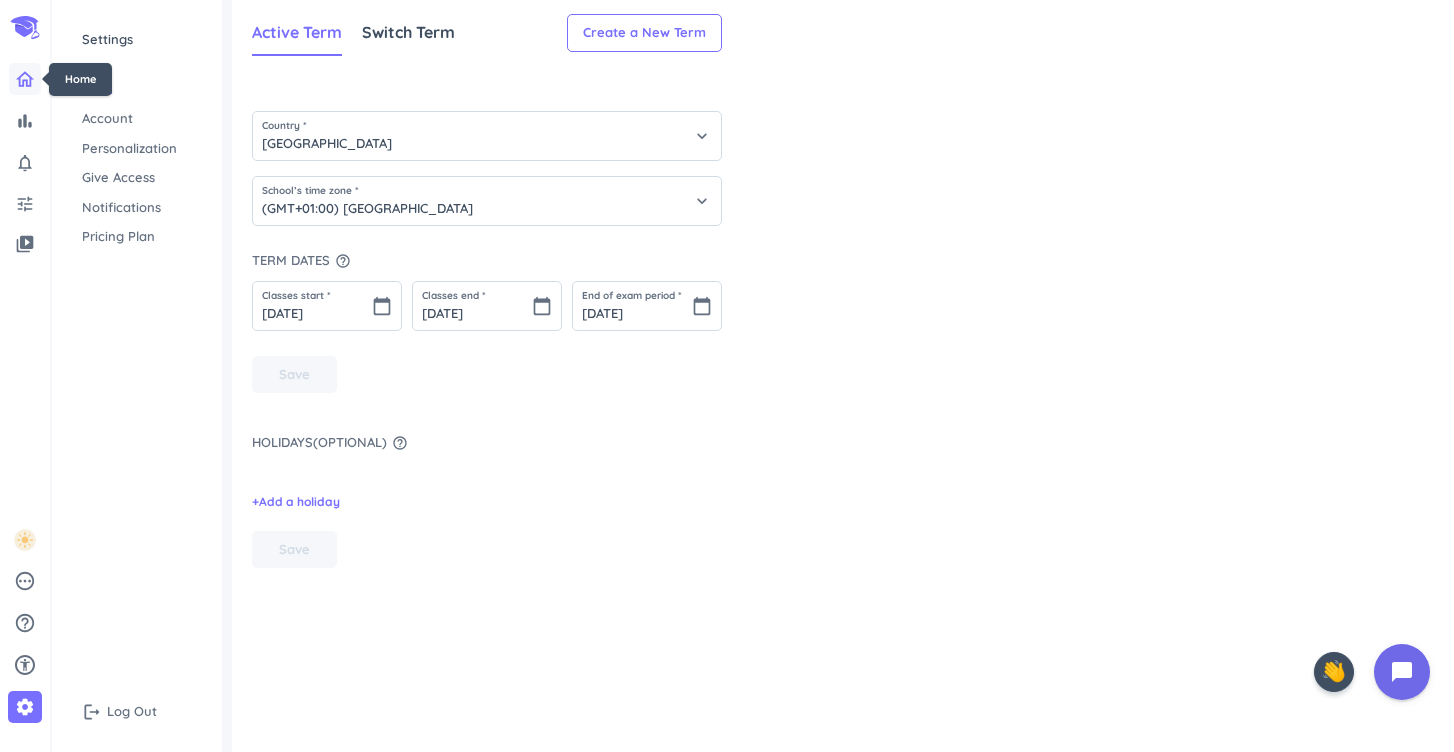 click 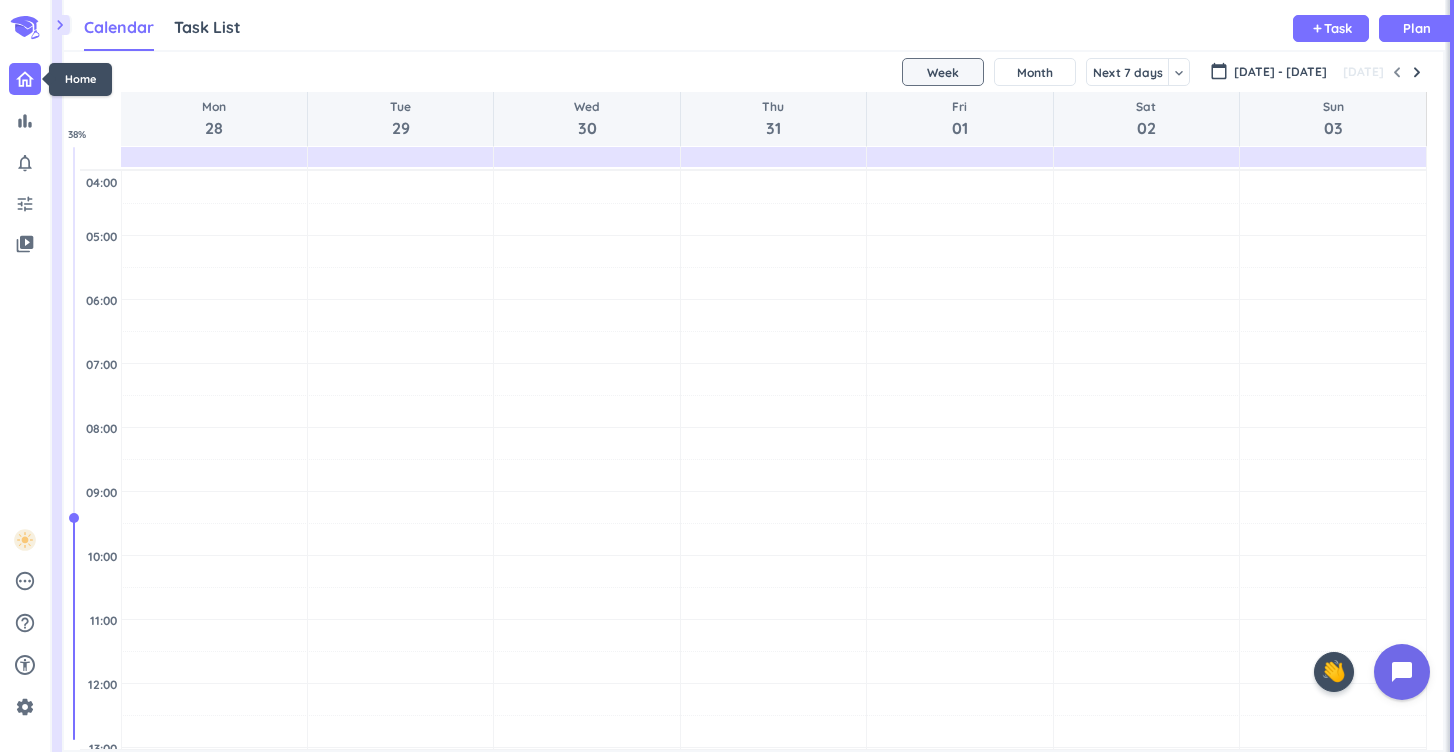scroll, scrollTop: 50, scrollLeft: 1381, axis: both 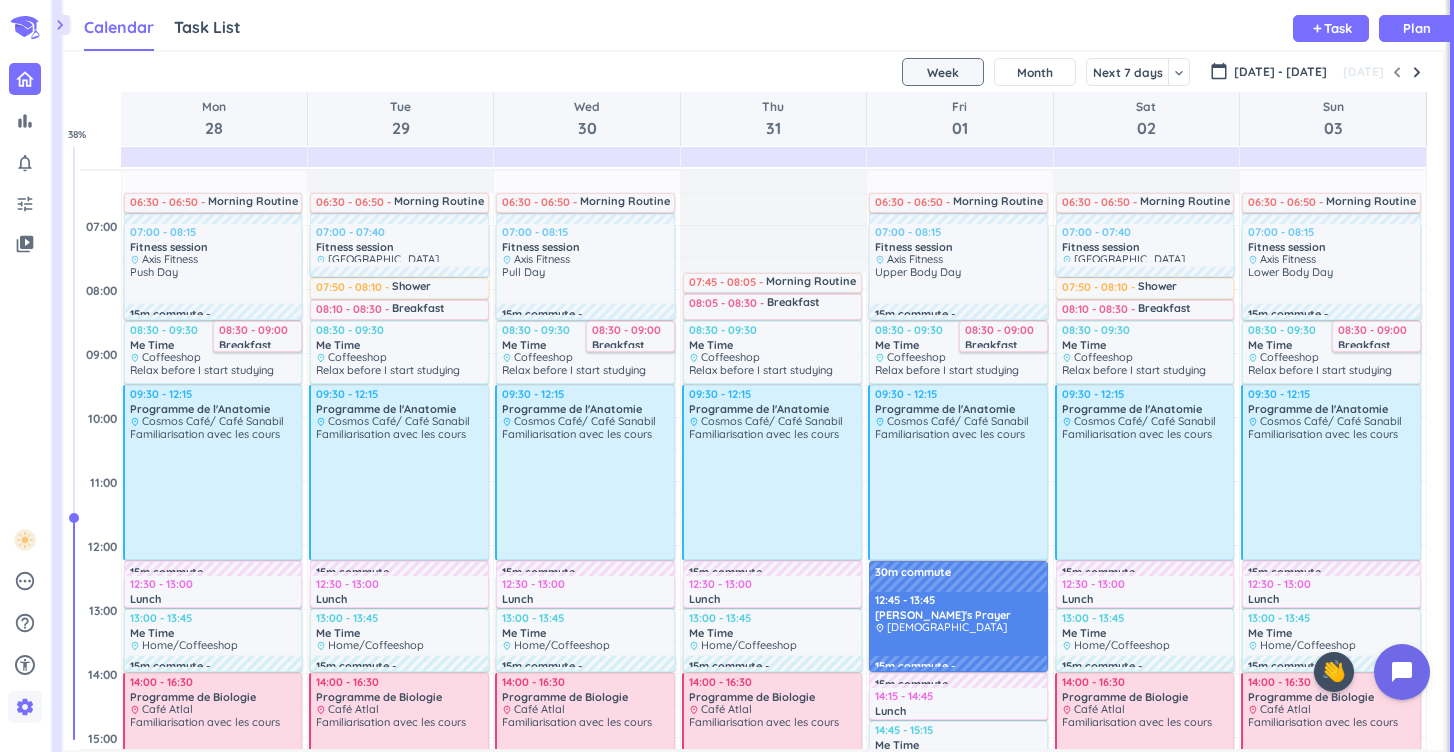 click on "settings" at bounding box center [25, 707] 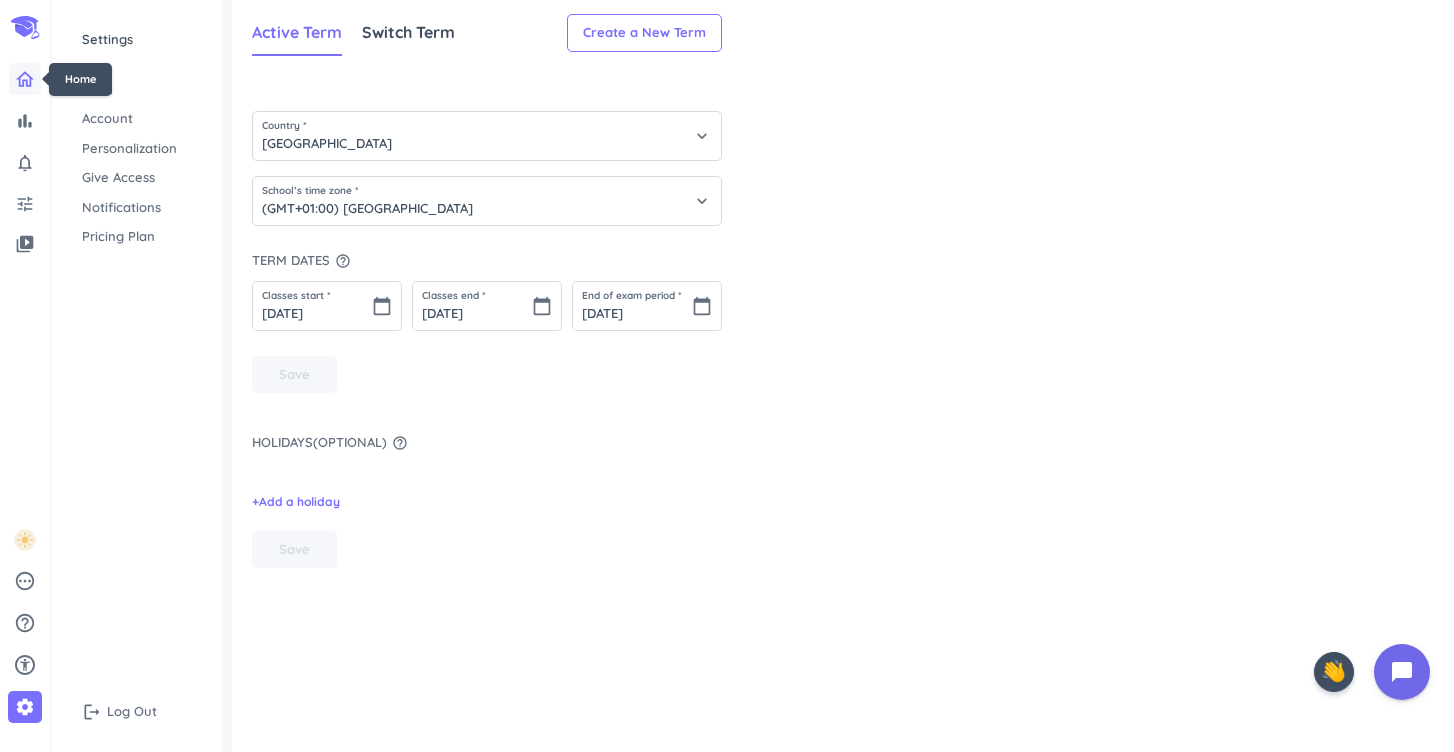 click at bounding box center [25, 79] 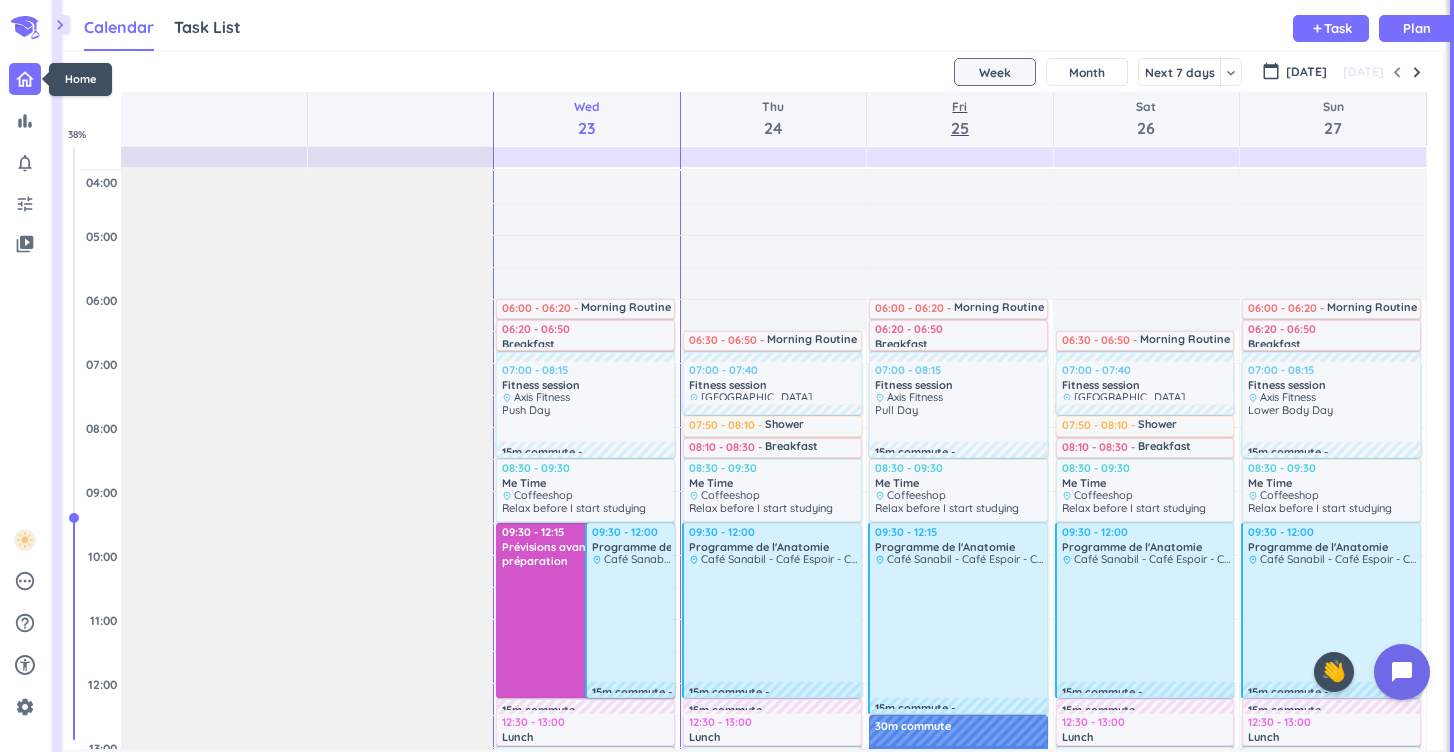 scroll, scrollTop: 1, scrollLeft: 1, axis: both 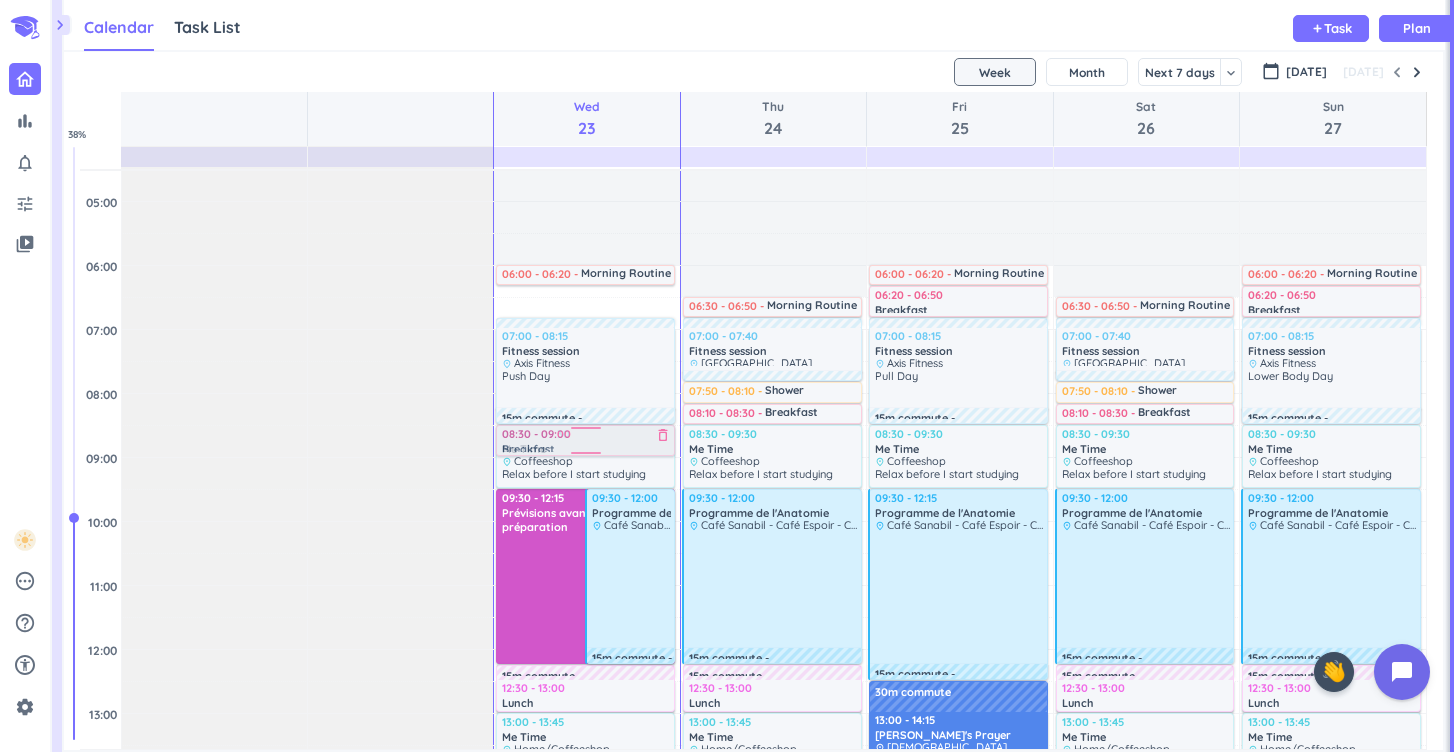 drag, startPoint x: 602, startPoint y: 306, endPoint x: 597, endPoint y: 443, distance: 137.09122 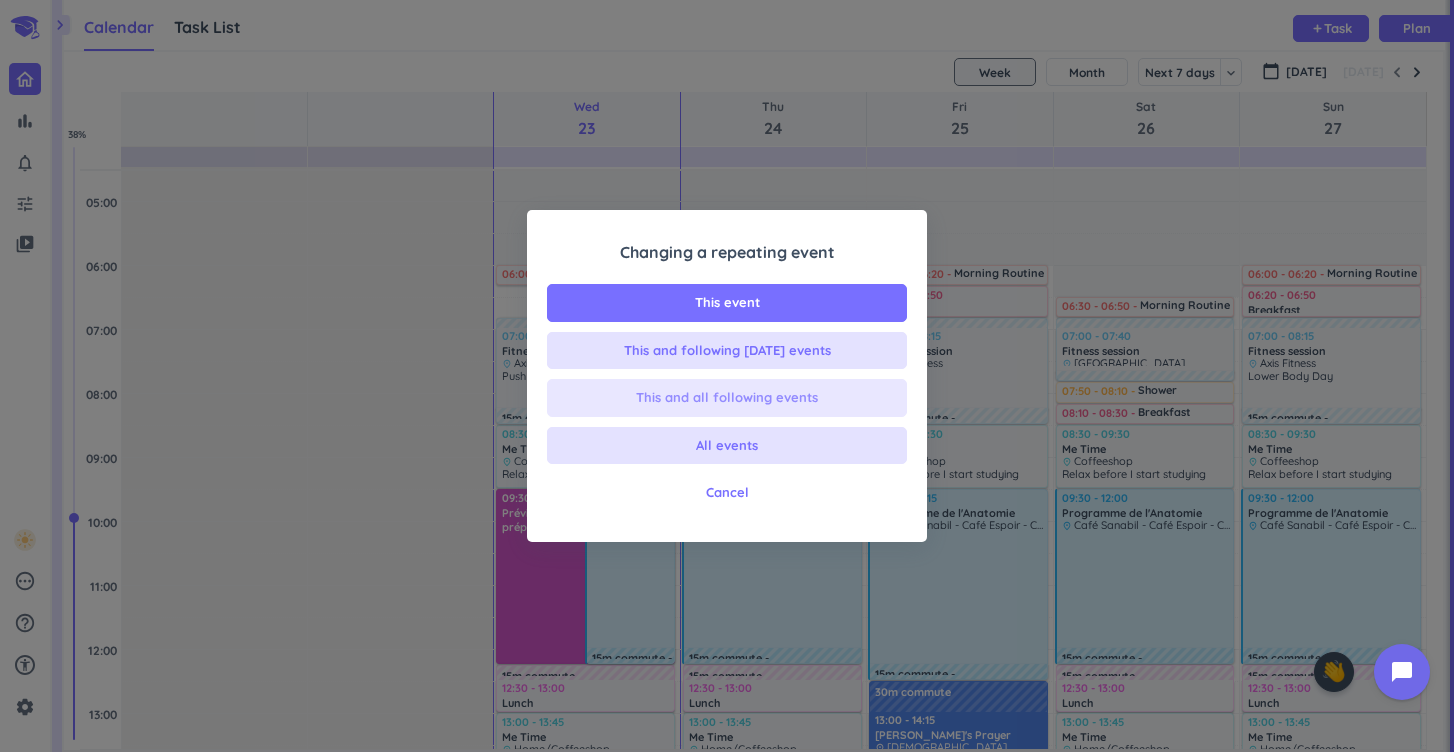 click on "This and all following events" at bounding box center (727, 398) 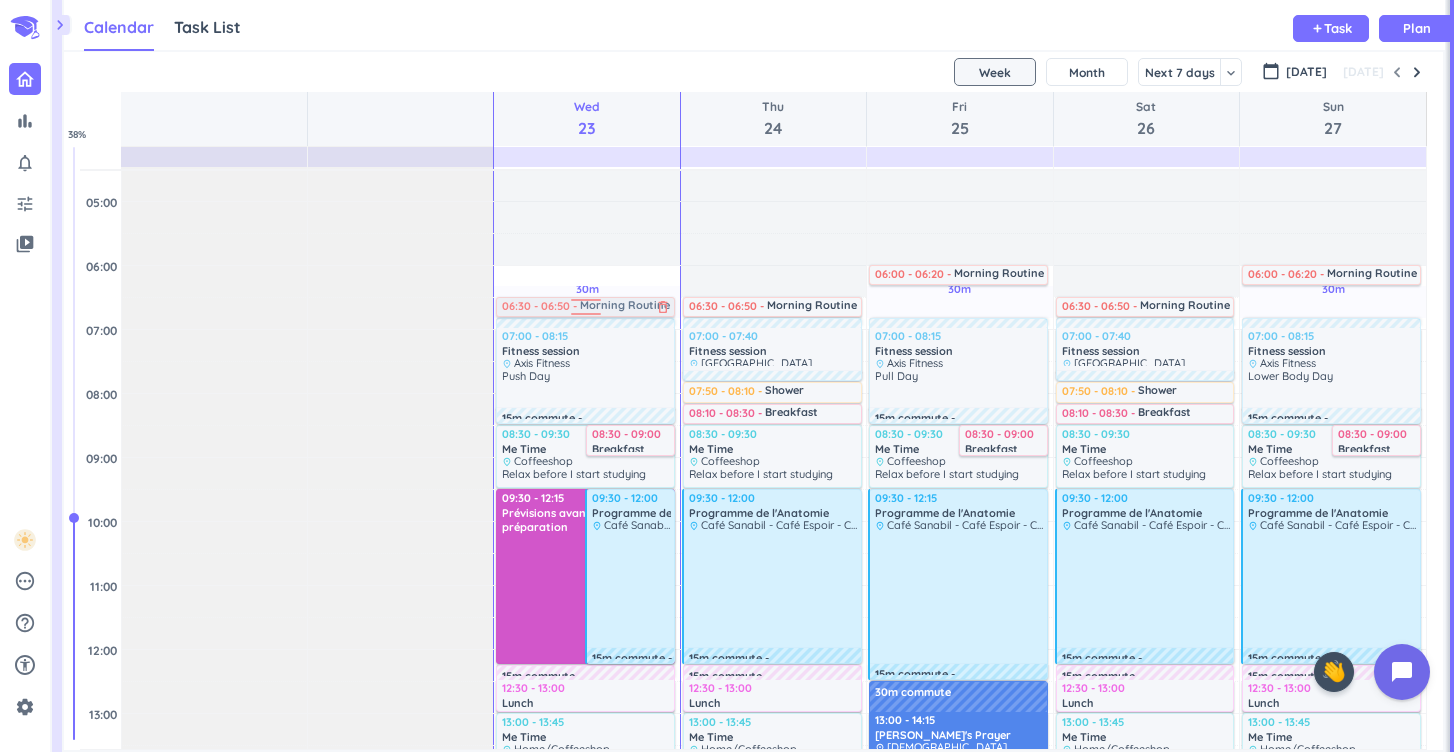 drag, startPoint x: 519, startPoint y: 275, endPoint x: 525, endPoint y: 303, distance: 28.635643 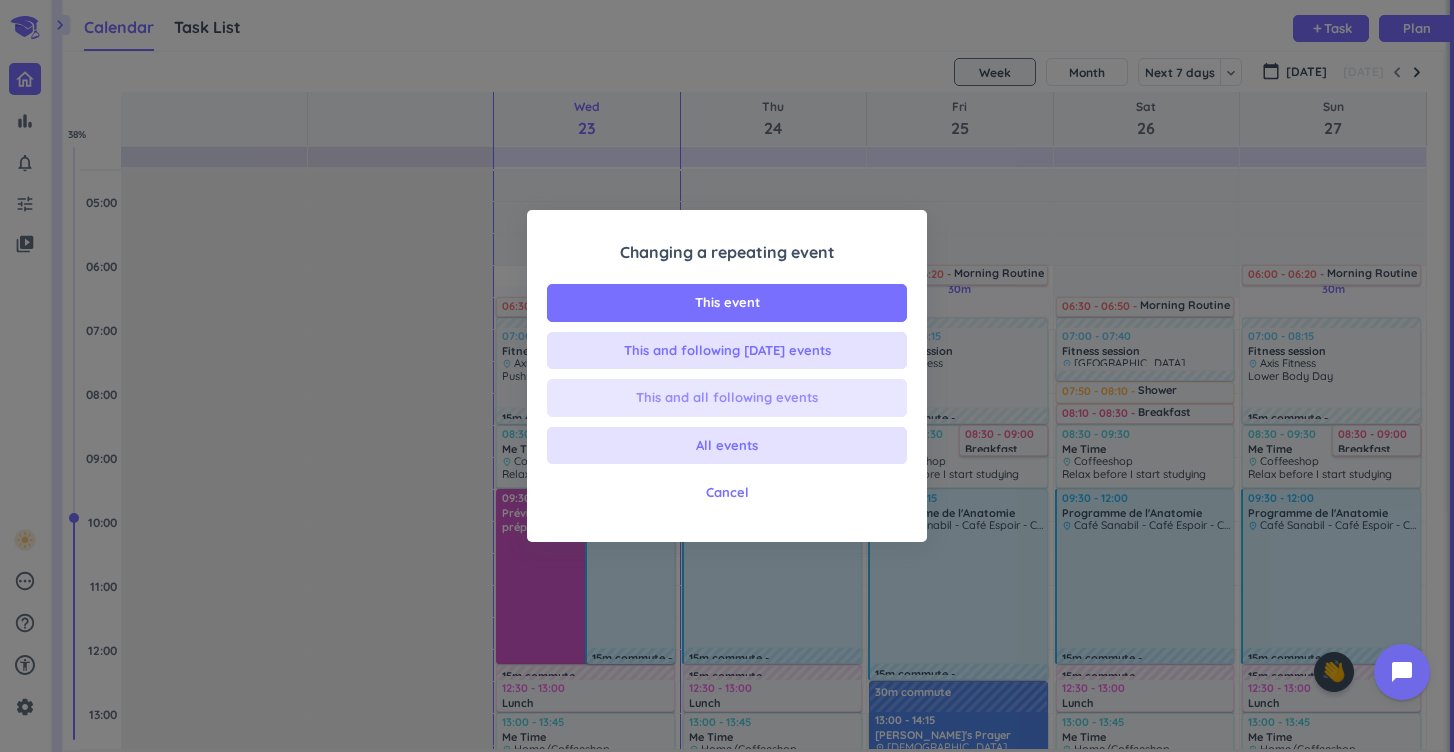 click on "This and all following events" at bounding box center (727, 398) 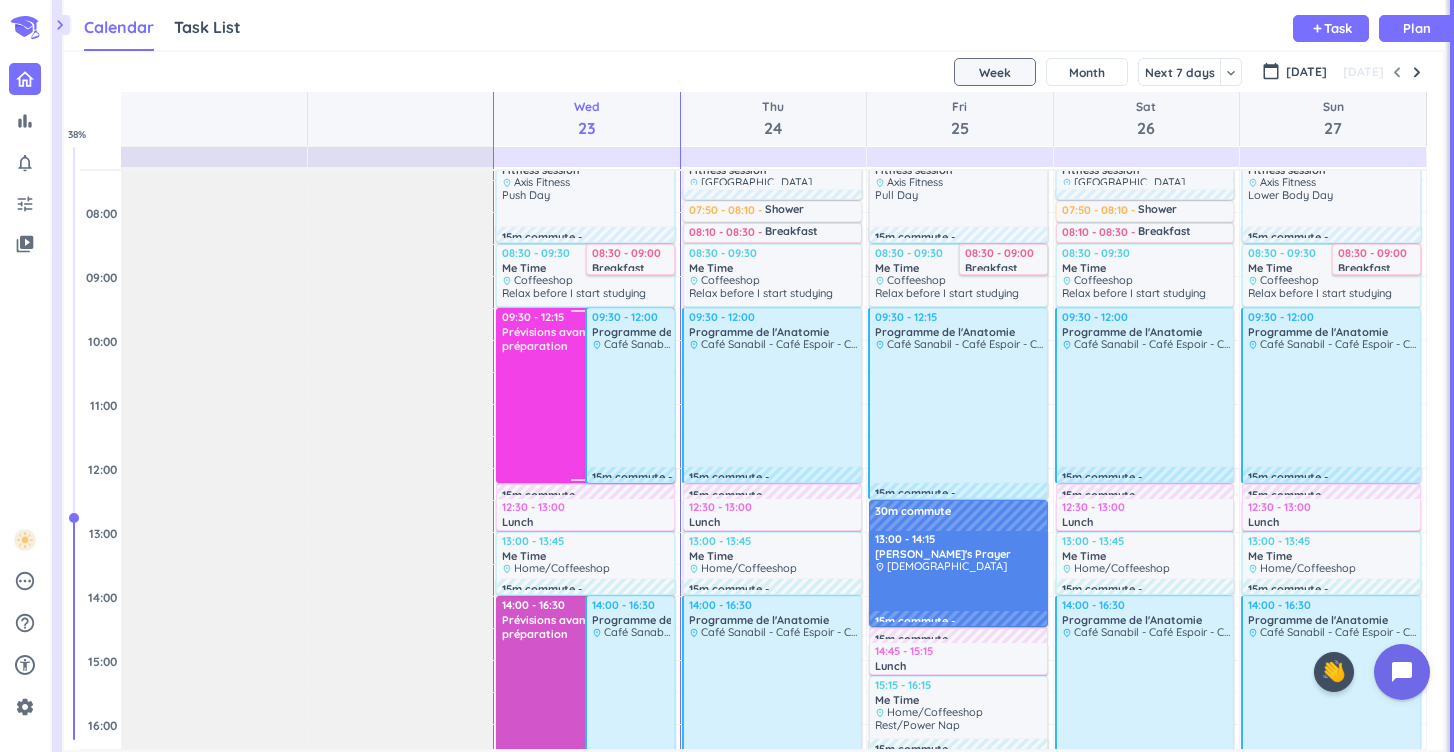 scroll, scrollTop: 222, scrollLeft: 0, axis: vertical 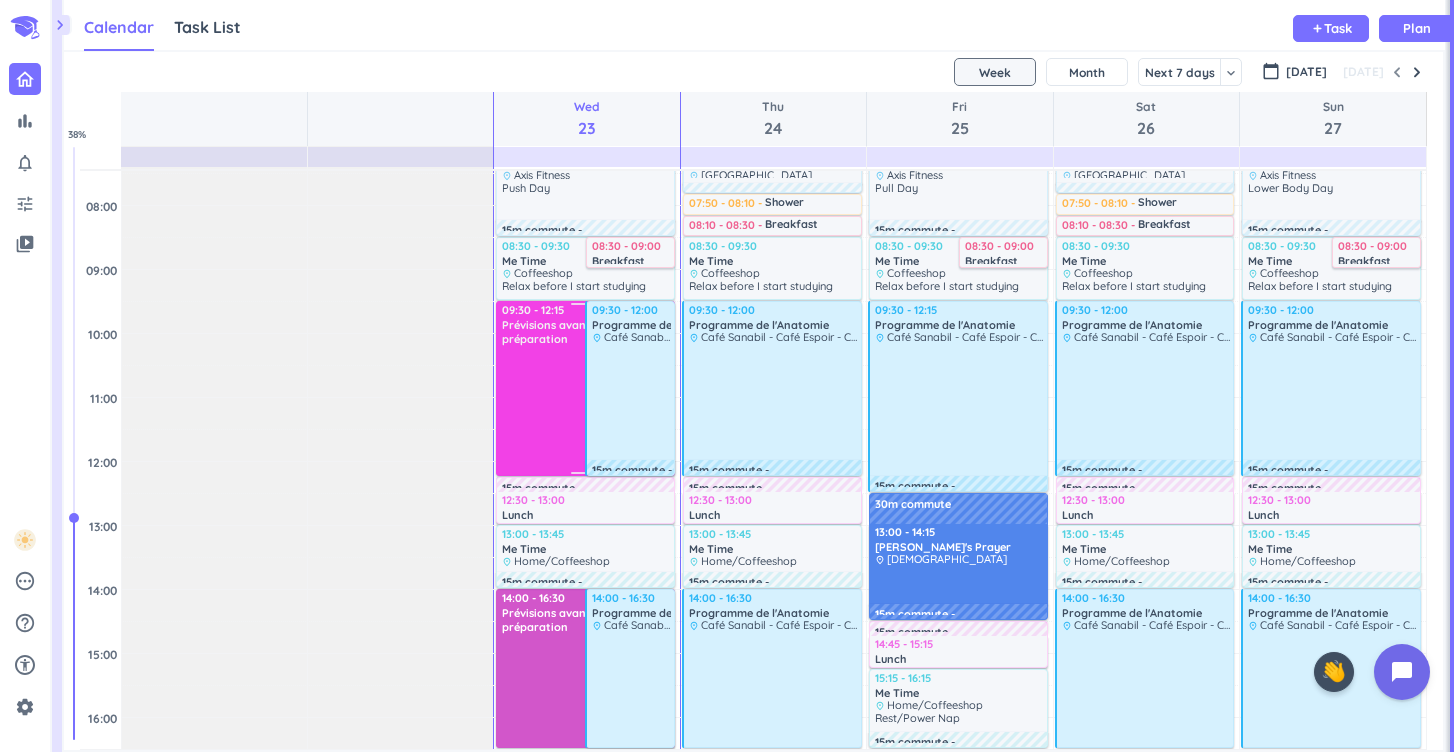 click at bounding box center [586, 410] 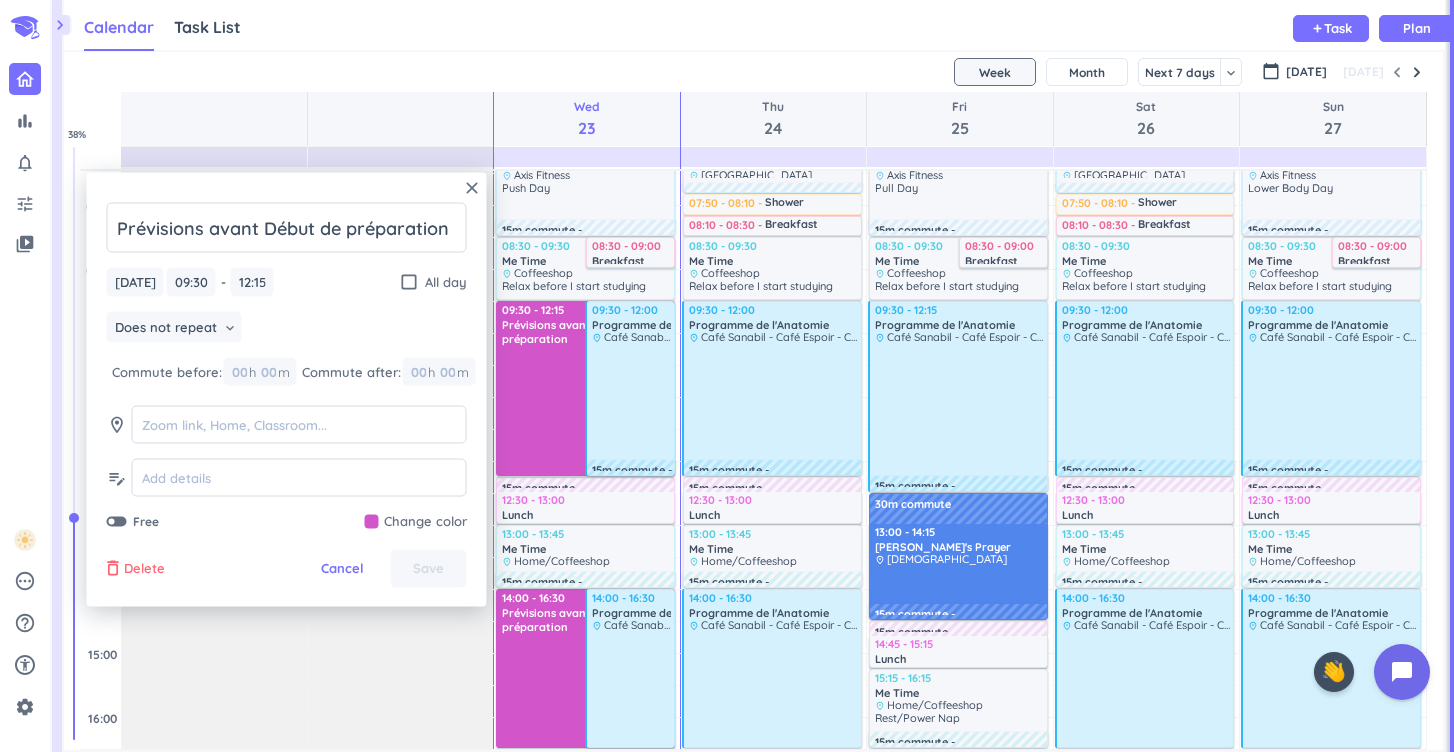 click on "Delete" at bounding box center [144, 569] 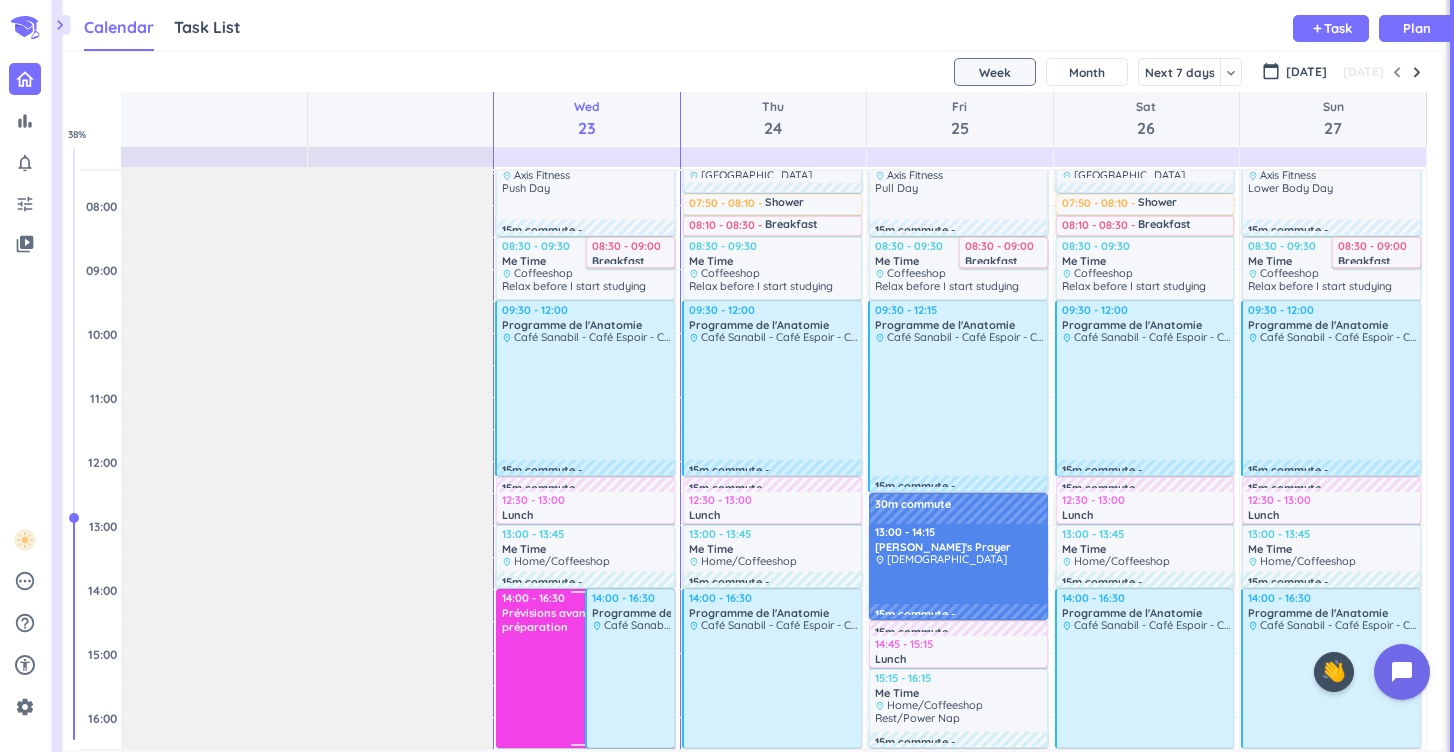 scroll, scrollTop: 496, scrollLeft: 0, axis: vertical 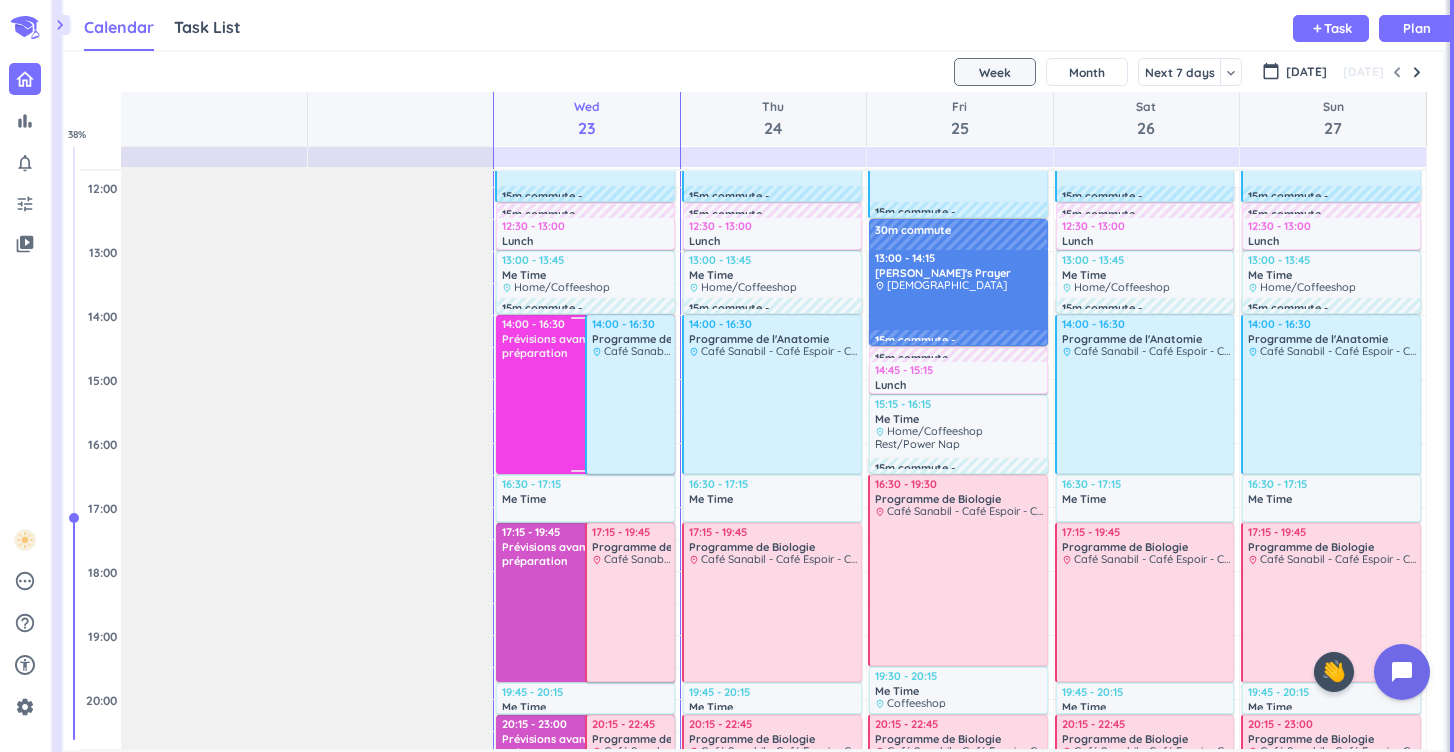 click at bounding box center (586, 416) 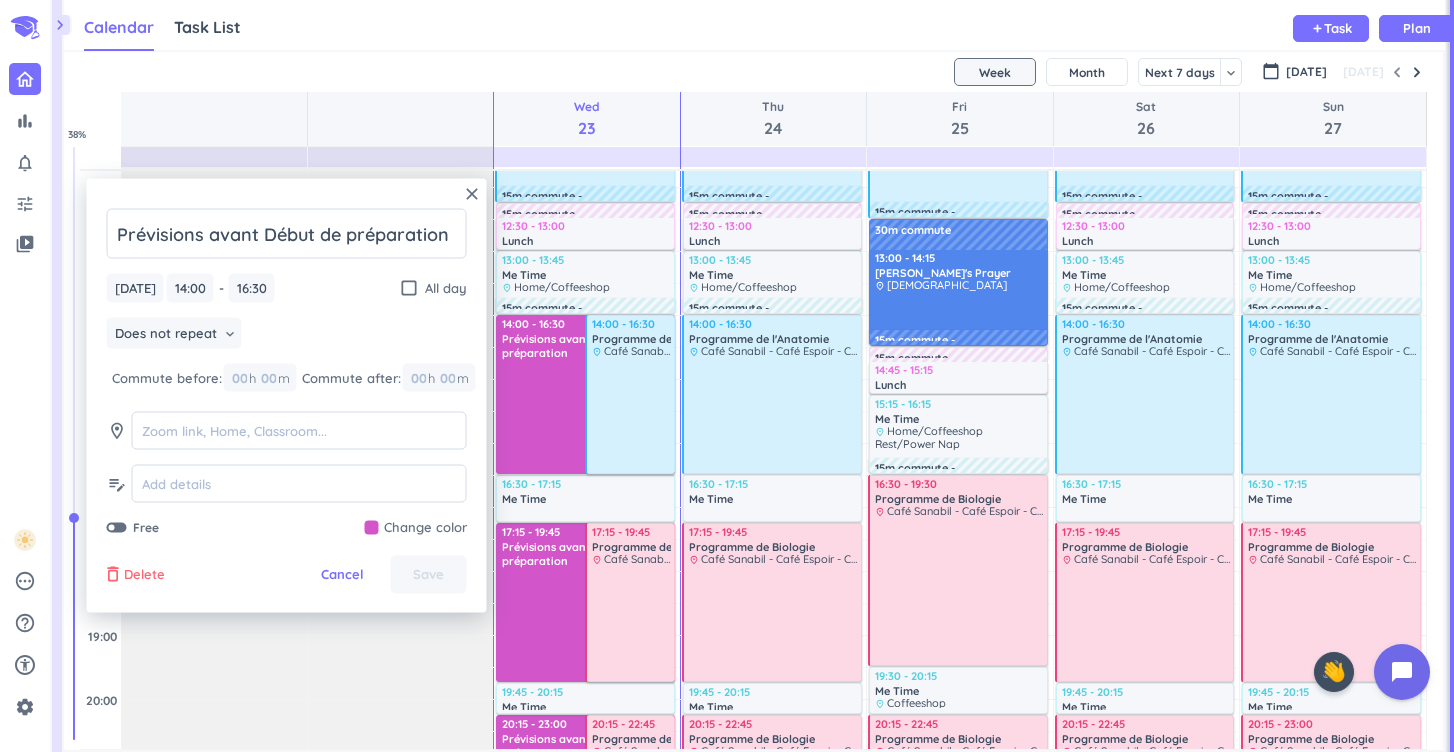 click on "Delete" at bounding box center [144, 575] 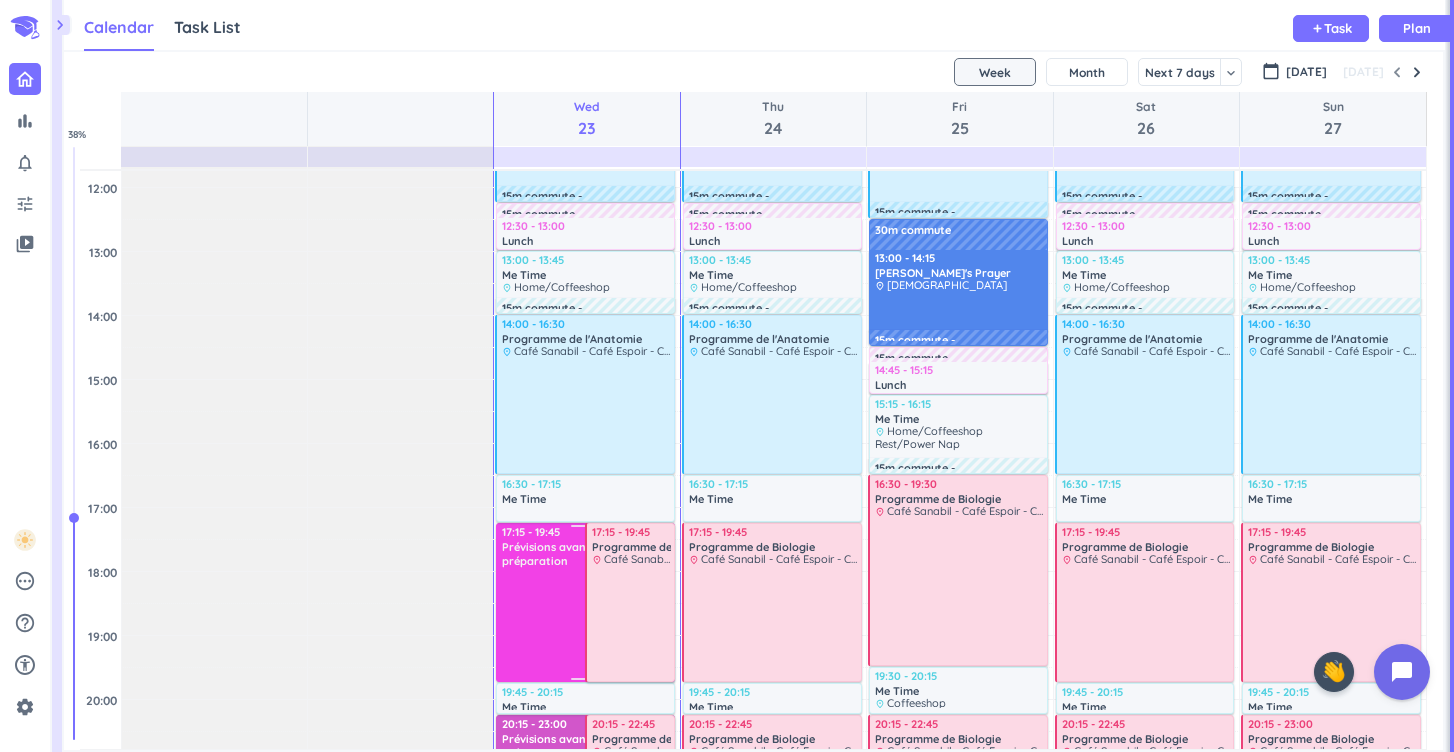click at bounding box center [586, 624] 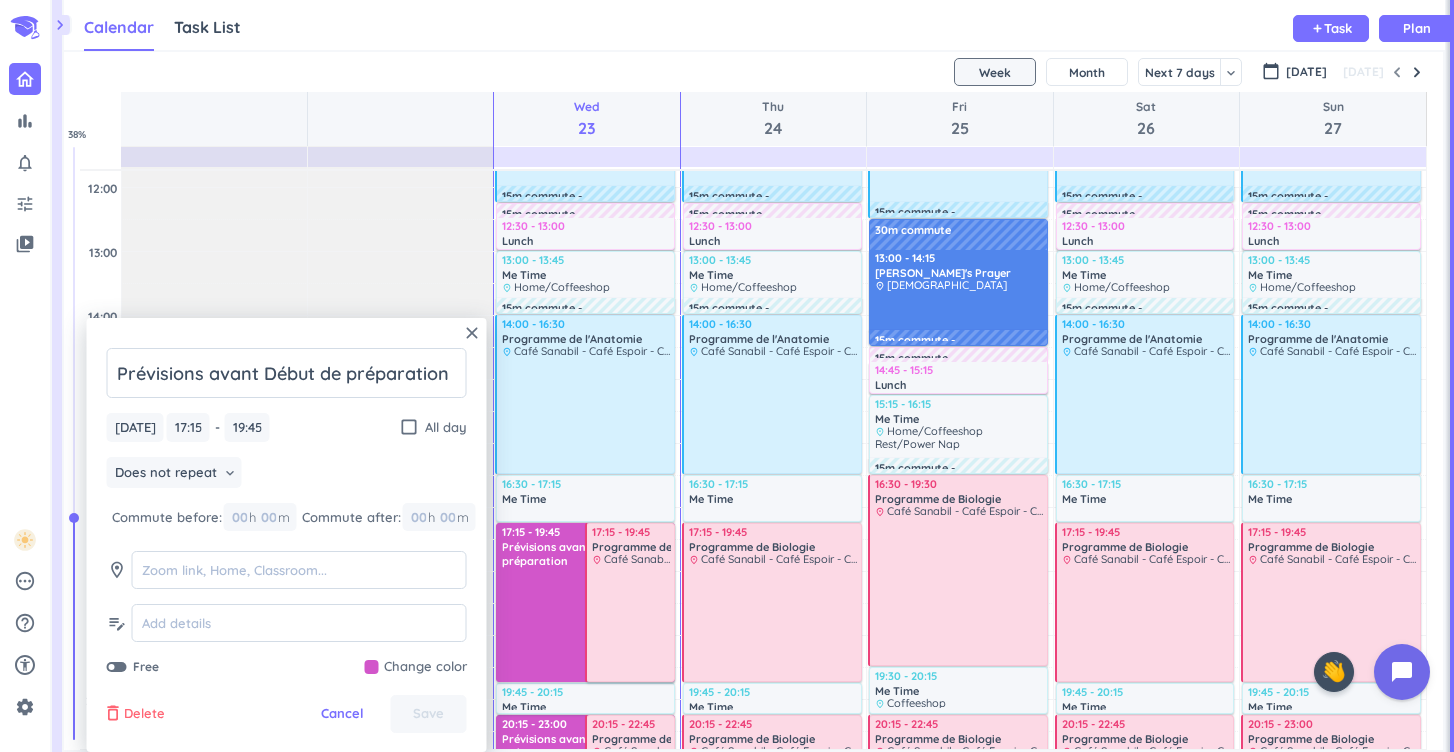 click on "Delete" at bounding box center [144, 714] 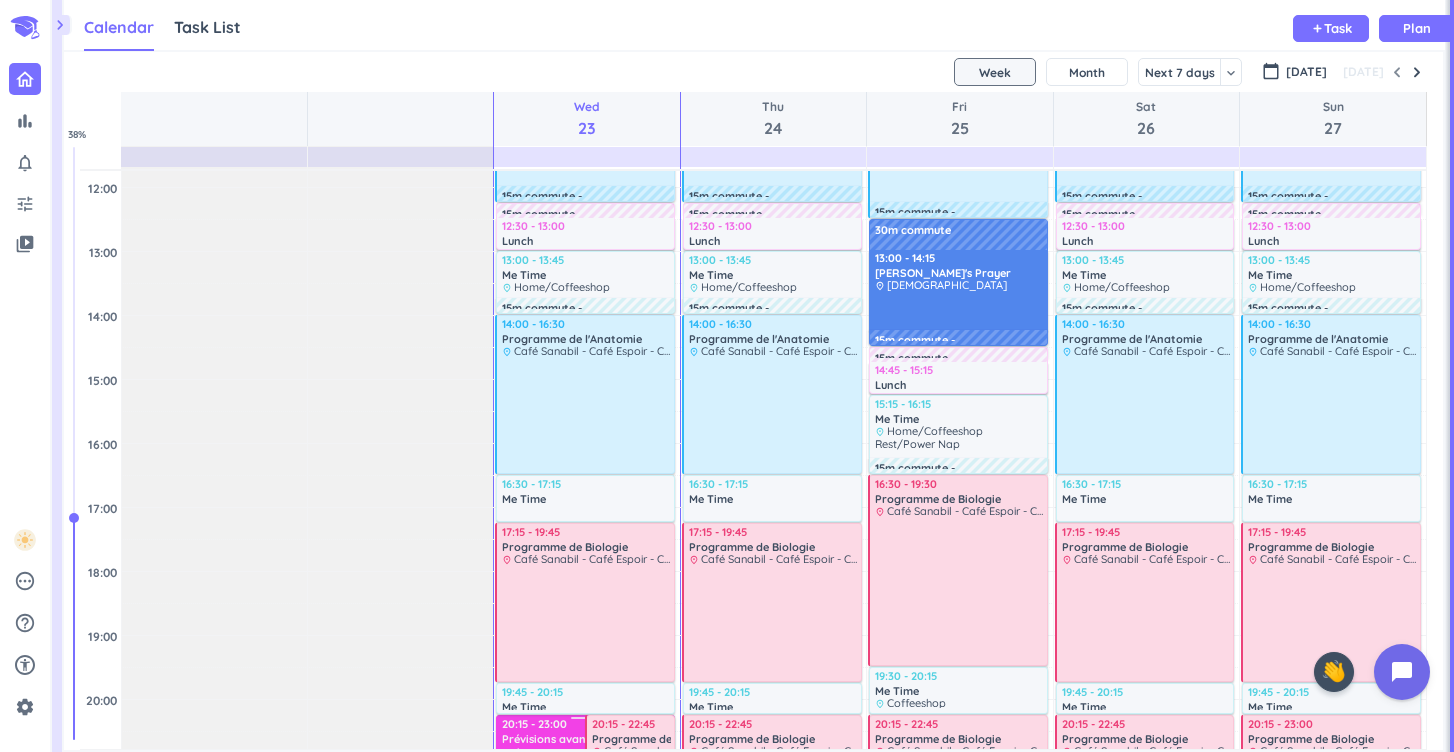 scroll, scrollTop: 958, scrollLeft: 0, axis: vertical 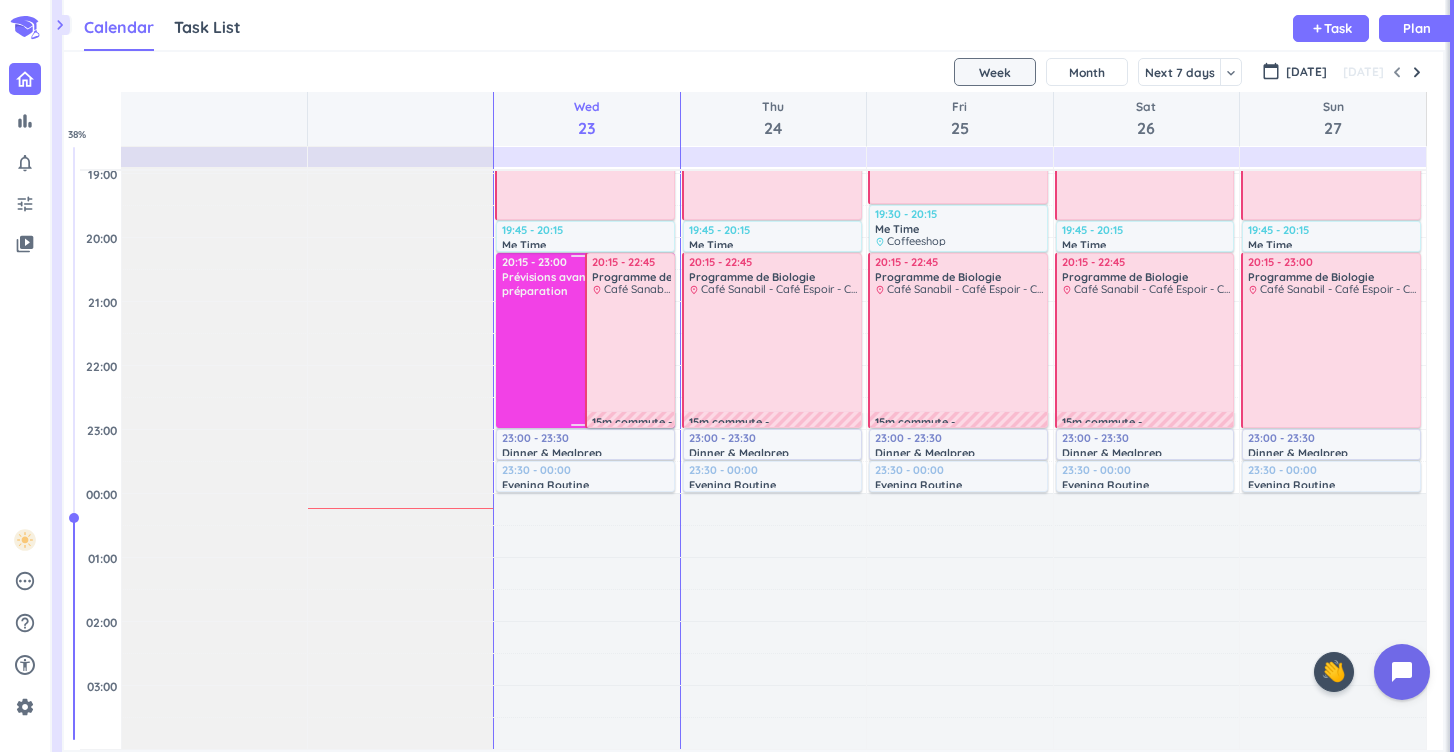 click at bounding box center (586, 362) 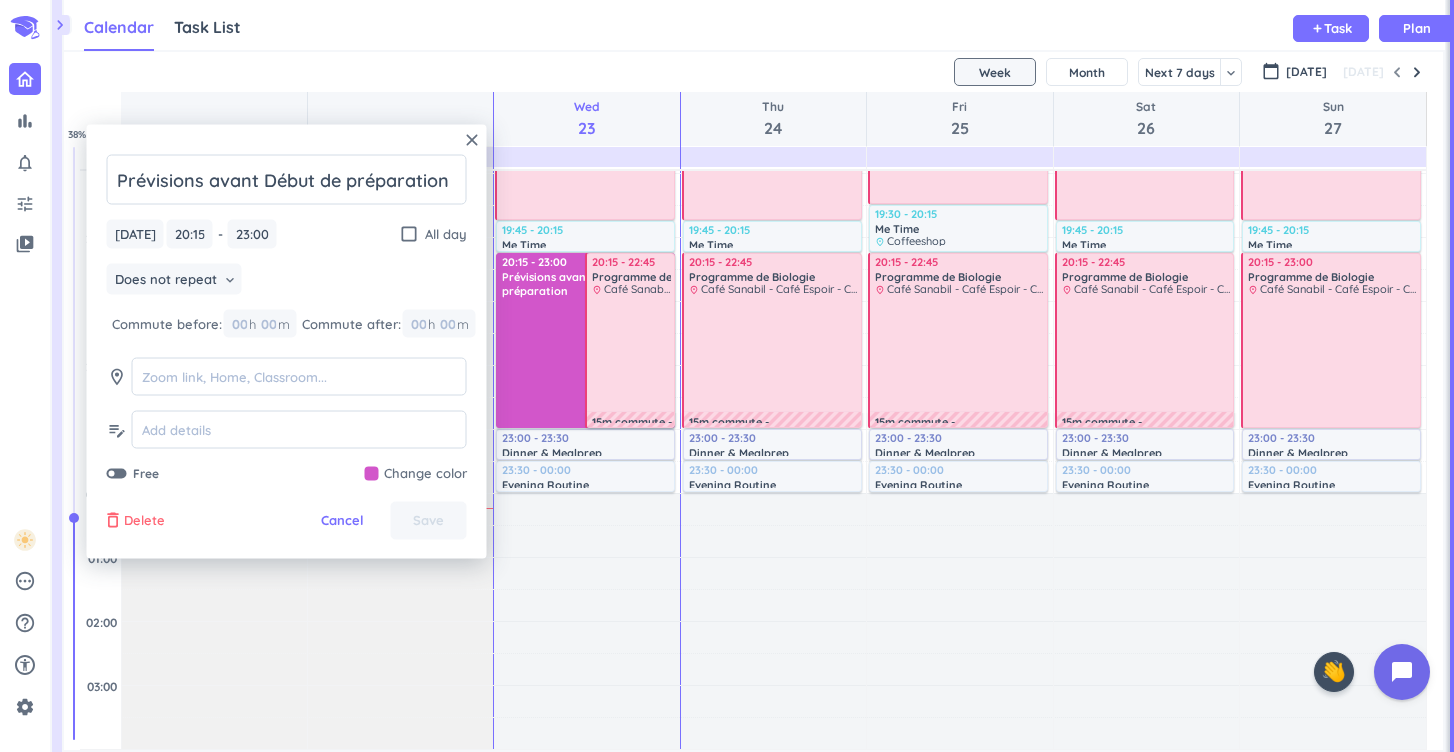 click on "Delete" at bounding box center [144, 521] 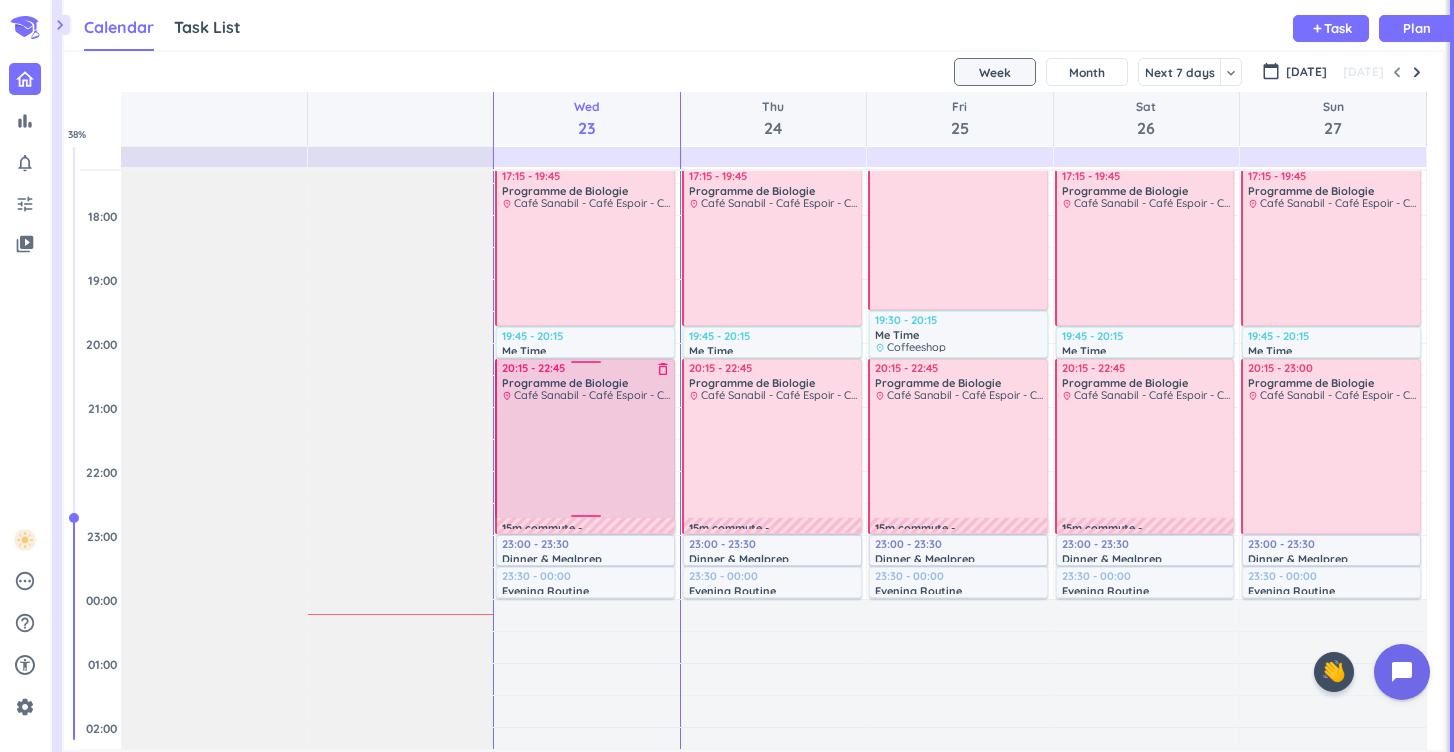 scroll, scrollTop: 849, scrollLeft: 0, axis: vertical 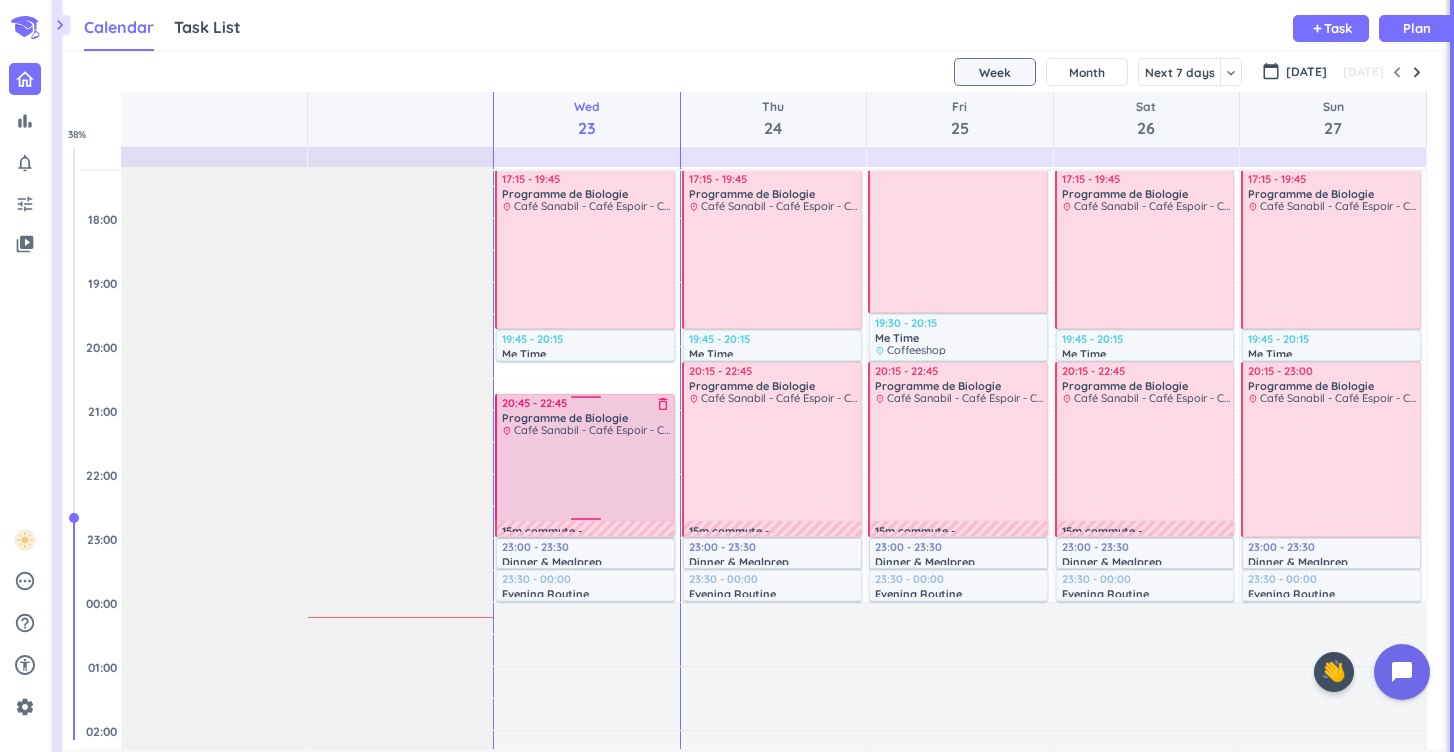 drag, startPoint x: 590, startPoint y: 366, endPoint x: 604, endPoint y: 398, distance: 34.928497 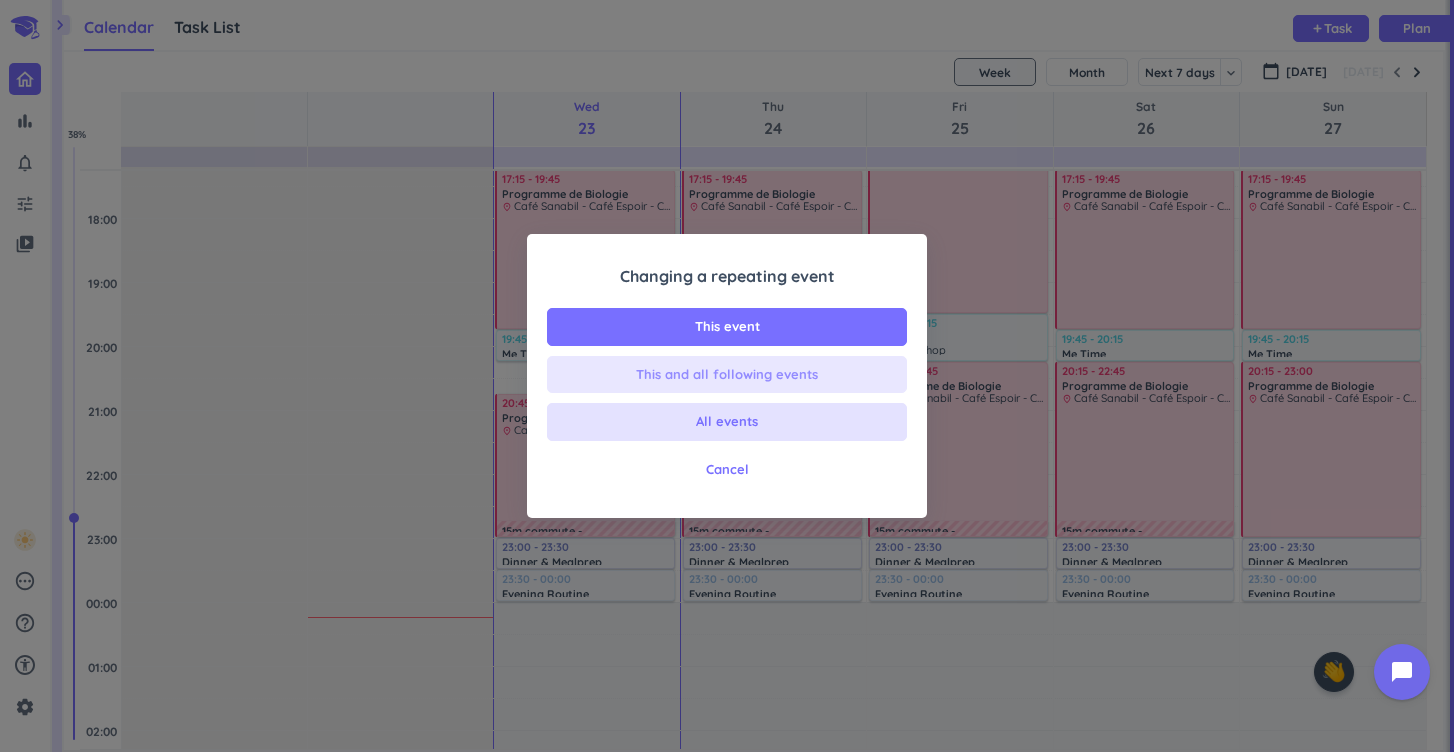 click on "This and all following events" at bounding box center [727, 375] 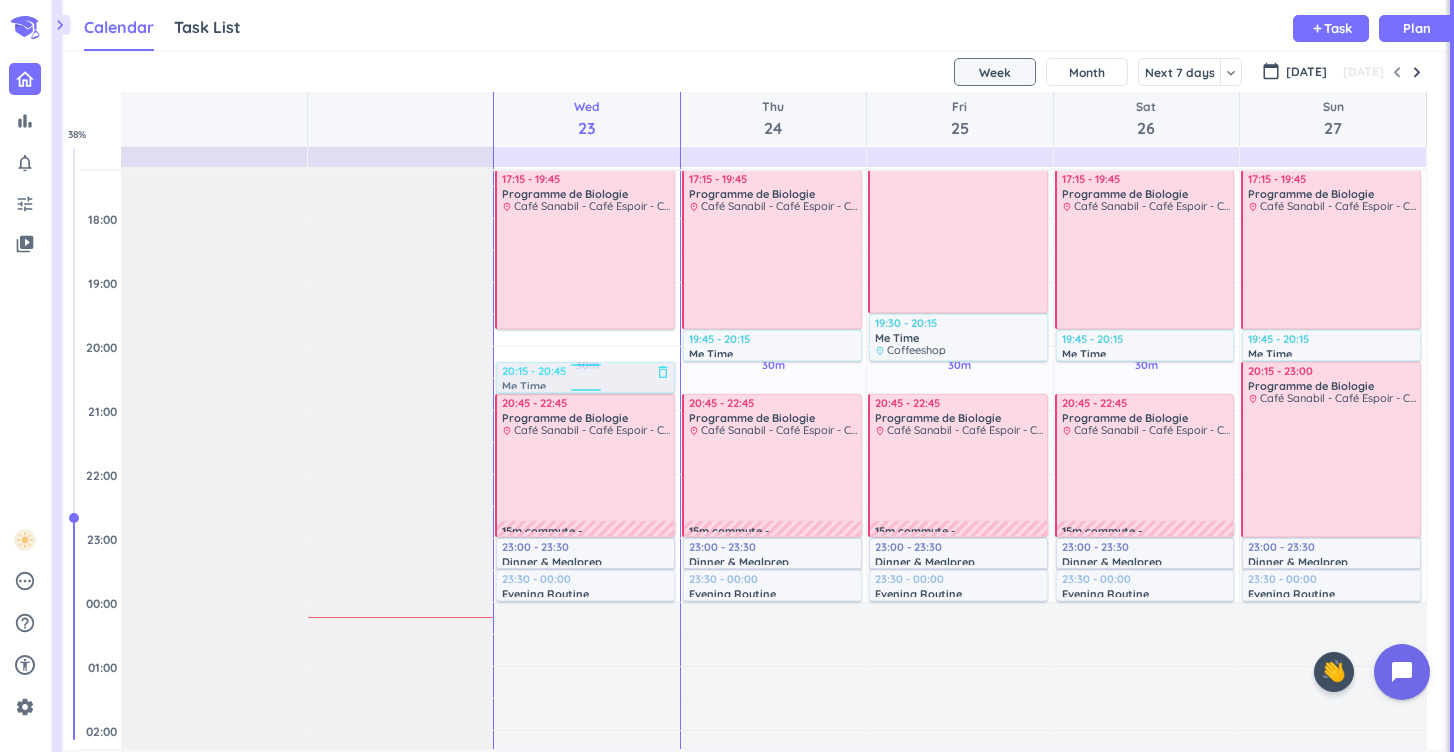 drag, startPoint x: 515, startPoint y: 348, endPoint x: 516, endPoint y: 374, distance: 26.019224 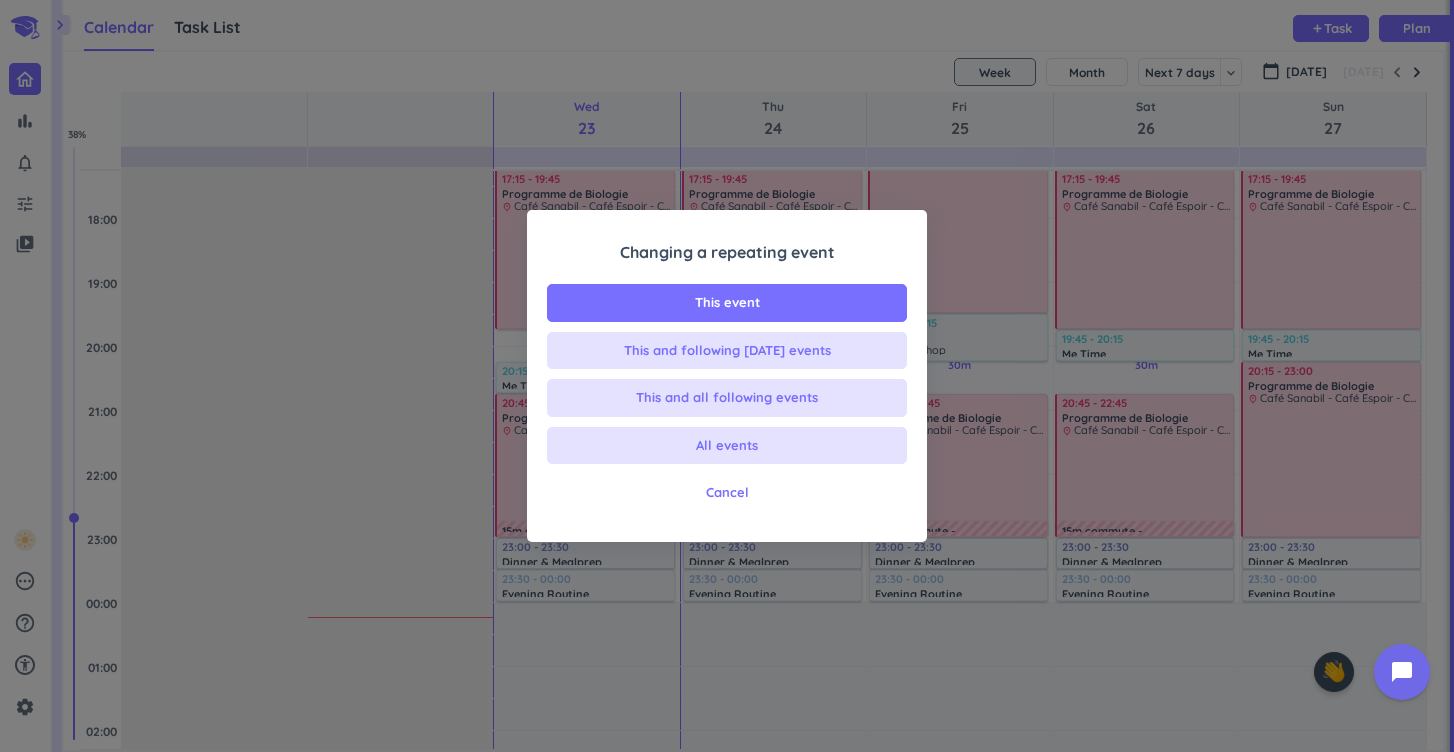 click on "Changing a repeating event This event This and following [DATE] events This and all following events All events Cancel" at bounding box center (727, 381) 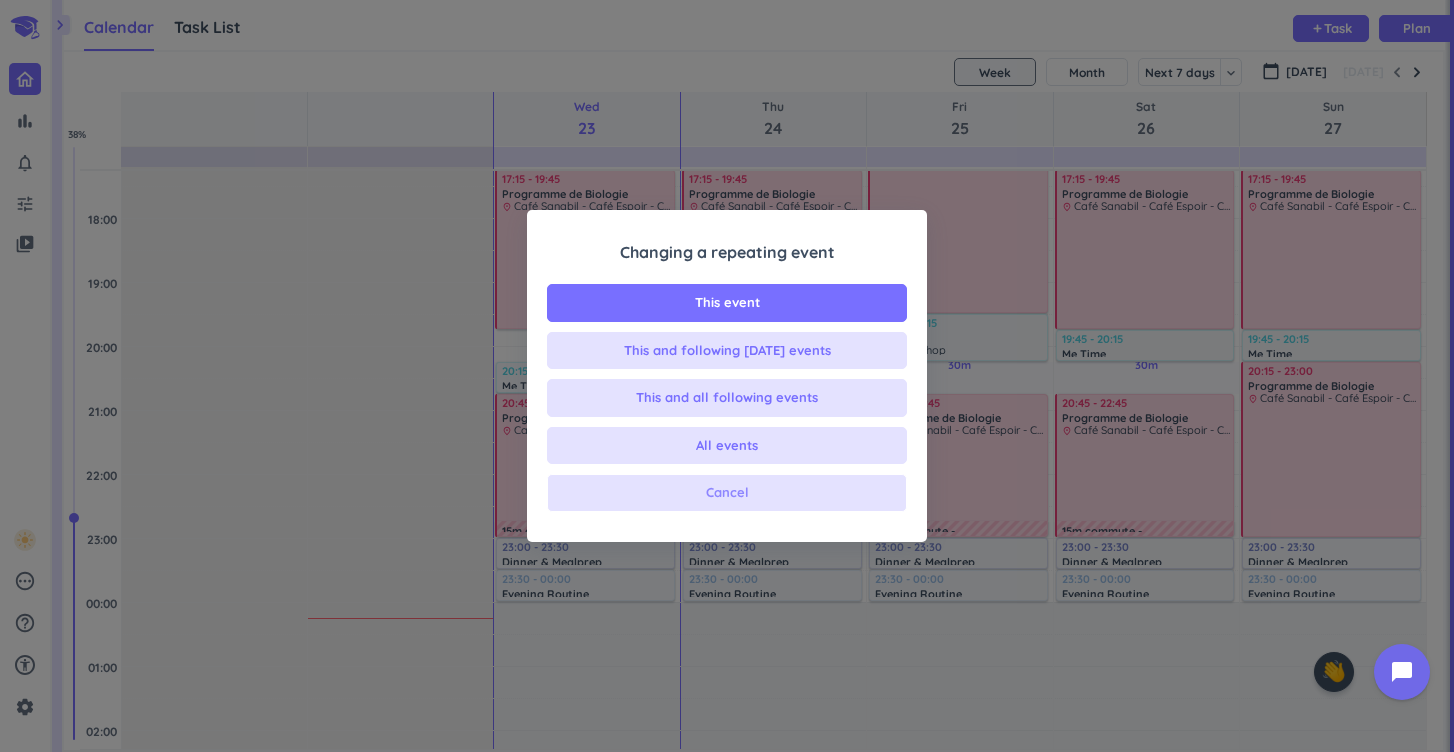 click on "Cancel" at bounding box center [727, 493] 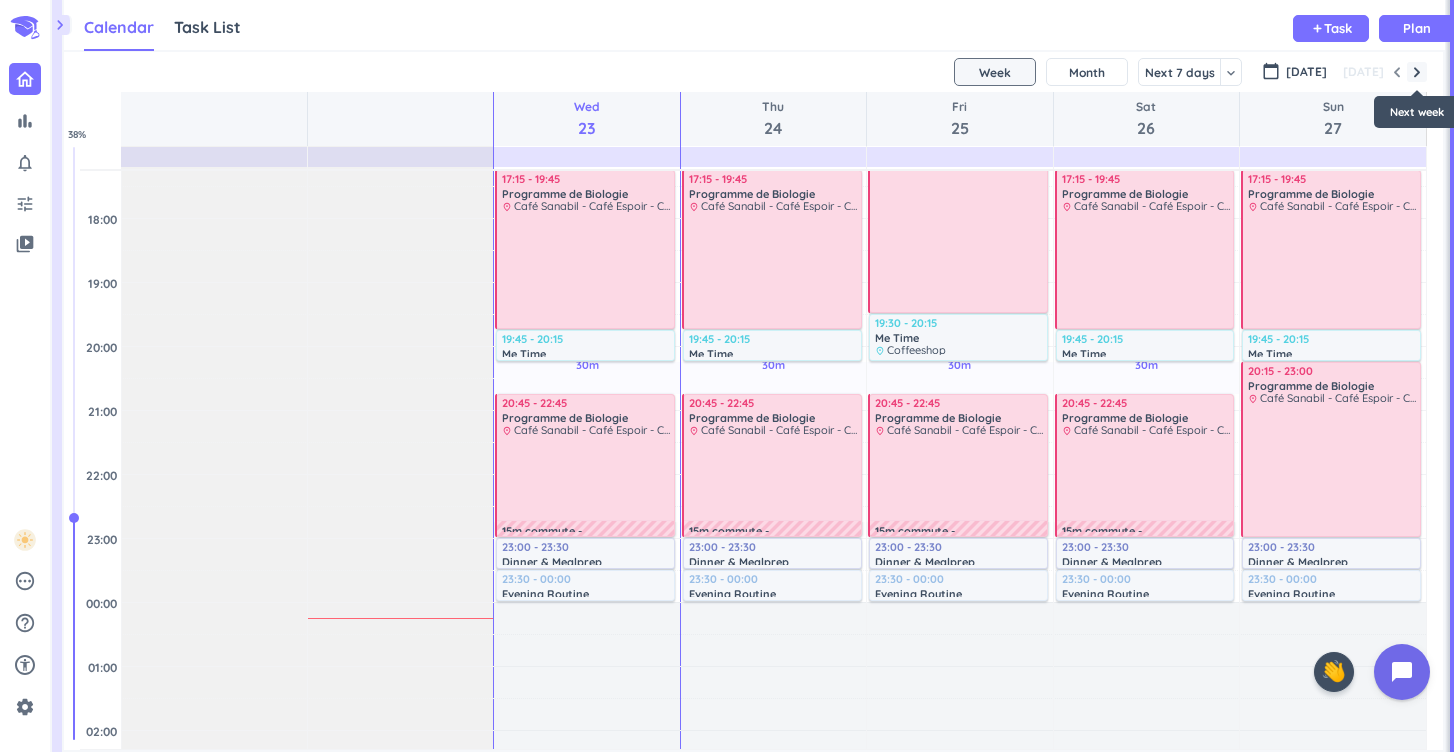 click at bounding box center [1417, 72] 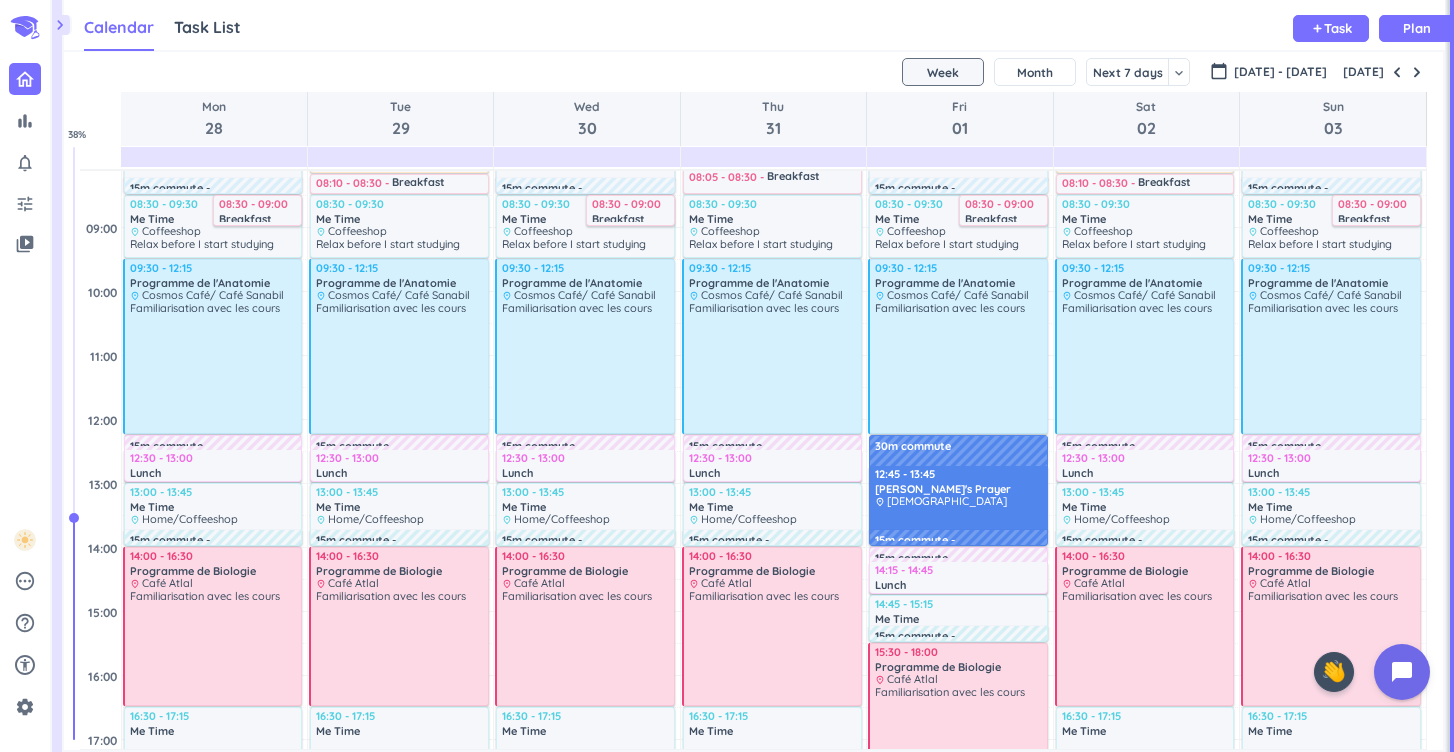 scroll, scrollTop: 209, scrollLeft: 0, axis: vertical 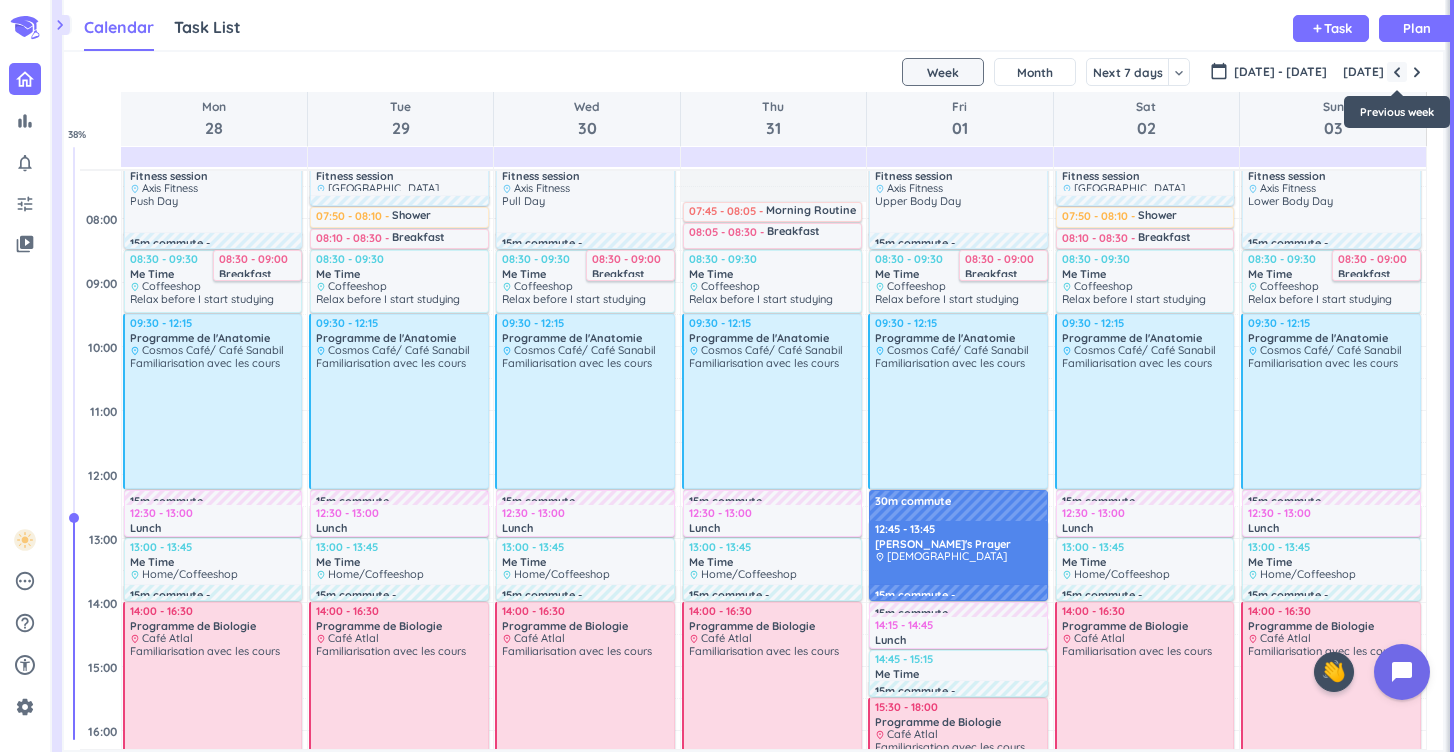 click at bounding box center (1397, 72) 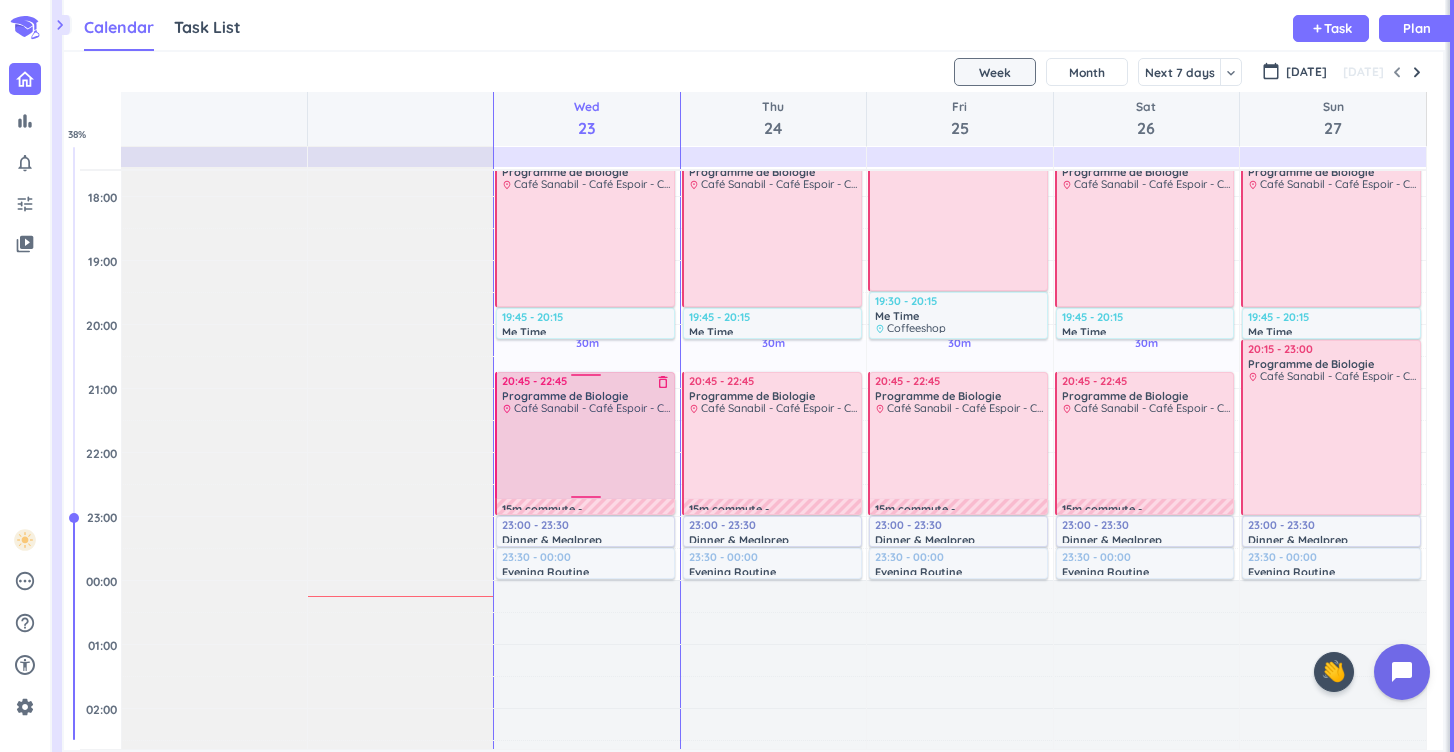 scroll, scrollTop: 858, scrollLeft: 0, axis: vertical 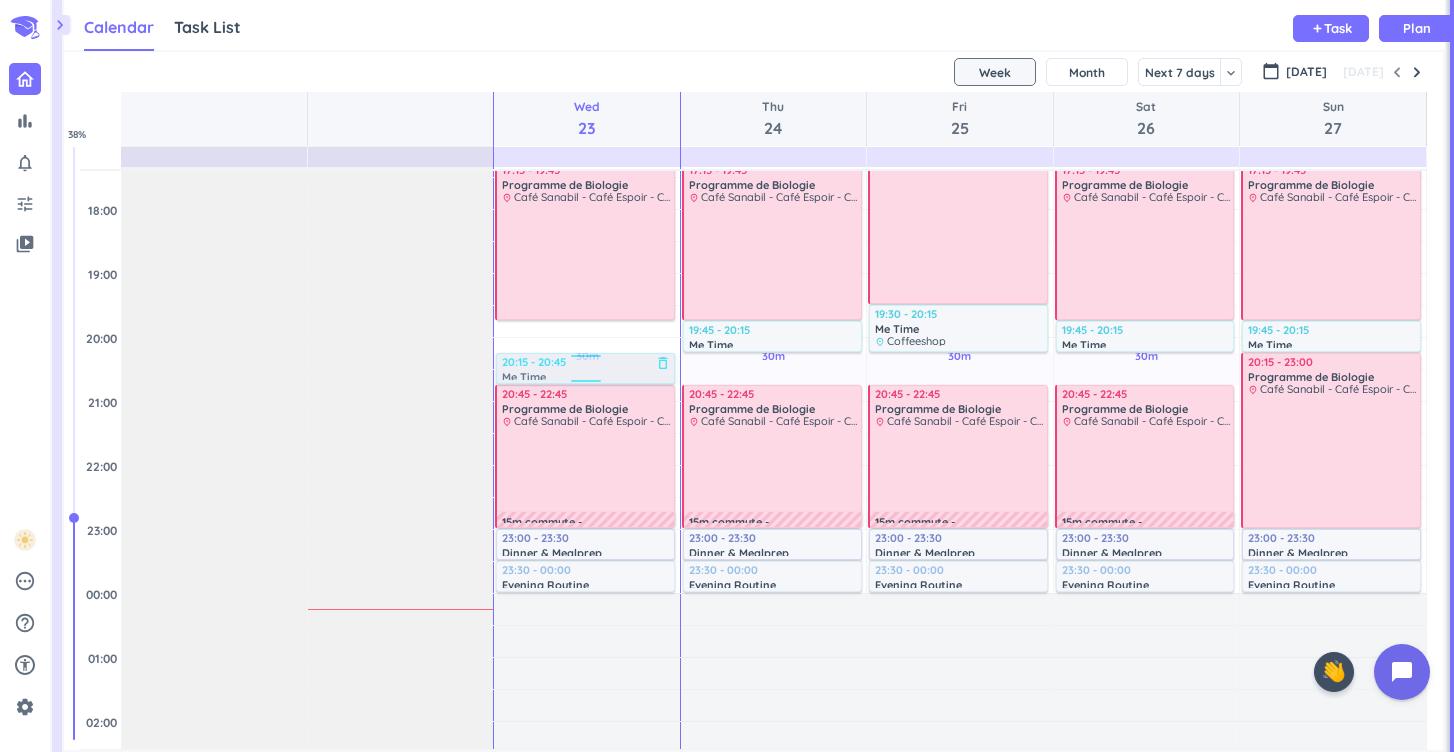 drag, startPoint x: 535, startPoint y: 335, endPoint x: 533, endPoint y: 371, distance: 36.05551 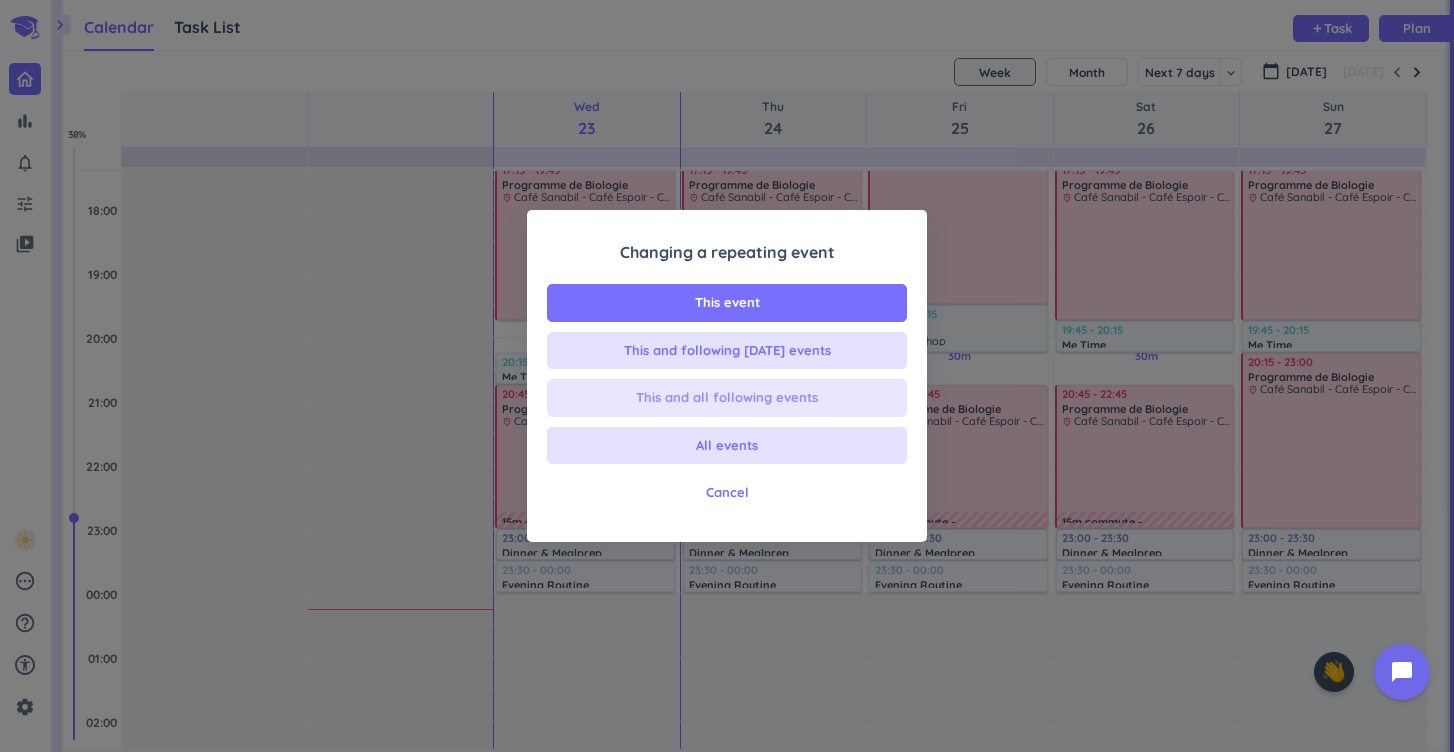 click on "This and all following events" at bounding box center [727, 398] 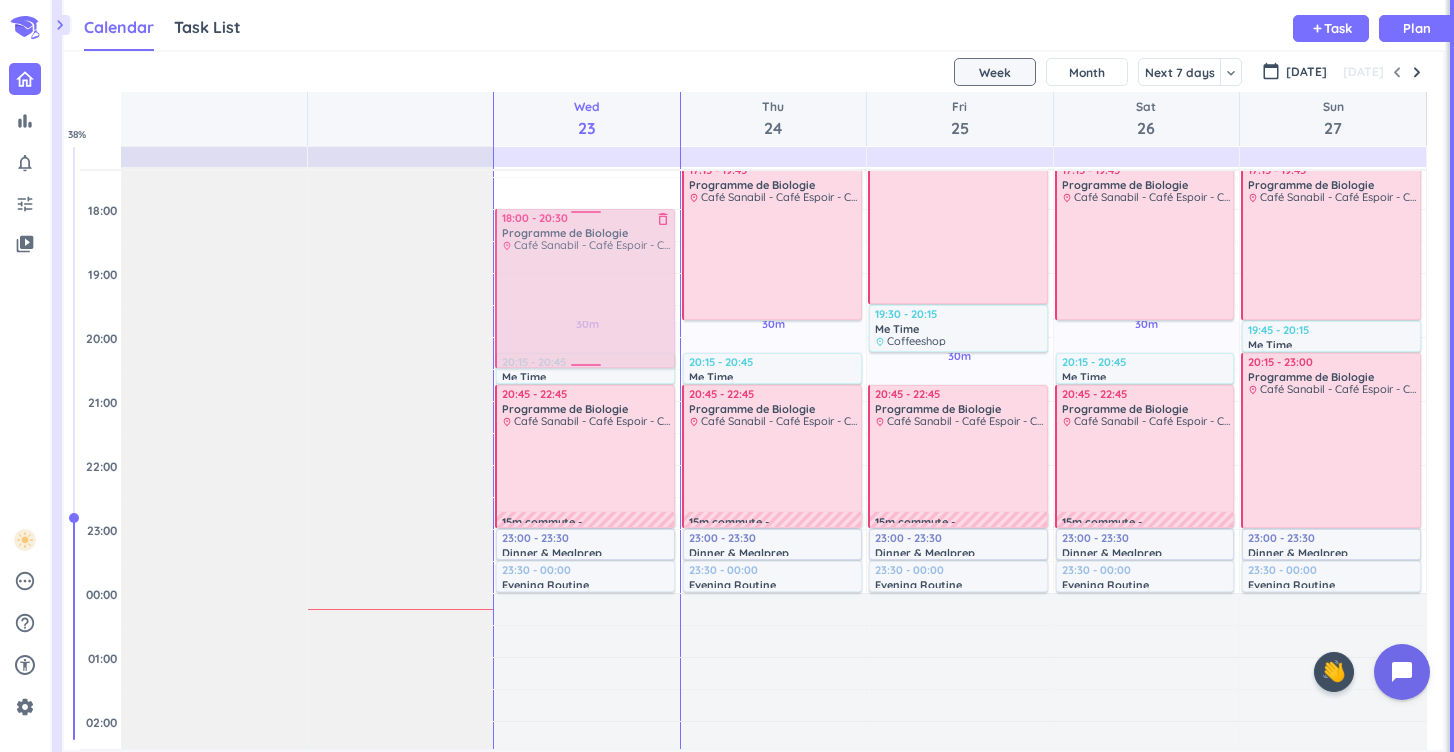 drag, startPoint x: 594, startPoint y: 244, endPoint x: 598, endPoint y: 278, distance: 34.234486 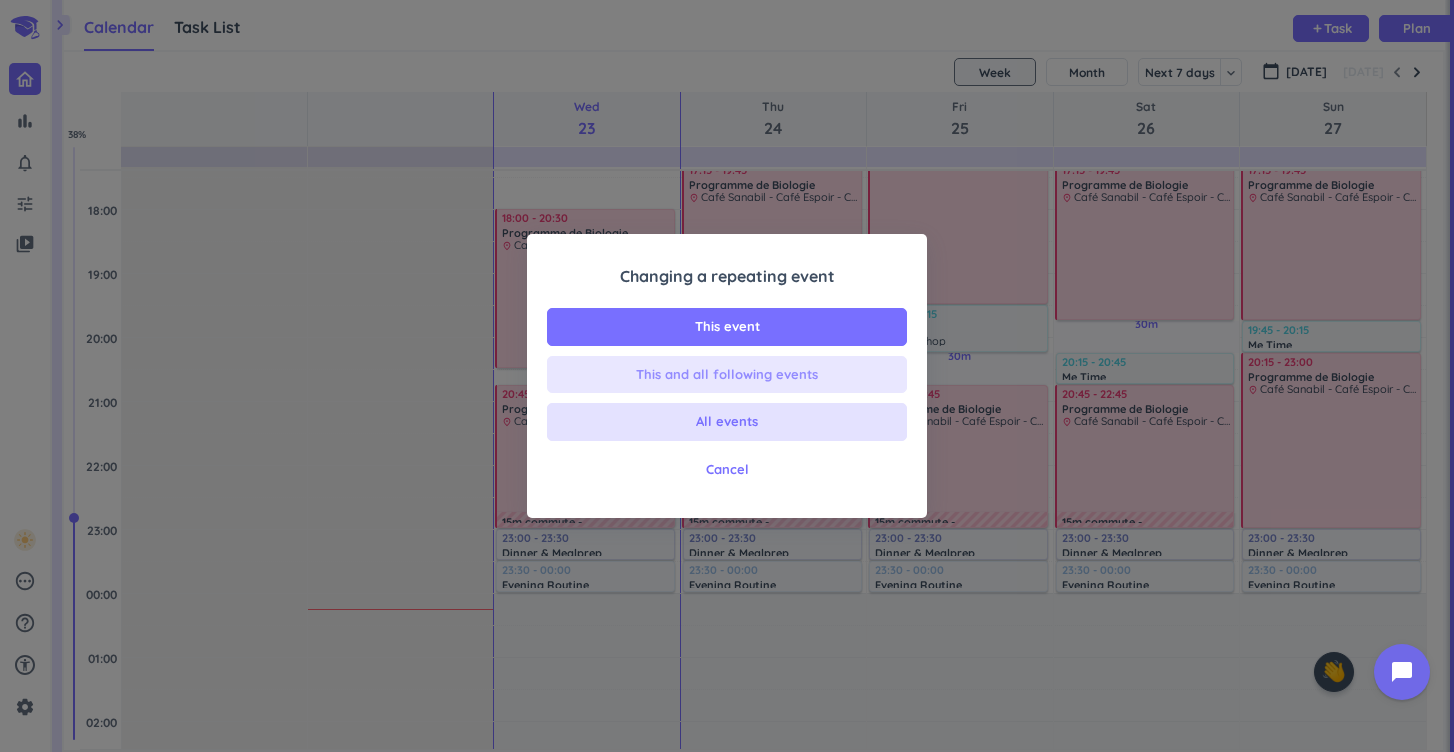 click on "This and all following events" at bounding box center (727, 375) 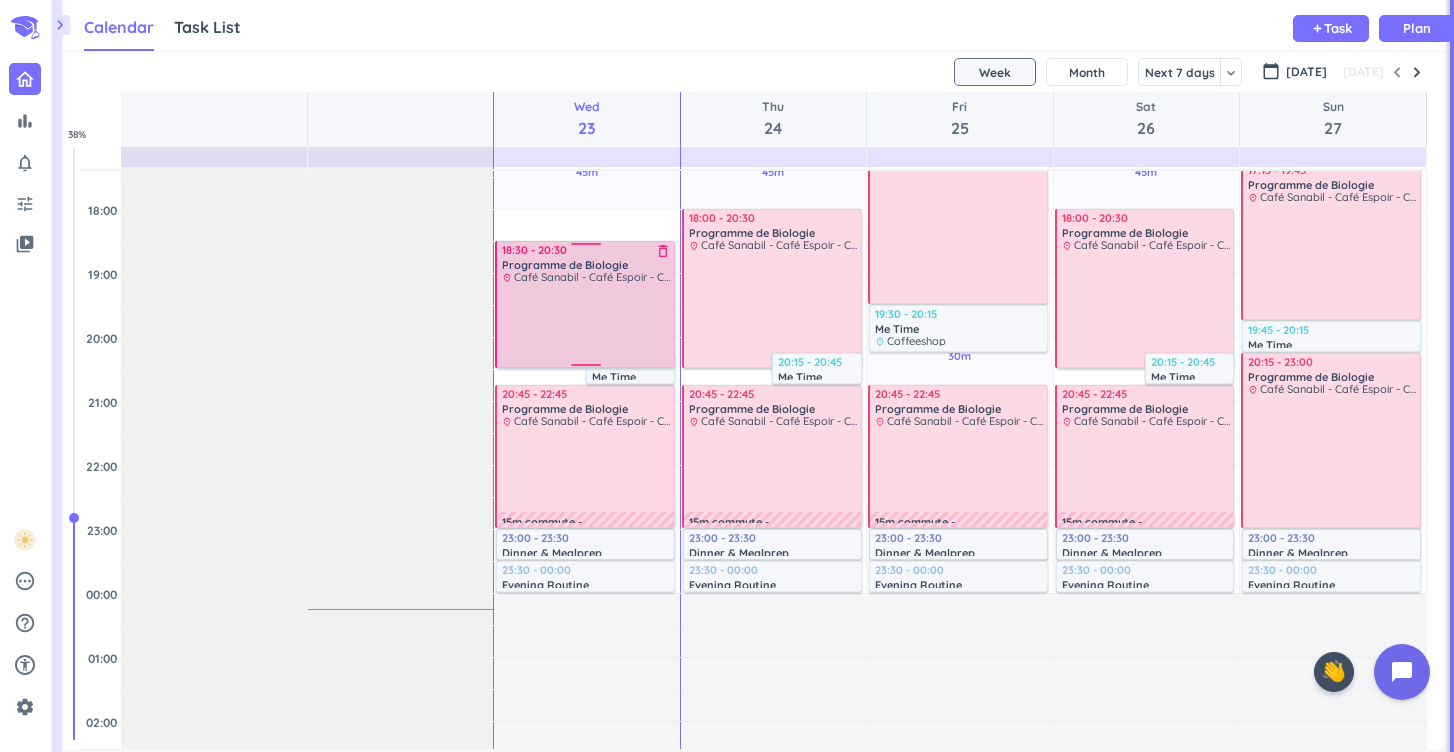 scroll, scrollTop: 857, scrollLeft: 0, axis: vertical 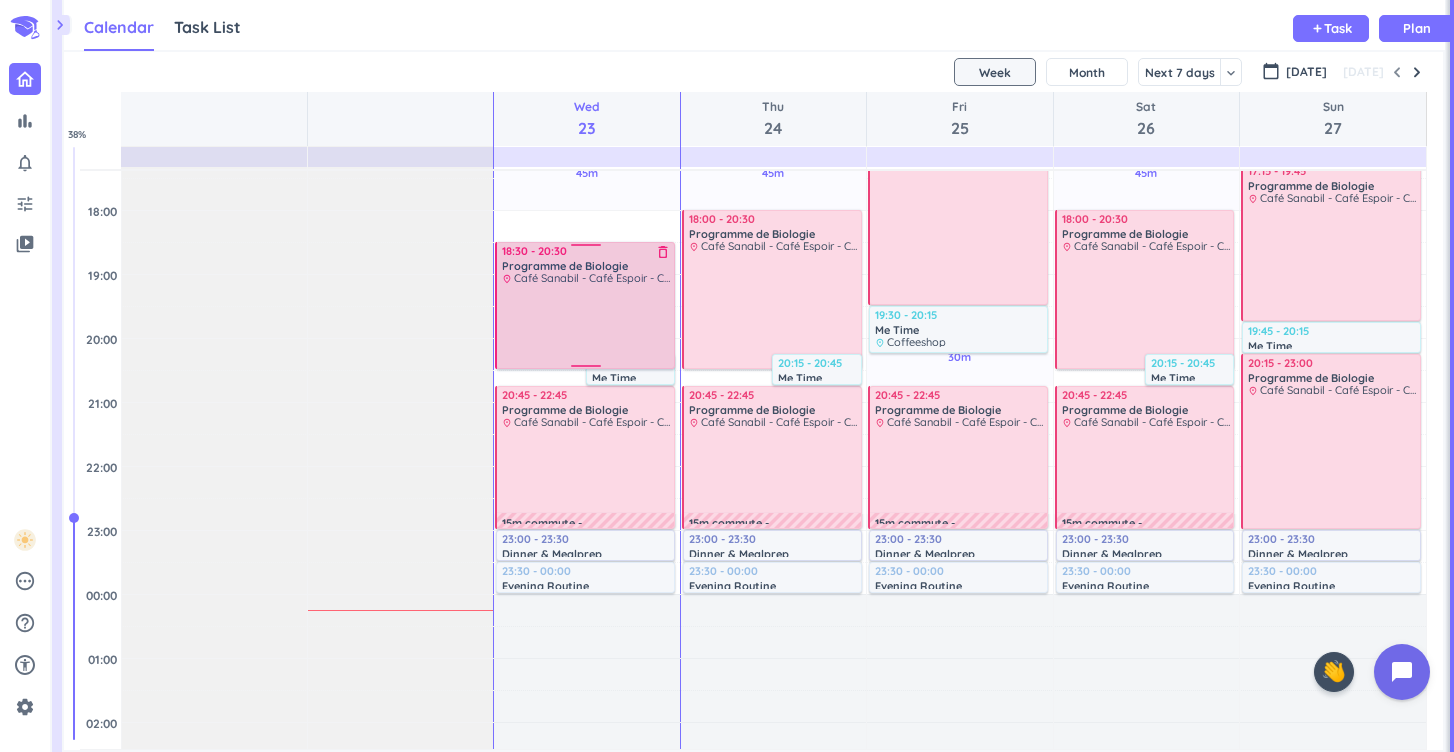 drag, startPoint x: 579, startPoint y: 215, endPoint x: 593, endPoint y: 249, distance: 36.769554 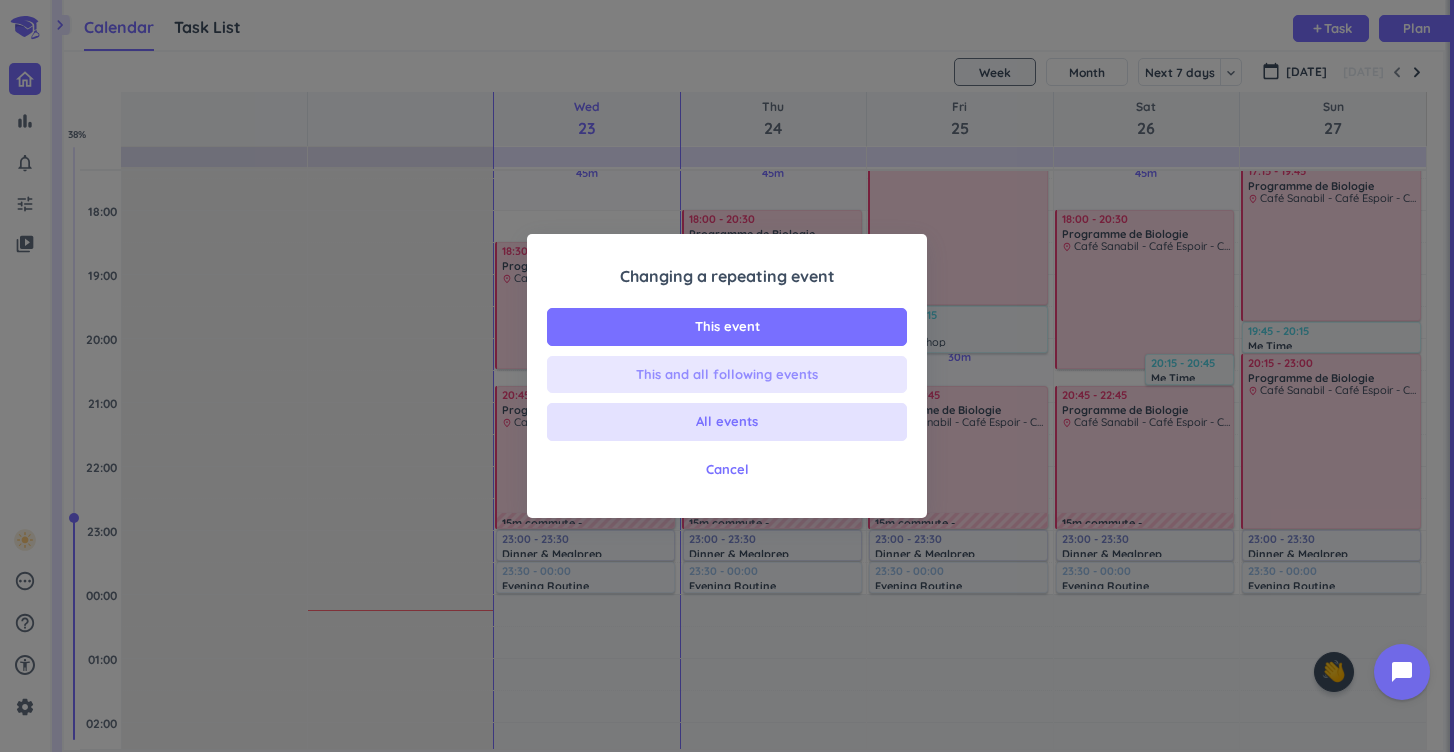click on "This and all following events" at bounding box center [727, 375] 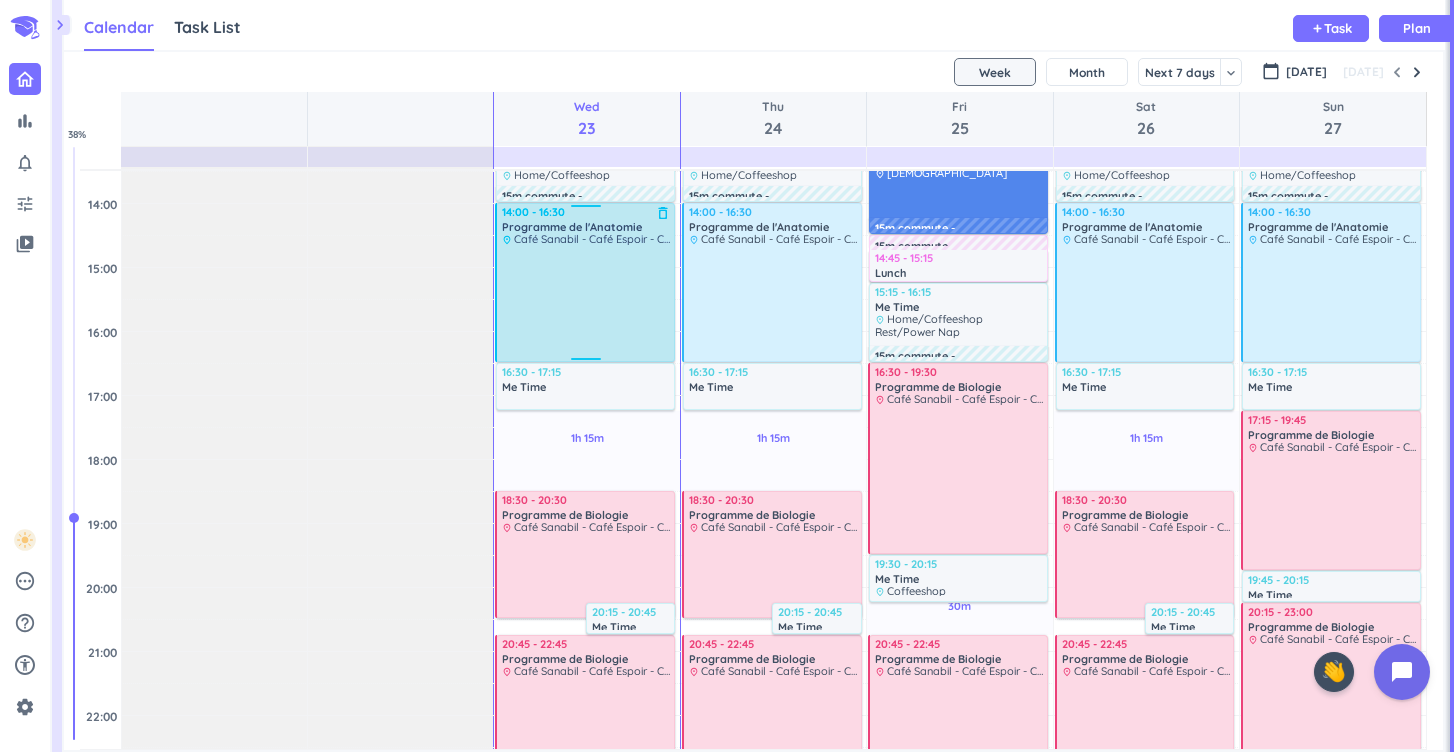 scroll, scrollTop: 643, scrollLeft: 0, axis: vertical 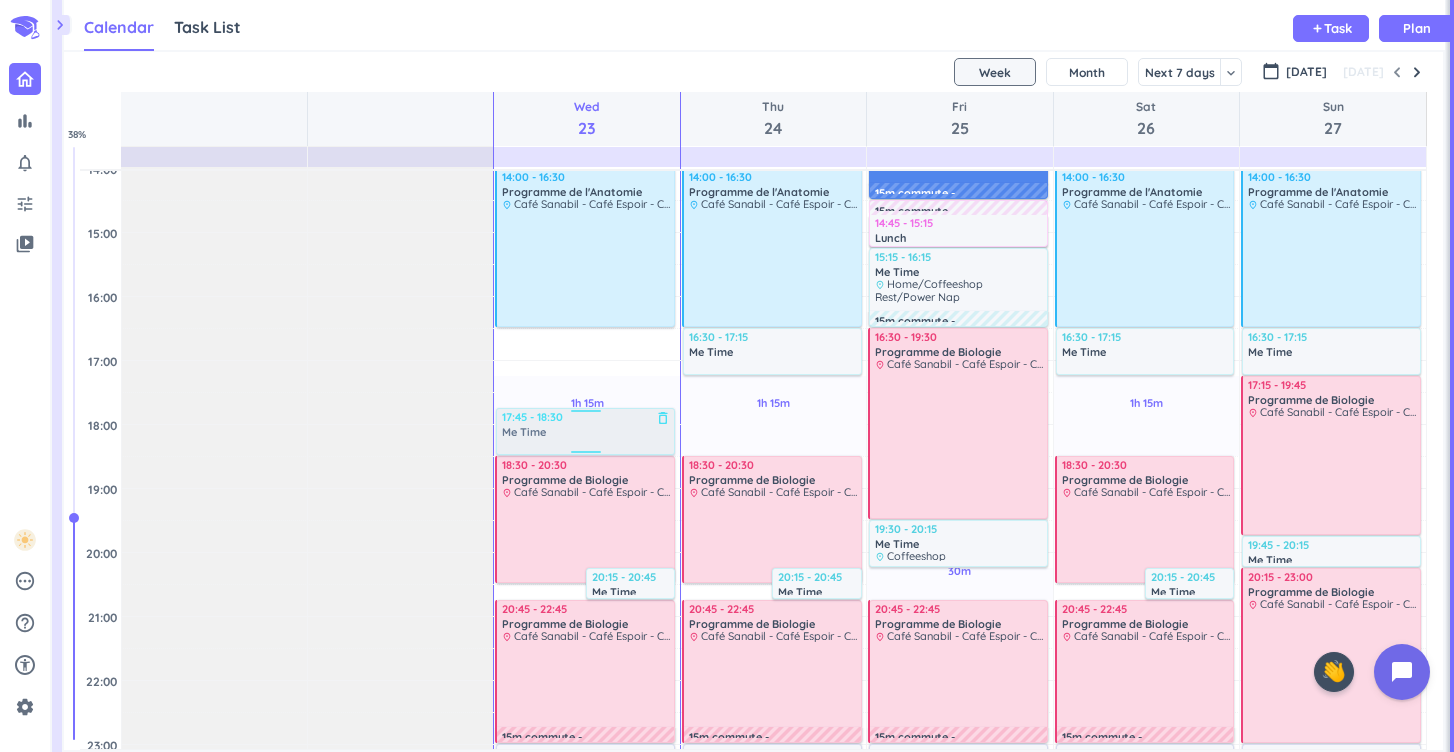 drag, startPoint x: 536, startPoint y: 360, endPoint x: 539, endPoint y: 433, distance: 73.061615 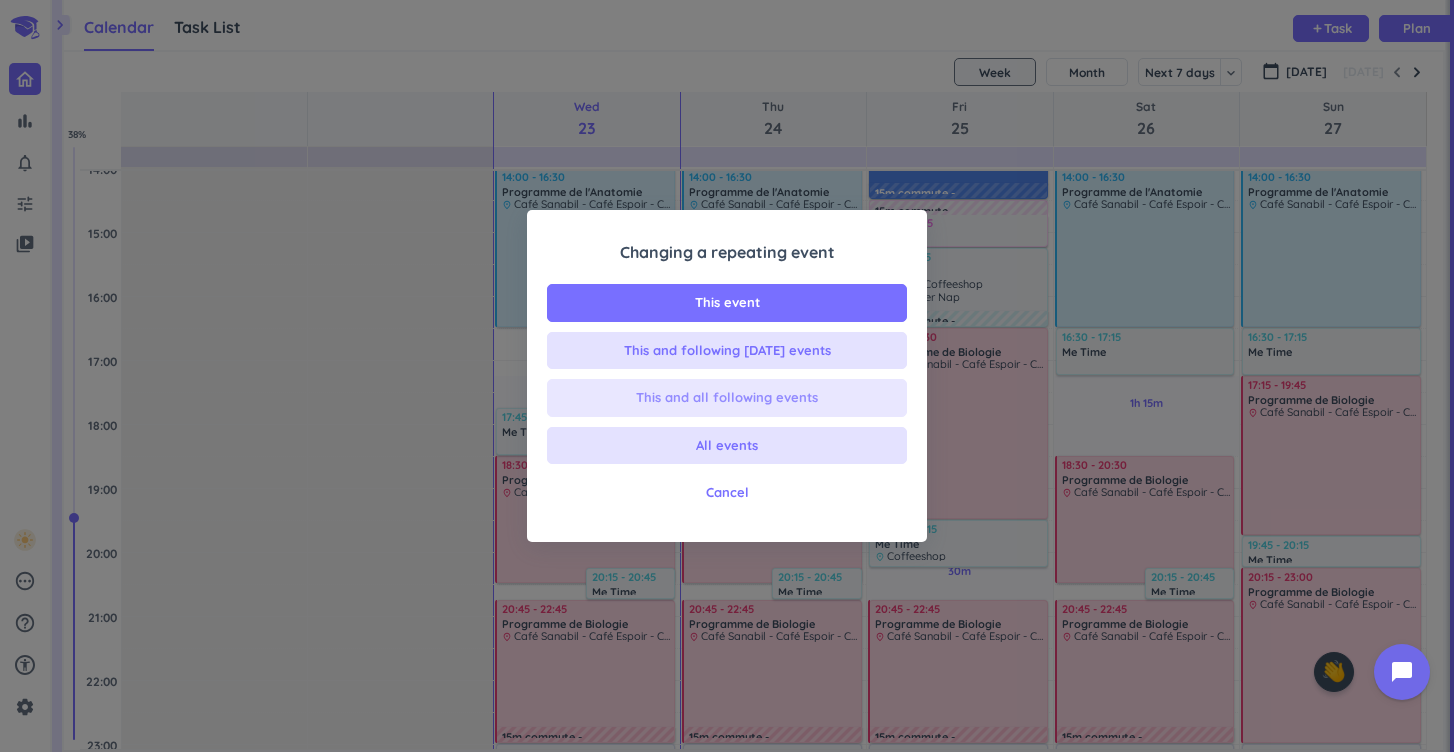 click on "This and all following events" at bounding box center [727, 398] 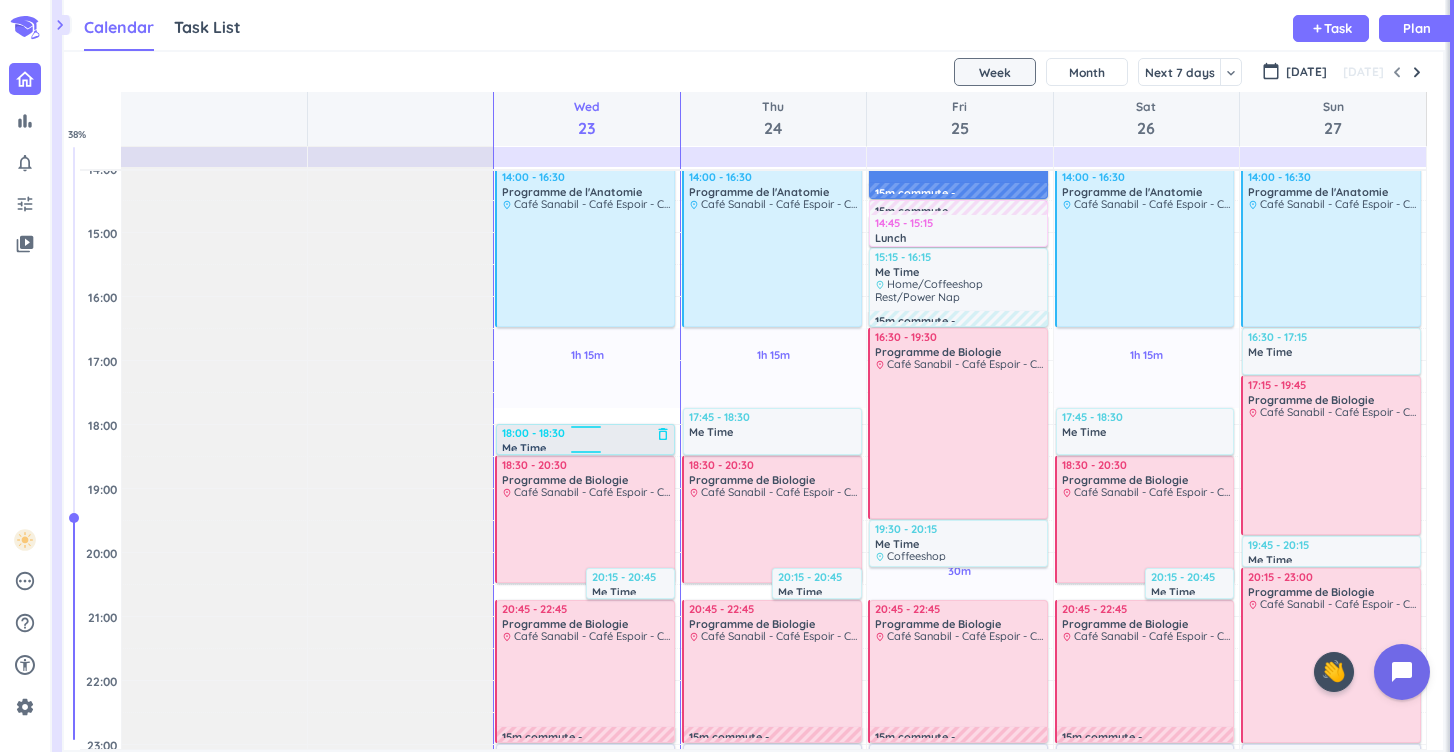 drag, startPoint x: 581, startPoint y: 412, endPoint x: 594, endPoint y: 427, distance: 19.849434 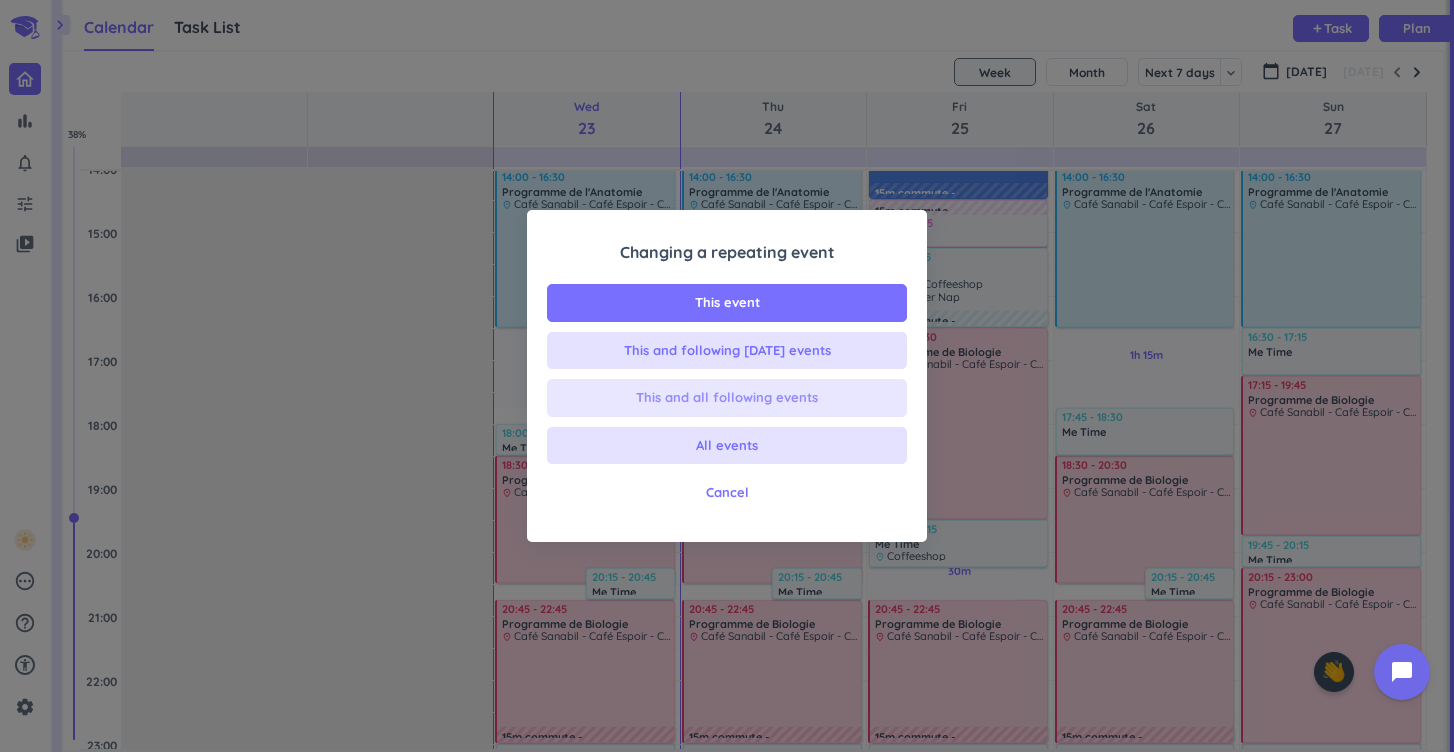 click on "This and all following events" at bounding box center [727, 398] 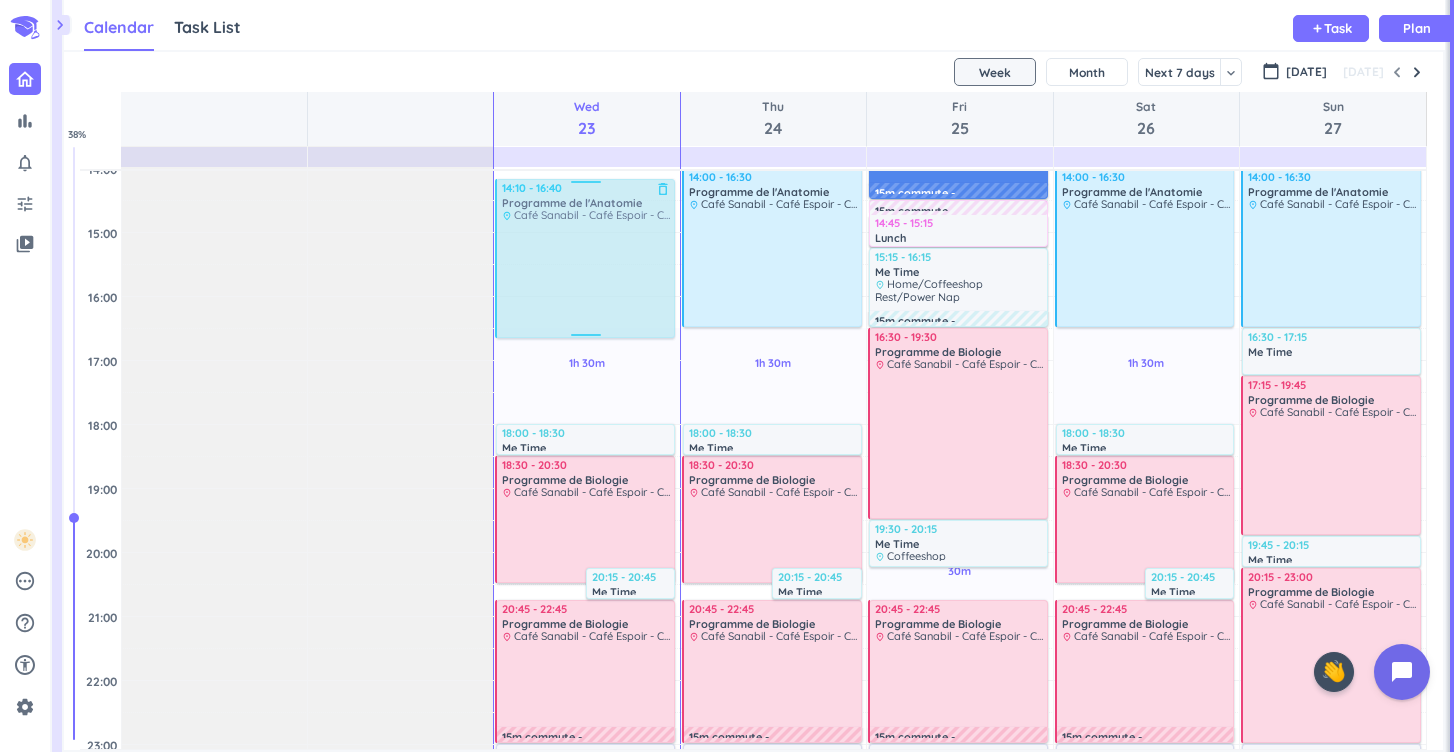 click on "30m Past due Plan 1h 30m Past due Plan Adjust Awake Time Adjust Awake Time 08:30 - 09:30 Me Time delete_outline place Coffeeshop Relax before I start studying 08:30 - 09:00 Breakfast delete_outline place Kitchen At the beginning of the day, Eat the Pre-workout meal i have in place and hit the Gym, and take the post-workout meal with me after the gym session 18:30 - 20:30 Programme de Biologie delete_outline place Café Sanabil - Café Espoir - Café Atlal 20:15 - 20:45 Me Time delete_outline place Coffeeshop Relax between studying sessions 06:30 - 06:50 Morning Routine delete_outline place Bathroom Do my Hygiene Routine, and Prepare for the day 07:00 - 08:15 Fitness session delete_outline place Axis Fitness Push Day 15m commute 09:30 - 12:00 Programme de l'Anatomie delete_outline place Café Sanabil - Café Espoir - Café Atlal 15m commute 15m commute 12:30 - 13:00 Lunch delete_outline place Home Have my post-workout meal at home 13:00 - 13:45 Me Time delete_outline place Home/Coffeeshop Rest/Power Nap place" at bounding box center [586, 296] 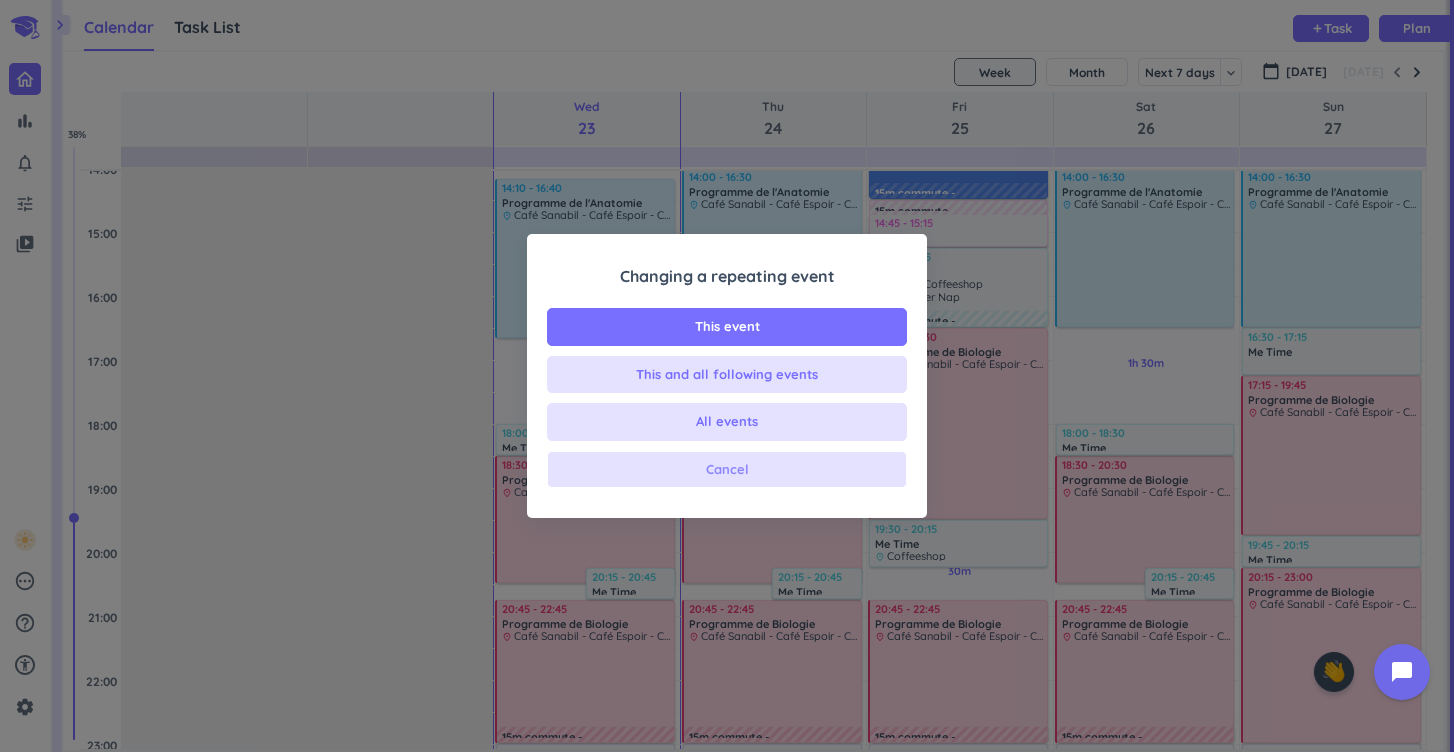 click on "Cancel" at bounding box center (727, 470) 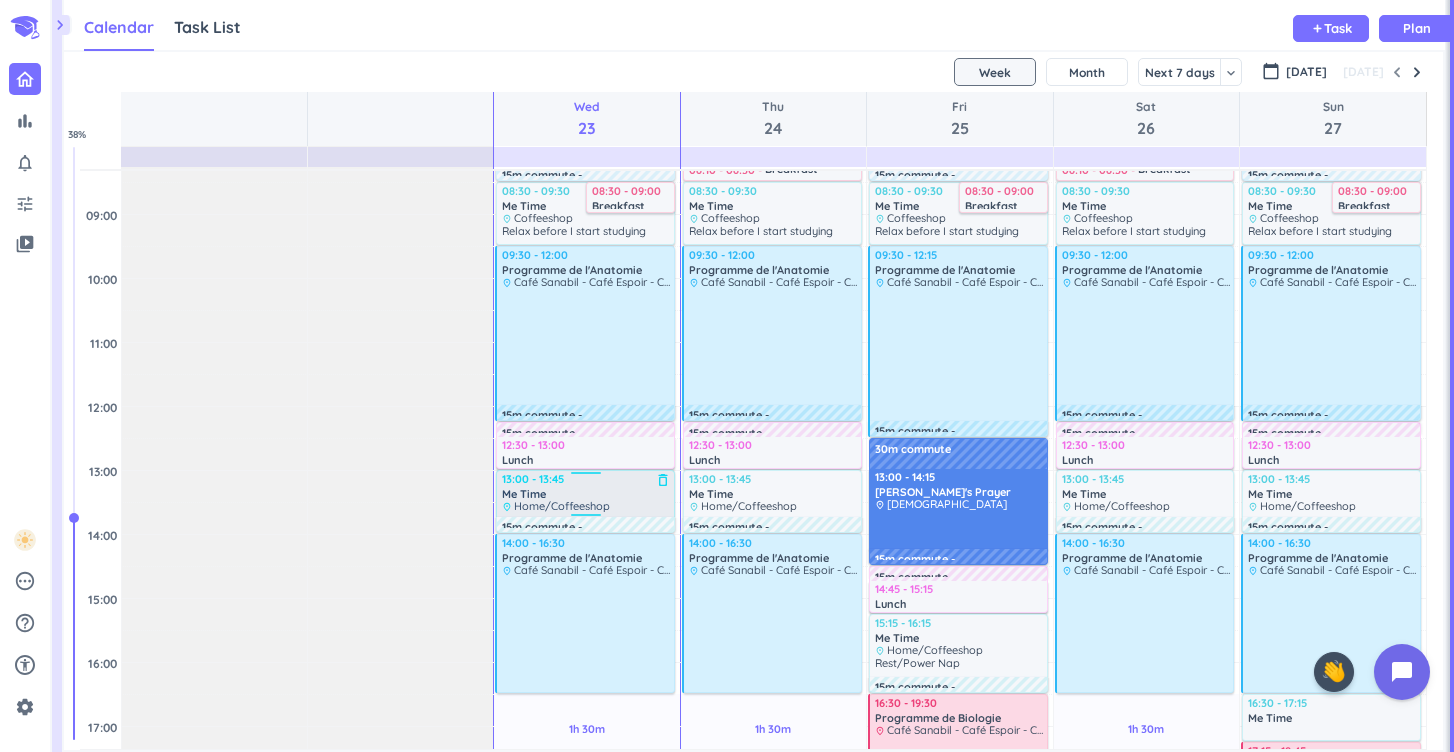 scroll, scrollTop: 274, scrollLeft: 0, axis: vertical 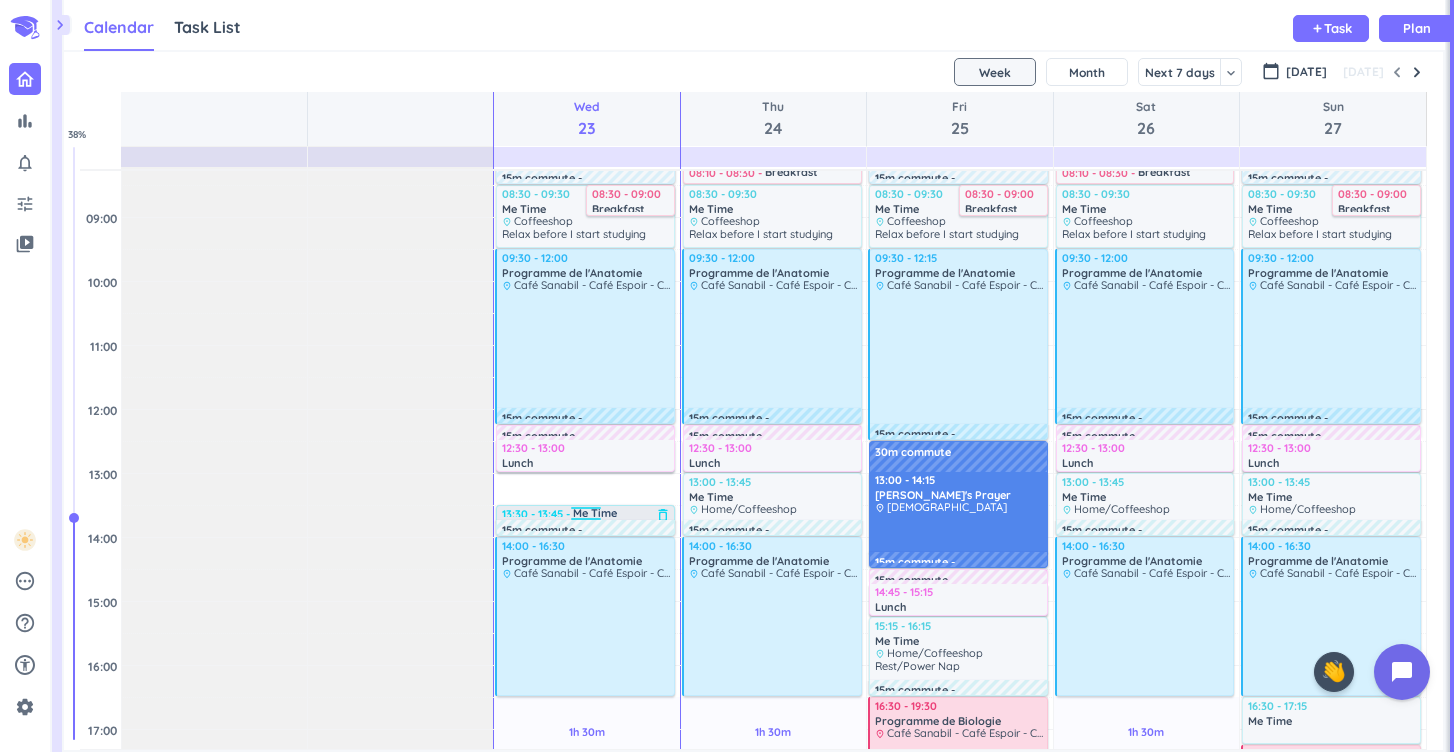 drag, startPoint x: 596, startPoint y: 477, endPoint x: 604, endPoint y: 505, distance: 29.12044 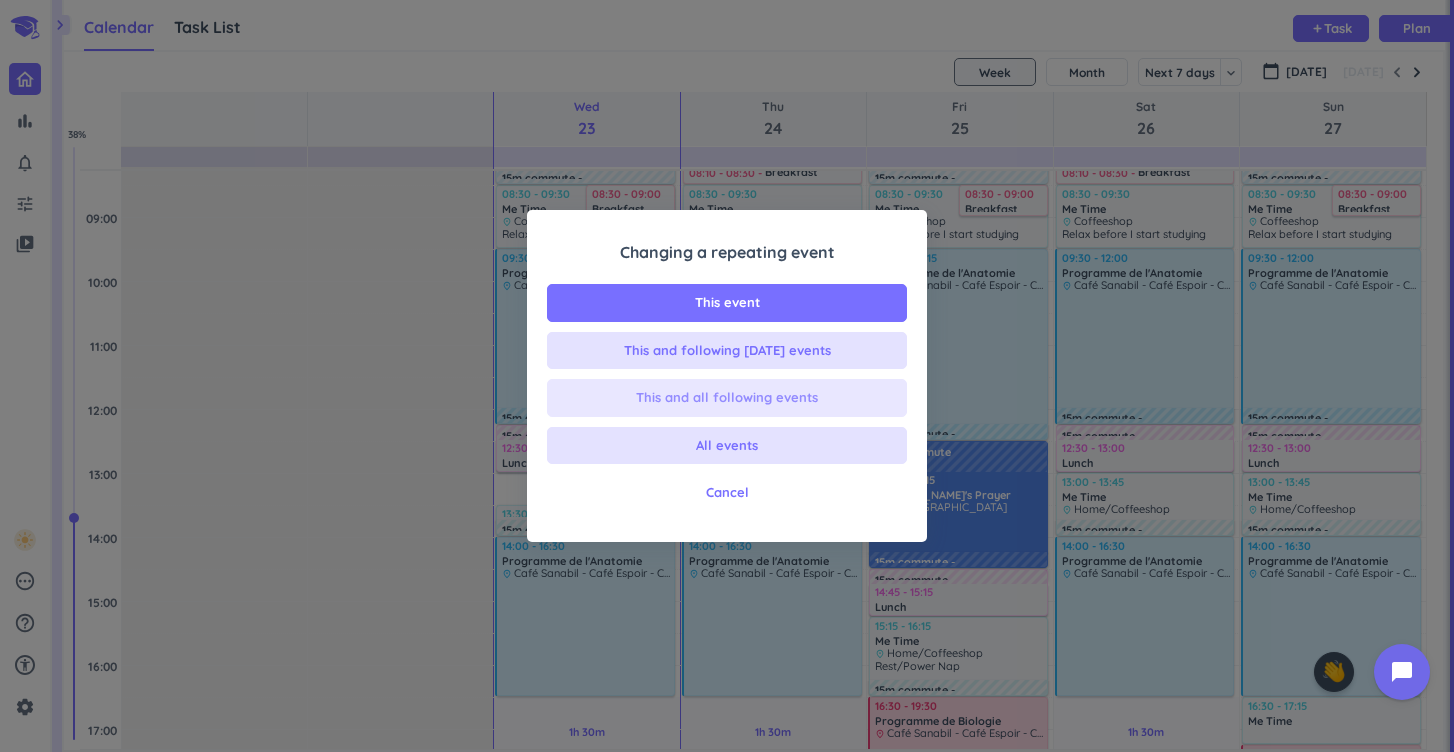 click on "This and all following events" at bounding box center (727, 398) 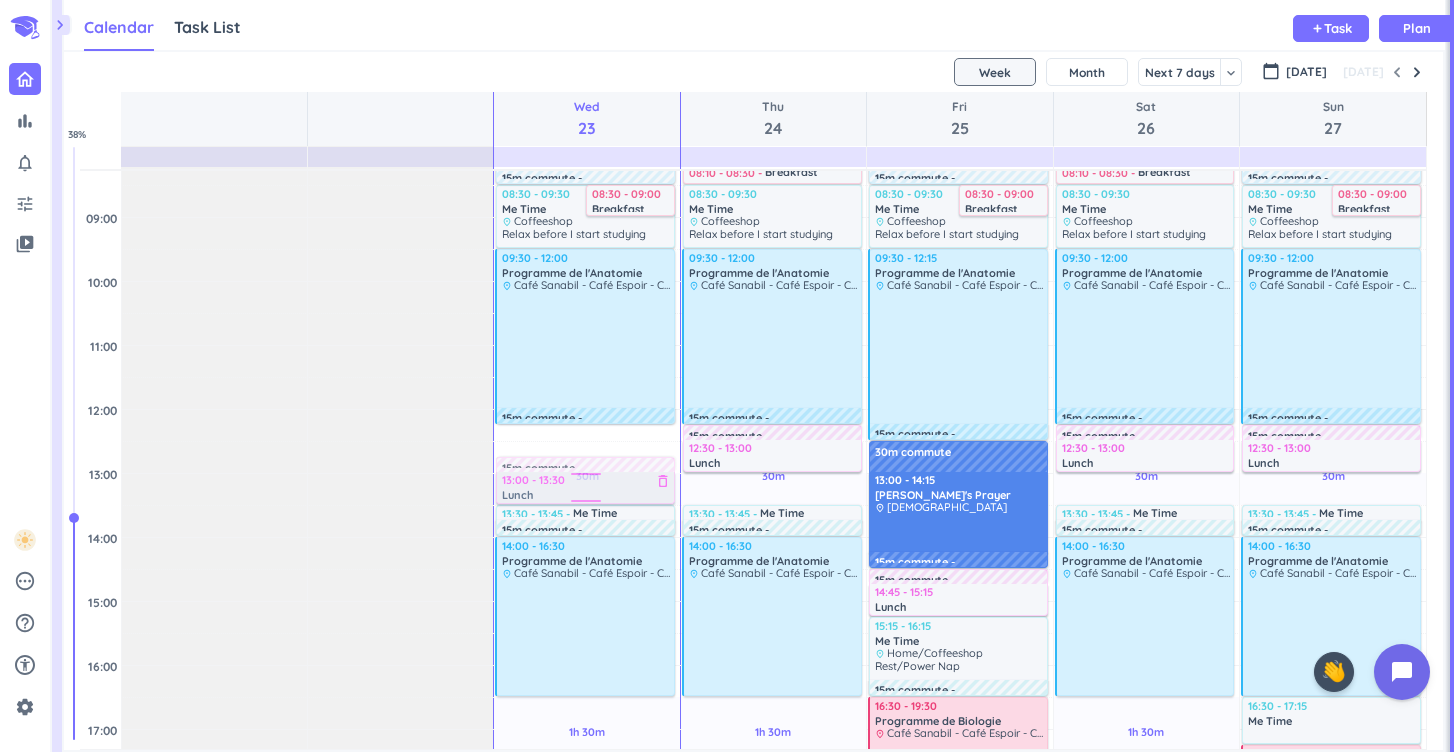 drag, startPoint x: 620, startPoint y: 454, endPoint x: 626, endPoint y: 483, distance: 29.614185 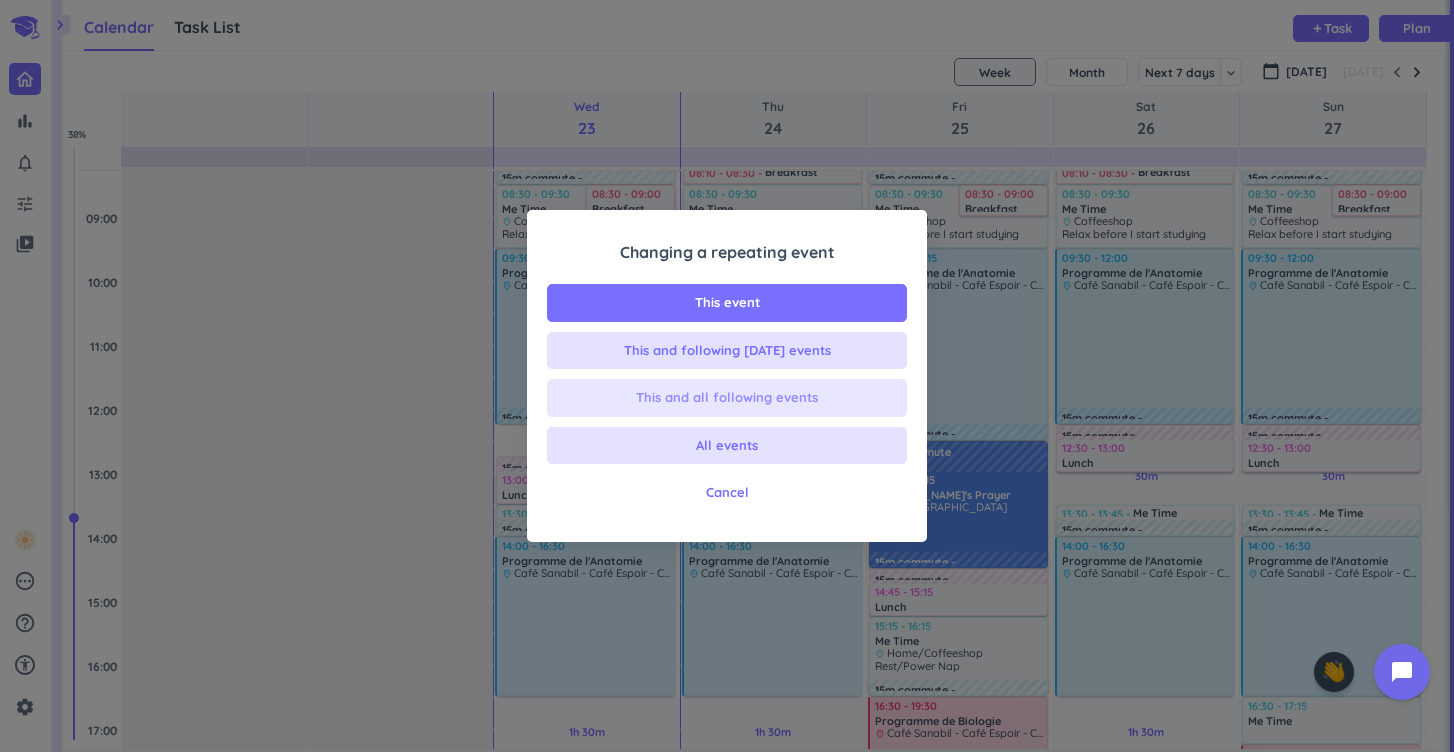 click on "This and all following events" at bounding box center (727, 398) 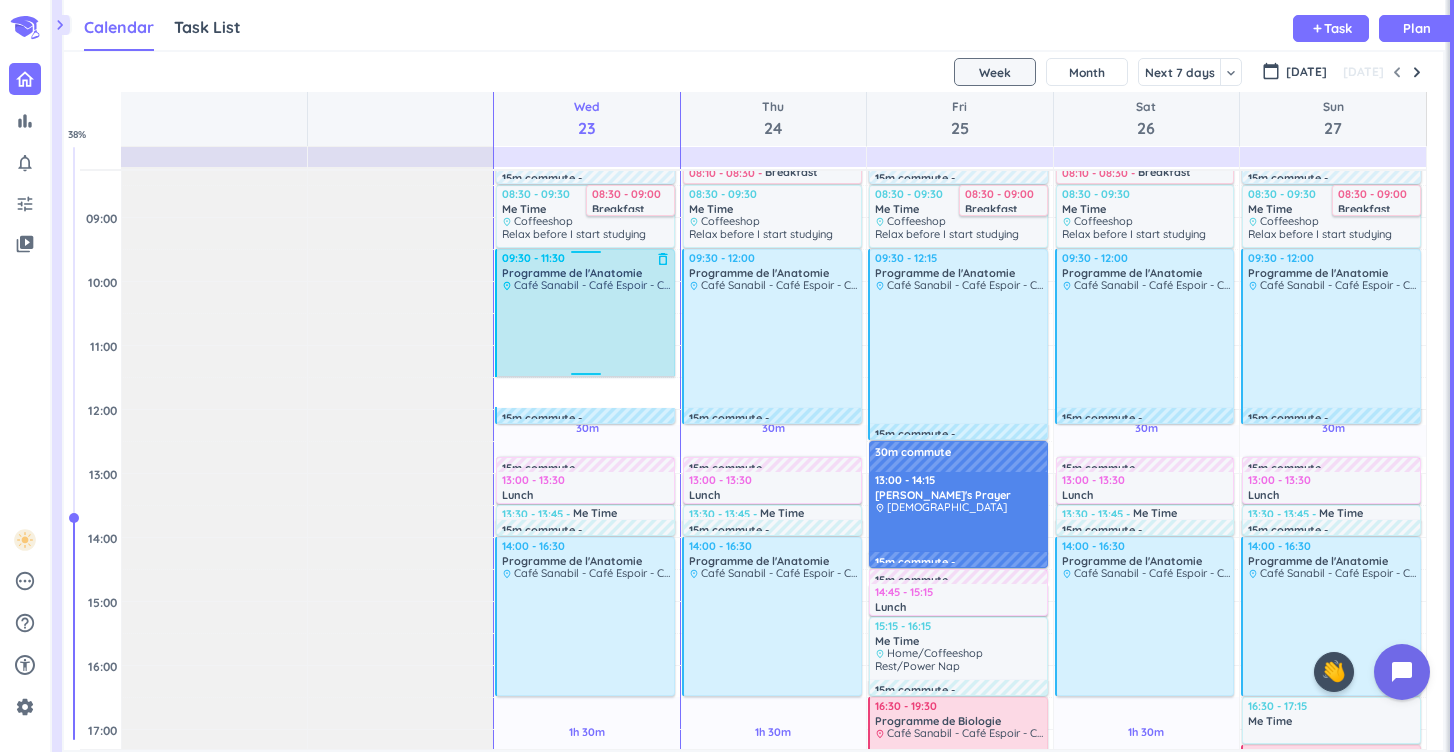 drag, startPoint x: 591, startPoint y: 406, endPoint x: 601, endPoint y: 375, distance: 32.572994 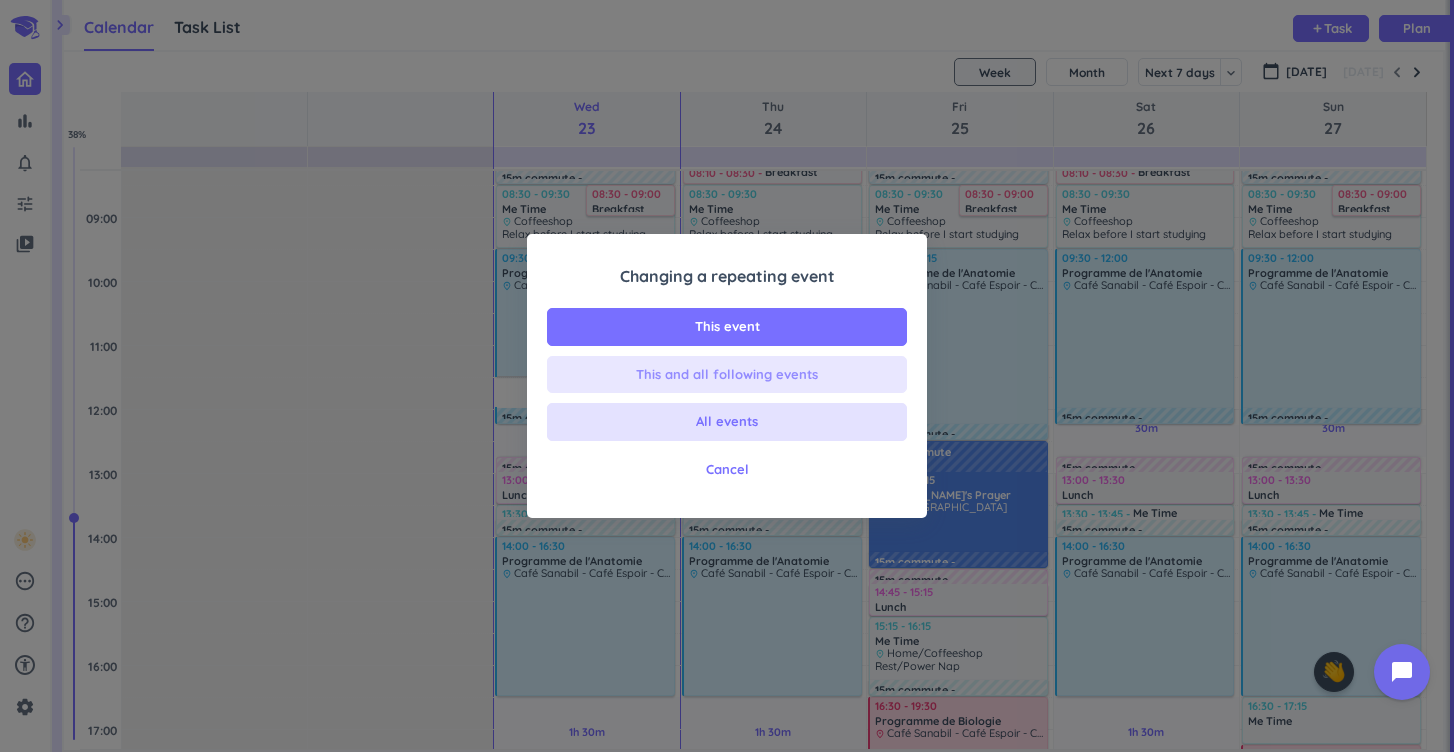 click on "This and all following events" at bounding box center (727, 375) 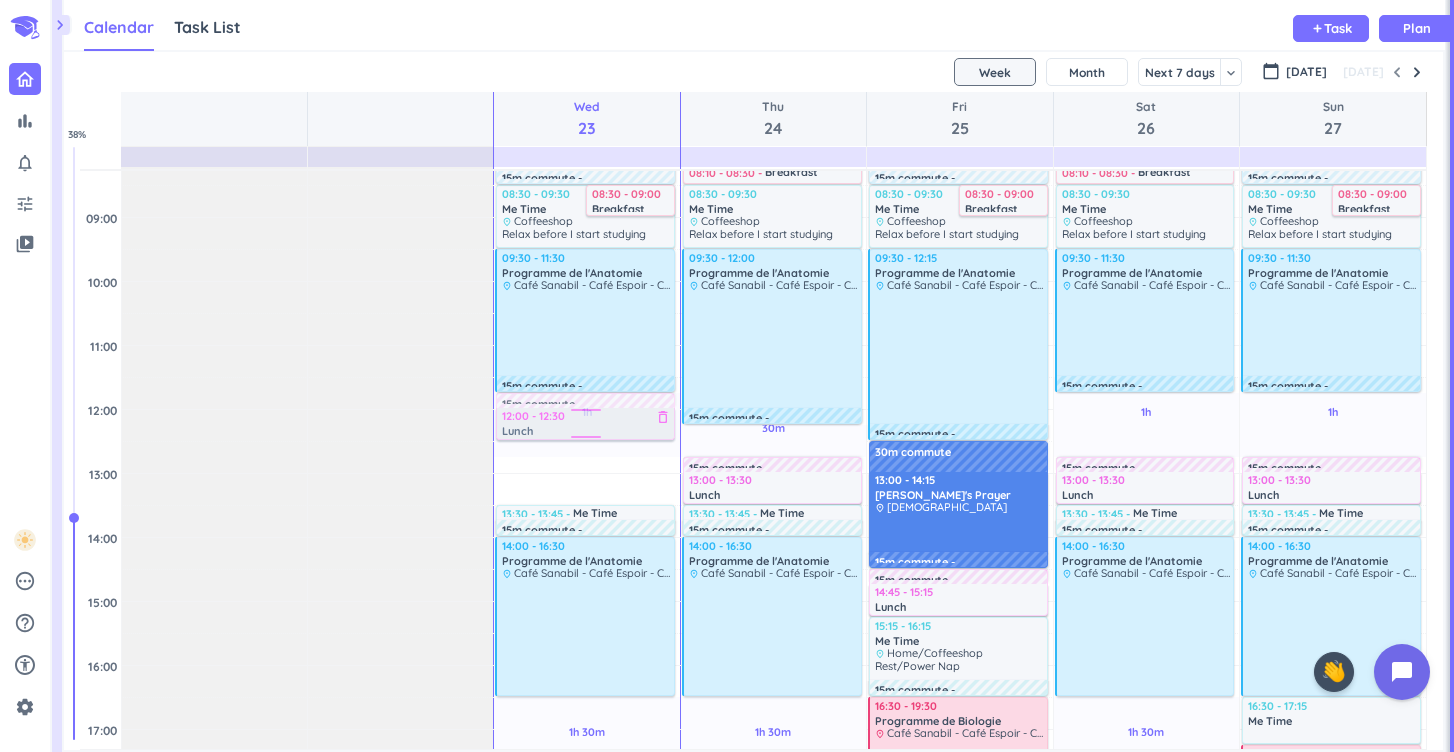 drag, startPoint x: 532, startPoint y: 491, endPoint x: 545, endPoint y: 432, distance: 60.41523 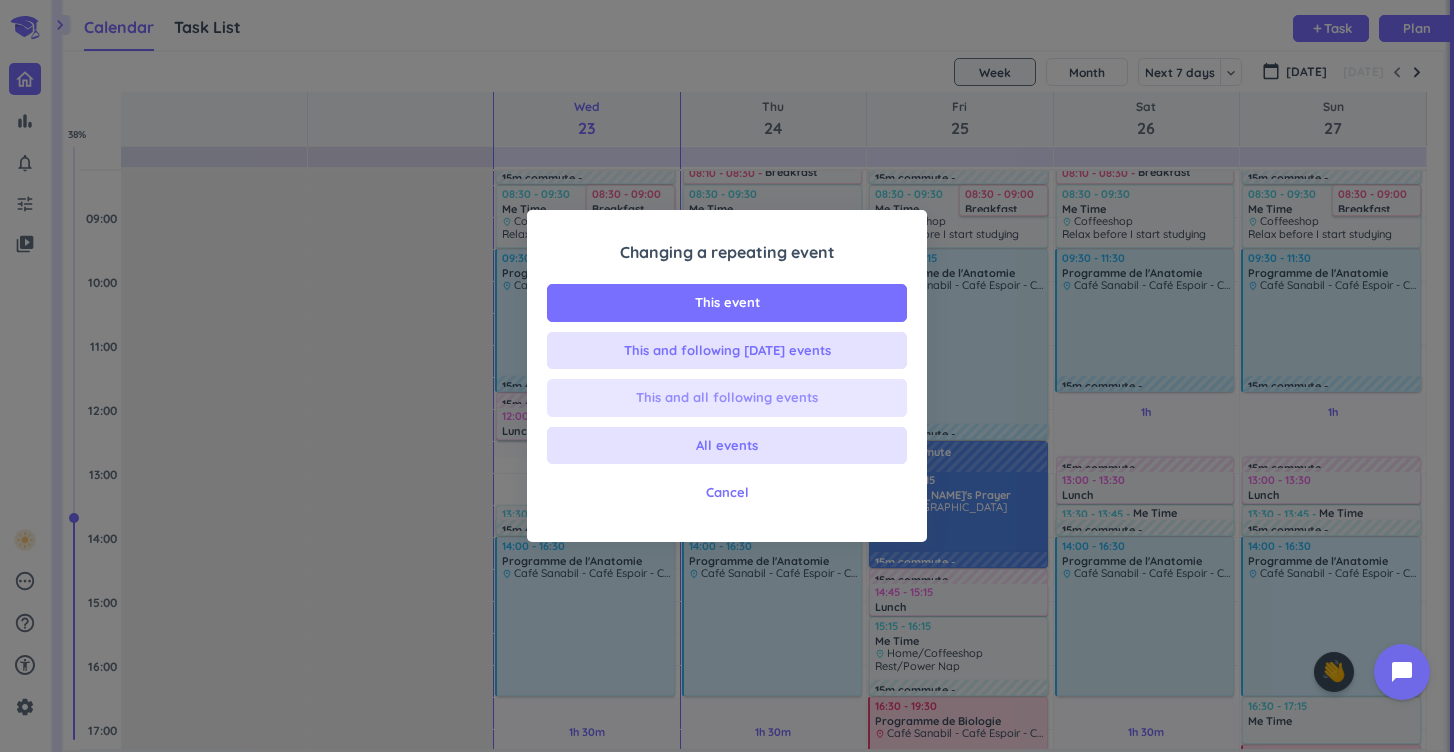 click on "This and all following events" at bounding box center (727, 398) 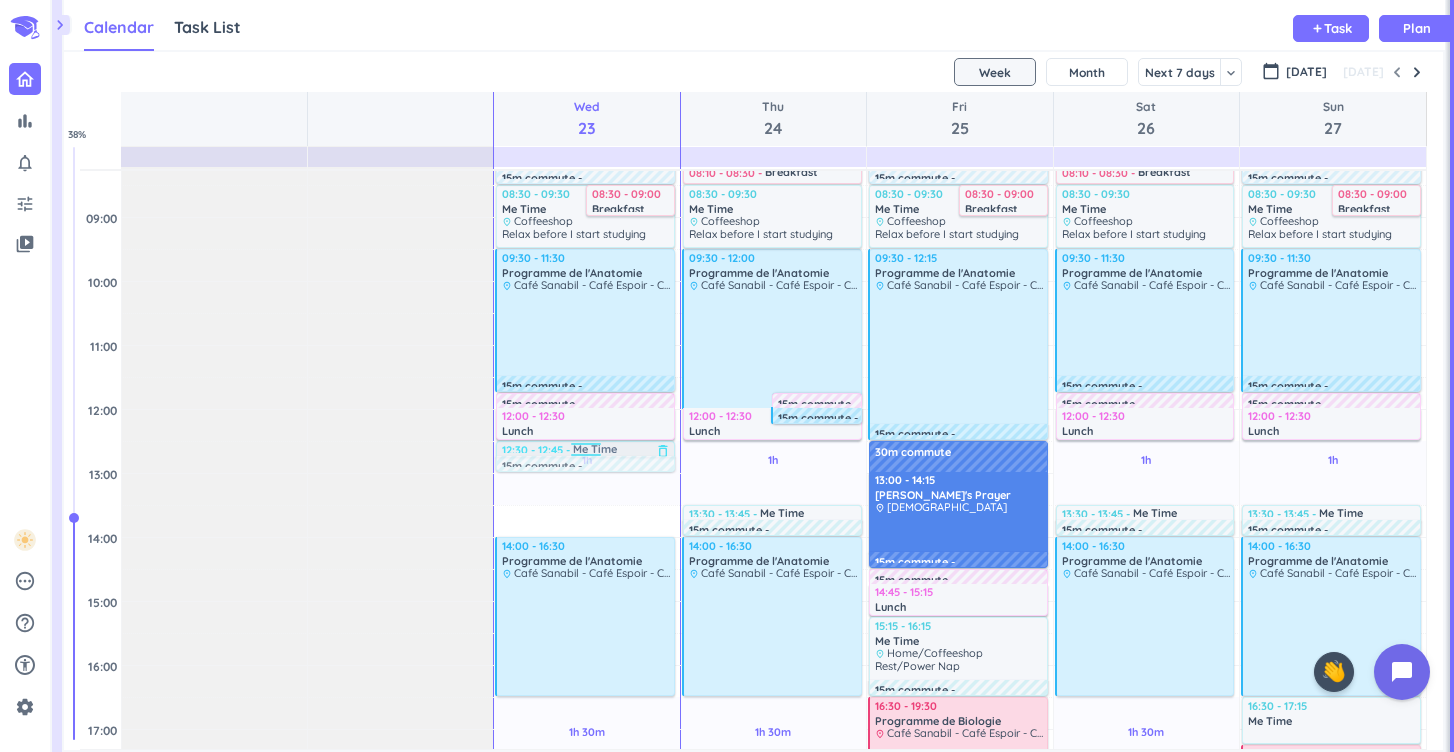 drag, startPoint x: 515, startPoint y: 515, endPoint x: 519, endPoint y: 453, distance: 62.1289 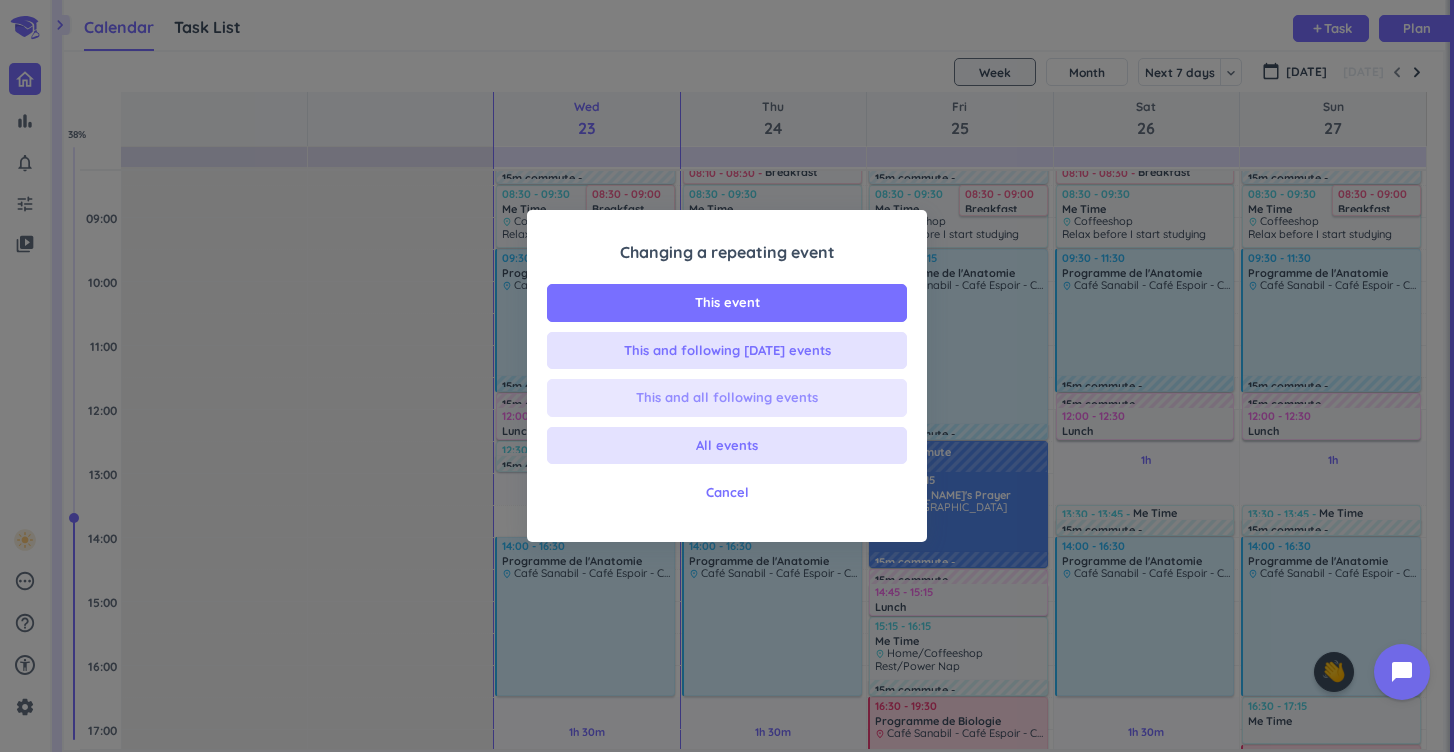 click on "This and all following events" at bounding box center (727, 398) 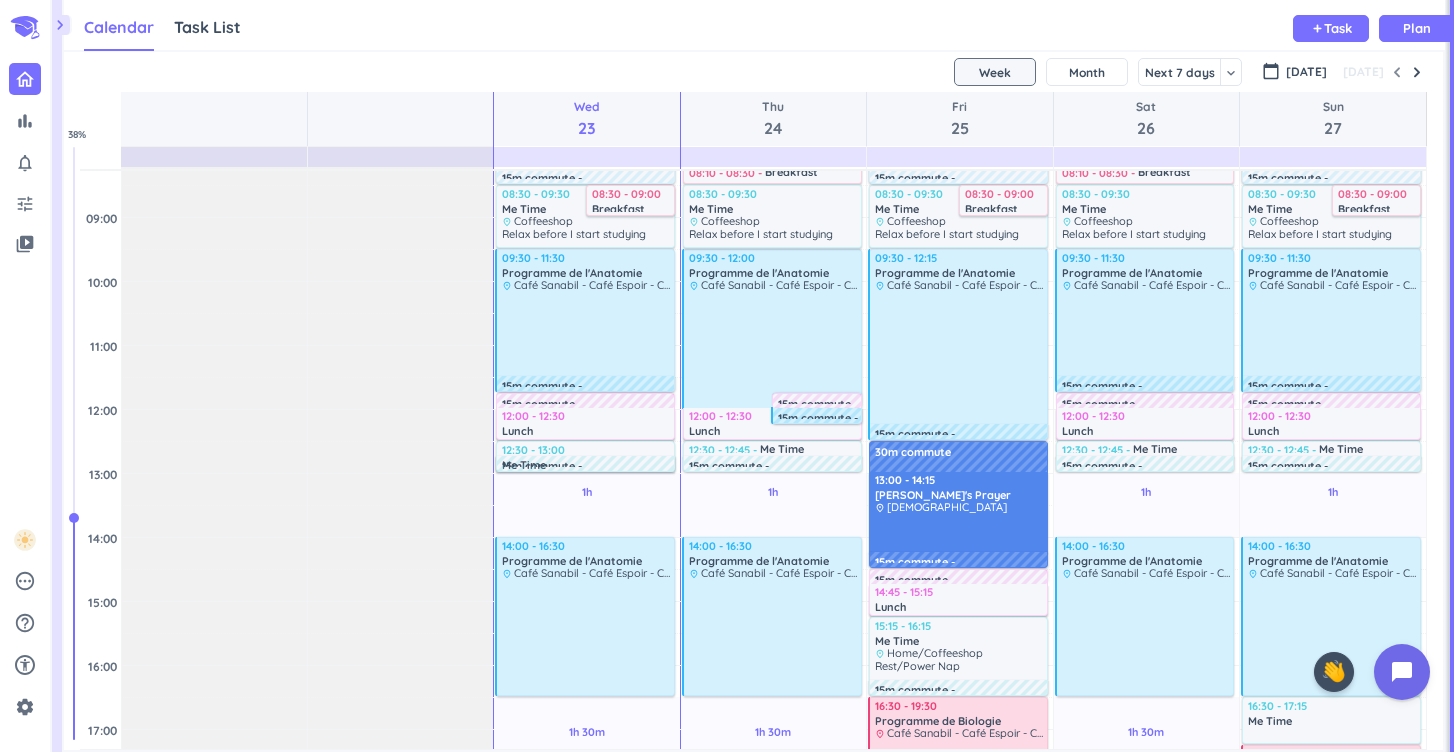 drag, startPoint x: 588, startPoint y: 455, endPoint x: 590, endPoint y: 469, distance: 14.142136 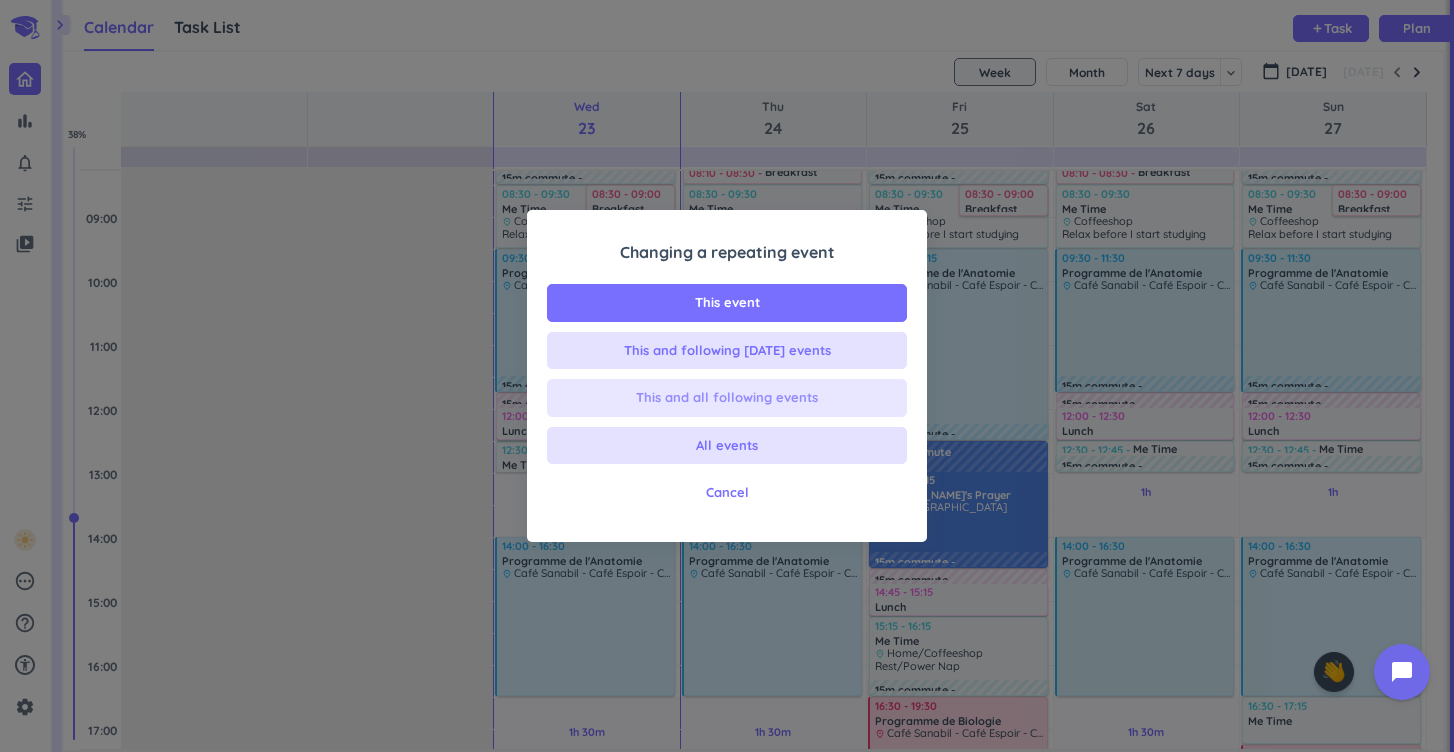 click on "This and all following events" at bounding box center [727, 398] 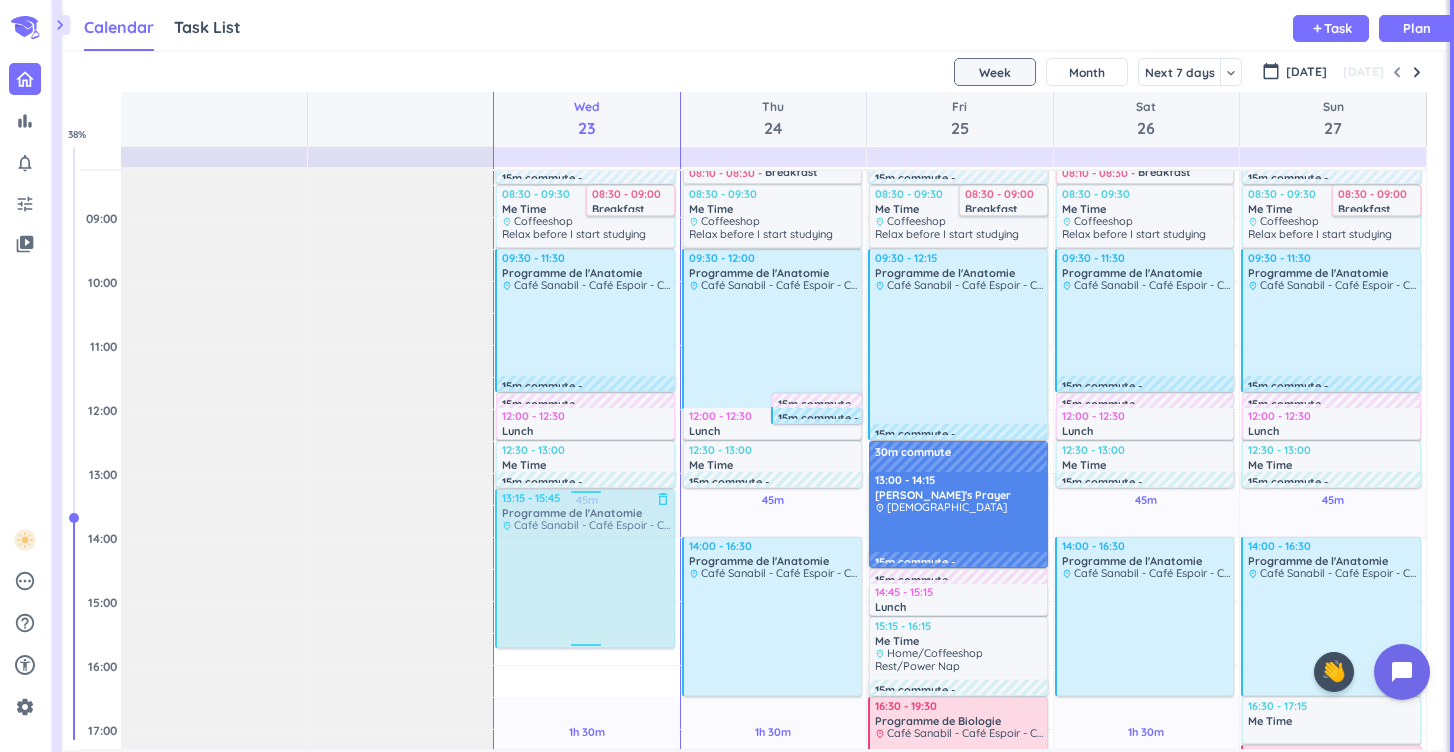 drag, startPoint x: 543, startPoint y: 603, endPoint x: 554, endPoint y: 543, distance: 61 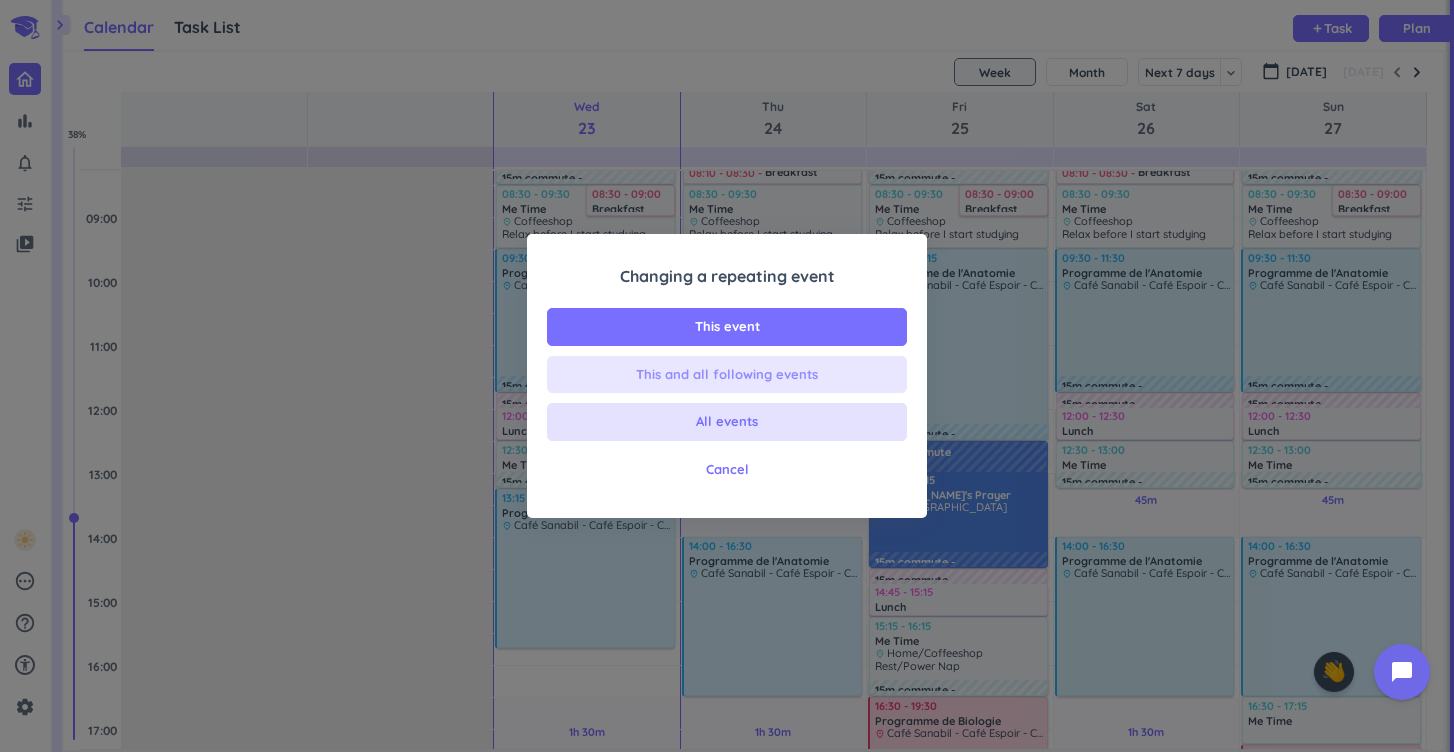 click on "This and all following events" at bounding box center (727, 375) 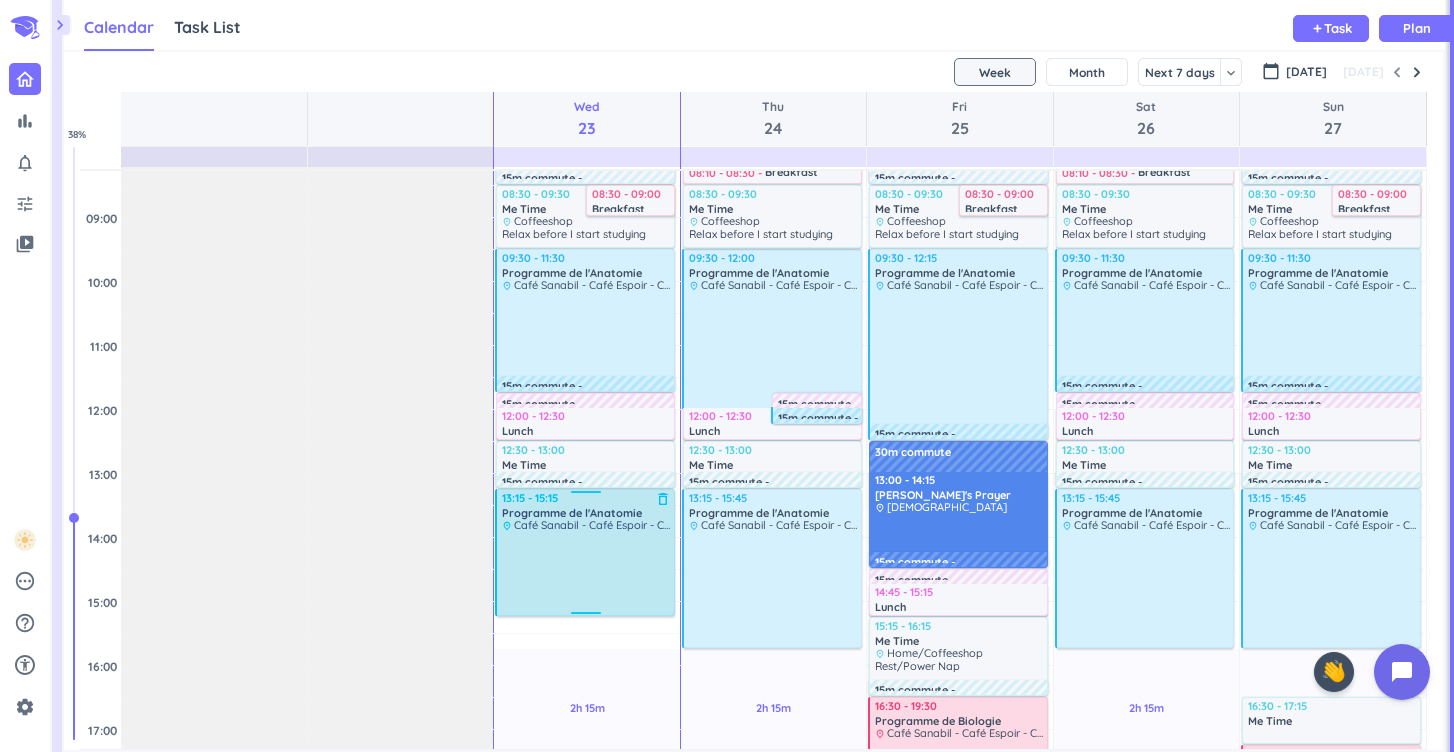 drag, startPoint x: 581, startPoint y: 646, endPoint x: 582, endPoint y: 613, distance: 33.01515 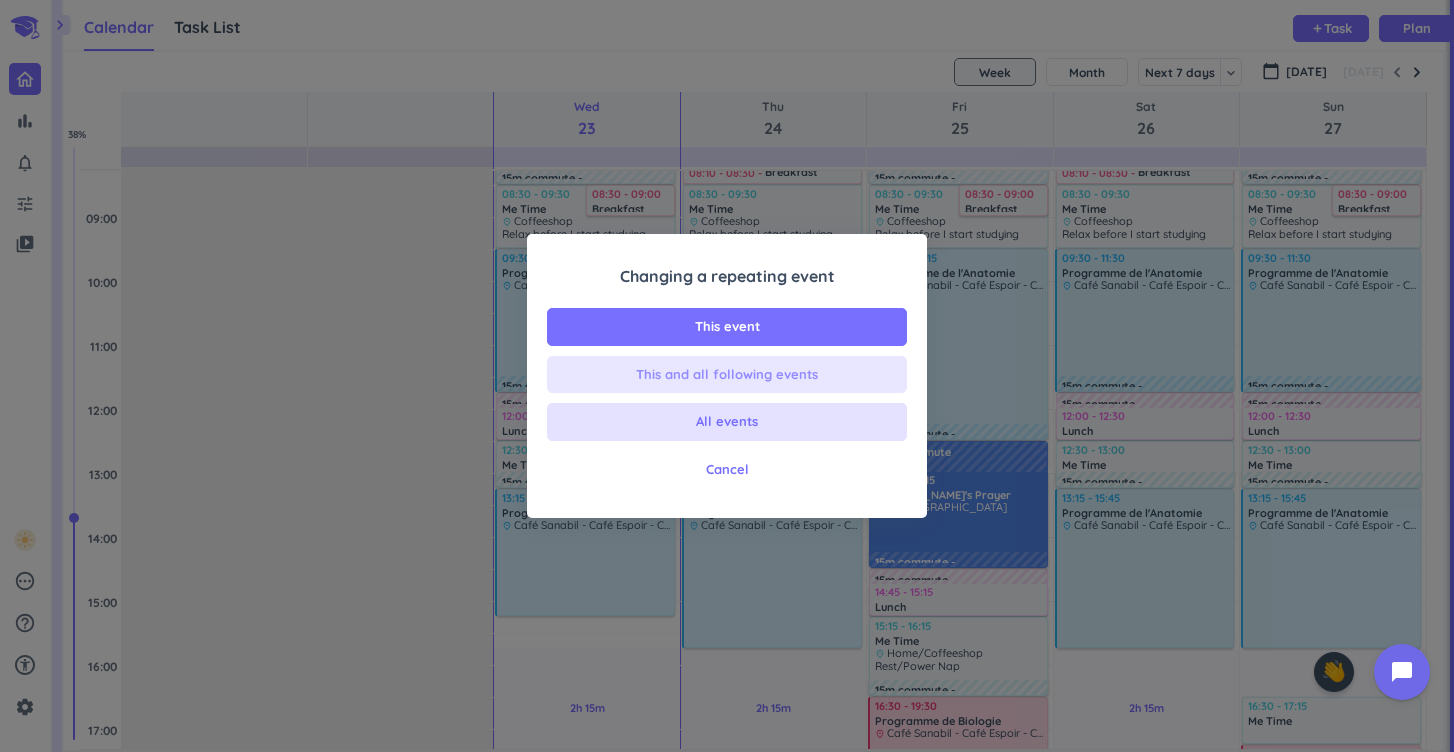 click on "This and all following events" at bounding box center [727, 375] 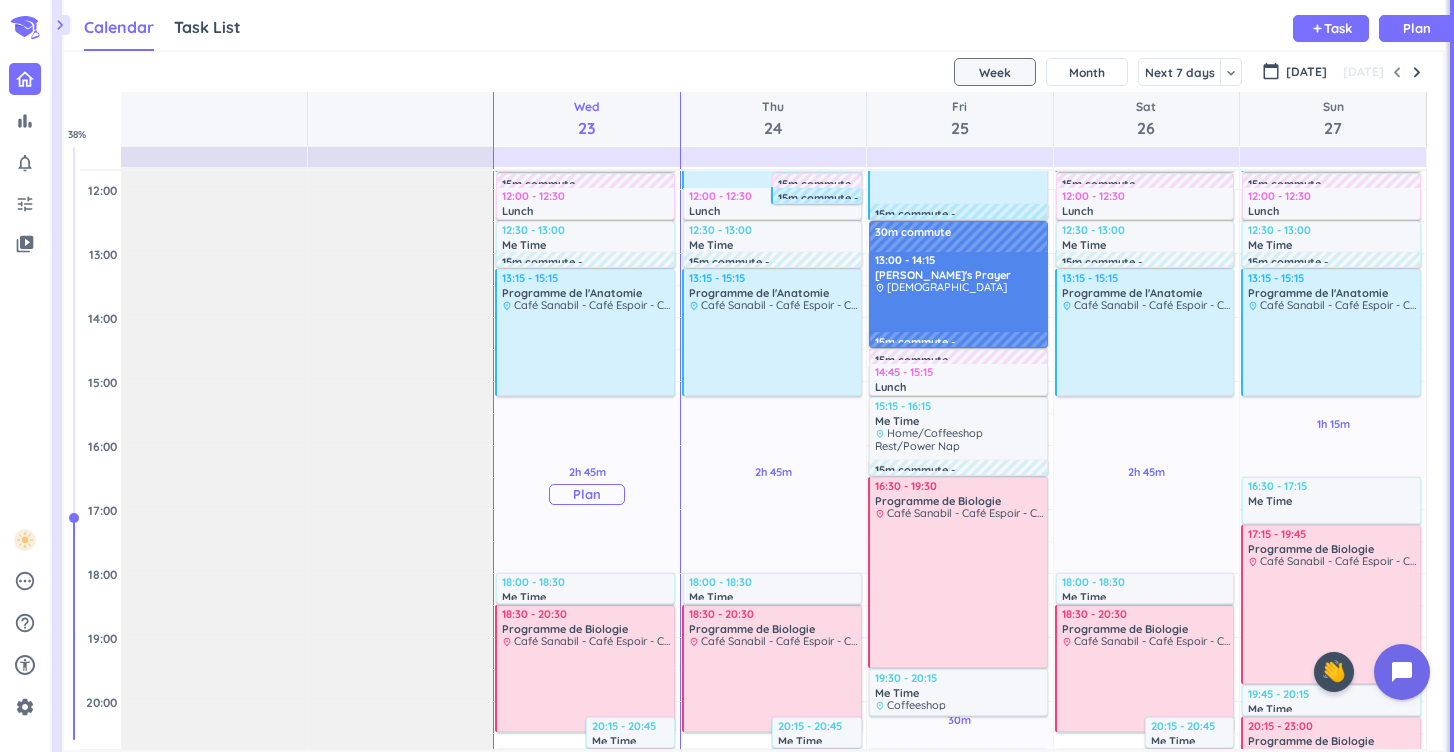scroll, scrollTop: 530, scrollLeft: 0, axis: vertical 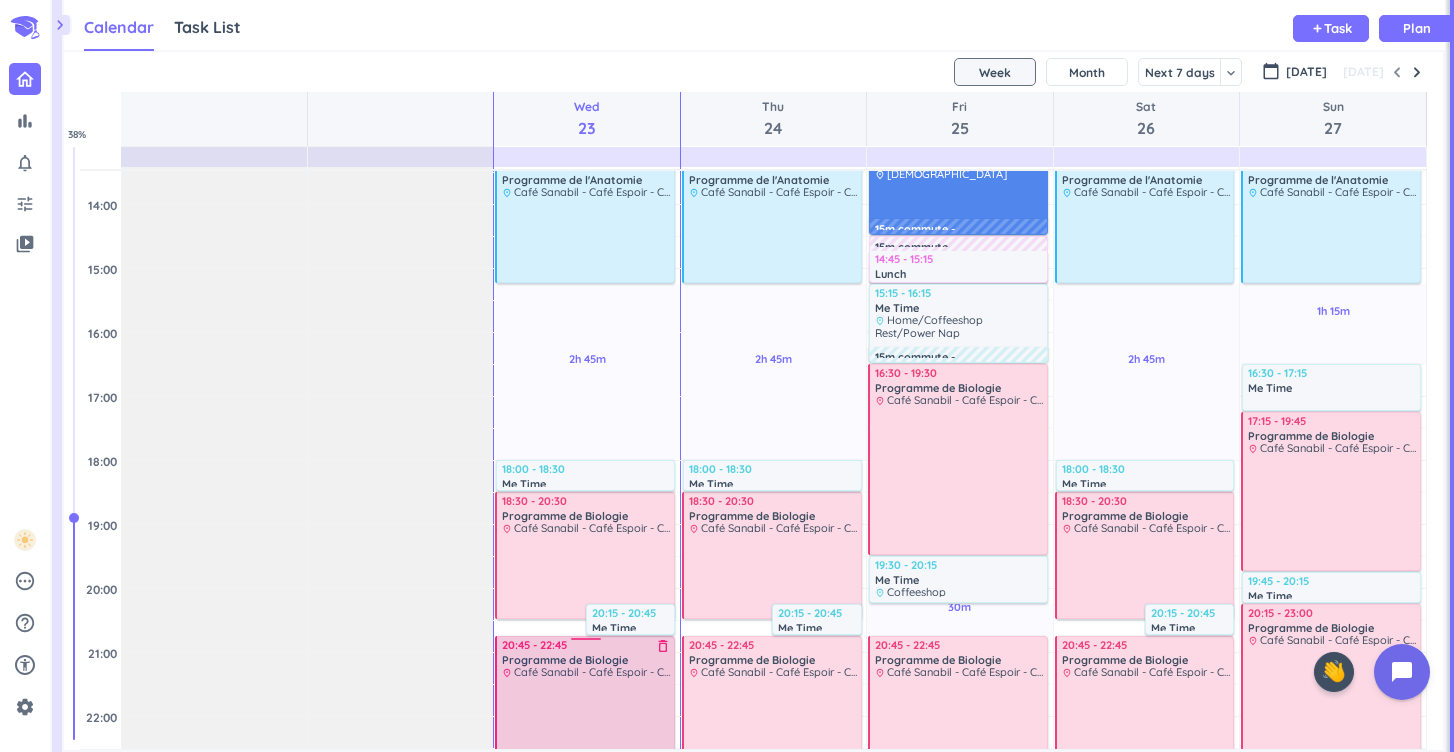 click on "08:30 - 09:30 Me Time delete_outline place Coffeeshop Relax before I start studying 08:30 - 09:00 Breakfast delete_outline place Kitchen At the beginning of the day, Eat the Pre-workout meal i have in place and hit the Gym, and take the post-workout meal with me after the gym session 18:30 - 20:30 Programme de Biologie delete_outline place Café Sanabil - Café Espoir - Café Atlal 20:15 - 20:45 Me Time delete_outline place Coffeeshop Relax between studying sessions 06:30 - 06:50 Morning Routine delete_outline place Bathroom Do my Hygiene Routine, and Prepare for the day 07:00 - 08:15 Fitness session delete_outline place Axis Fitness Push Day 15m commute 09:30 - 11:30 Programme de l'Anatomie delete_outline place Café Sanabil - Café Espoir - Café Atlal 15m commute 15m commute 12:00 - 12:30 Lunch delete_outline place Home Have my post-workout meal at home 12:30 - 13:00 Me Time delete_outline place Home/Coffeeshop Rest/Power Nap 15m commute 13:15 - 15:15 Programme de l'Anatomie delete_outline place Me Time" at bounding box center (585, -436) 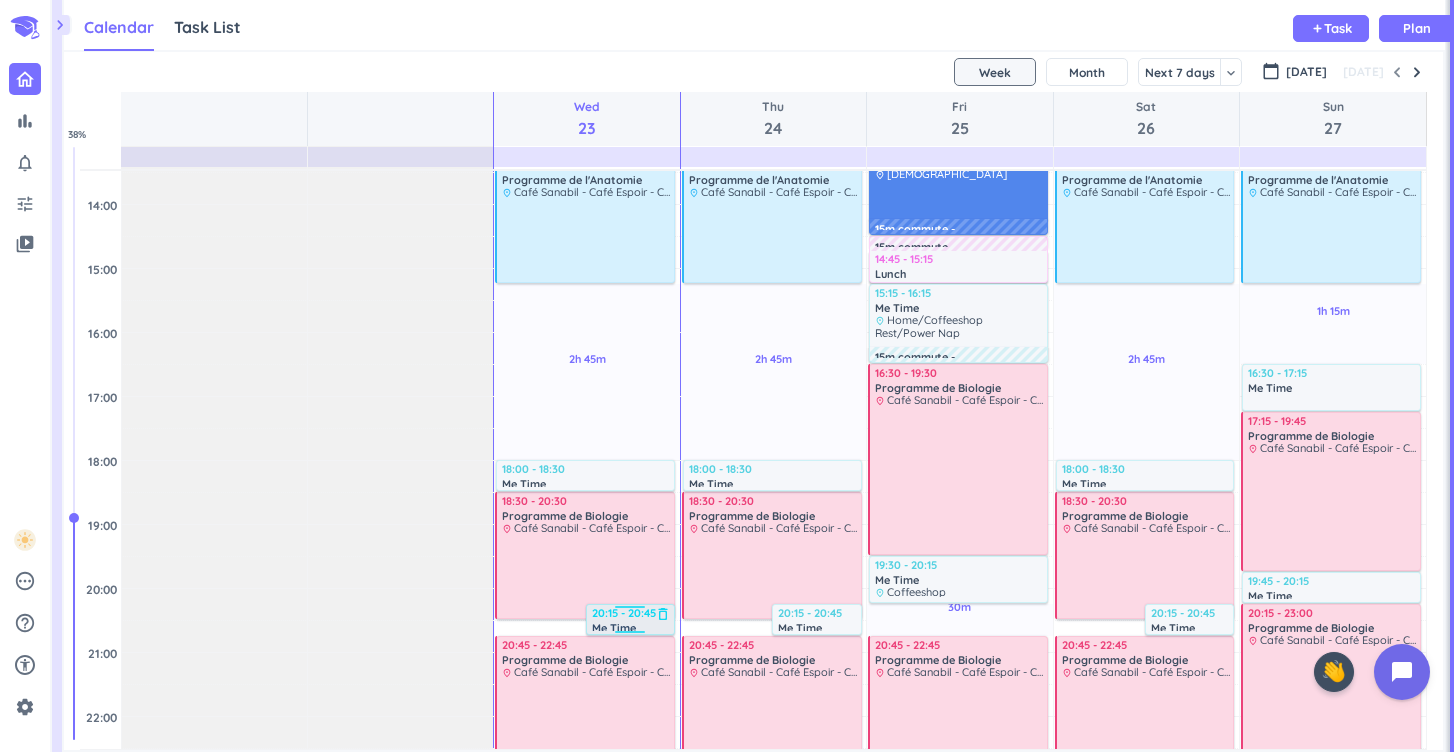 click on "20:15 - 20:45" at bounding box center (631, 613) 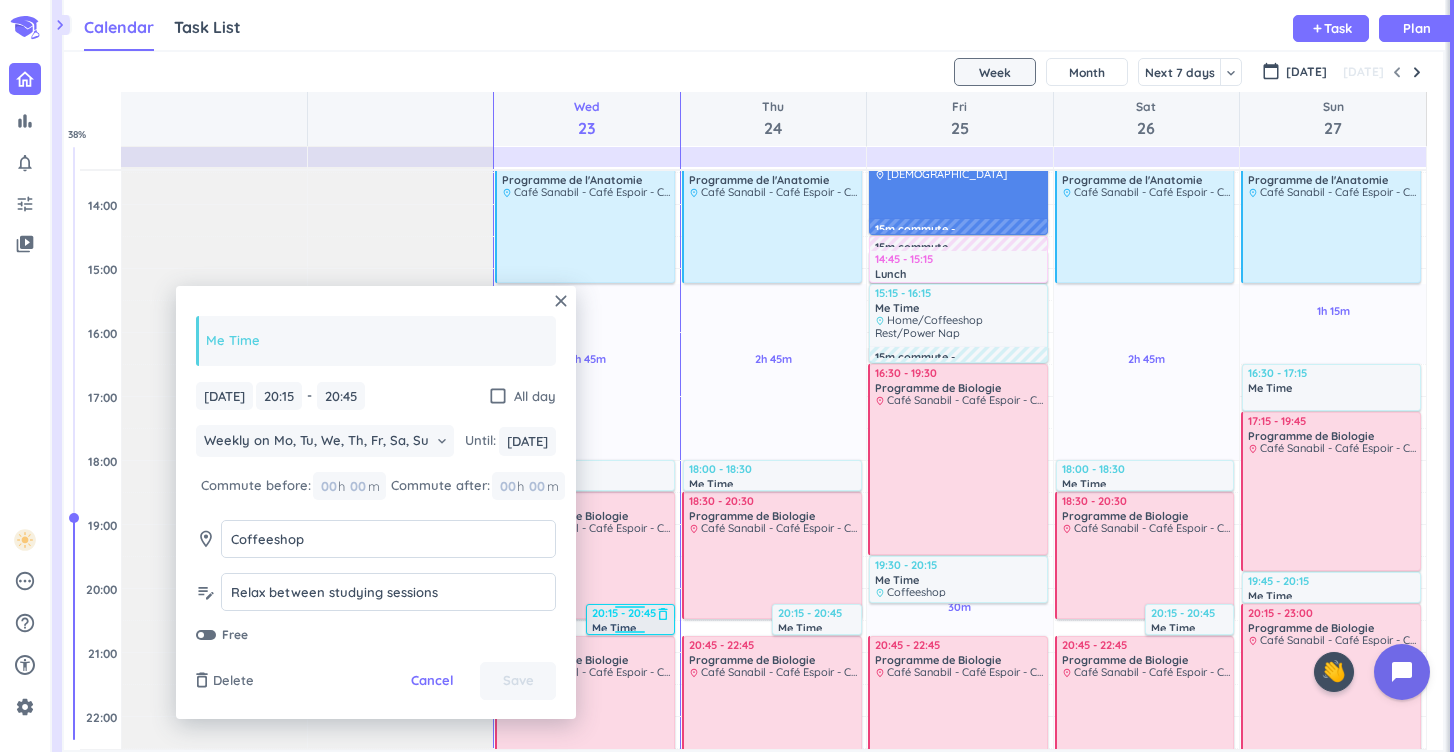 click on "20:15 - 20:45 Me Time delete_outline place Coffeeshop Relax between studying sessions" at bounding box center [630, 619] 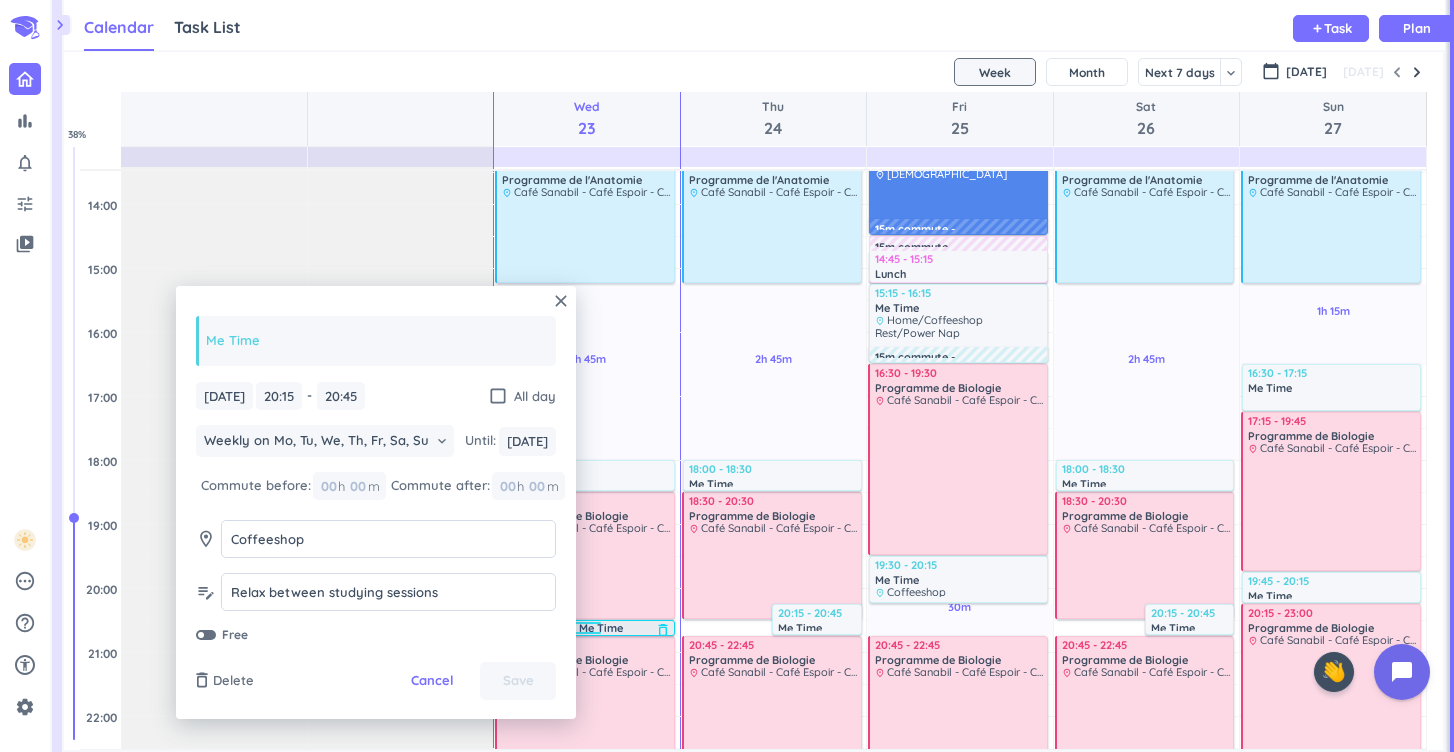 drag, startPoint x: 630, startPoint y: 609, endPoint x: 630, endPoint y: 621, distance: 12 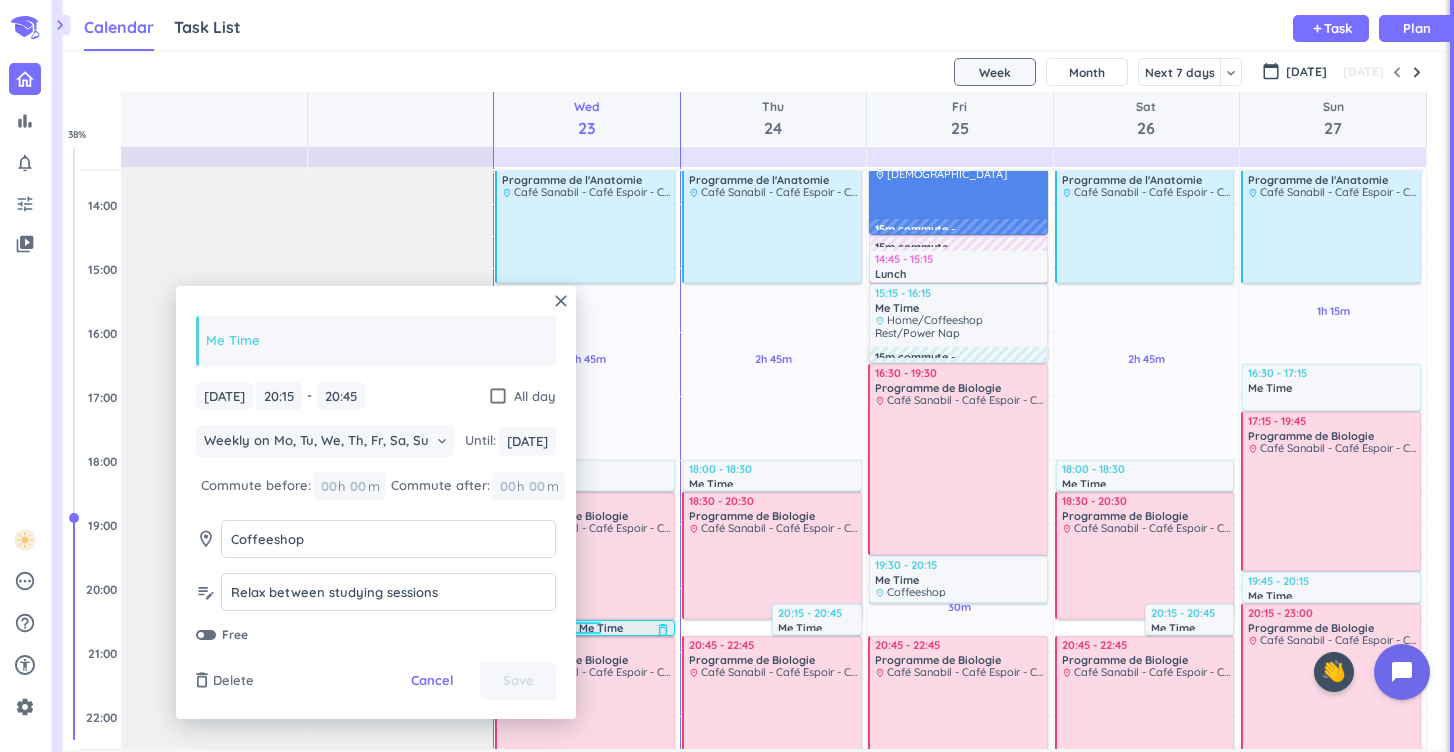 click on "30m Past due Plan 2h 45m Past due Plan Adjust Awake Time Adjust Awake Time 08:30 - 09:30 Me Time delete_outline place Coffeeshop Relax before I start studying 08:30 - 09:00 Breakfast delete_outline place Kitchen At the beginning of the day, Eat the Pre-workout meal i have in place and hit the Gym, and take the post-workout meal with me after the gym session 18:30 - 20:30 Programme de Biologie delete_outline place Café Sanabil - Café Espoir - Café Atlal 20:15 - 20:45 Me Time delete_outline place Coffeeshop Relax between studying sessions 06:30 - 06:50 Morning Routine delete_outline place Bathroom Do my Hygiene Routine, and Prepare for the day 07:00 - 08:15 Fitness session delete_outline place Axis Fitness Push Day 15m commute 09:30 - 11:30 Programme de l'Anatomie delete_outline place Café Sanabil - Café Espoir - Café Atlal 15m commute 15m commute 12:00 - 12:30 Lunch delete_outline place Home Have my post-workout meal at home 12:30 - 13:00 Me Time delete_outline place Home/Coffeeshop Rest/Power Nap place" at bounding box center (586, 332) 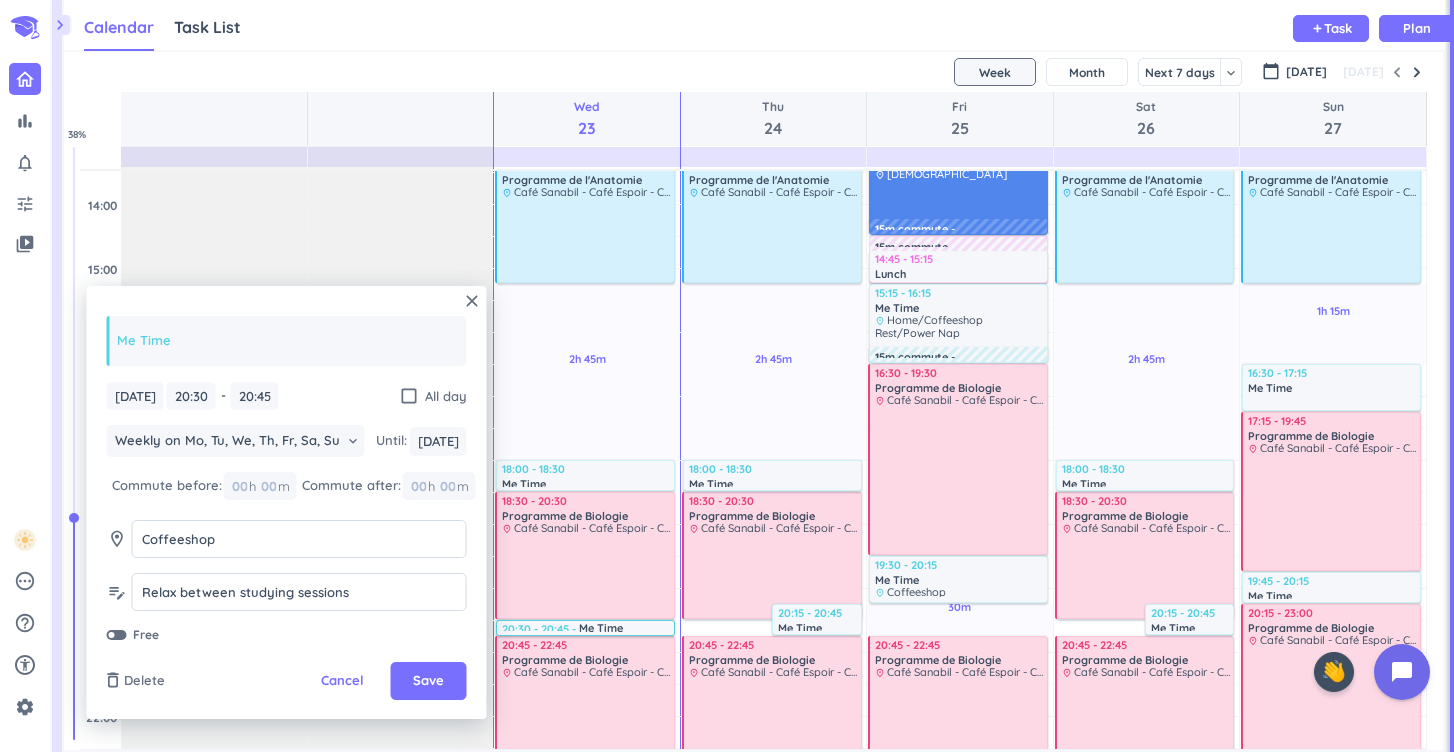 type on "20:30" 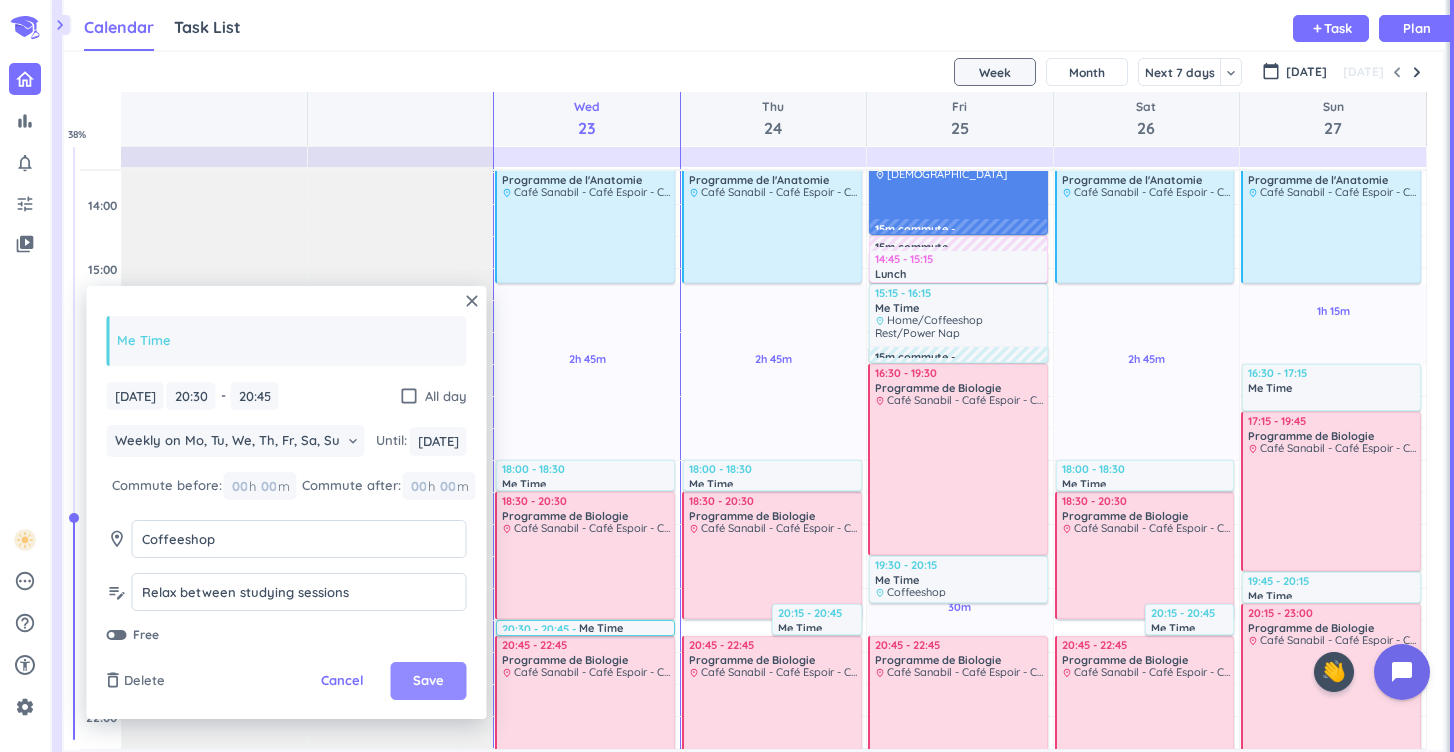 click on "Save" at bounding box center [428, 681] 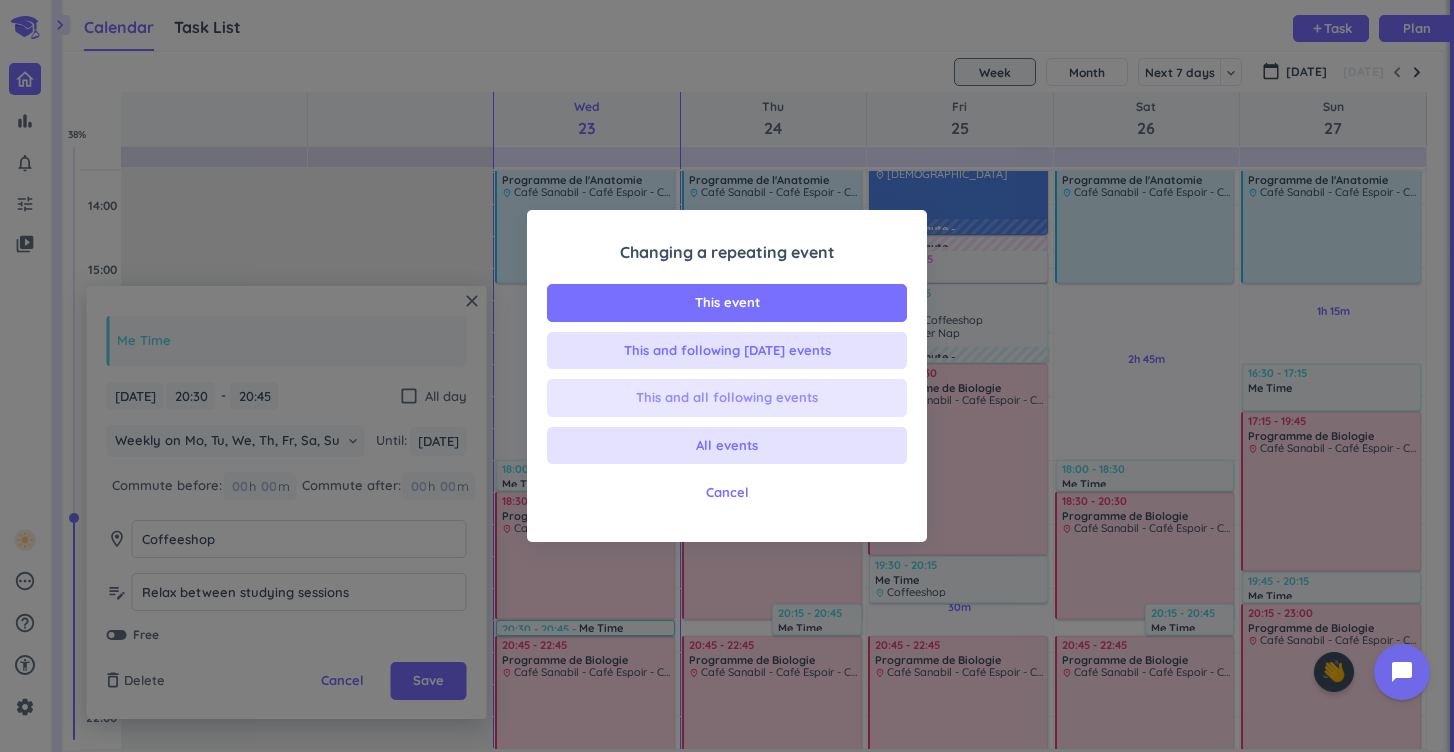 click on "This and all following events" at bounding box center [727, 398] 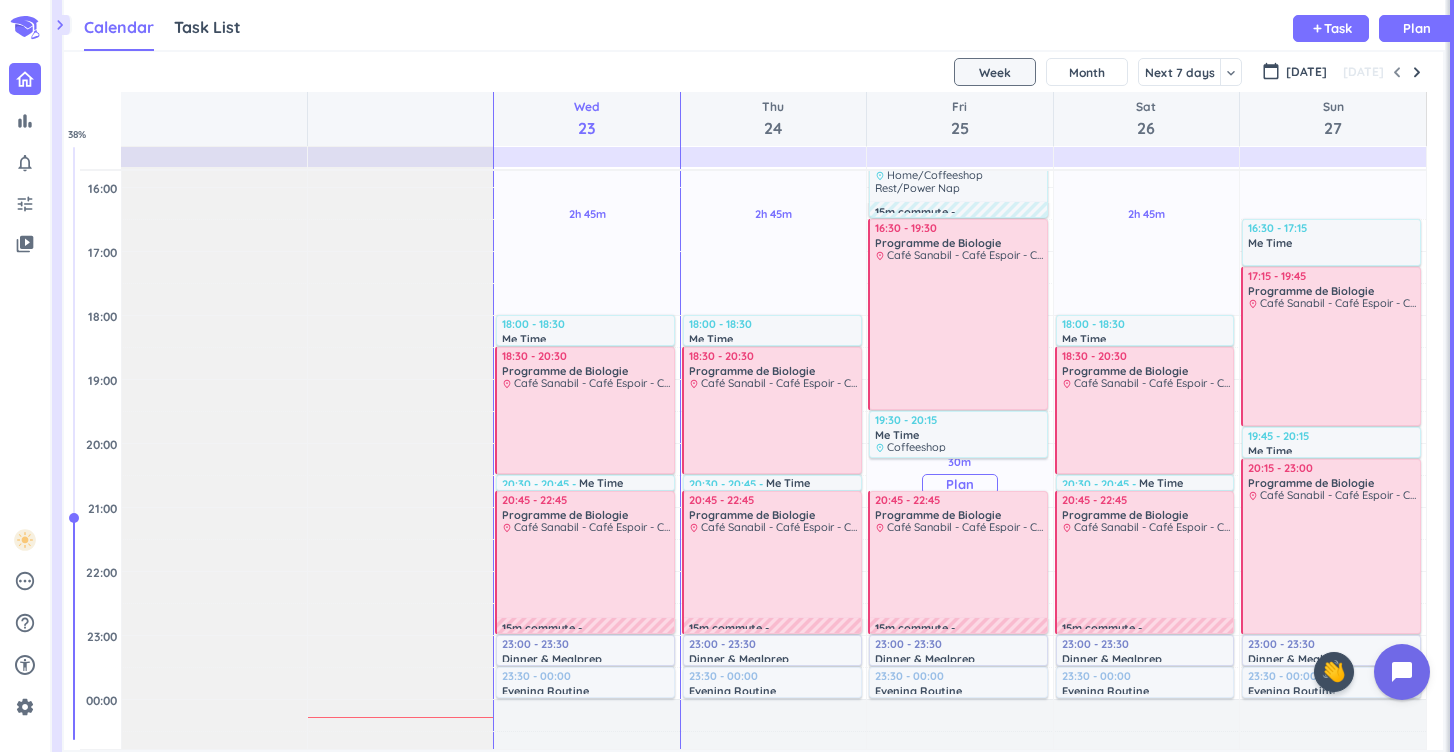 scroll, scrollTop: 791, scrollLeft: 0, axis: vertical 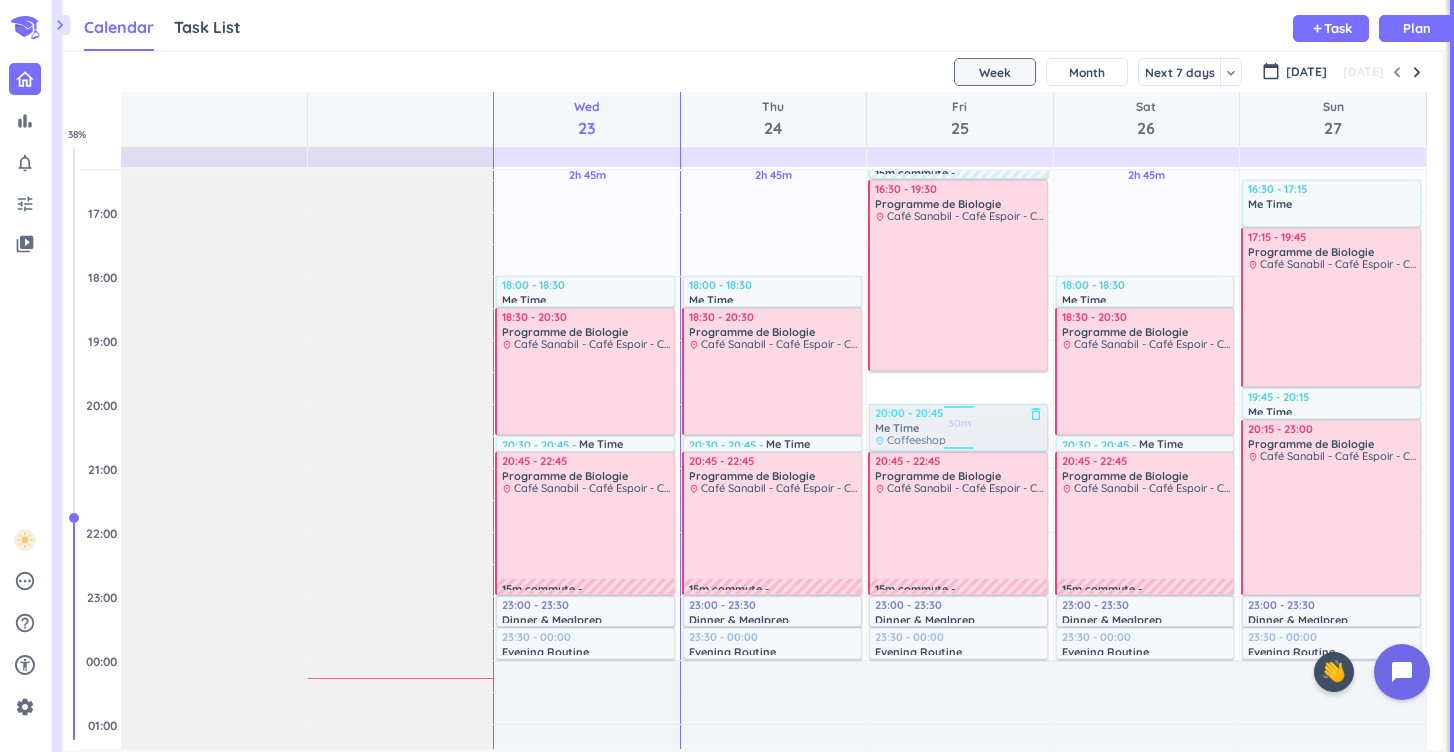 drag, startPoint x: 960, startPoint y: 397, endPoint x: 962, endPoint y: 437, distance: 40.04997 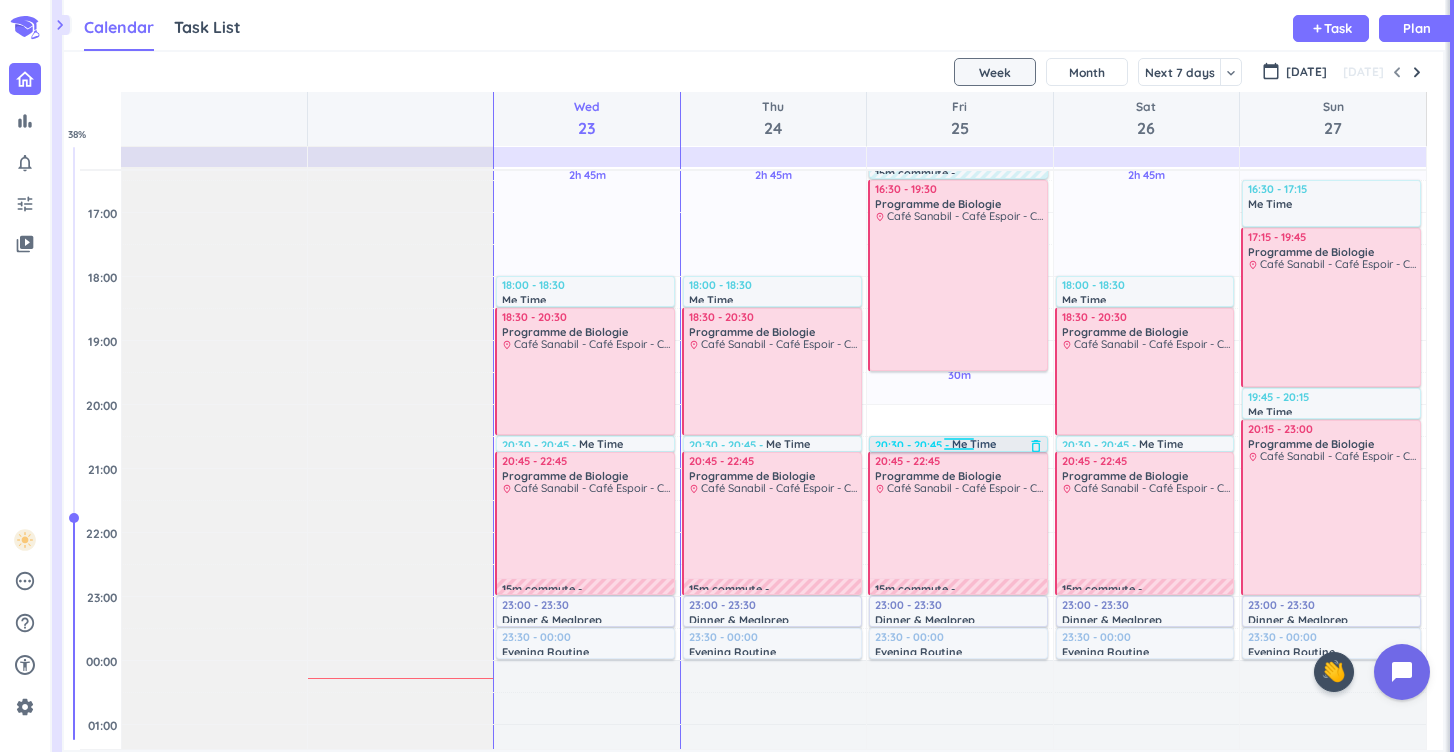 drag, startPoint x: 952, startPoint y: 408, endPoint x: 952, endPoint y: 437, distance: 29 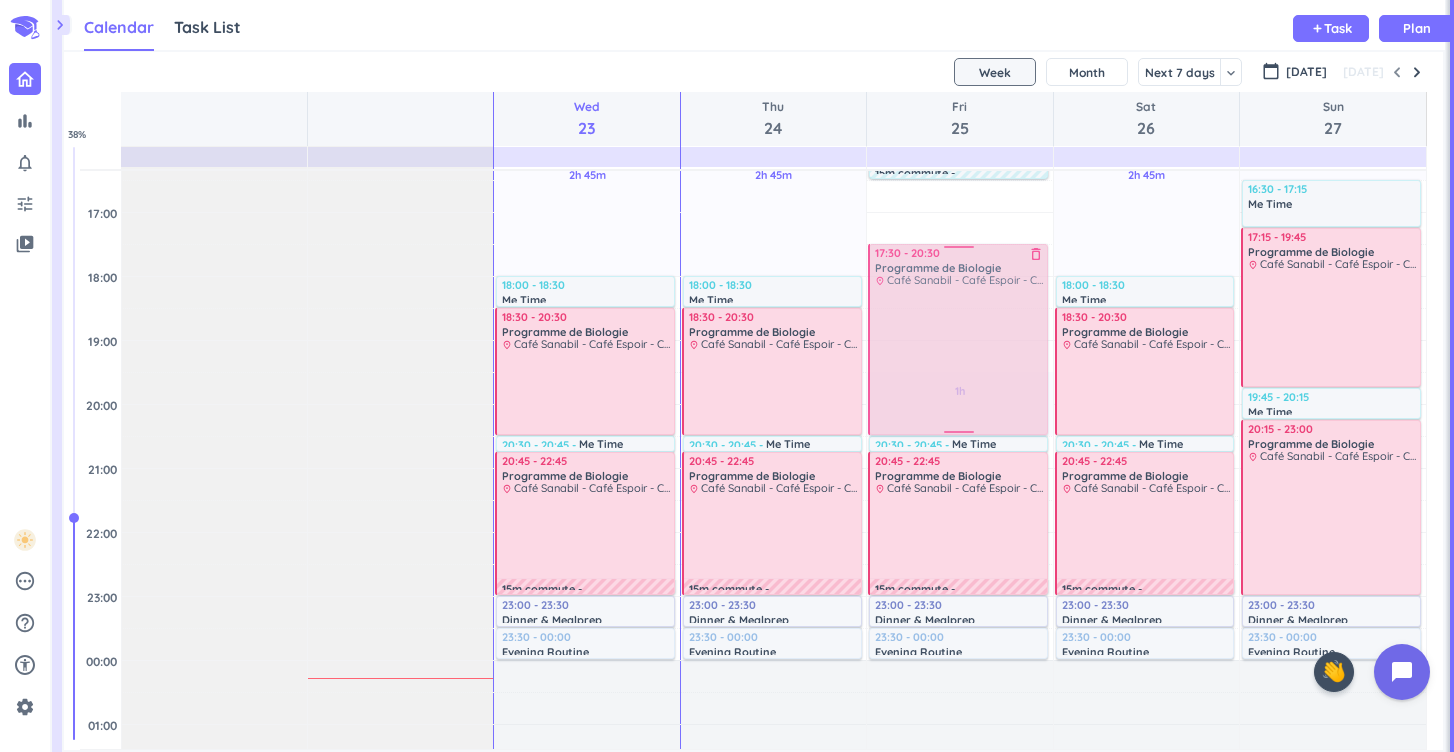 drag, startPoint x: 970, startPoint y: 295, endPoint x: 977, endPoint y: 362, distance: 67.36468 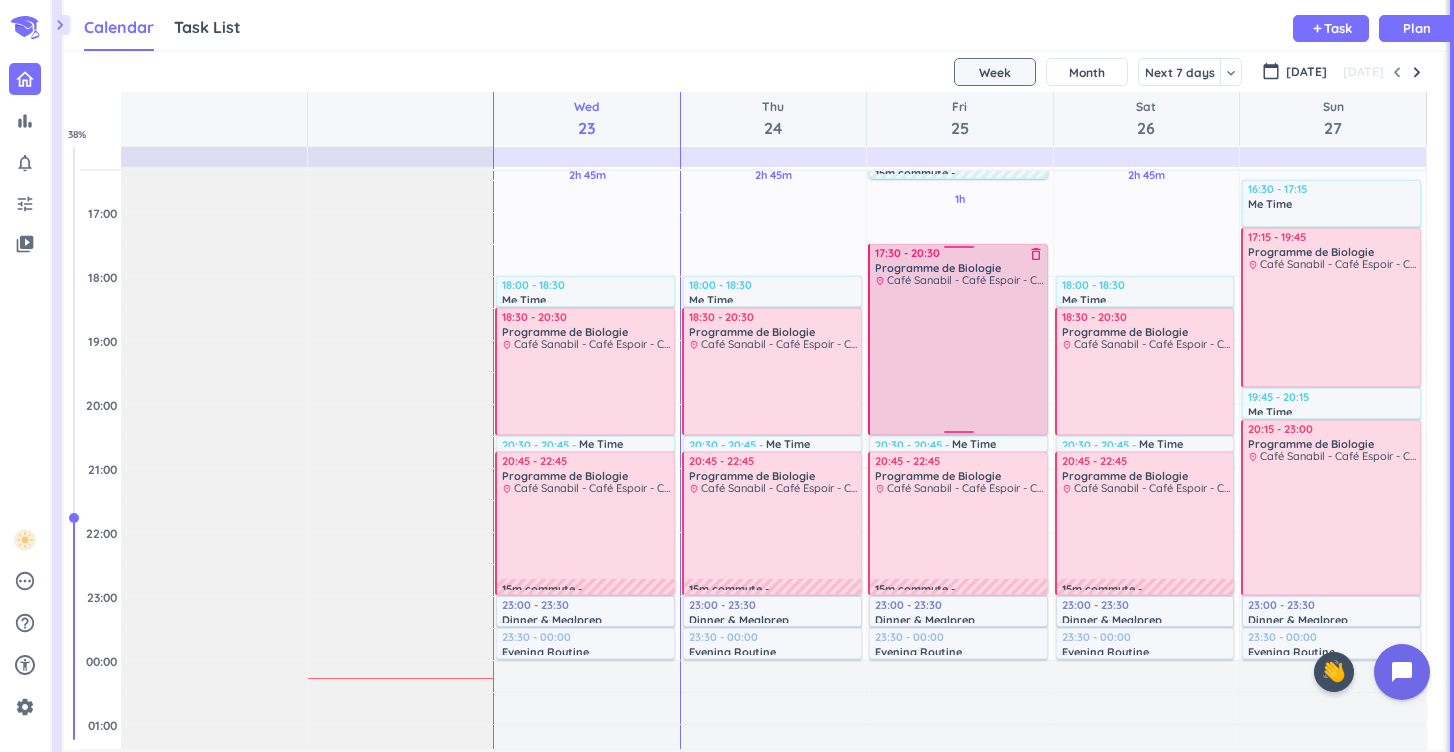 click on "17:30 - 20:30 Programme de Biologie delete_outline place Café Sanabil - Café Espoir - Café Atlal" at bounding box center (958, 339) 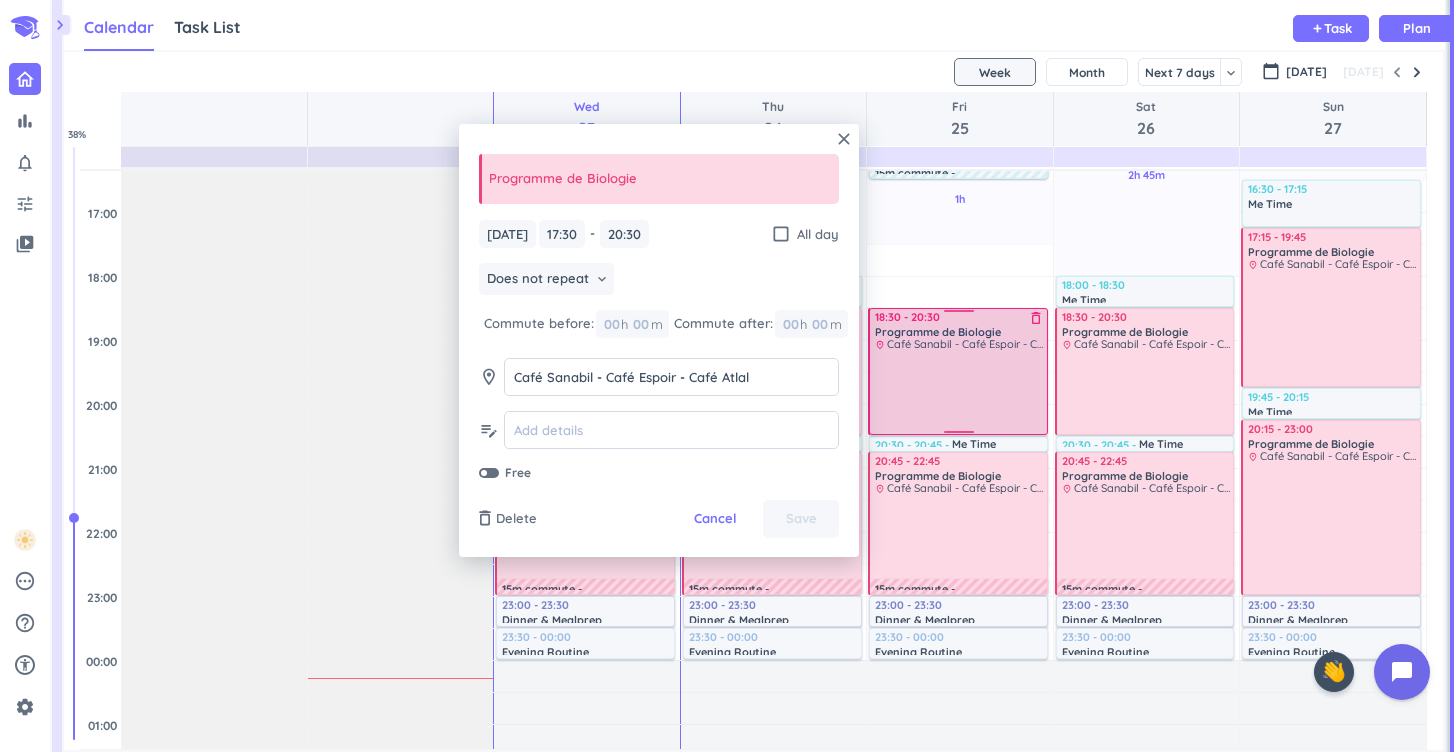 drag, startPoint x: 953, startPoint y: 249, endPoint x: 963, endPoint y: 311, distance: 62.801273 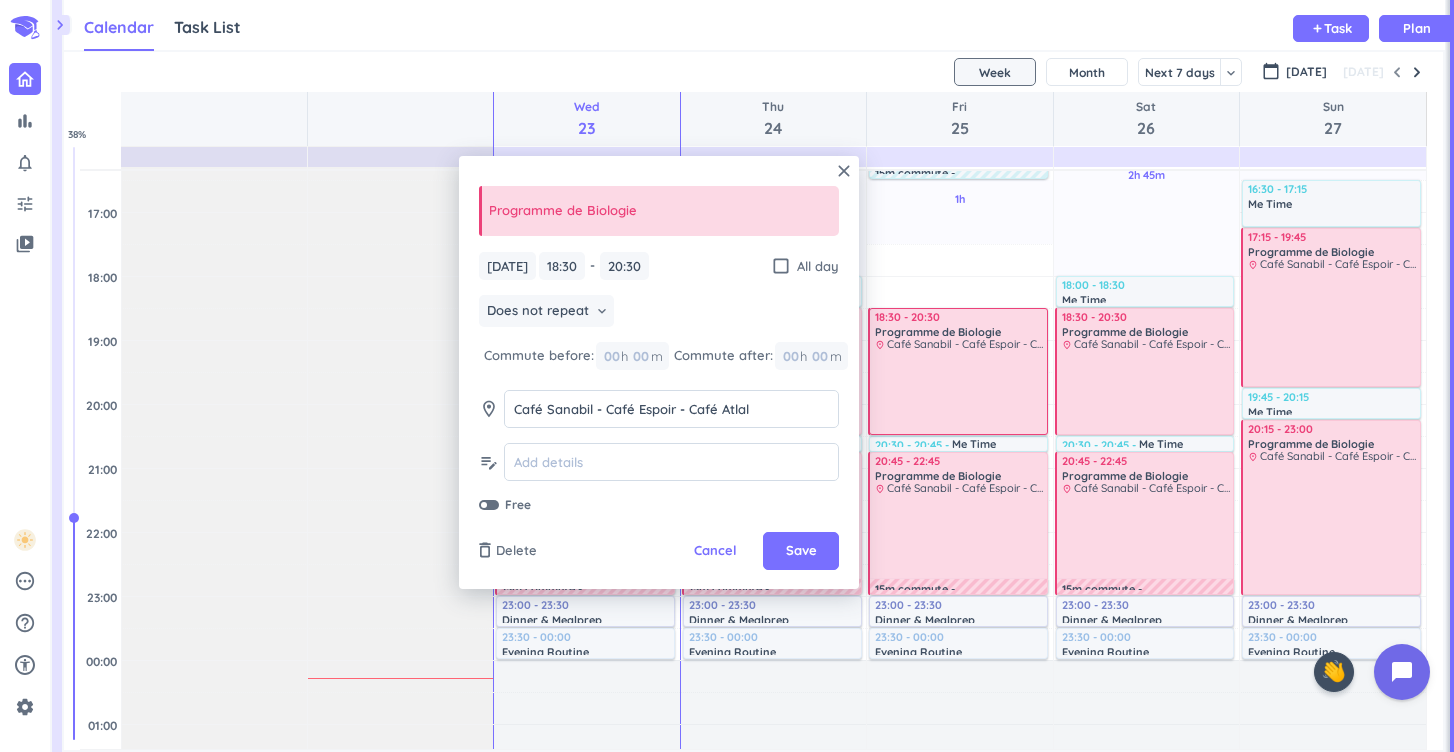 type on "18:30" 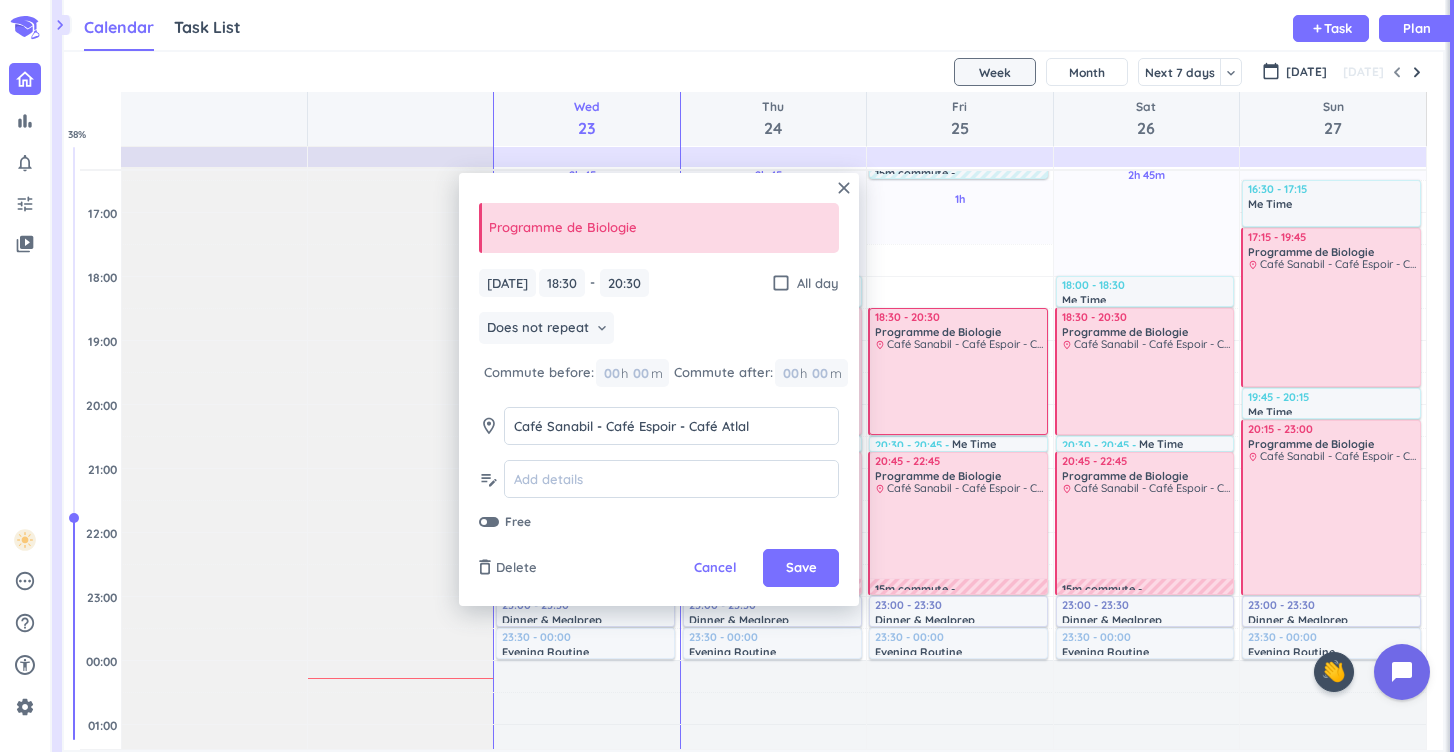 scroll, scrollTop: 760, scrollLeft: 0, axis: vertical 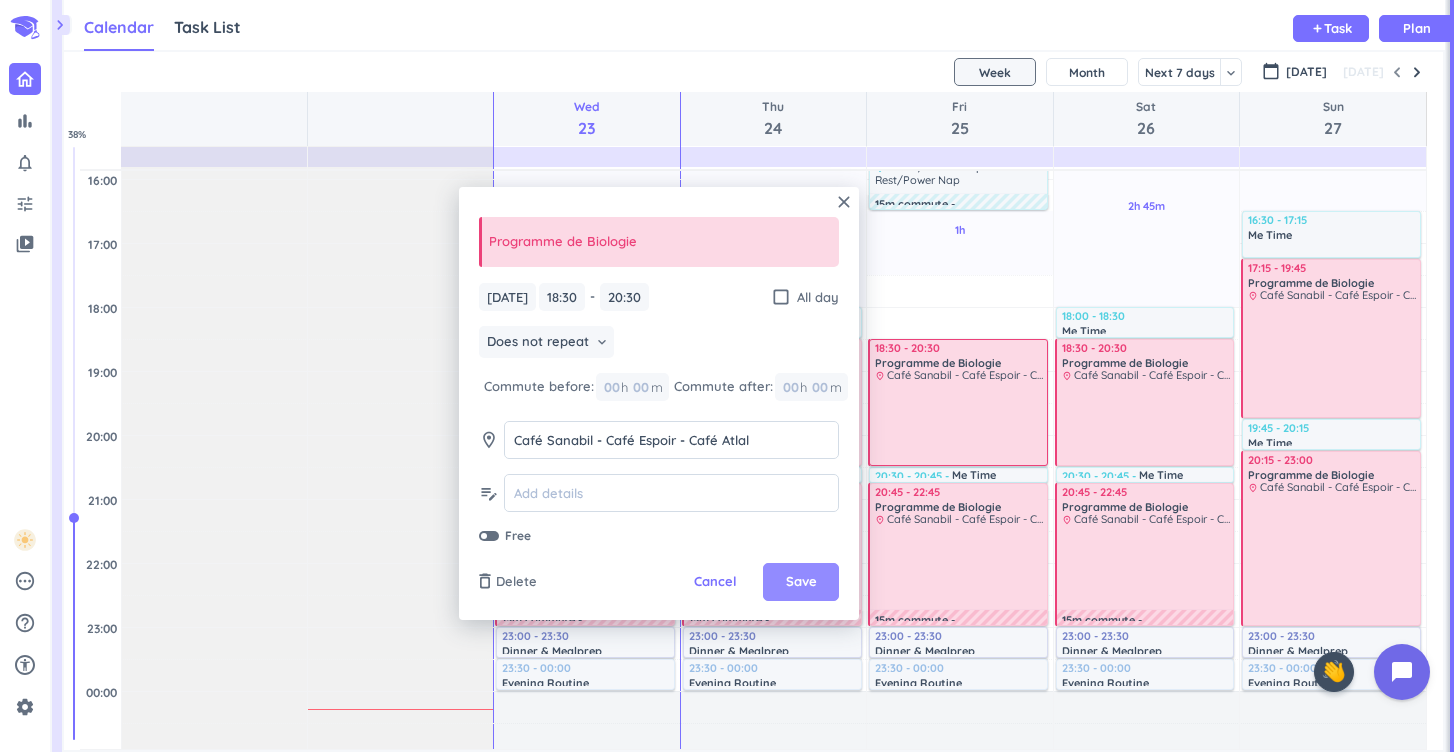 click on "Save" at bounding box center (801, 582) 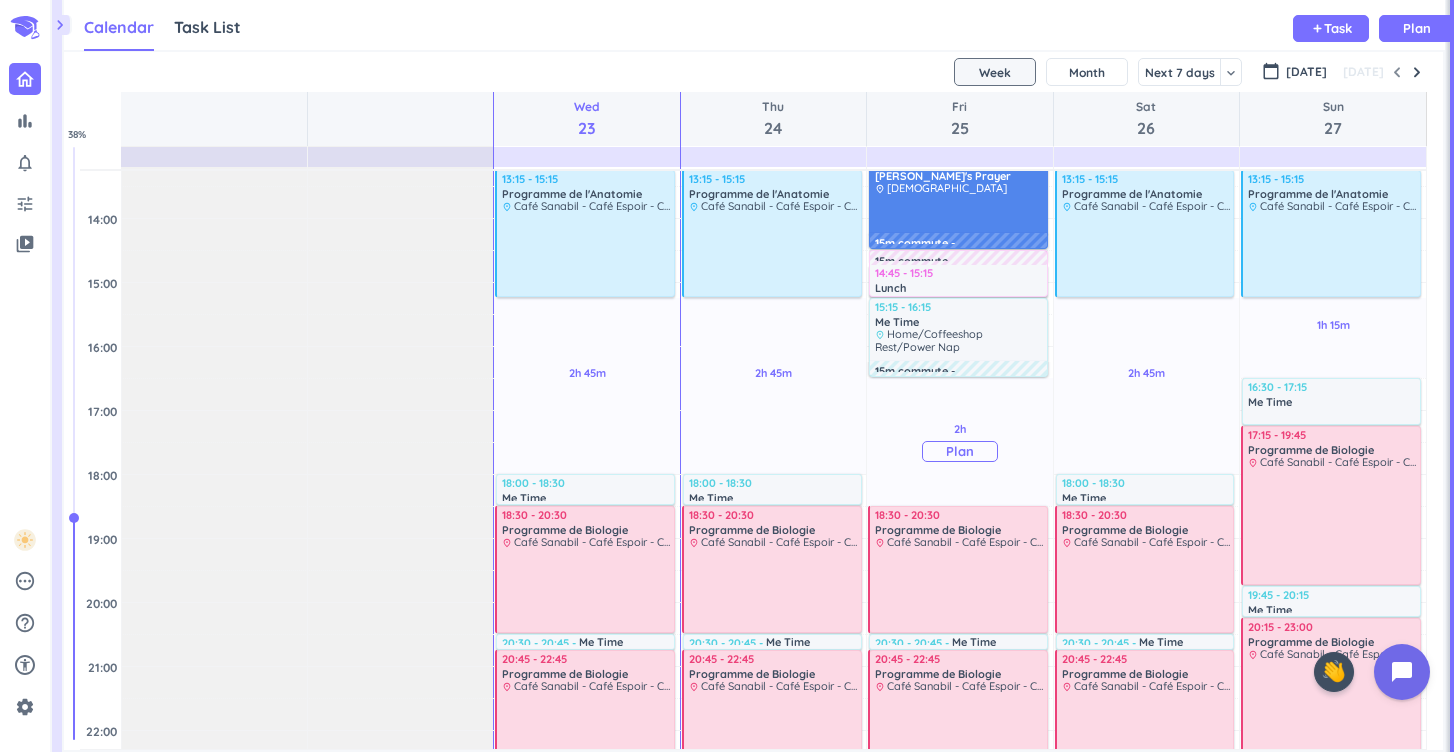 scroll, scrollTop: 540, scrollLeft: 0, axis: vertical 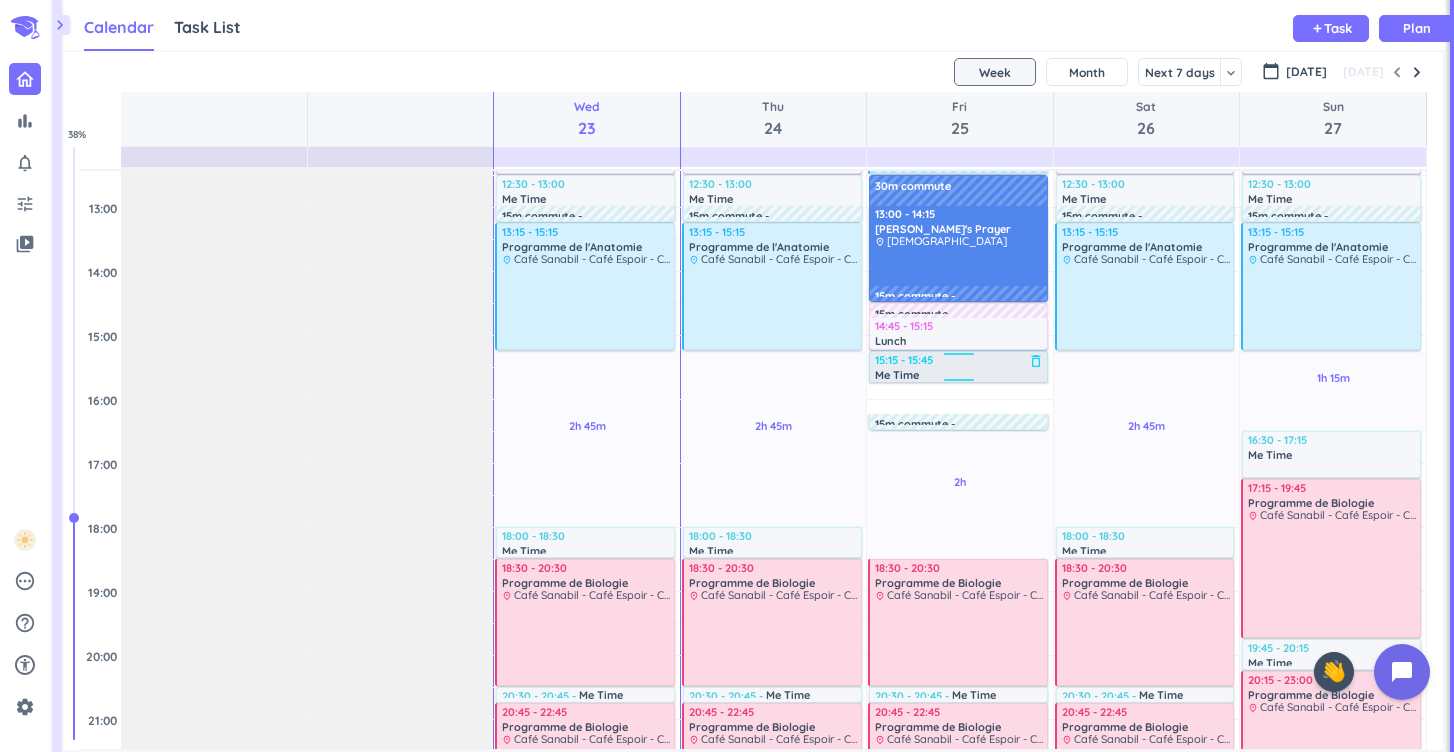 drag, startPoint x: 953, startPoint y: 411, endPoint x: 964, endPoint y: 379, distance: 33.83785 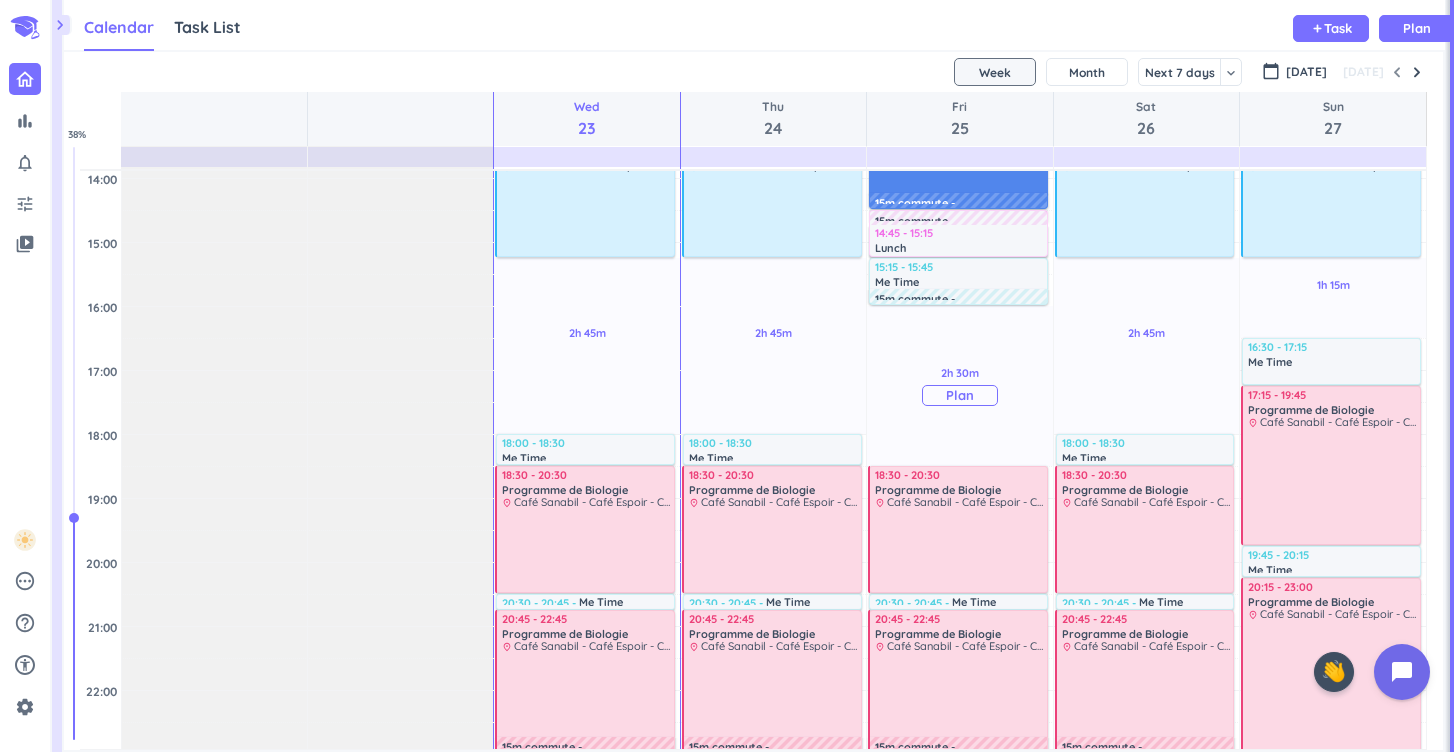 scroll, scrollTop: 636, scrollLeft: 0, axis: vertical 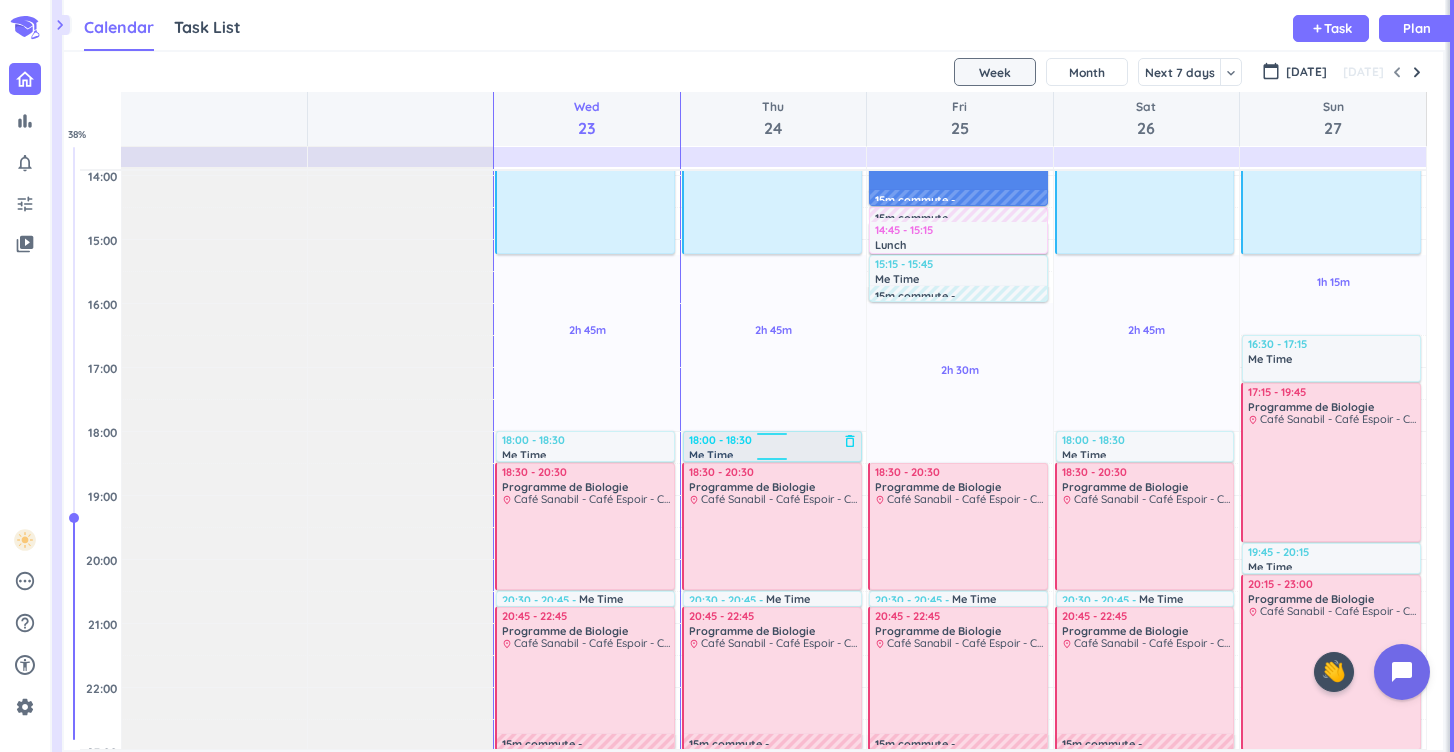 click at bounding box center [772, 437] 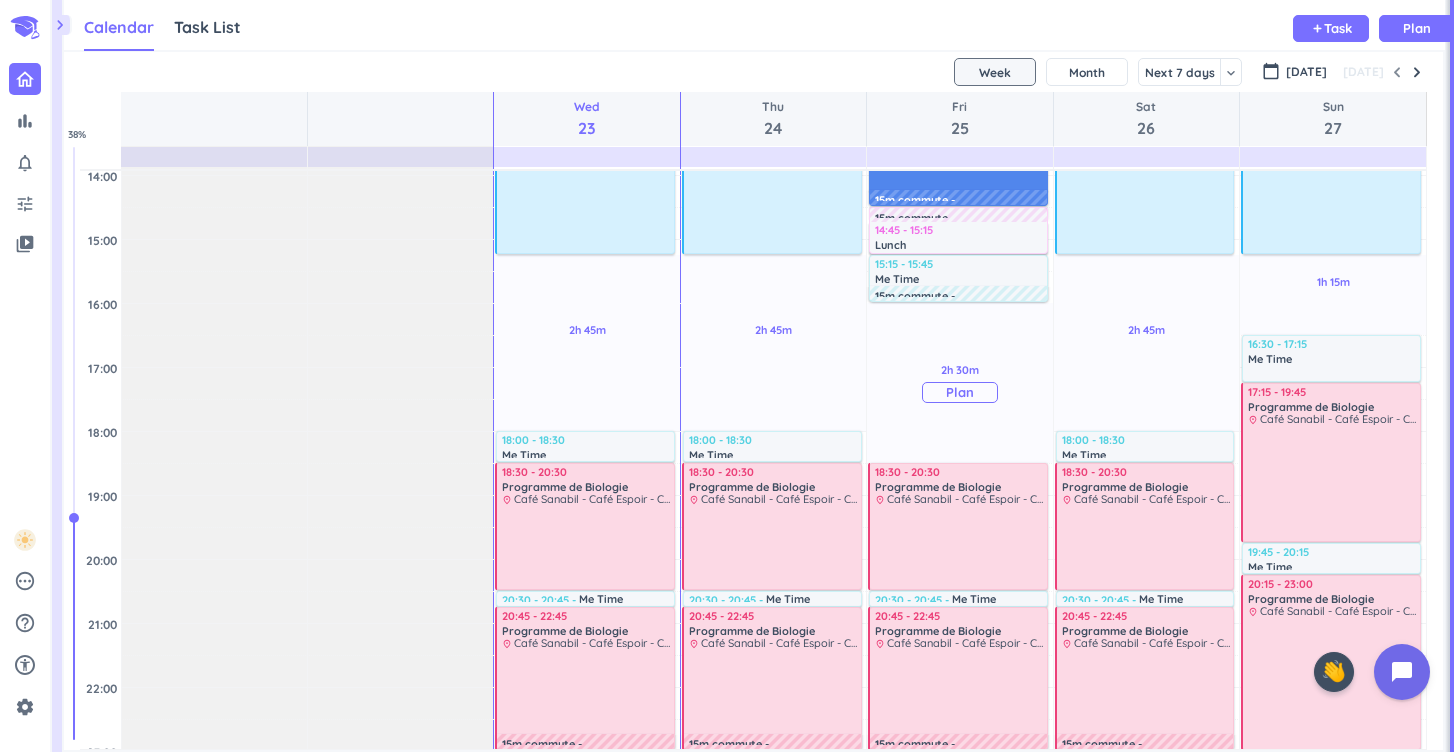 drag, startPoint x: 881, startPoint y: 434, endPoint x: 875, endPoint y: 460, distance: 26.683329 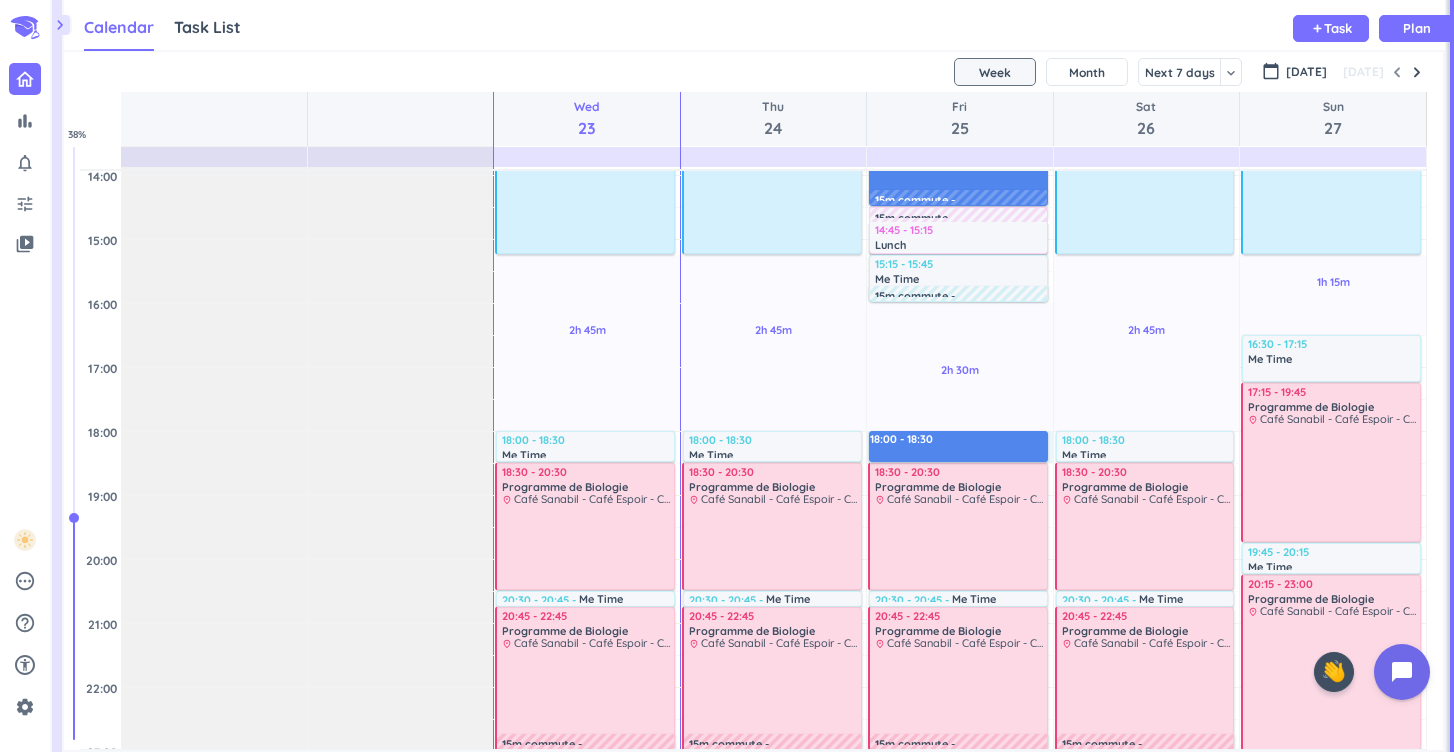 drag, startPoint x: 882, startPoint y: 432, endPoint x: 881, endPoint y: 459, distance: 27.018513 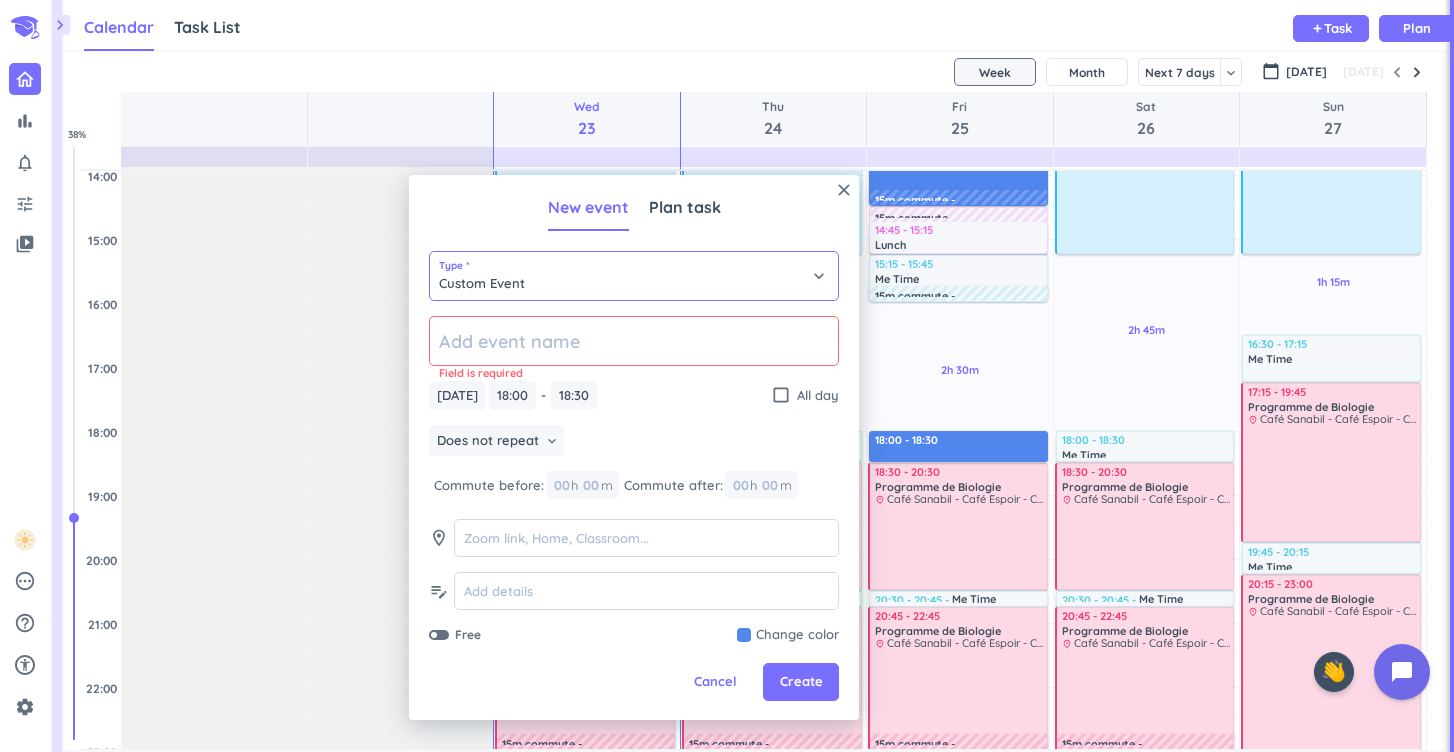 click on "Custom Event" at bounding box center [634, 276] 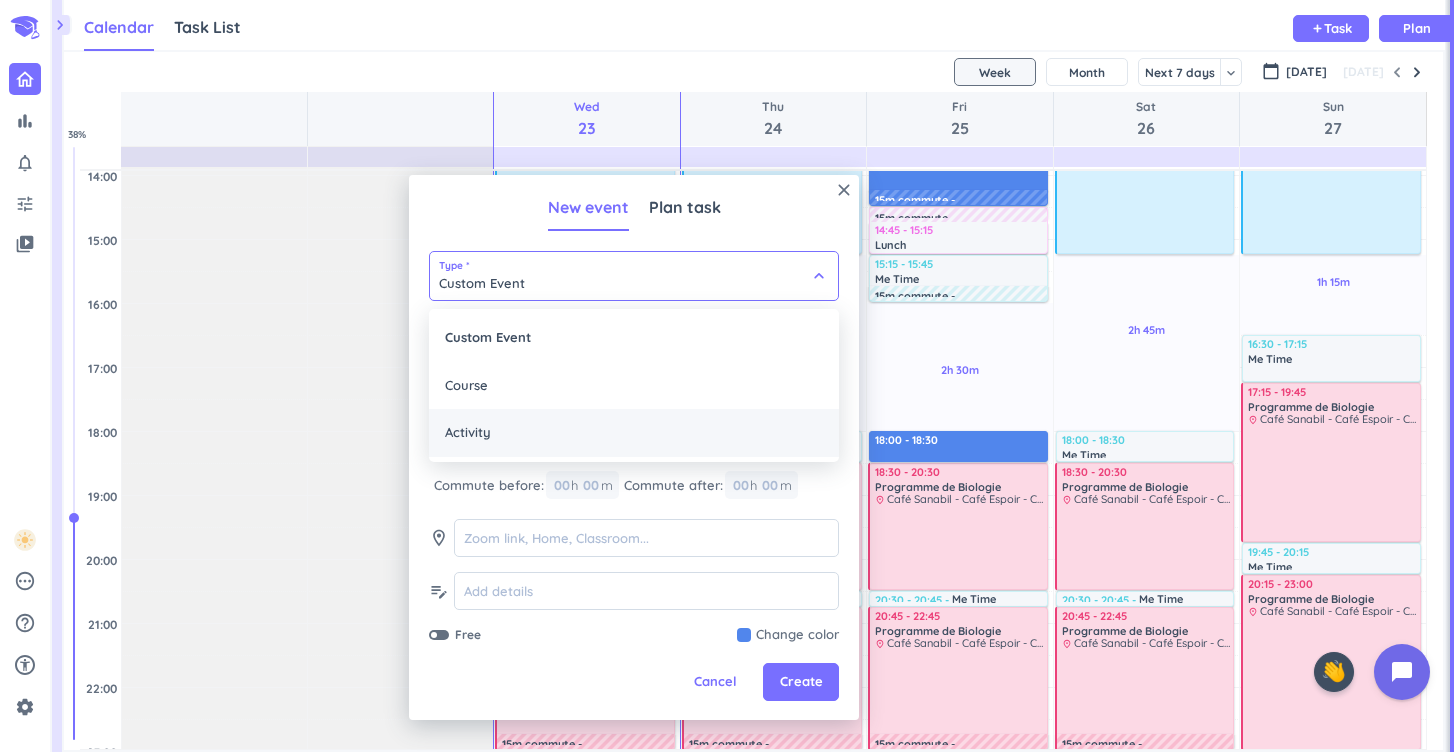 click on "Activity" at bounding box center (634, 433) 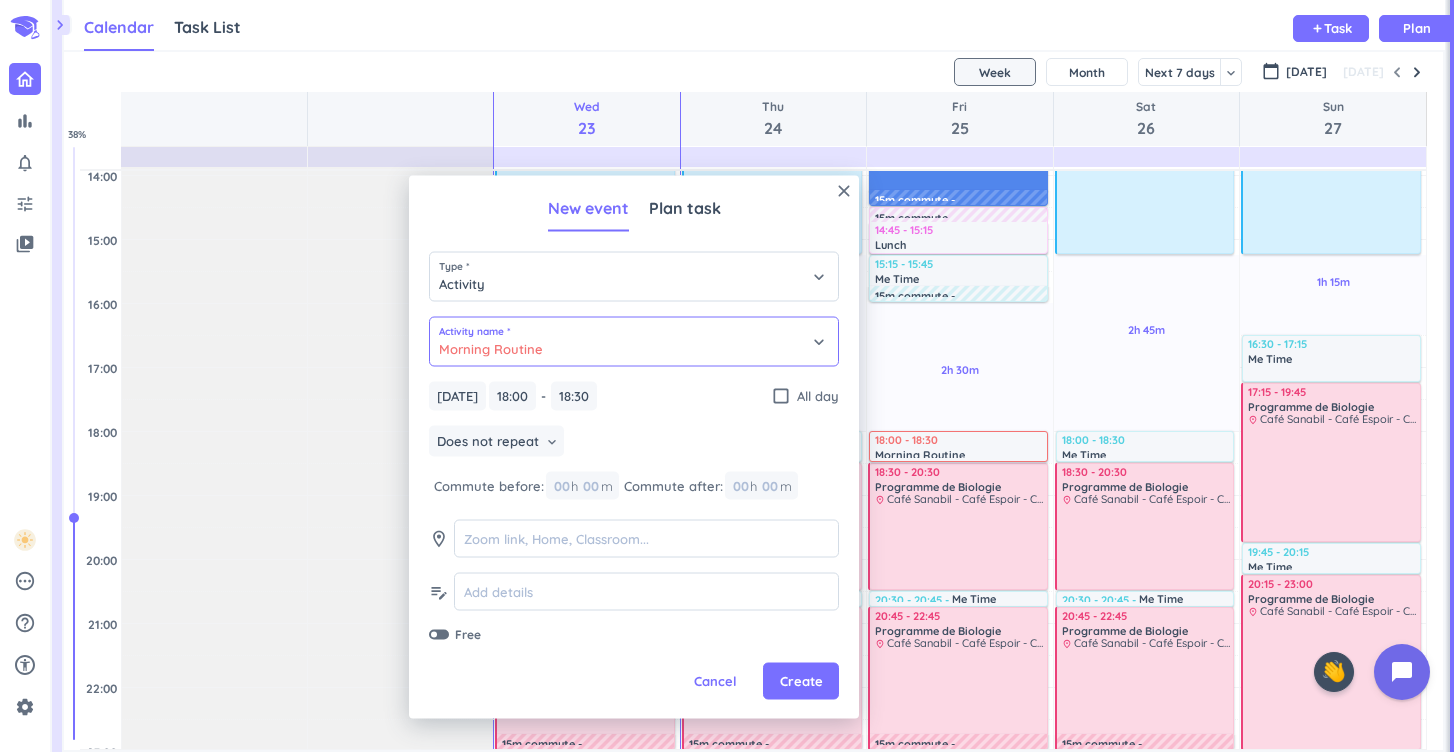click on "Morning Routine" at bounding box center (634, 342) 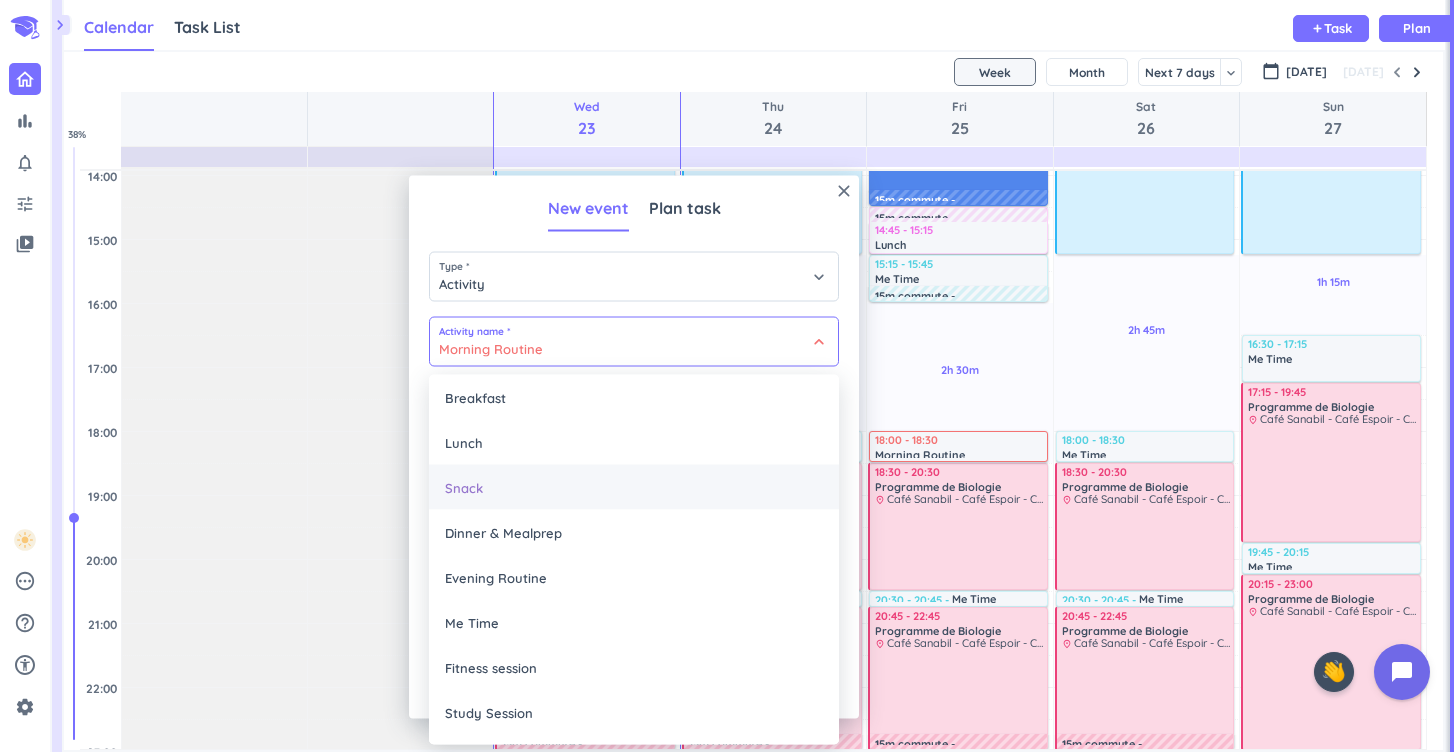 scroll, scrollTop: 60, scrollLeft: 0, axis: vertical 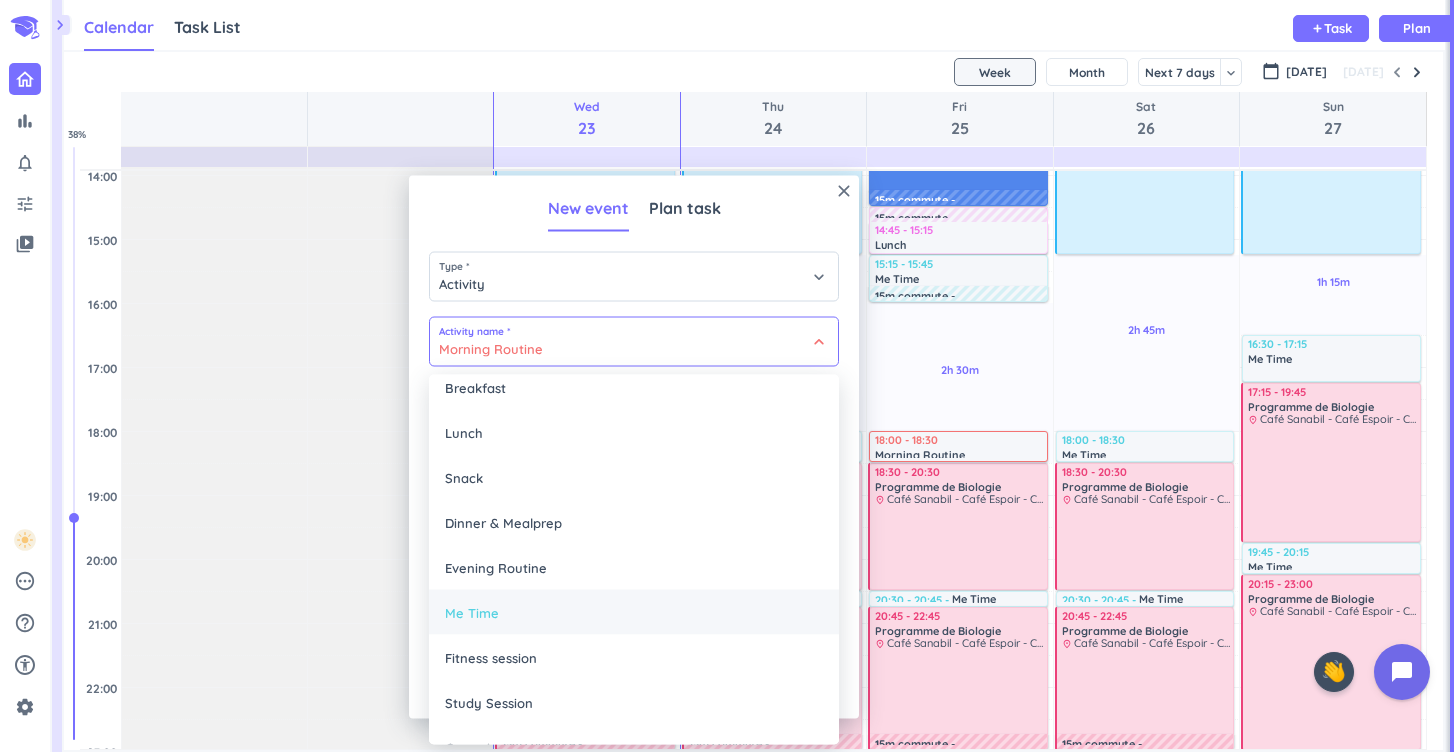 click on "Me Time" at bounding box center (634, 612) 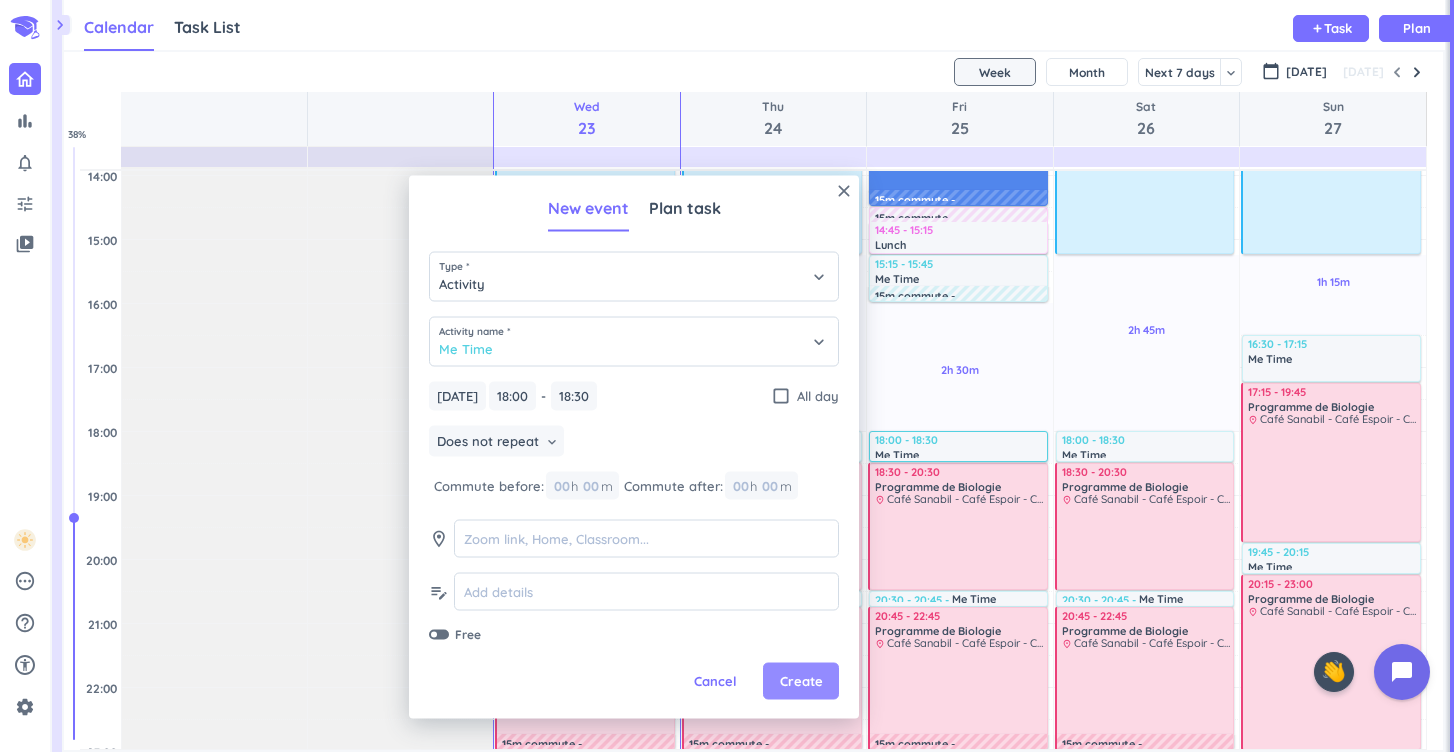 click on "Create" at bounding box center (801, 681) 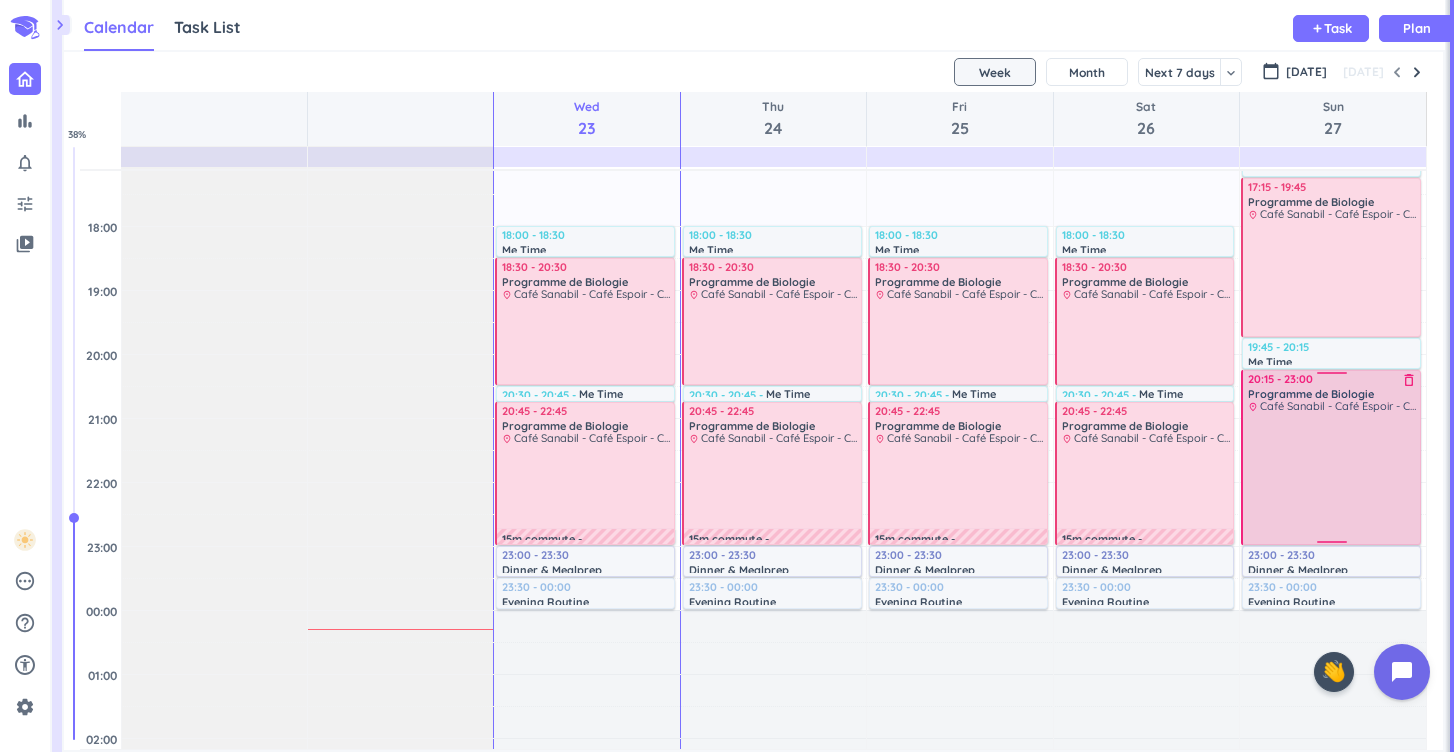 scroll, scrollTop: 808, scrollLeft: 0, axis: vertical 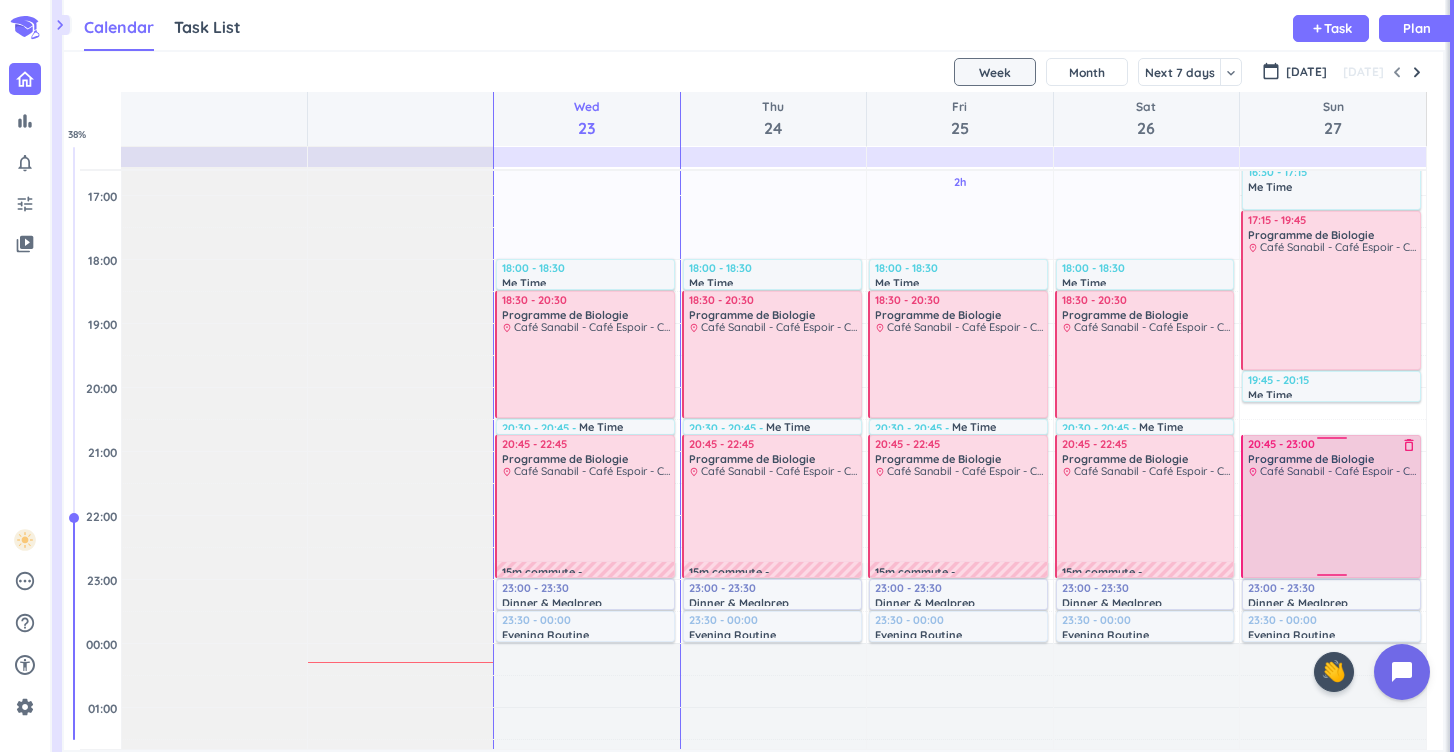 drag, startPoint x: 1335, startPoint y: 411, endPoint x: 1338, endPoint y: 445, distance: 34.132095 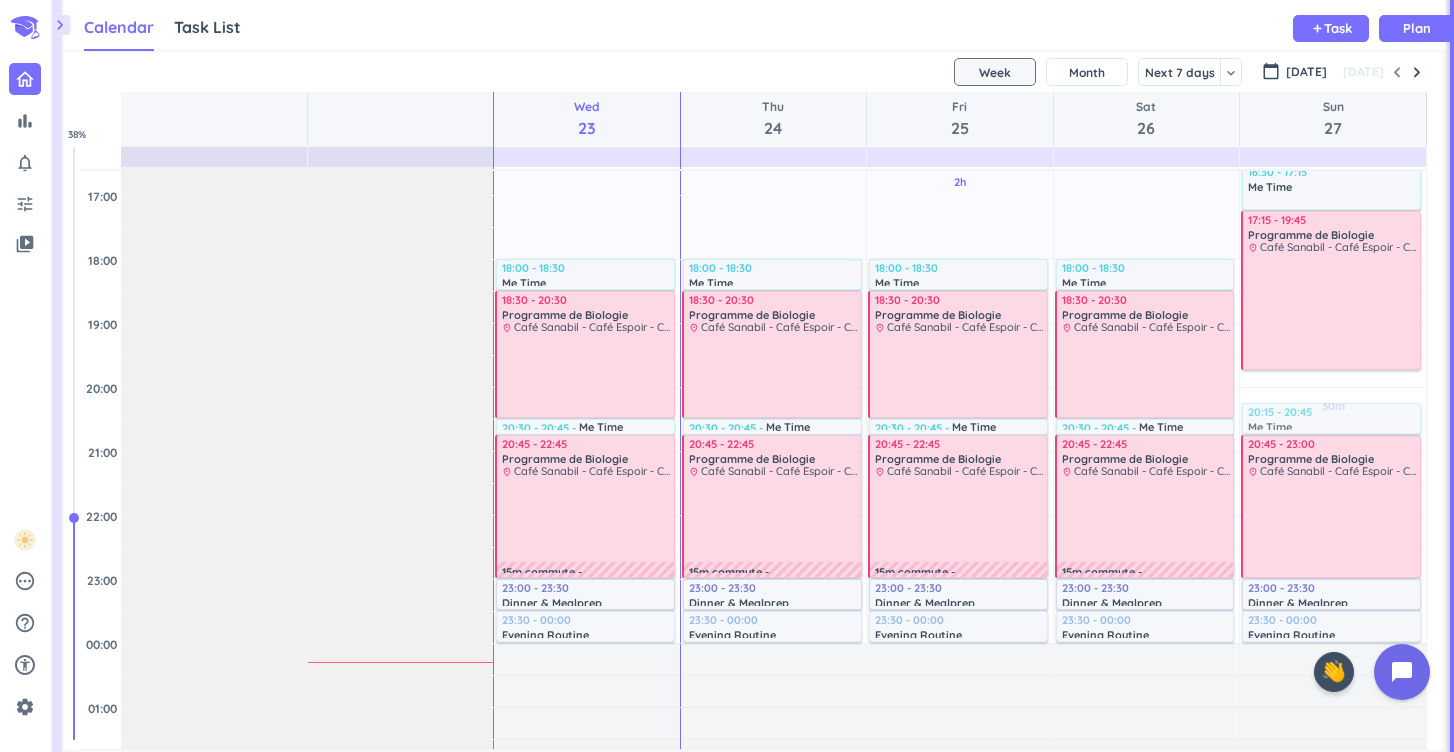 click on "30m Past due Plan 1h 15m Past due Plan 30m Past due Plan Adjust Awake Time Adjust Awake Time 08:30 - 09:30 Me Time delete_outline place Coffeeshop Relax before I start studying 08:30 - 09:00 Breakfast delete_outline place Kitchen At the beginning of the day, Eat the Pre-workout meal i have in place and hit the Gym, and take the post-workout meal with me after the gym session 06:30 - 06:50 Morning Routine delete_outline place Bathroom Do my Hygiene Routine, and Prepare for the day 07:00 - 08:15 Fitness session delete_outline place Axis Fitness Lower Body Day 15m commute 09:30 - 11:30 Programme de l'Anatomie delete_outline place Café Sanabil - Café Espoir - Café Atlal 15m commute 15m commute 12:00 - 12:30 Lunch delete_outline place Home Have my post-workout meal at home 12:30 - 13:00 Me Time delete_outline place Home/Coffeeshop Rest/Power Nap 15m commute 13:15 - 15:15 Programme de l'Anatomie delete_outline place Café Sanabil - Café Espoir - Café Atlal 16:30 - 17:15 Me Time delete_outline 17:15 - 19:45" at bounding box center (1333, 131) 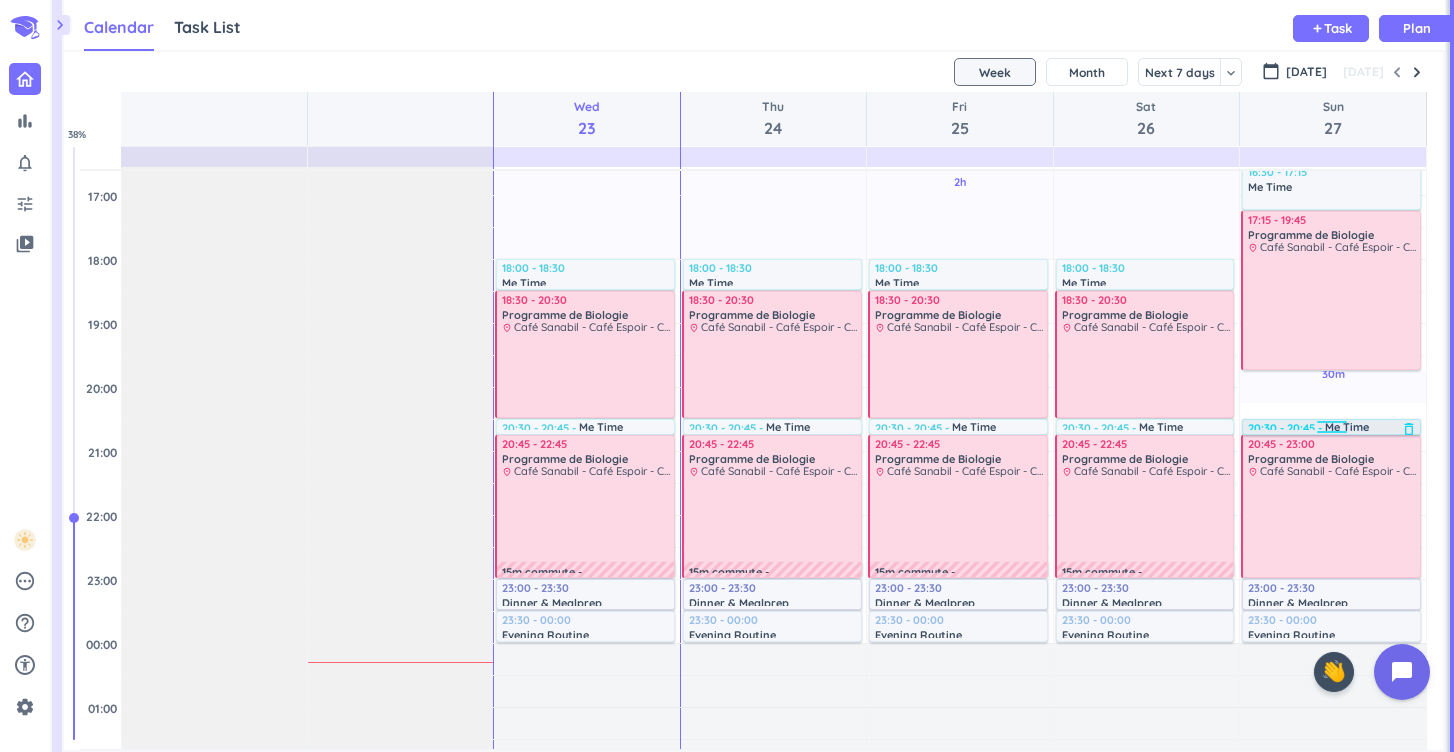 drag, startPoint x: 1328, startPoint y: 409, endPoint x: 1333, endPoint y: 426, distance: 17.720045 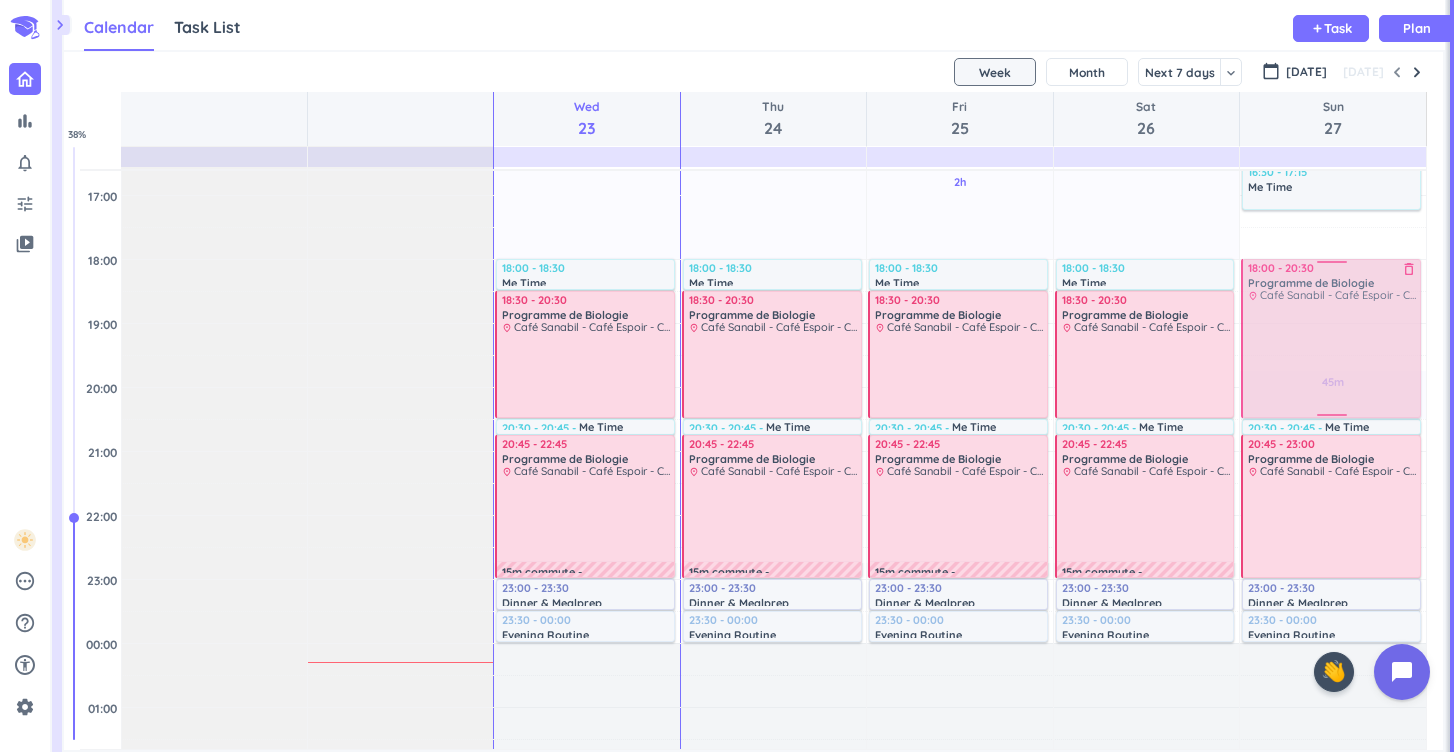 drag, startPoint x: 1341, startPoint y: 287, endPoint x: 1346, endPoint y: 350, distance: 63.1981 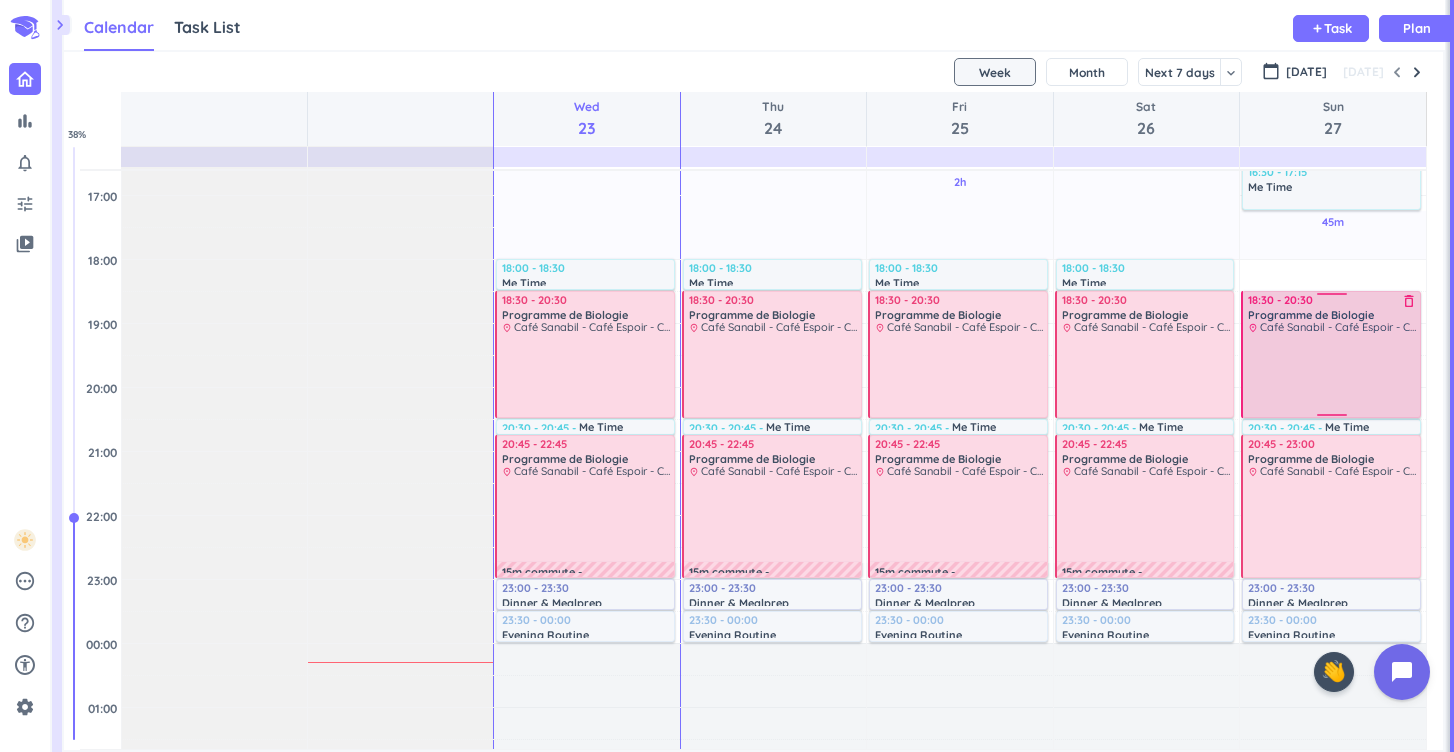 drag, startPoint x: 1331, startPoint y: 263, endPoint x: 1333, endPoint y: 293, distance: 30.066593 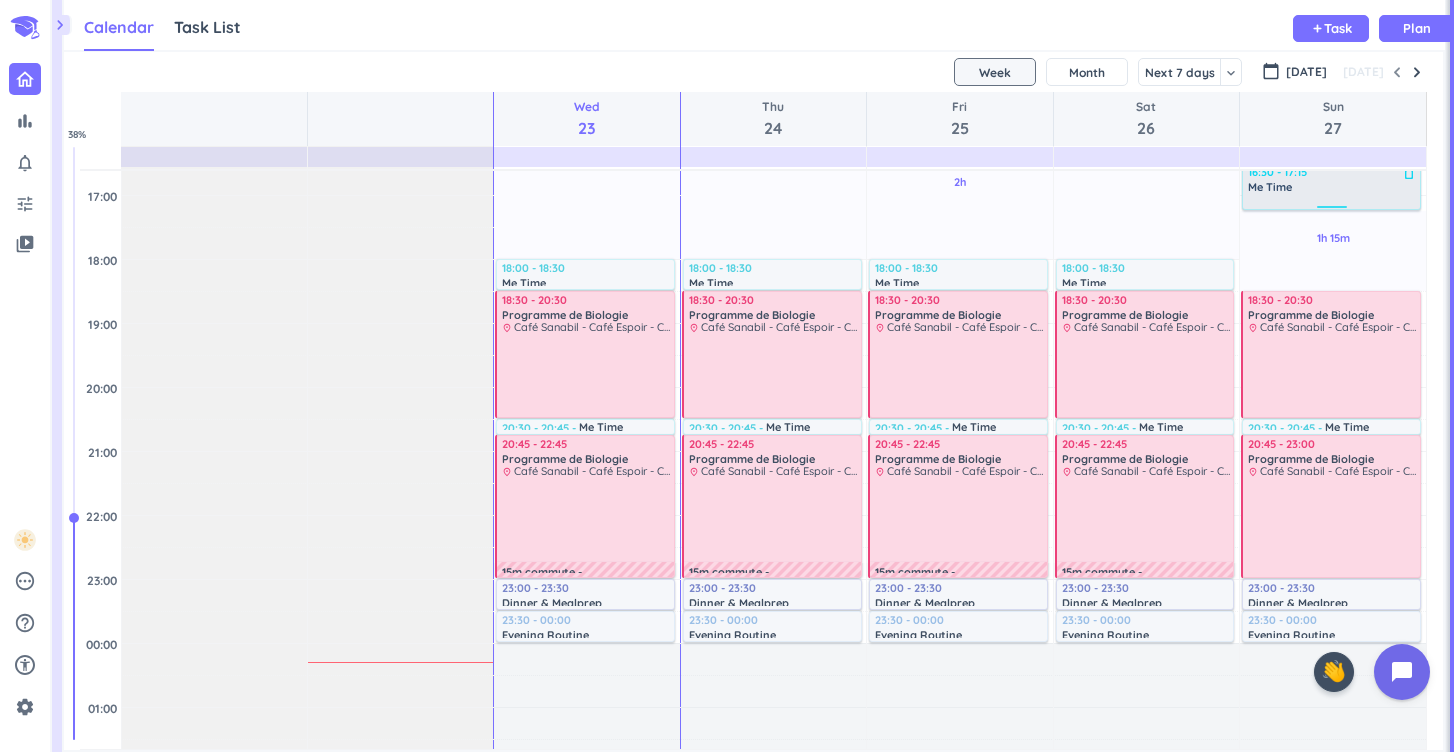 scroll, scrollTop: 629, scrollLeft: 0, axis: vertical 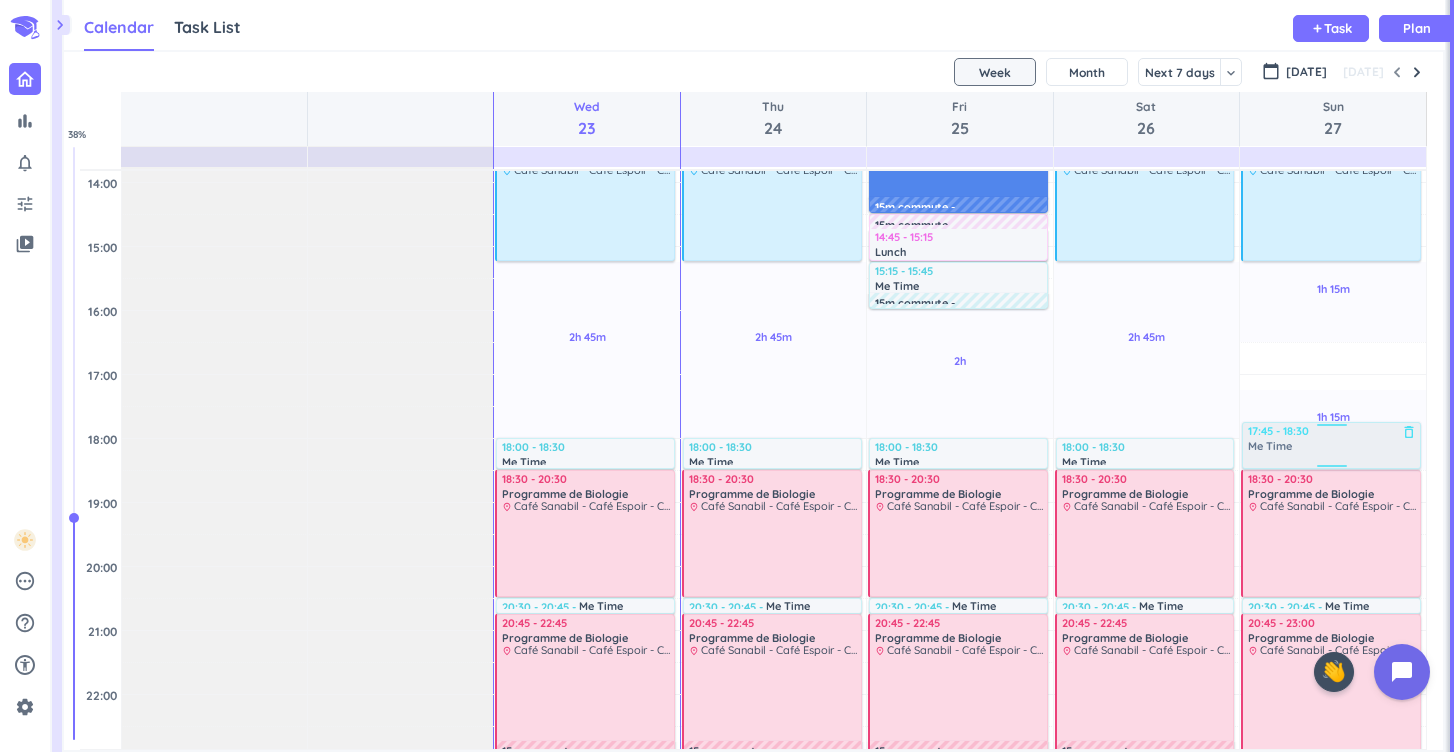 drag, startPoint x: 1293, startPoint y: 369, endPoint x: 1292, endPoint y: 462, distance: 93.00538 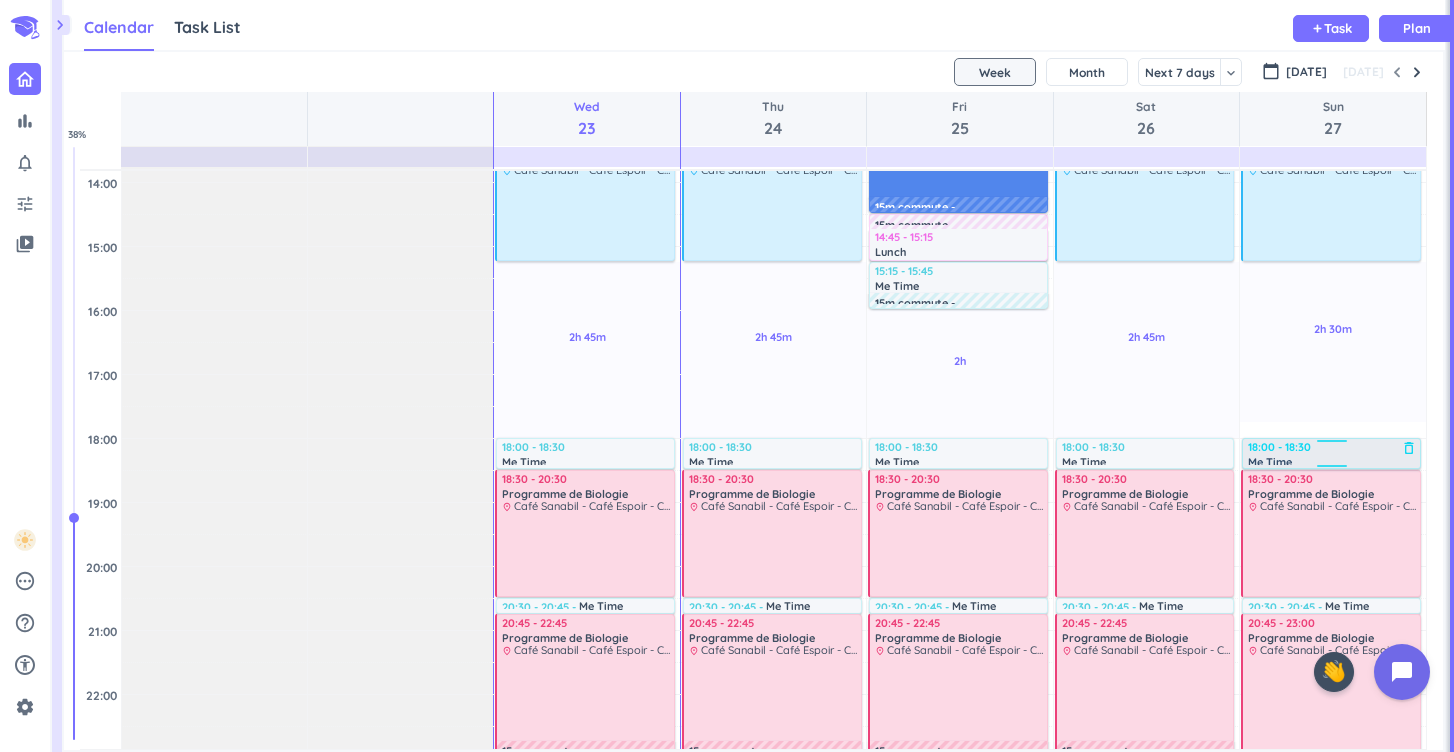 drag, startPoint x: 1336, startPoint y: 426, endPoint x: 1337, endPoint y: 442, distance: 16.03122 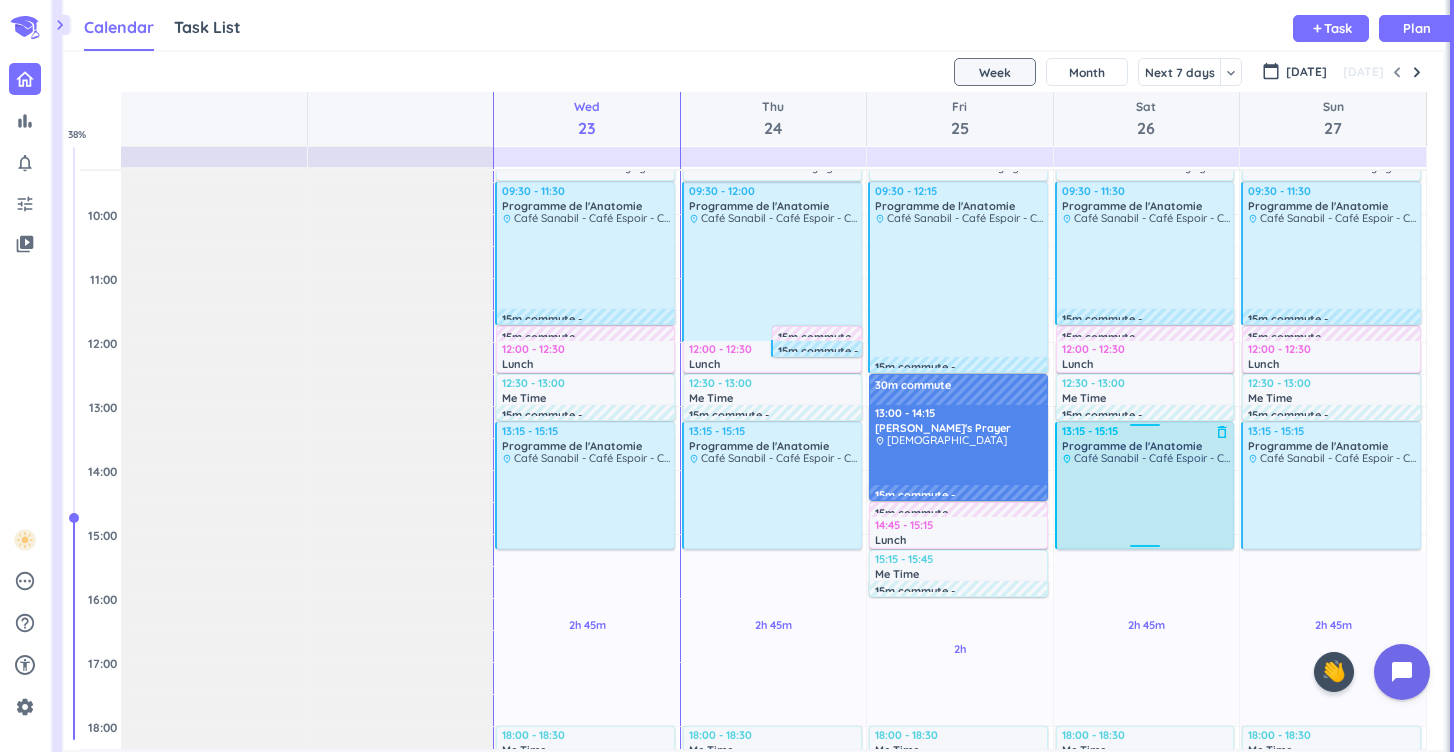 scroll, scrollTop: 340, scrollLeft: 0, axis: vertical 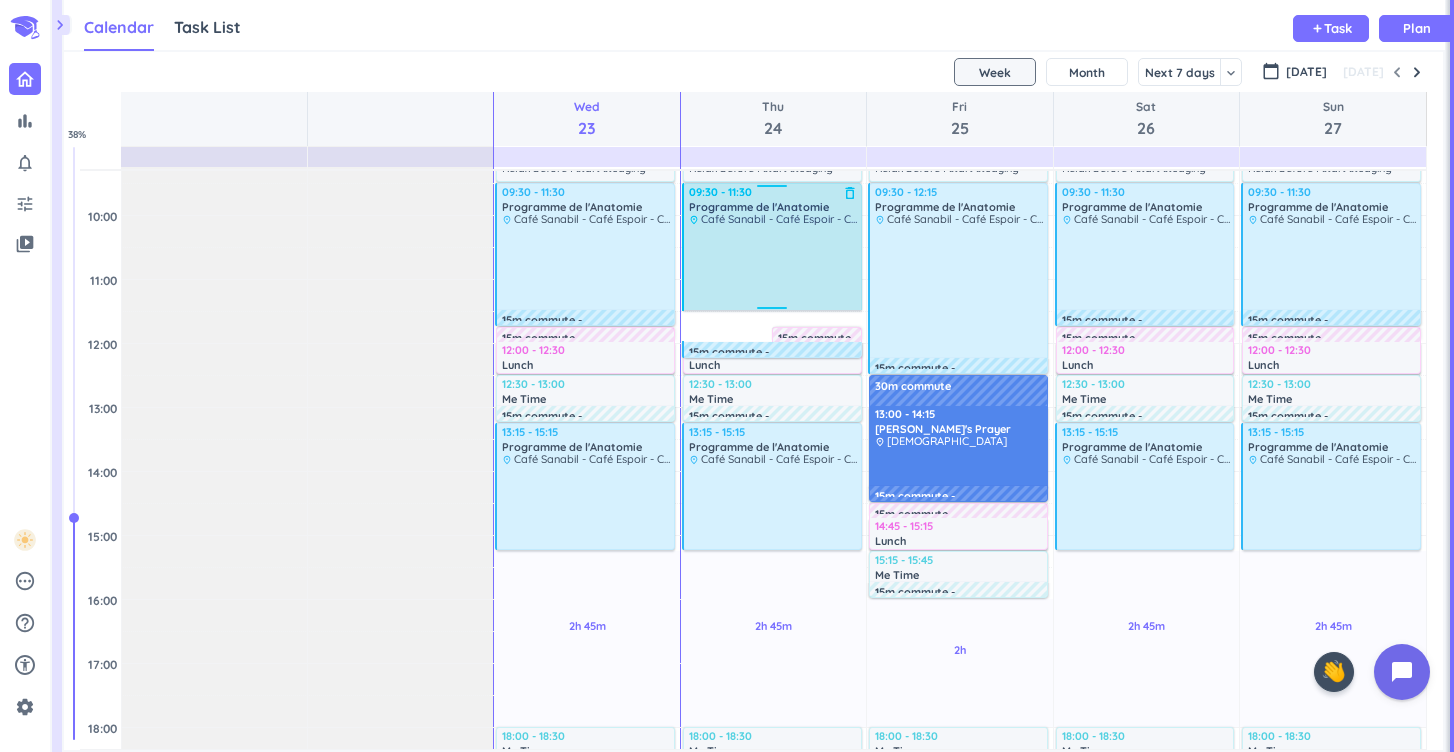 drag, startPoint x: 758, startPoint y: 340, endPoint x: 756, endPoint y: 310, distance: 30.066593 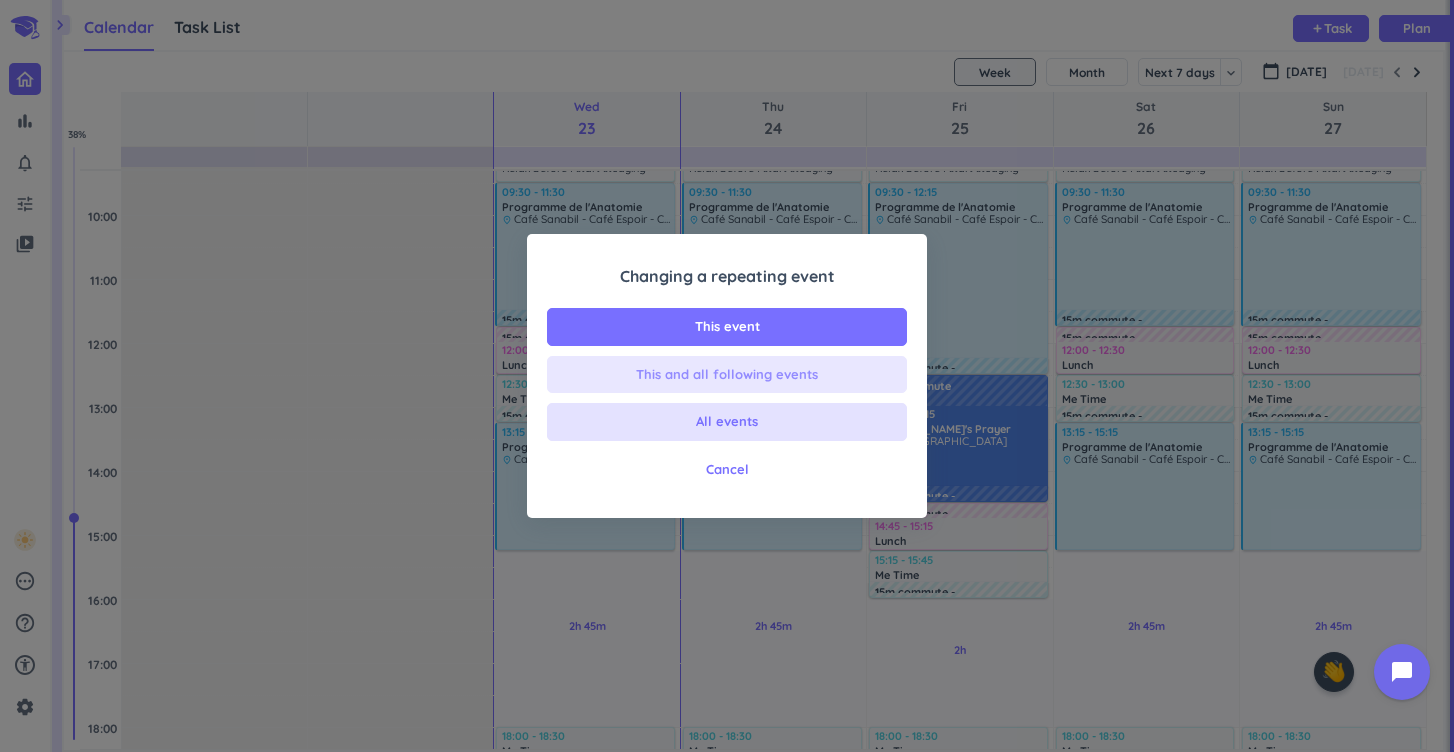 click on "This and all following events" at bounding box center [727, 375] 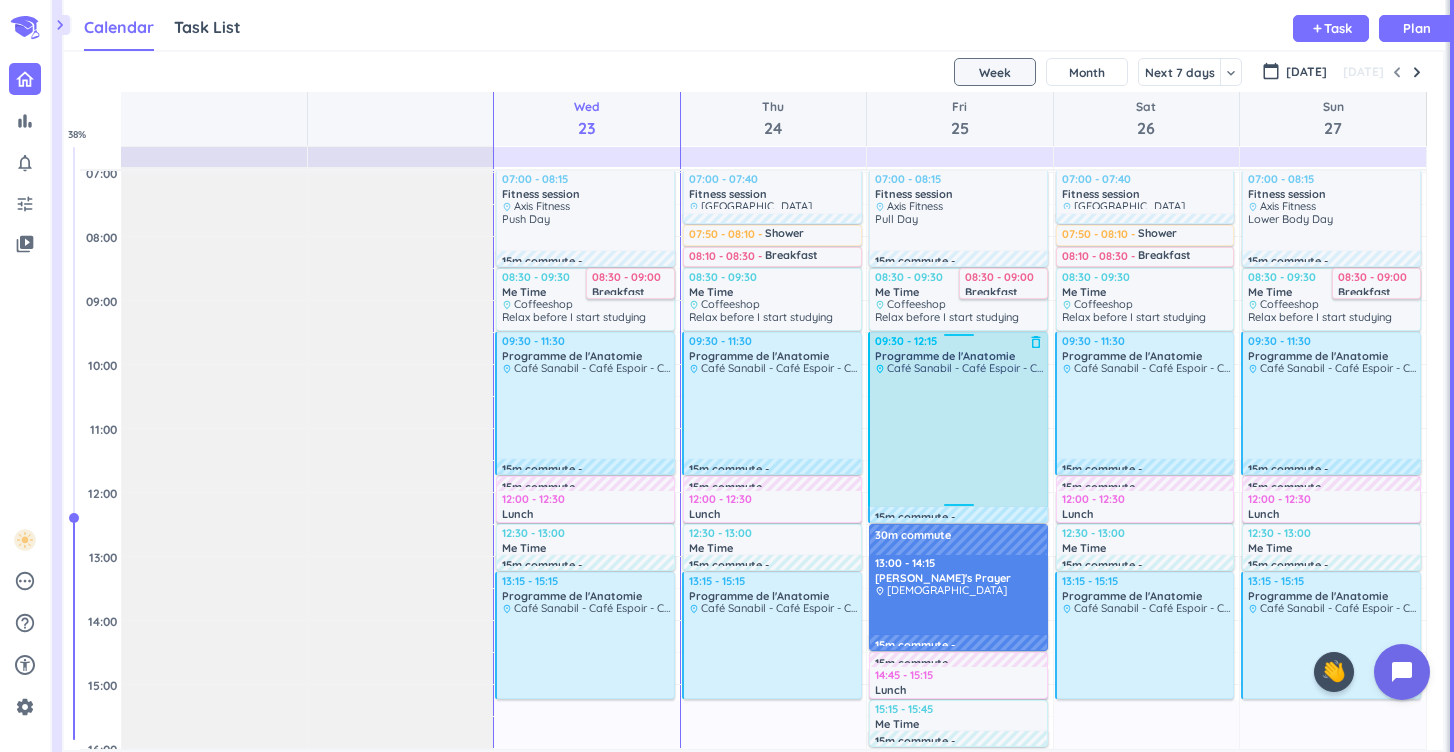 scroll, scrollTop: 184, scrollLeft: 0, axis: vertical 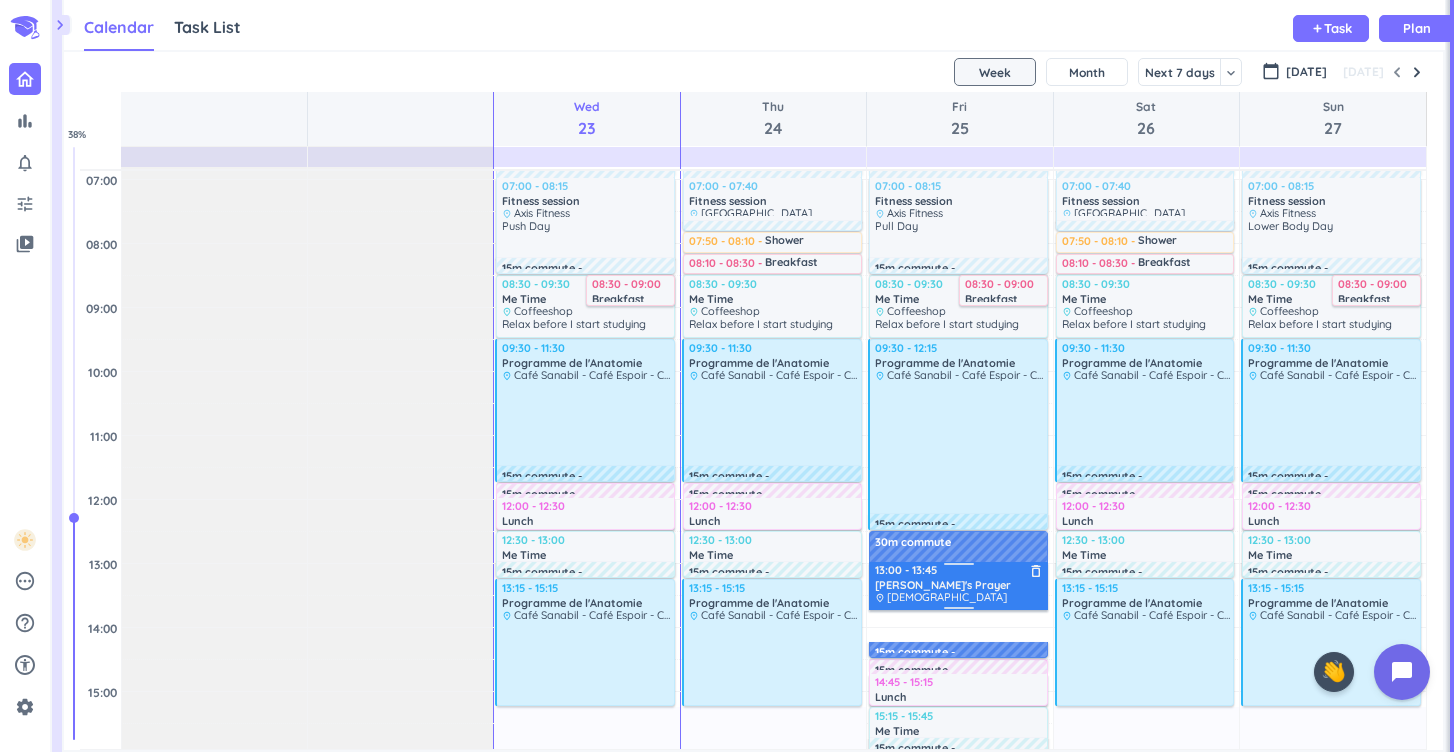 drag, startPoint x: 964, startPoint y: 640, endPoint x: 965, endPoint y: 609, distance: 31.016125 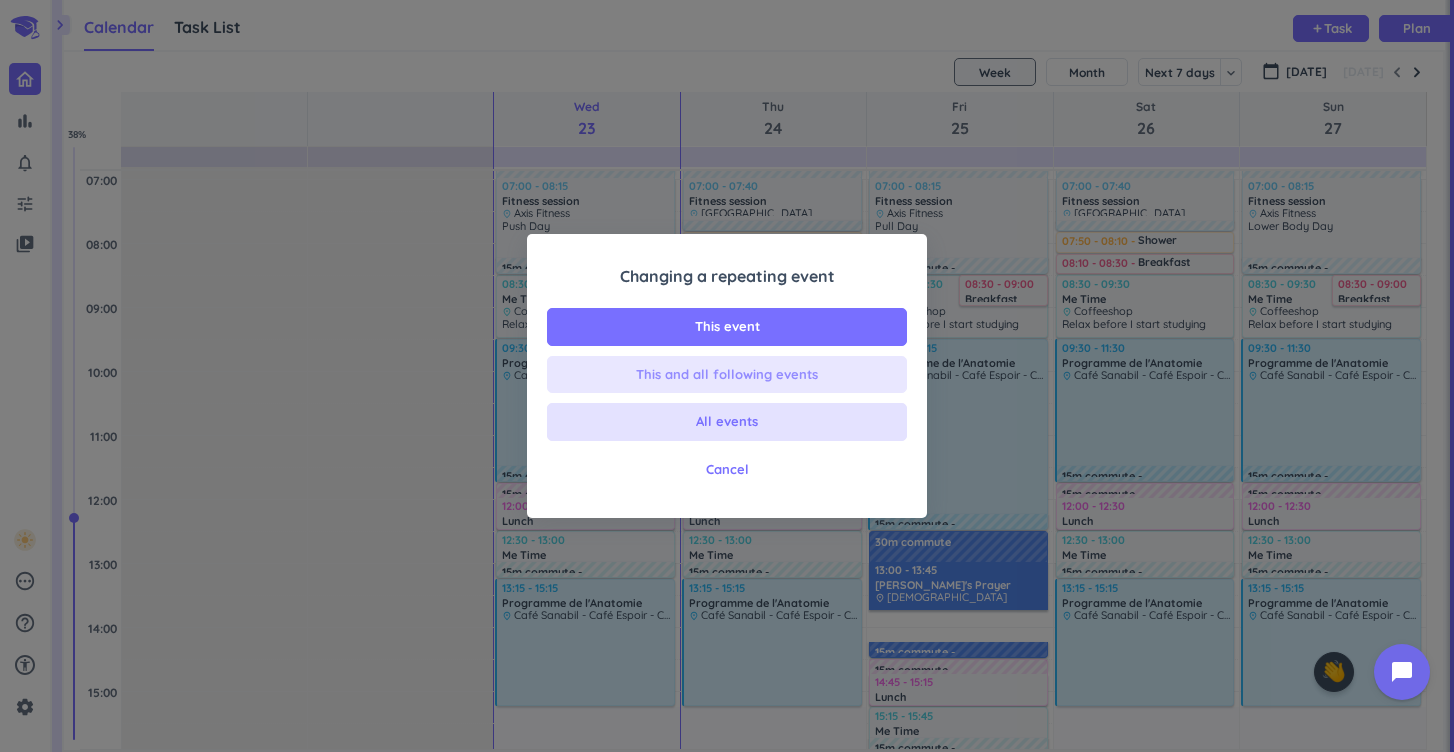 click on "This and all following events" at bounding box center [727, 375] 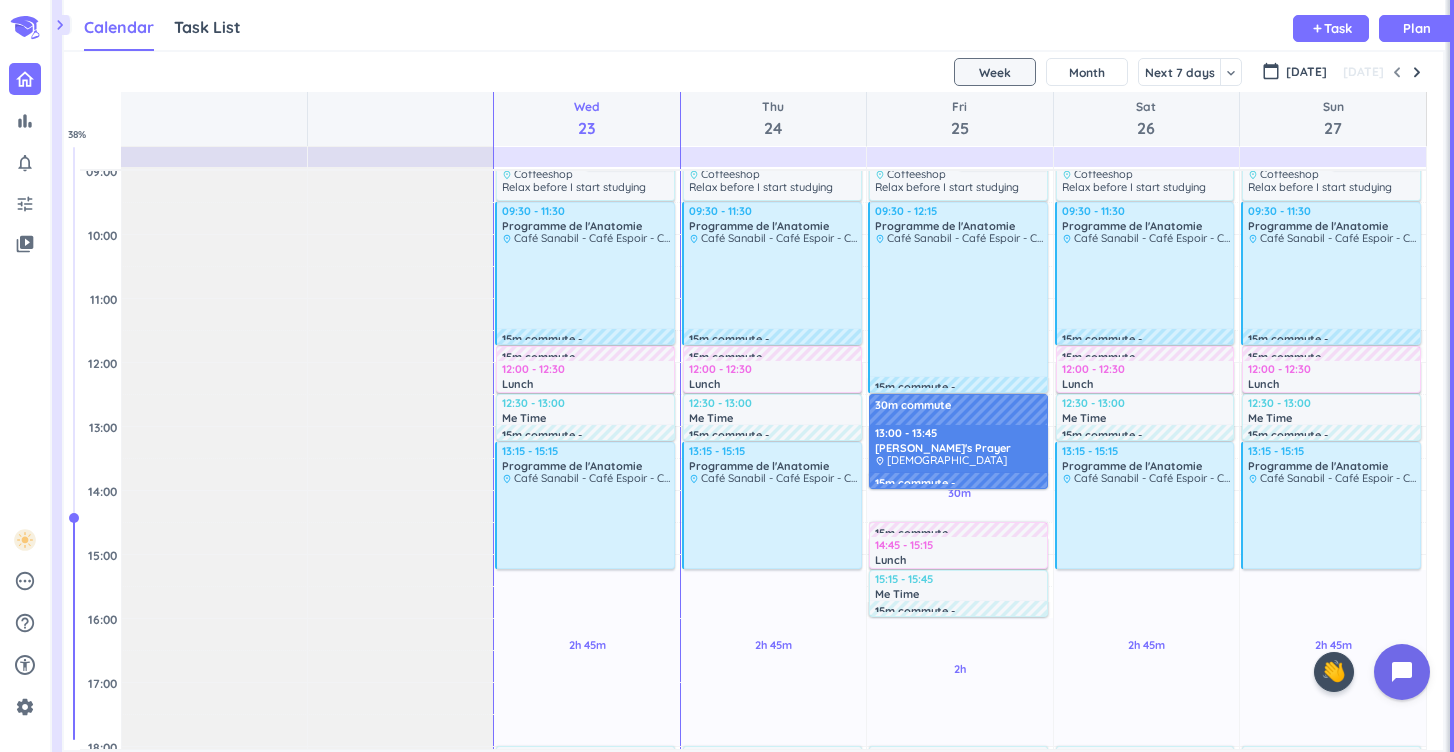 scroll, scrollTop: 328, scrollLeft: 0, axis: vertical 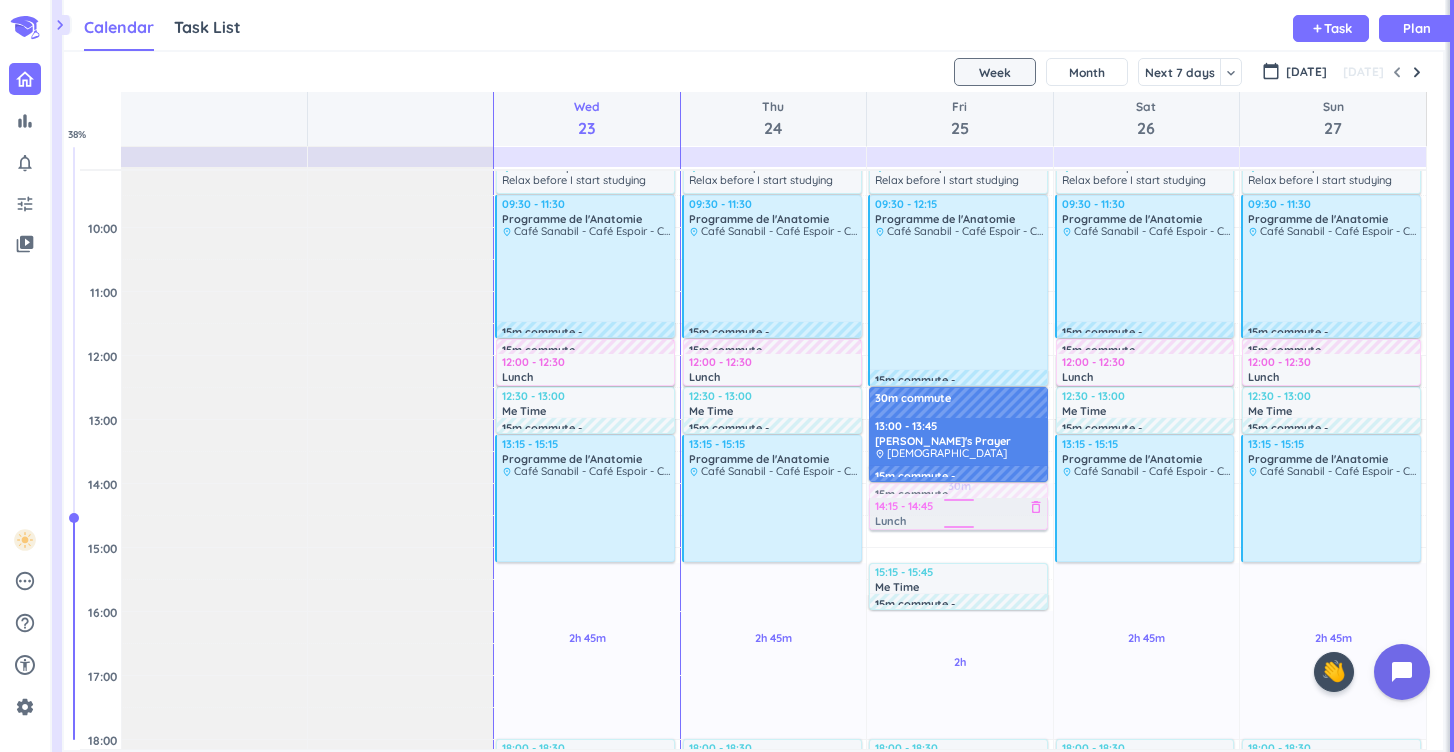 drag, startPoint x: 928, startPoint y: 542, endPoint x: 930, endPoint y: 517, distance: 25.079872 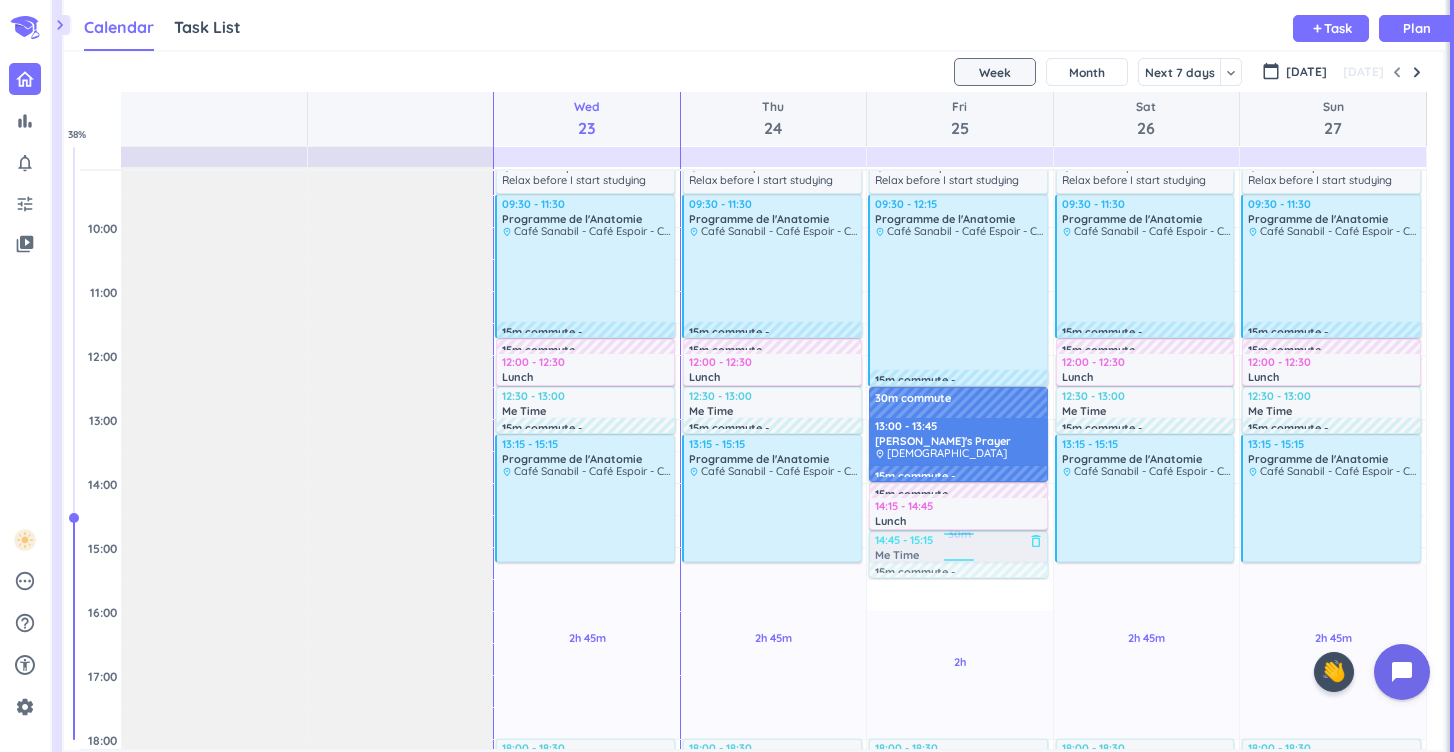 drag, startPoint x: 913, startPoint y: 582, endPoint x: 918, endPoint y: 545, distance: 37.336308 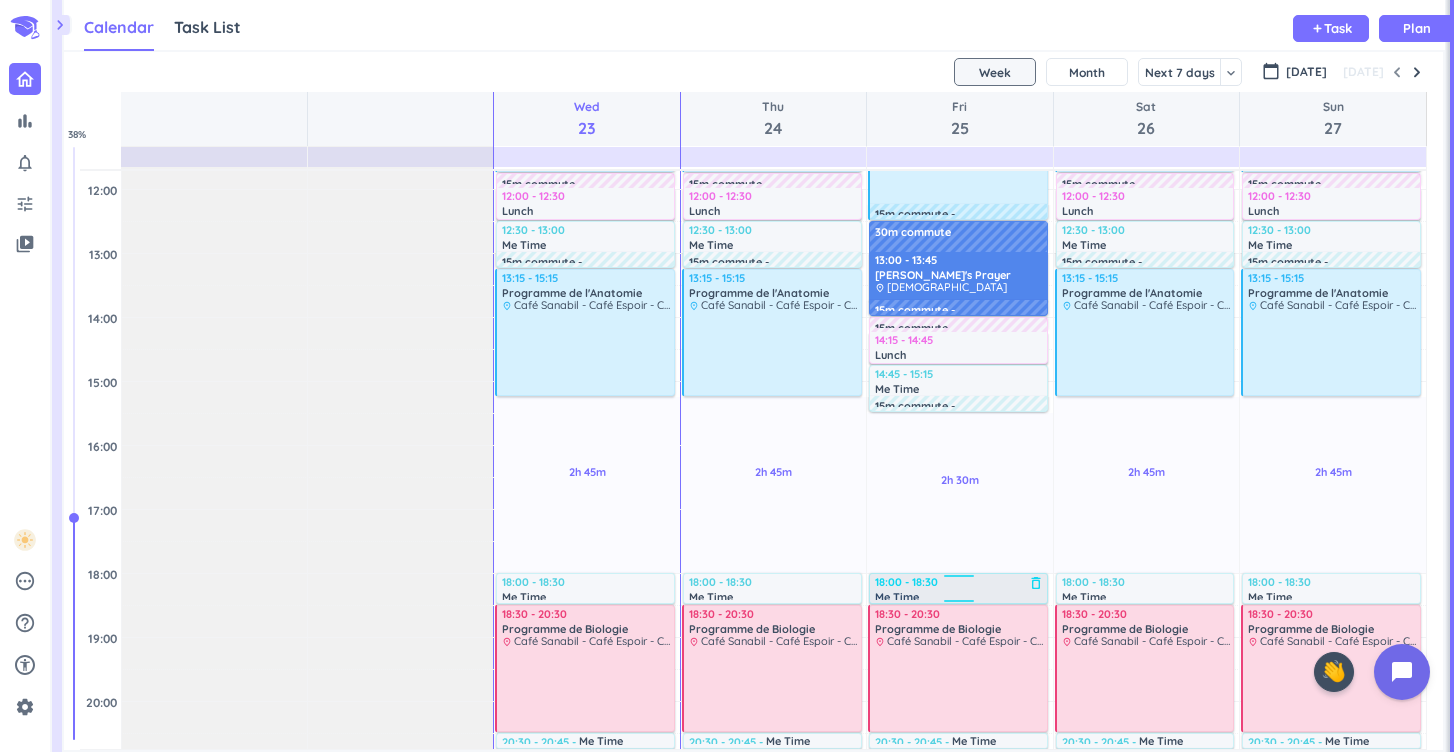scroll, scrollTop: 491, scrollLeft: 0, axis: vertical 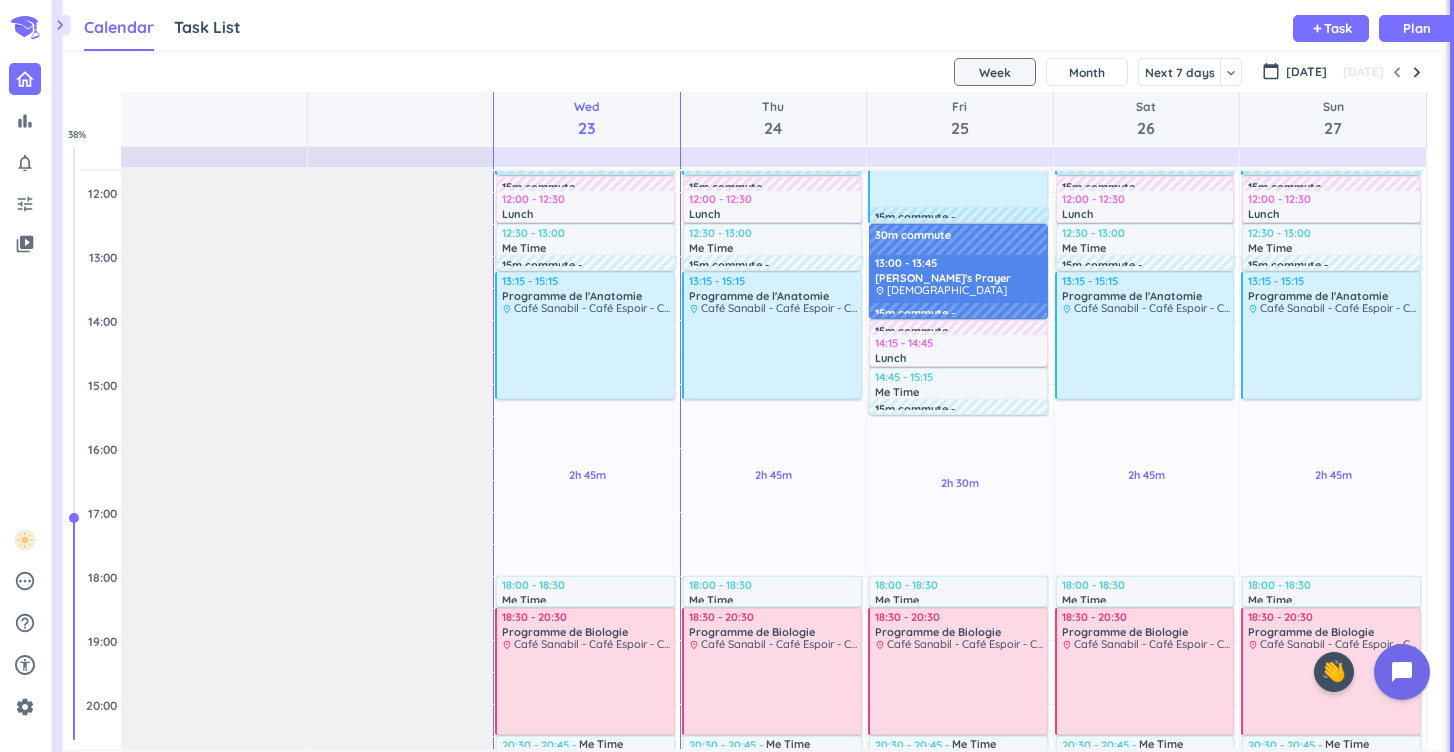 drag, startPoint x: 514, startPoint y: 399, endPoint x: 417, endPoint y: 424, distance: 100.16985 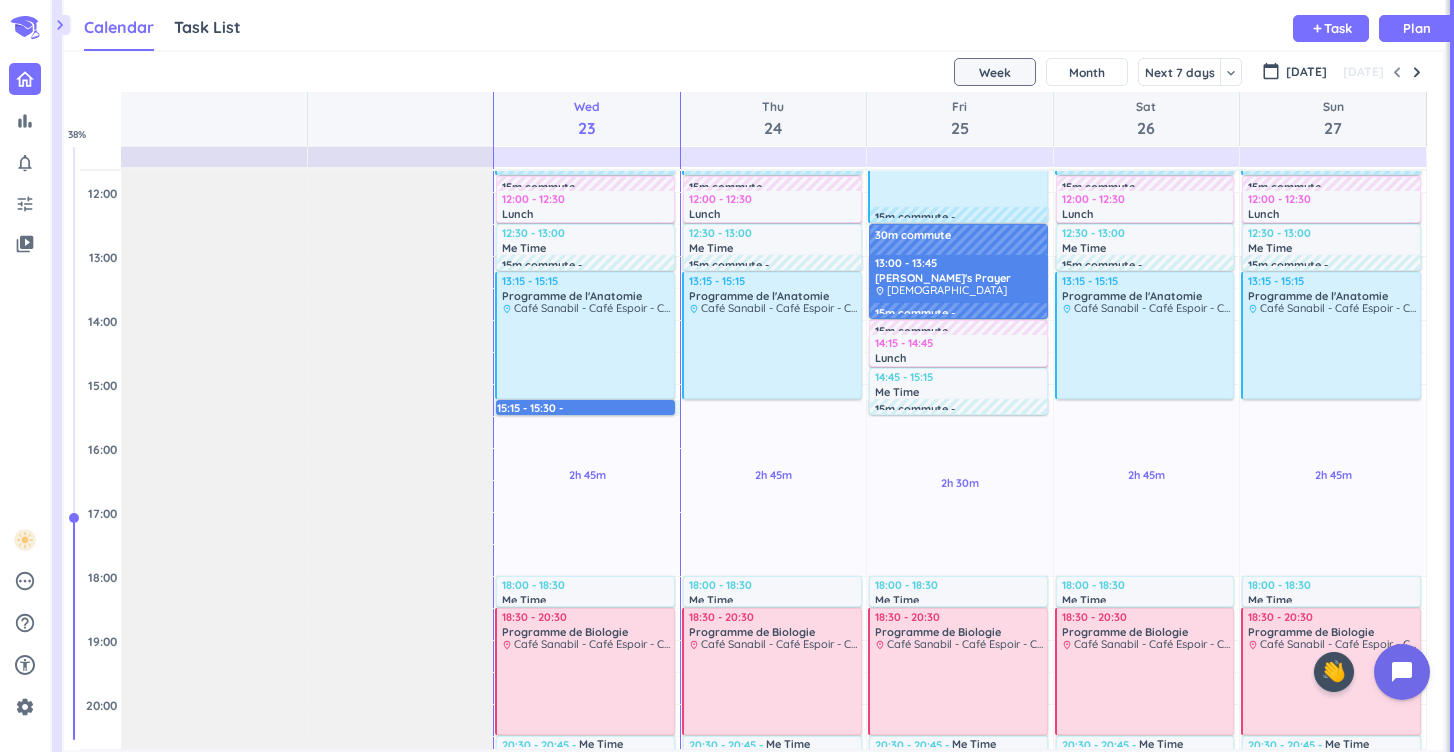 drag, startPoint x: 513, startPoint y: 403, endPoint x: 515, endPoint y: 415, distance: 12.165525 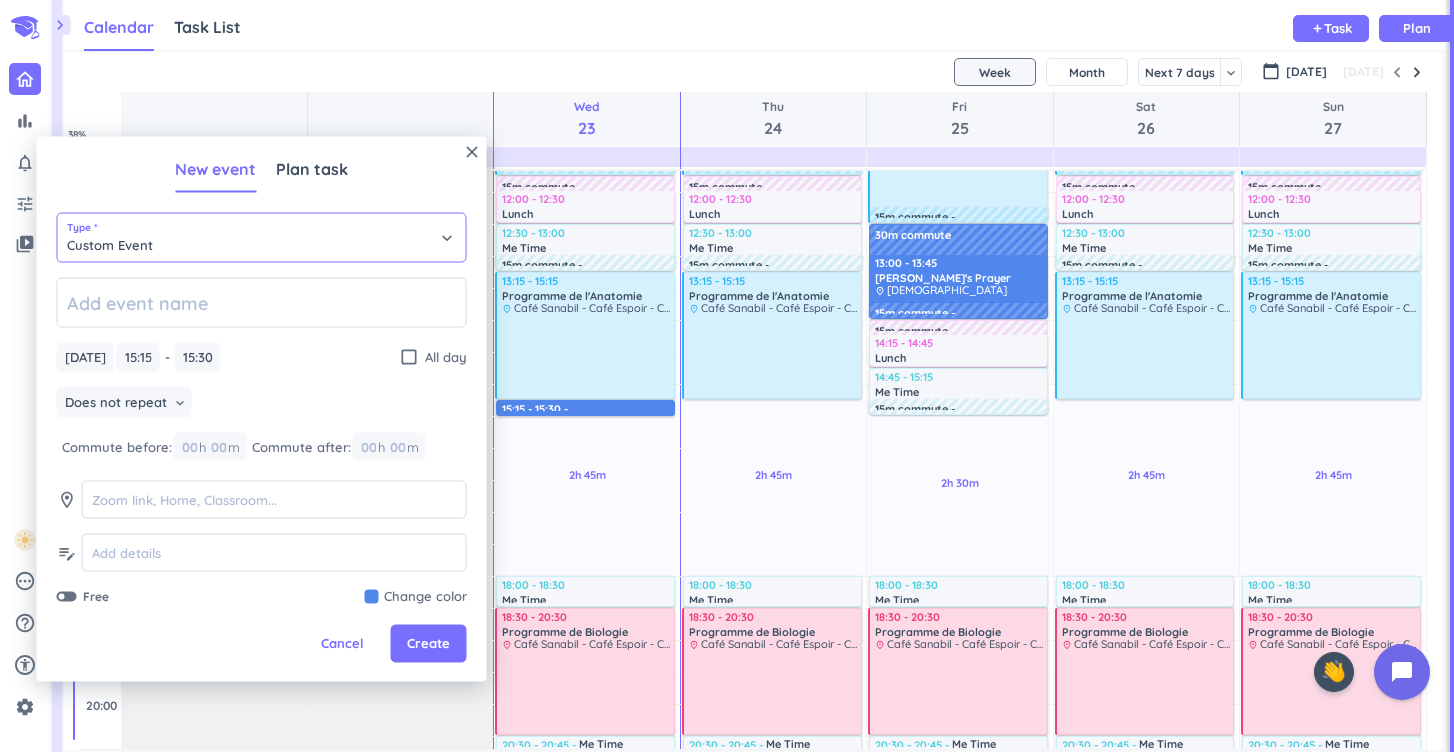 click on "Custom Event" at bounding box center [262, 238] 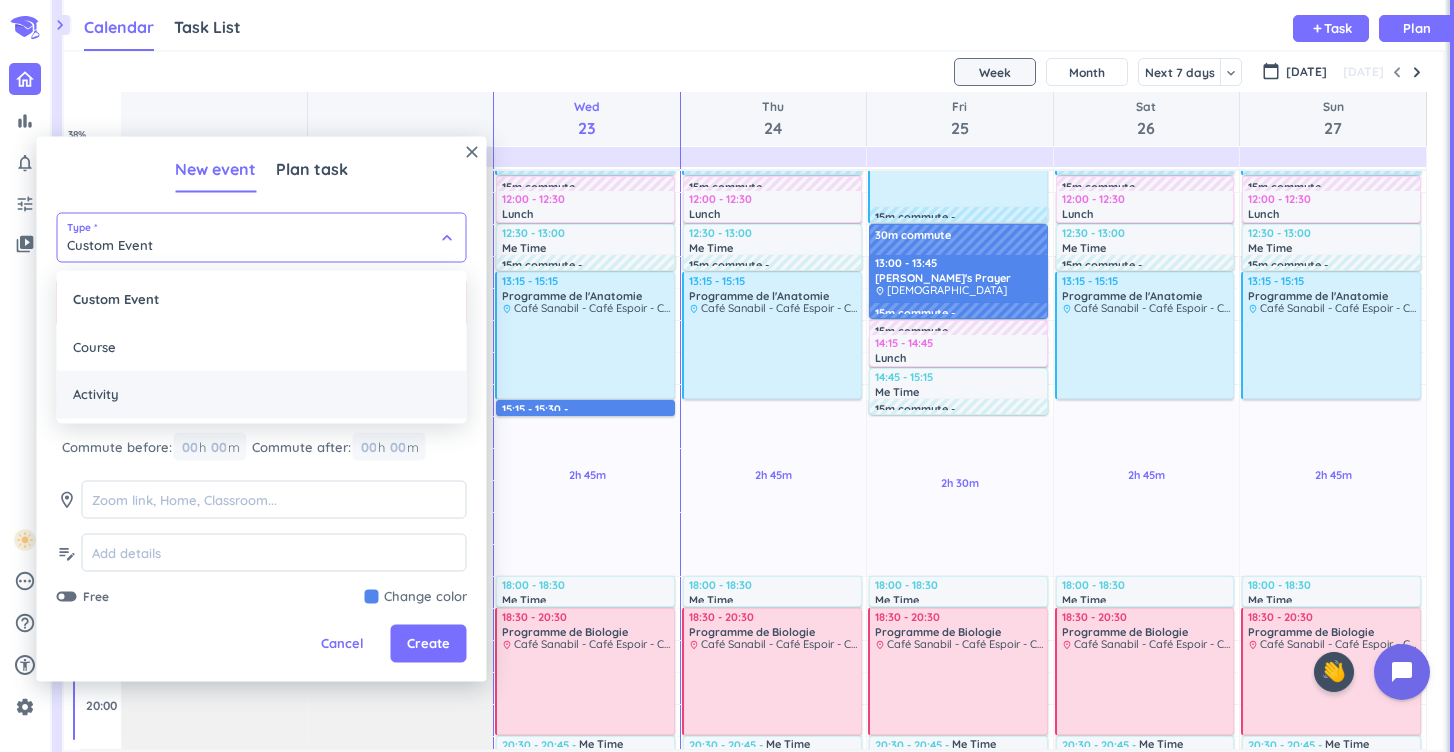 click on "Activity" at bounding box center (262, 395) 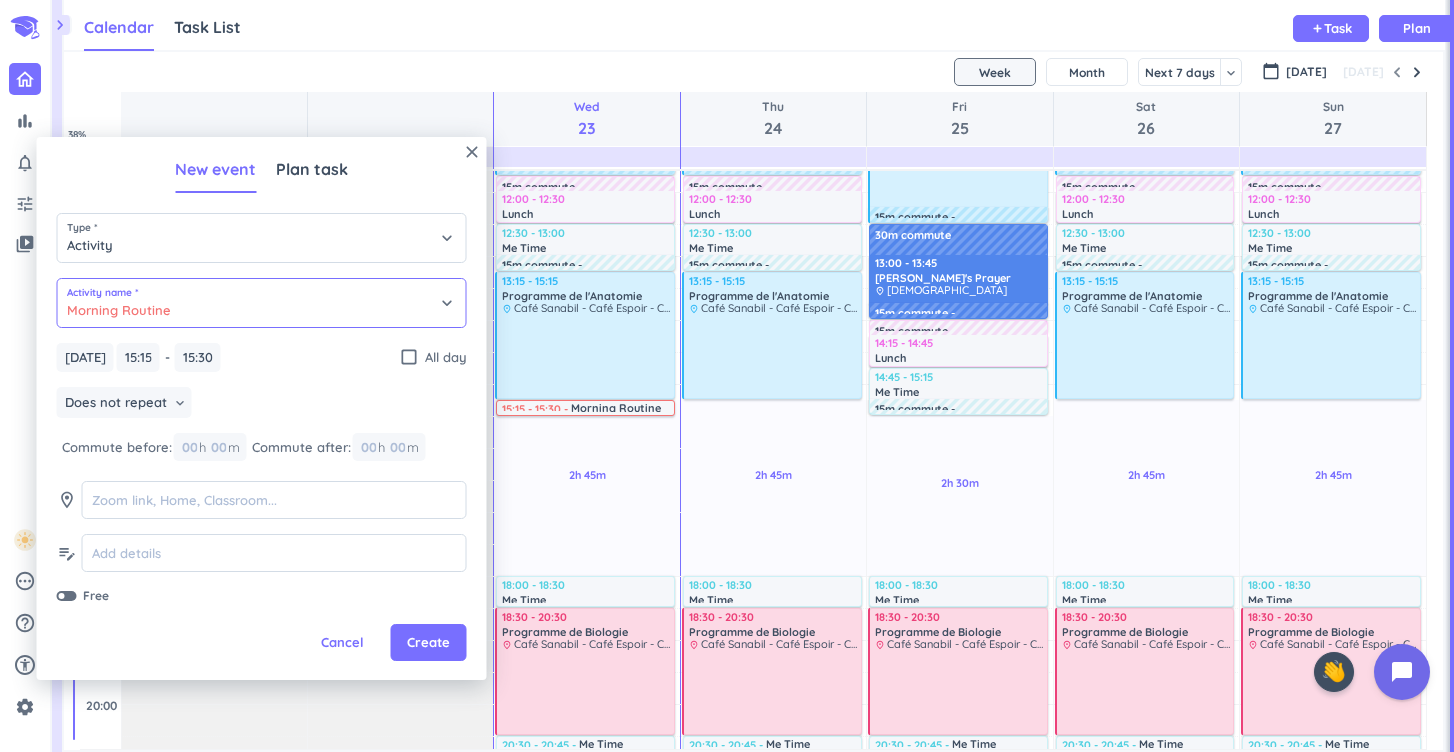click on "Morning Routine" at bounding box center (262, 303) 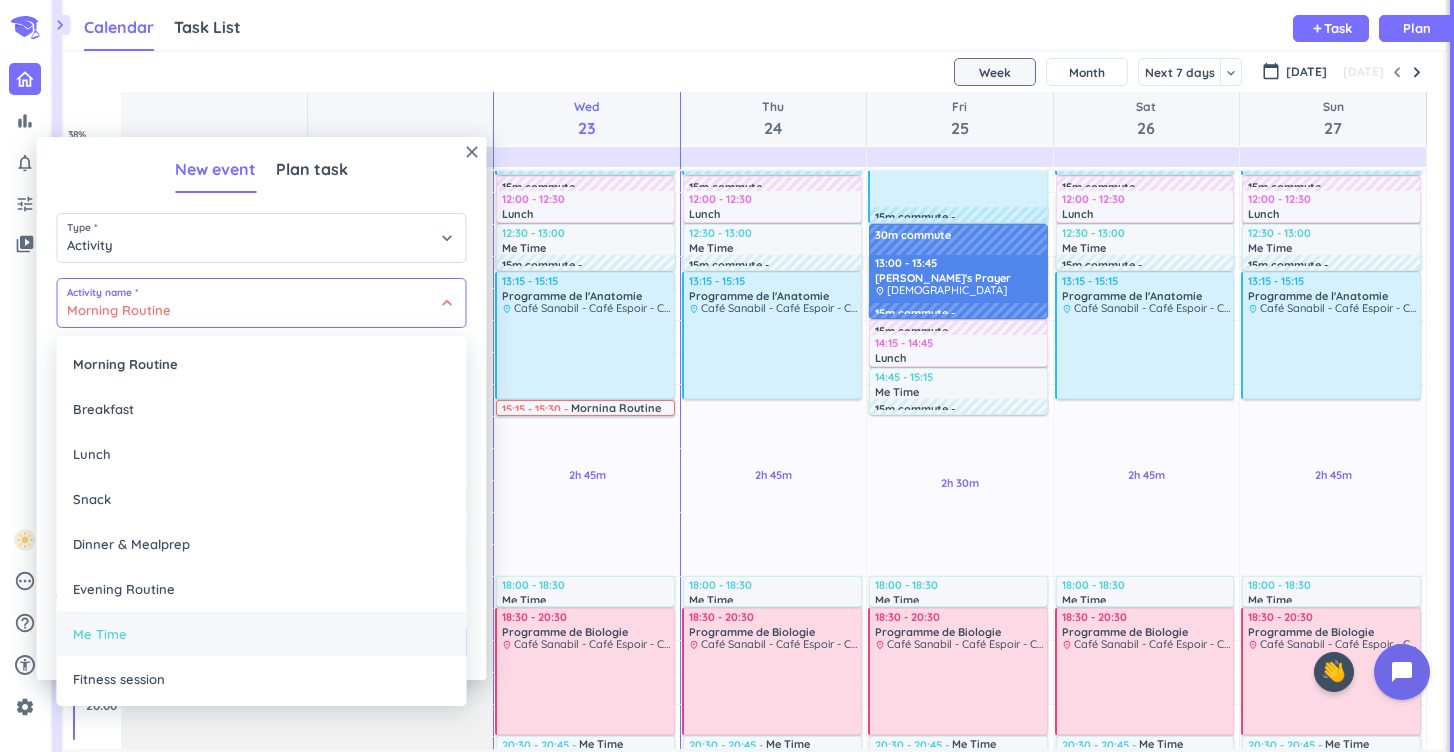 click on "Me Time" at bounding box center (262, 633) 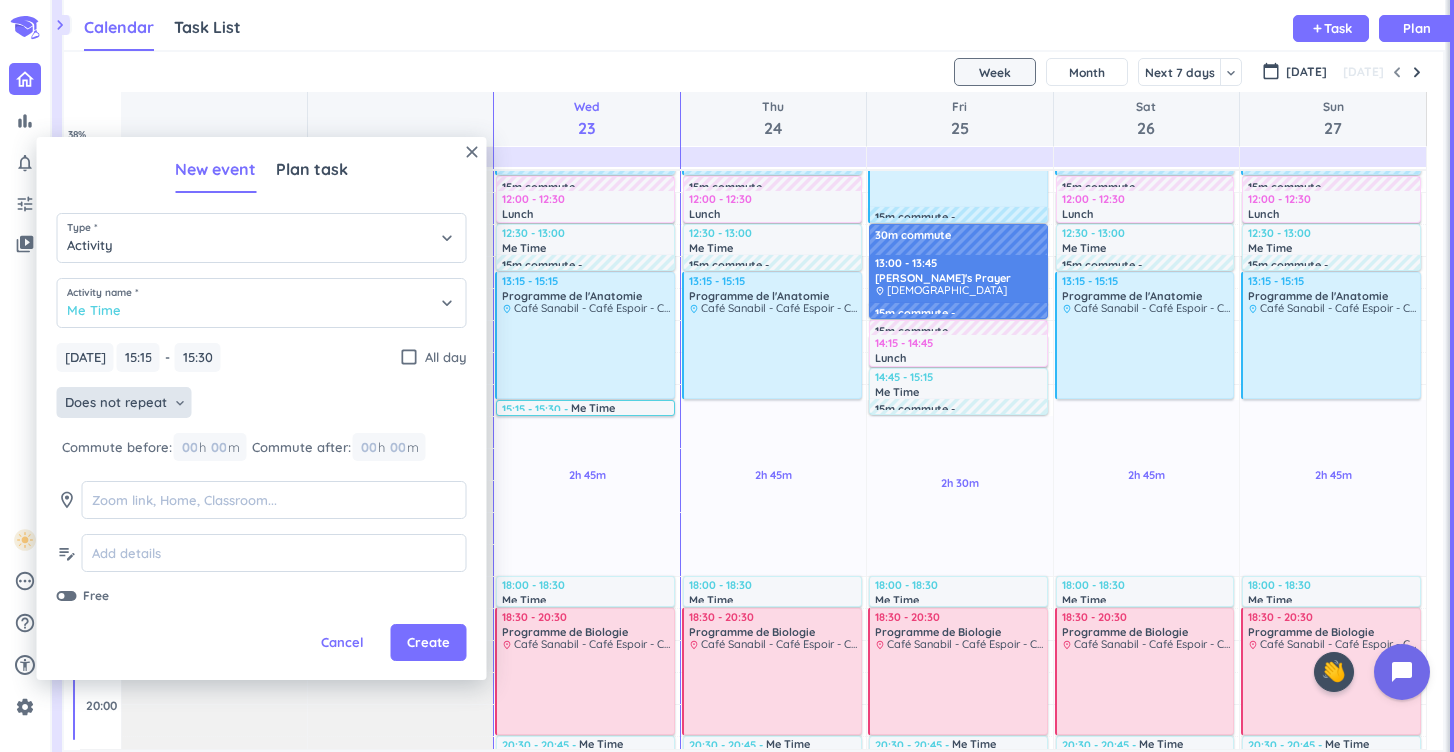 click on "keyboard_arrow_down" at bounding box center (180, 403) 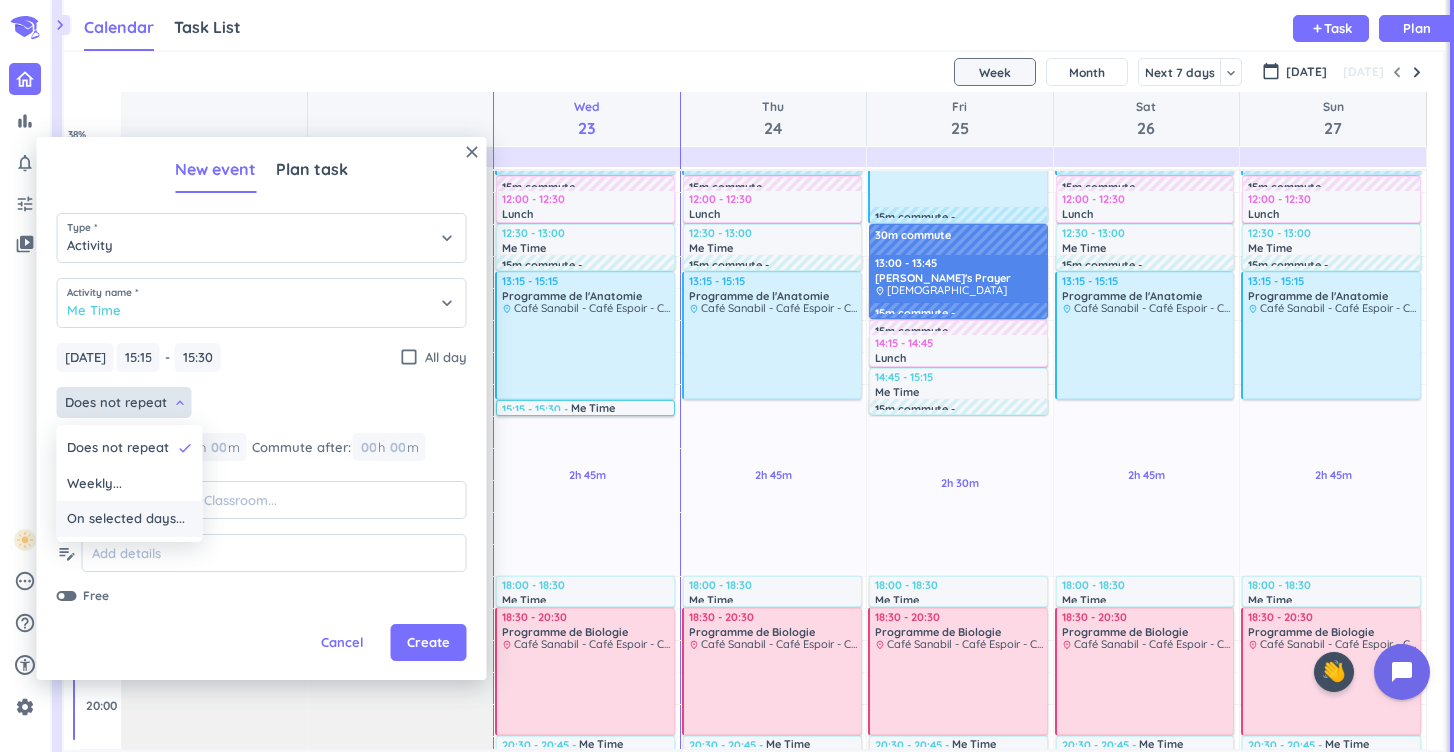 click on "On selected days..." at bounding box center (126, 519) 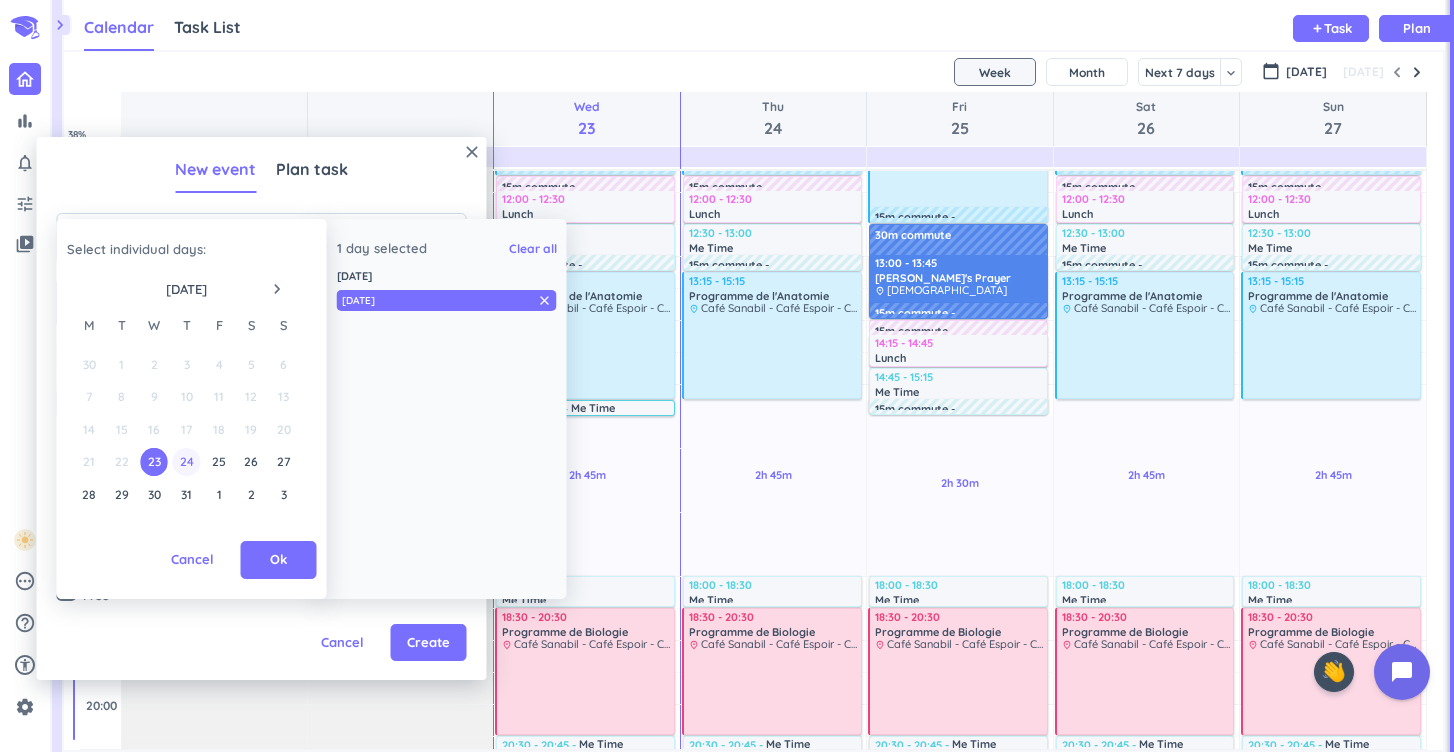 click on "24" at bounding box center (186, 461) 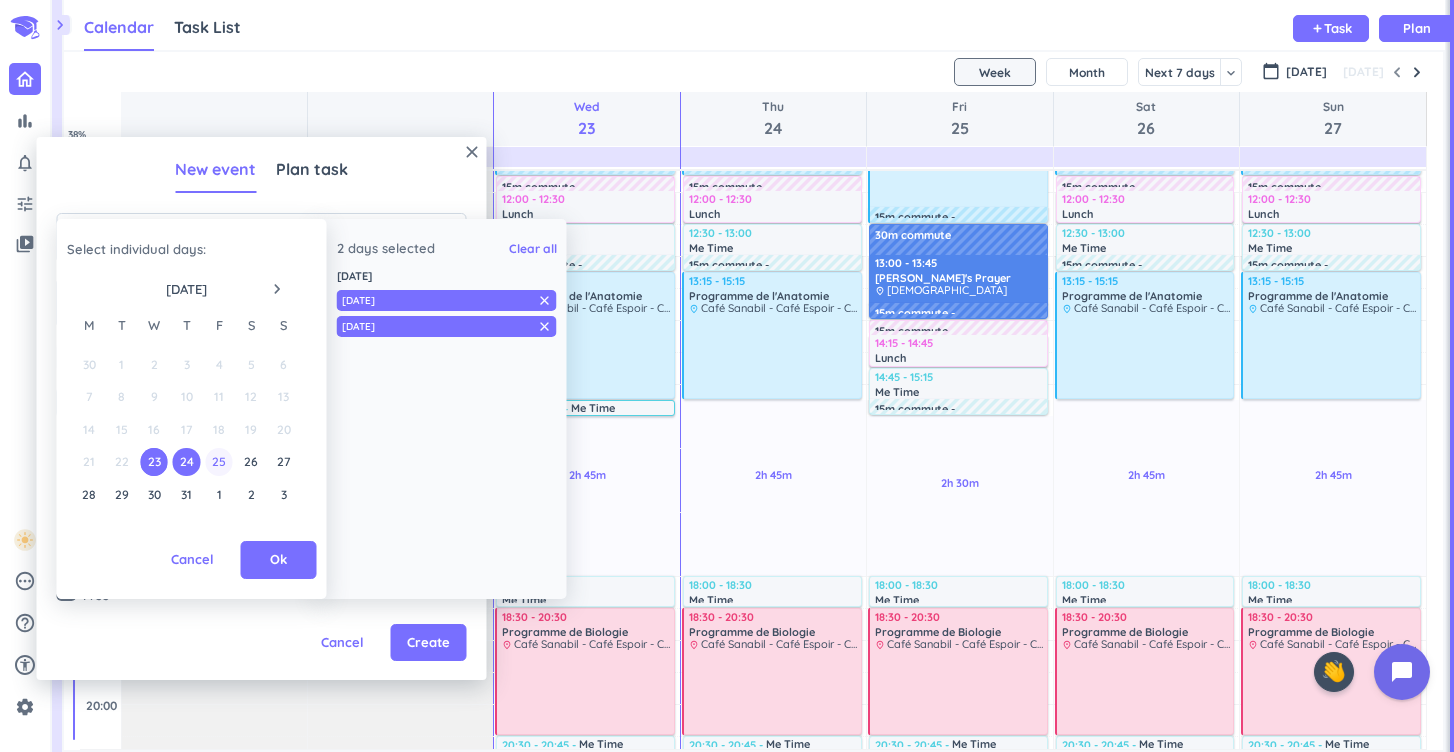 click on "25" at bounding box center [218, 461] 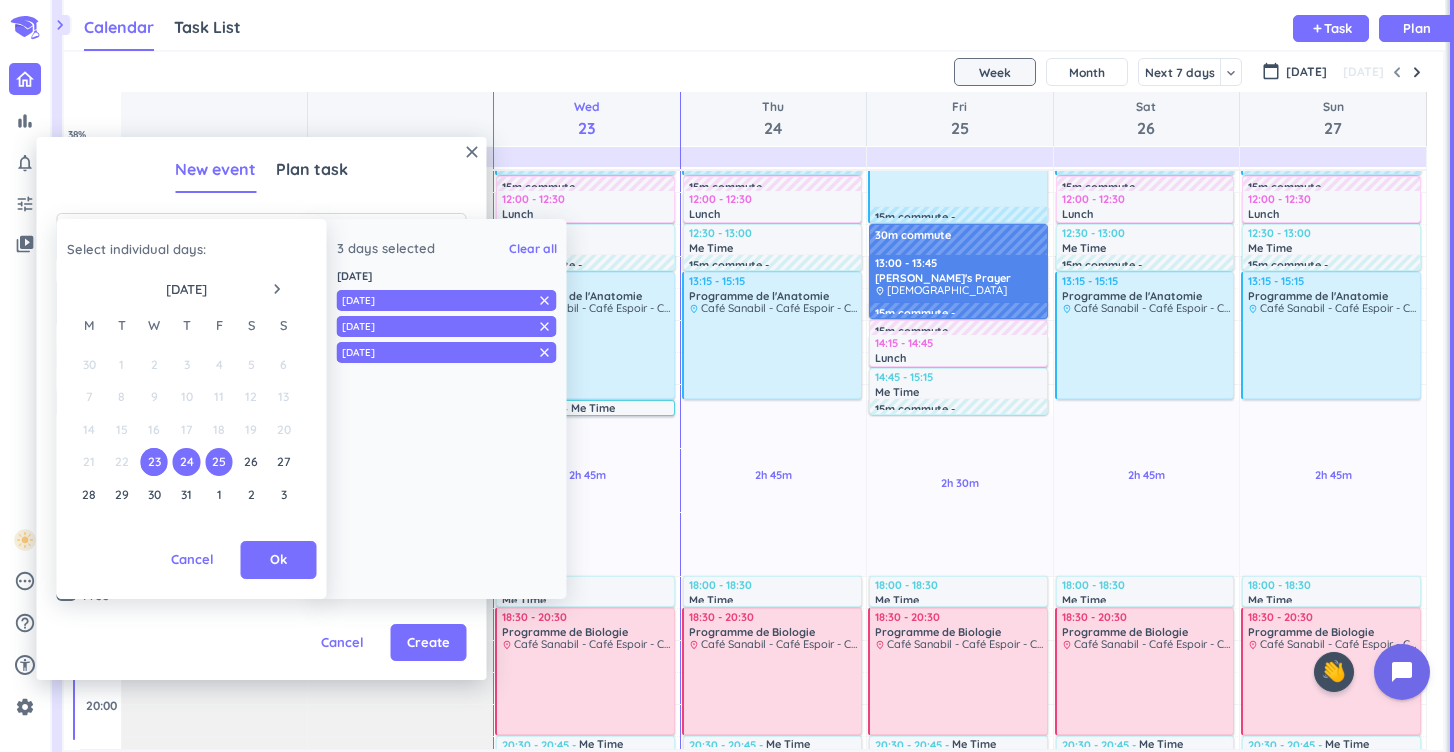 click on "25" at bounding box center (218, 461) 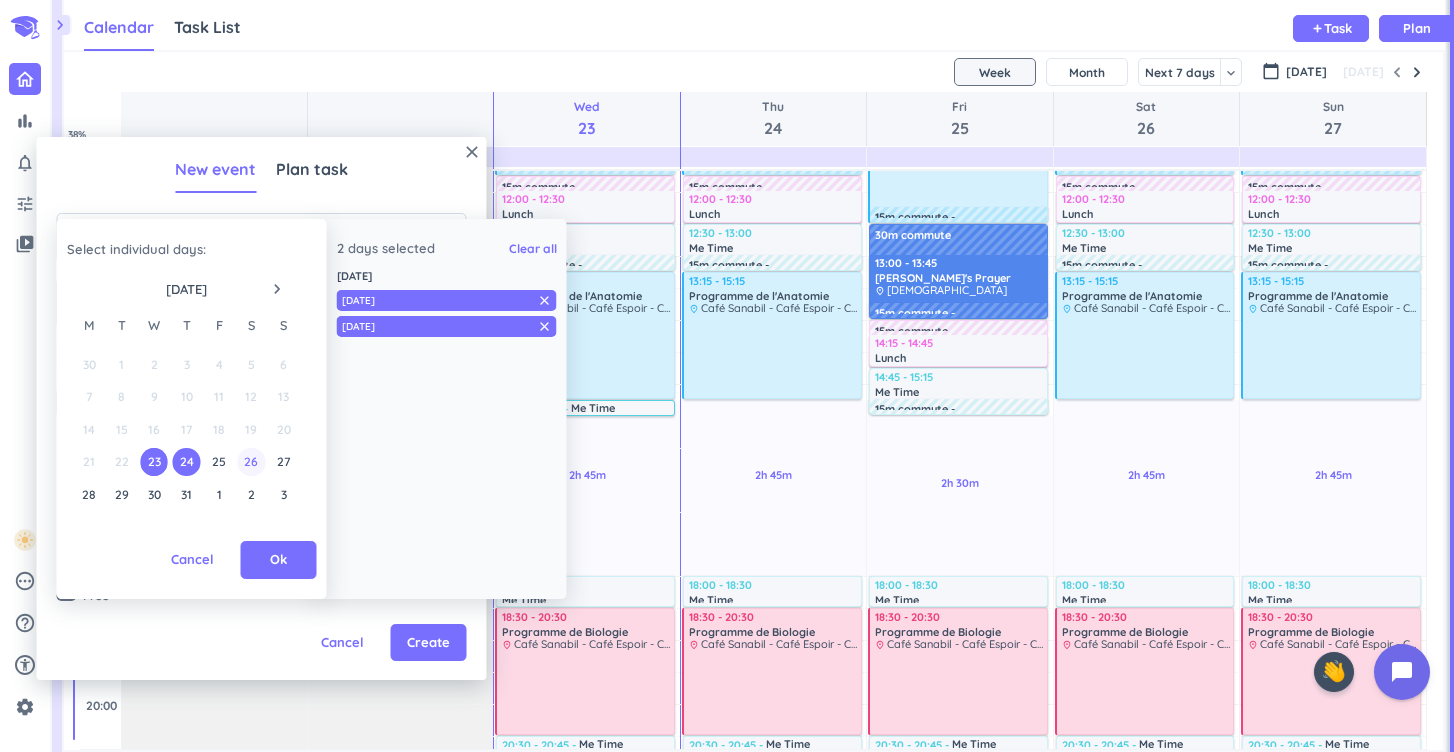 click on "26" at bounding box center [251, 461] 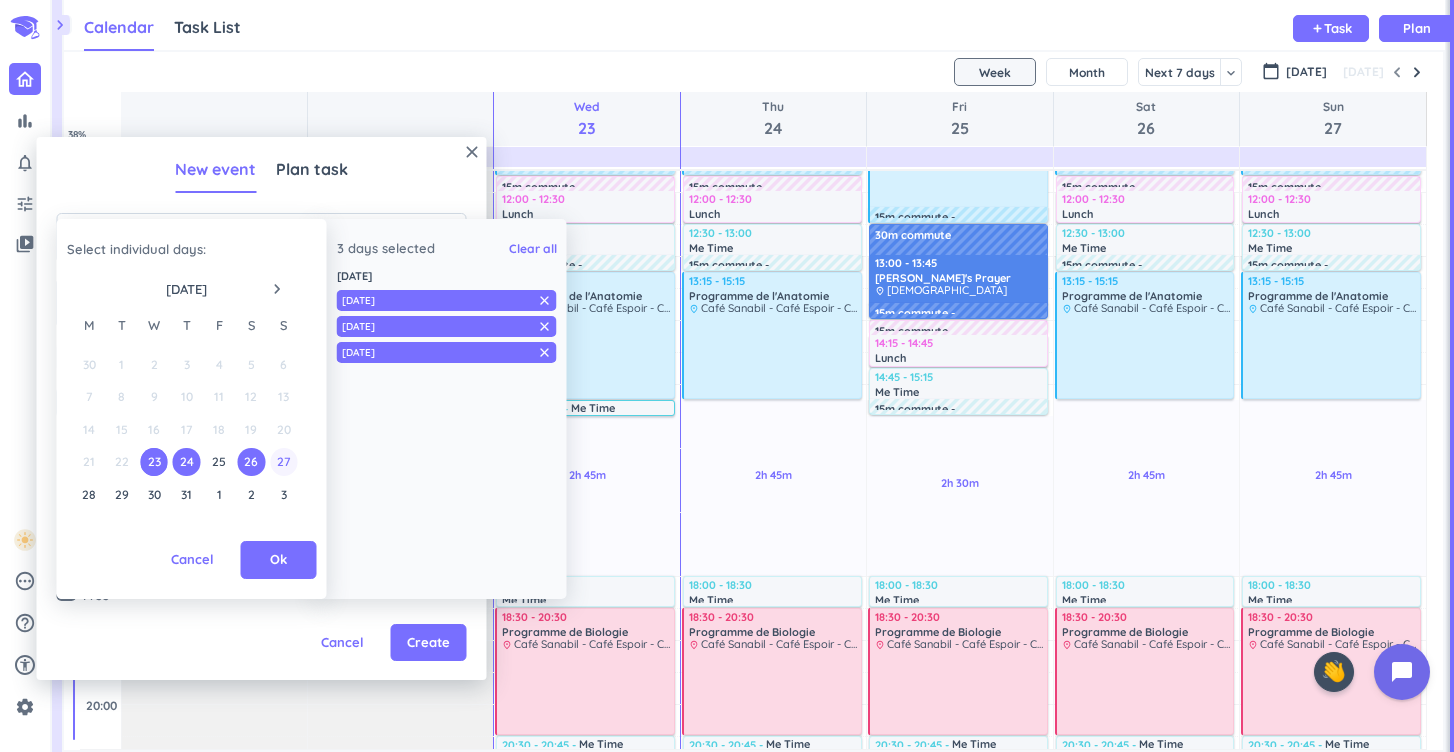 click on "27" at bounding box center (283, 461) 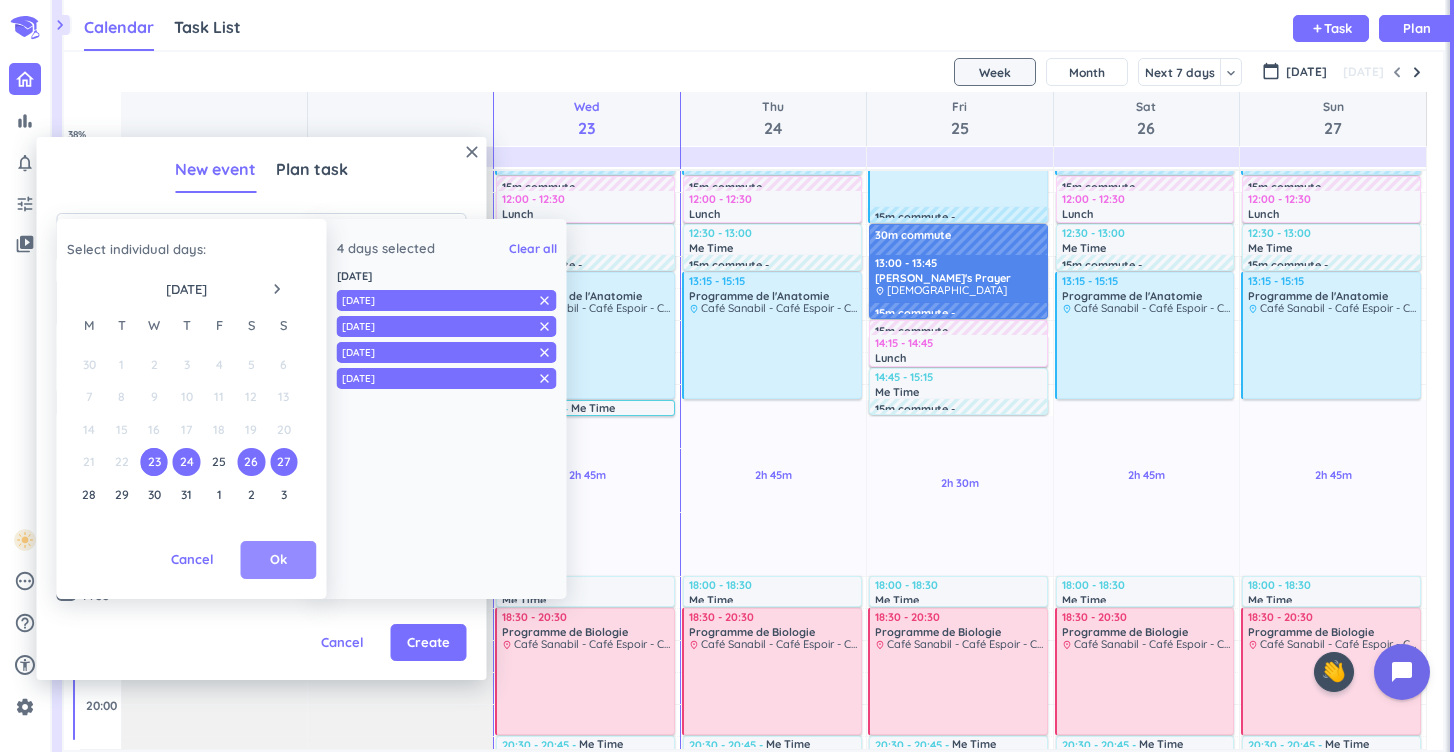 click on "Ok" at bounding box center [279, 560] 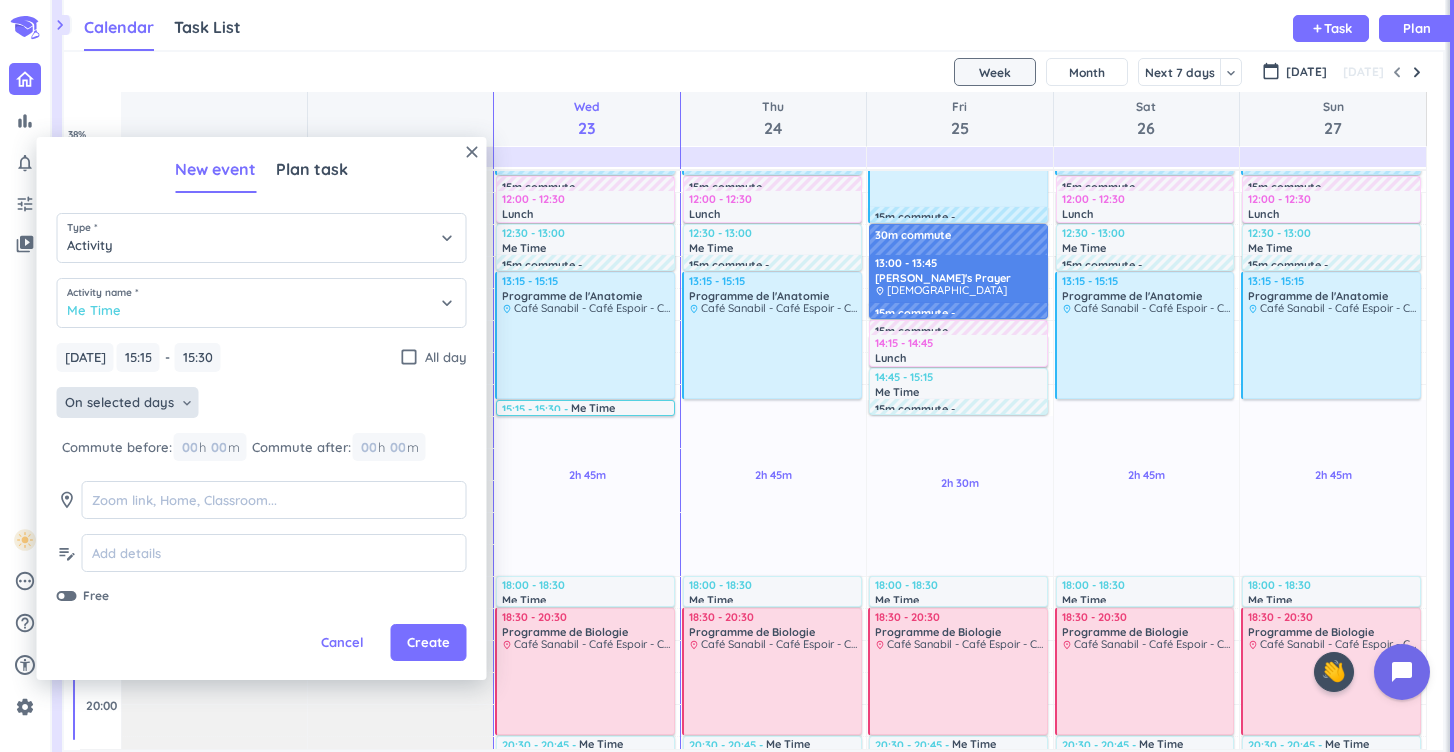 click on "close New event Plan task Type * Activity keyboard_arrow_down Activity name * Me Time keyboard_arrow_down [DATE] [DATE]   15:15 15:15 - 15:30 15:30 check_box_outline_blank All day On selected days keyboard_arrow_down Commute before: 00 h 00 m Commute after: 00 h 00 m room edit_note Free Cancel Create" at bounding box center (262, 408) 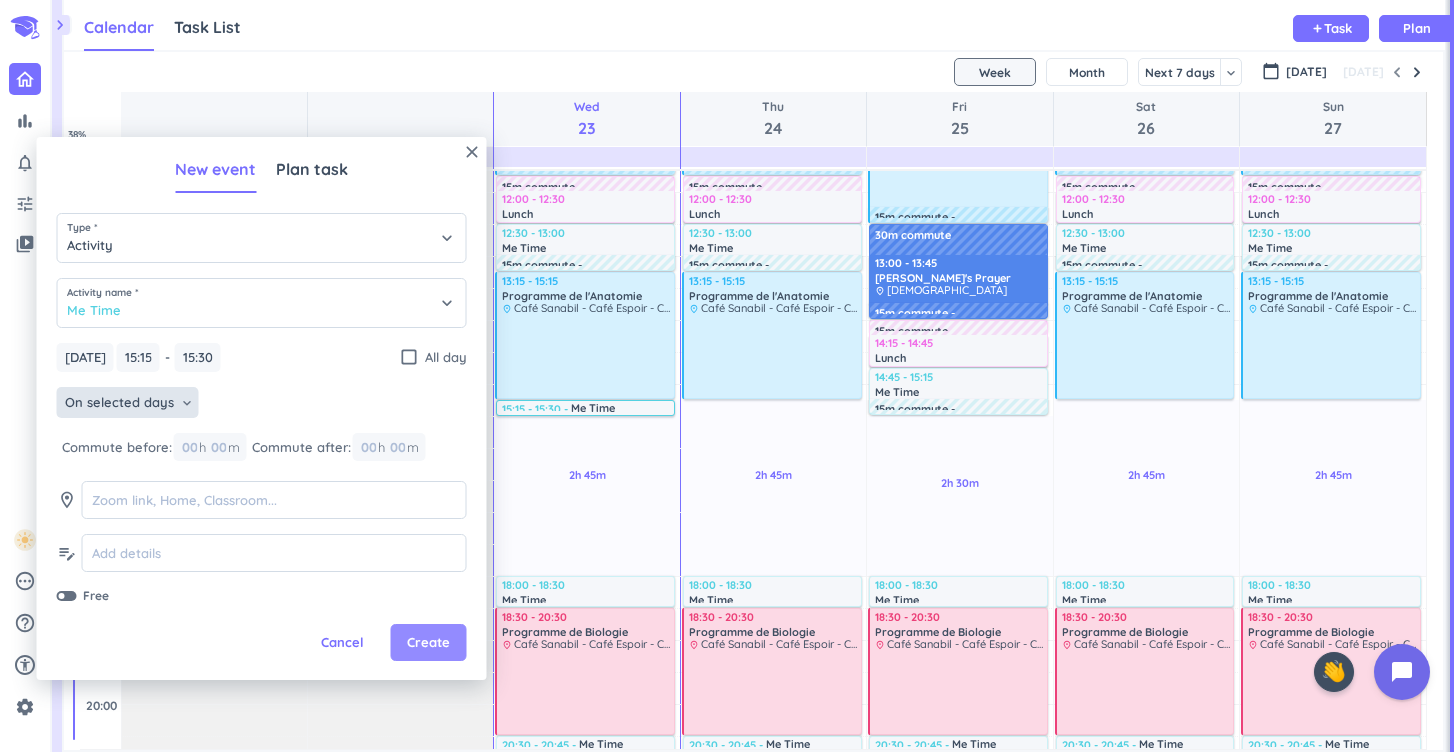 click on "Create" at bounding box center [428, 643] 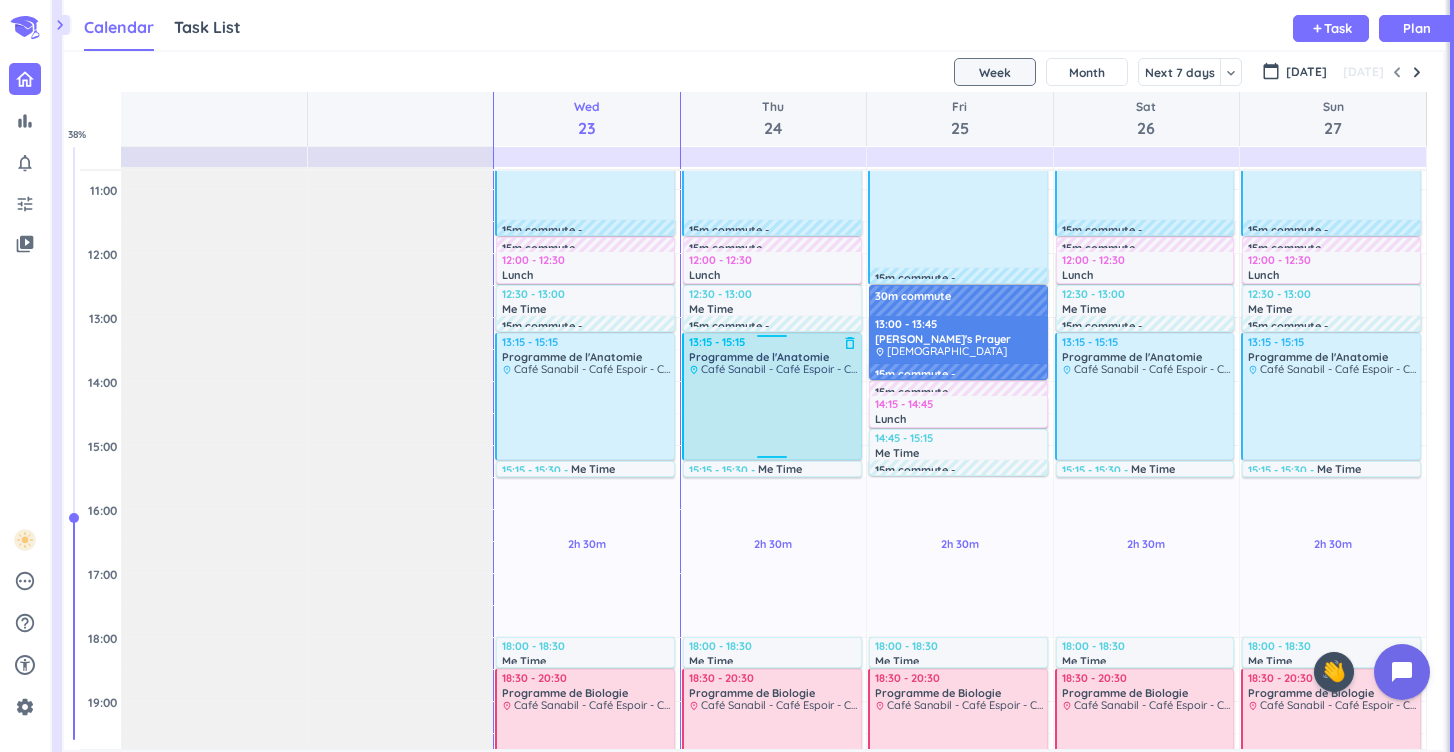 scroll, scrollTop: 435, scrollLeft: 0, axis: vertical 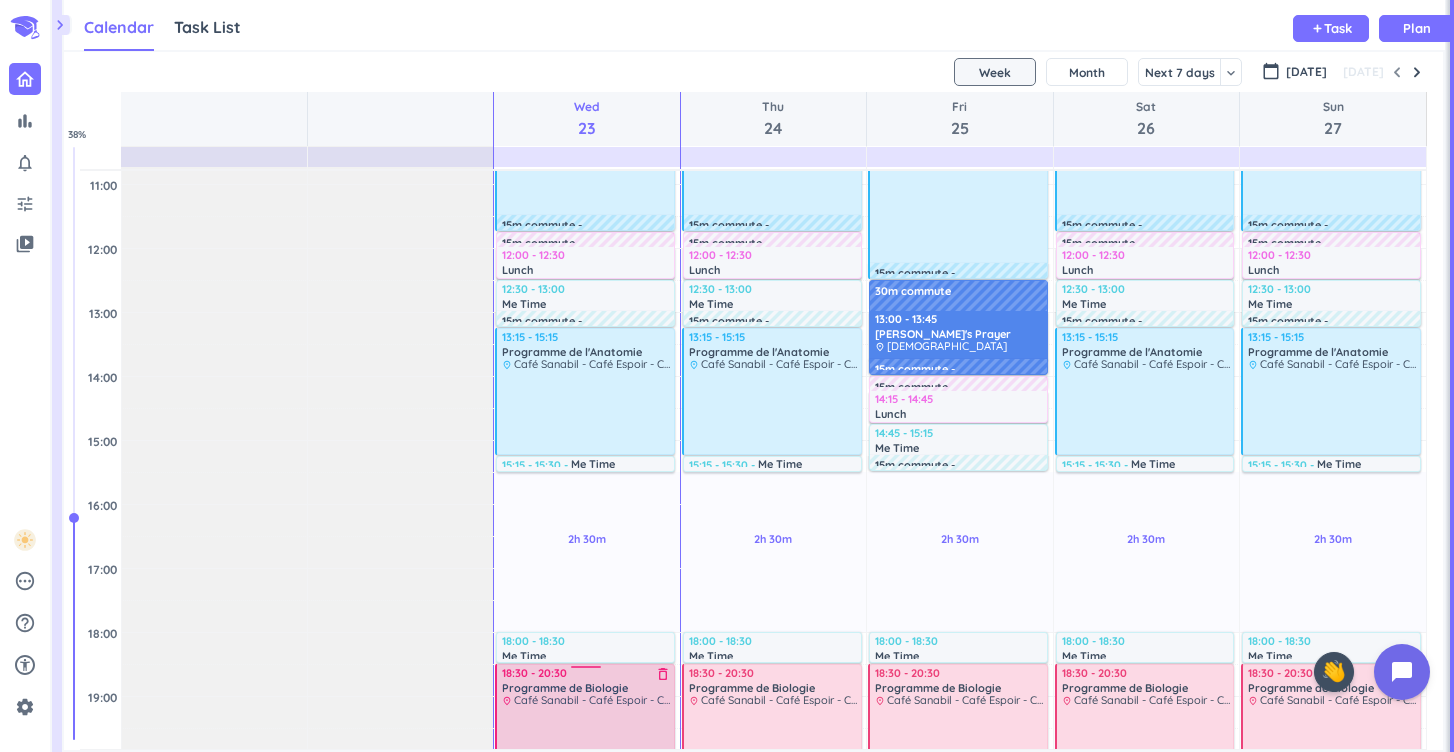 click on "Café Sanabil - Café Espoir - Café Atlal" at bounding box center [611, 700] 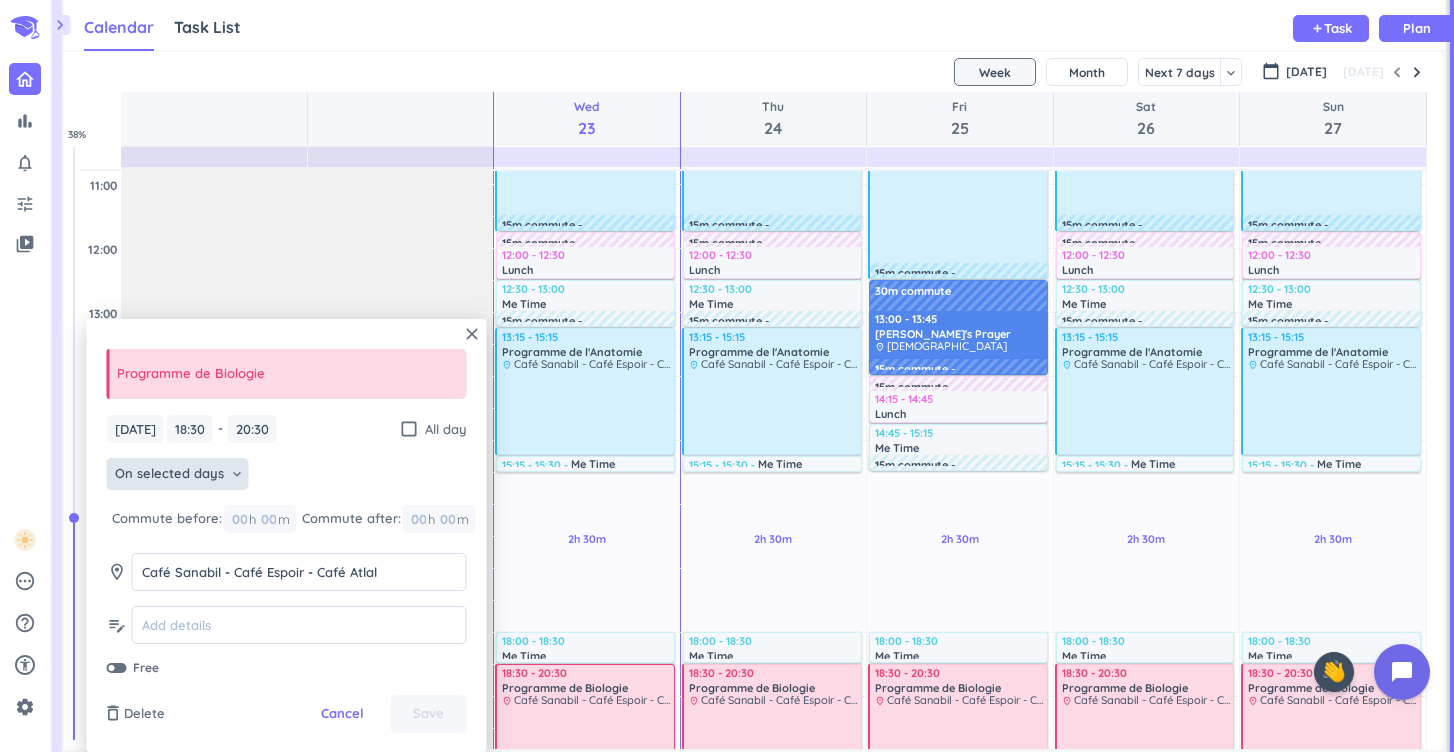 click on "On selected days" at bounding box center (169, 474) 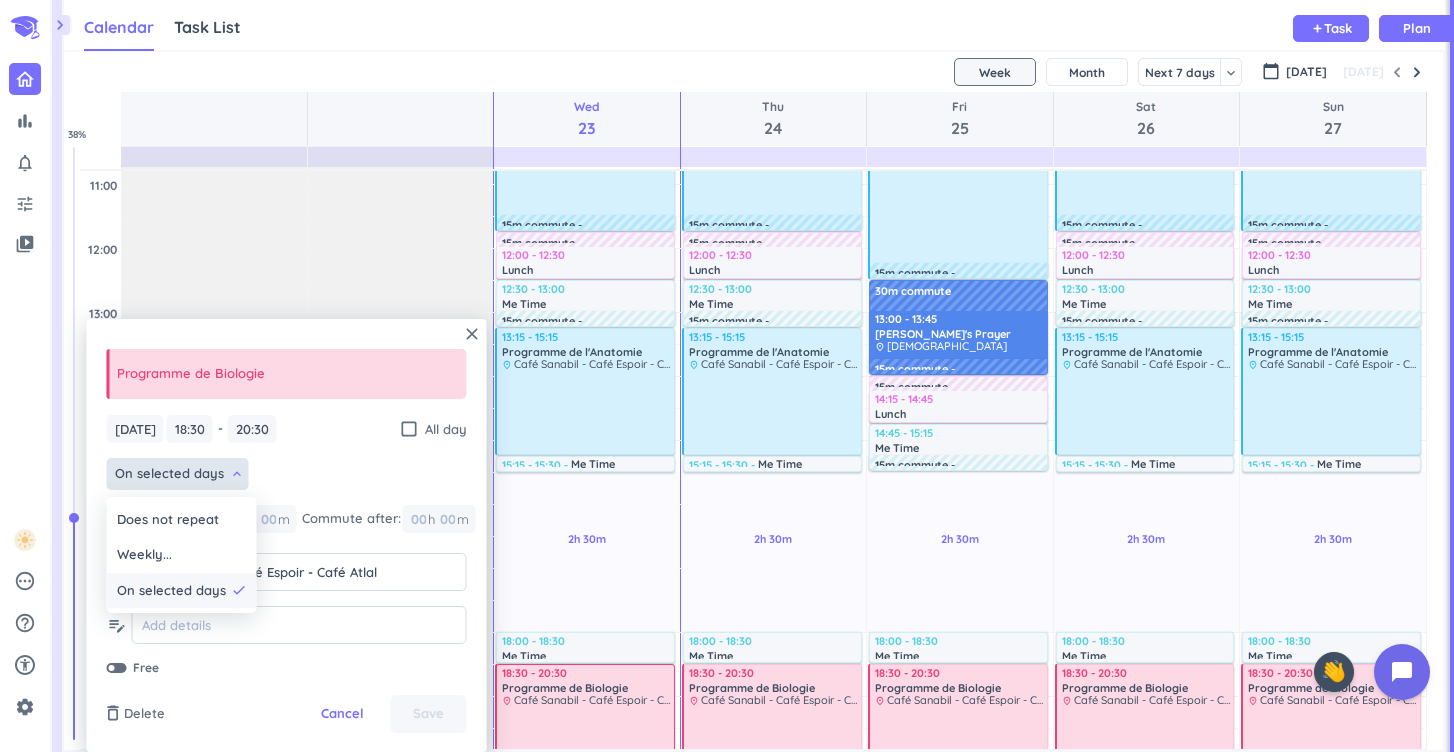 click on "On selected days" at bounding box center [171, 591] 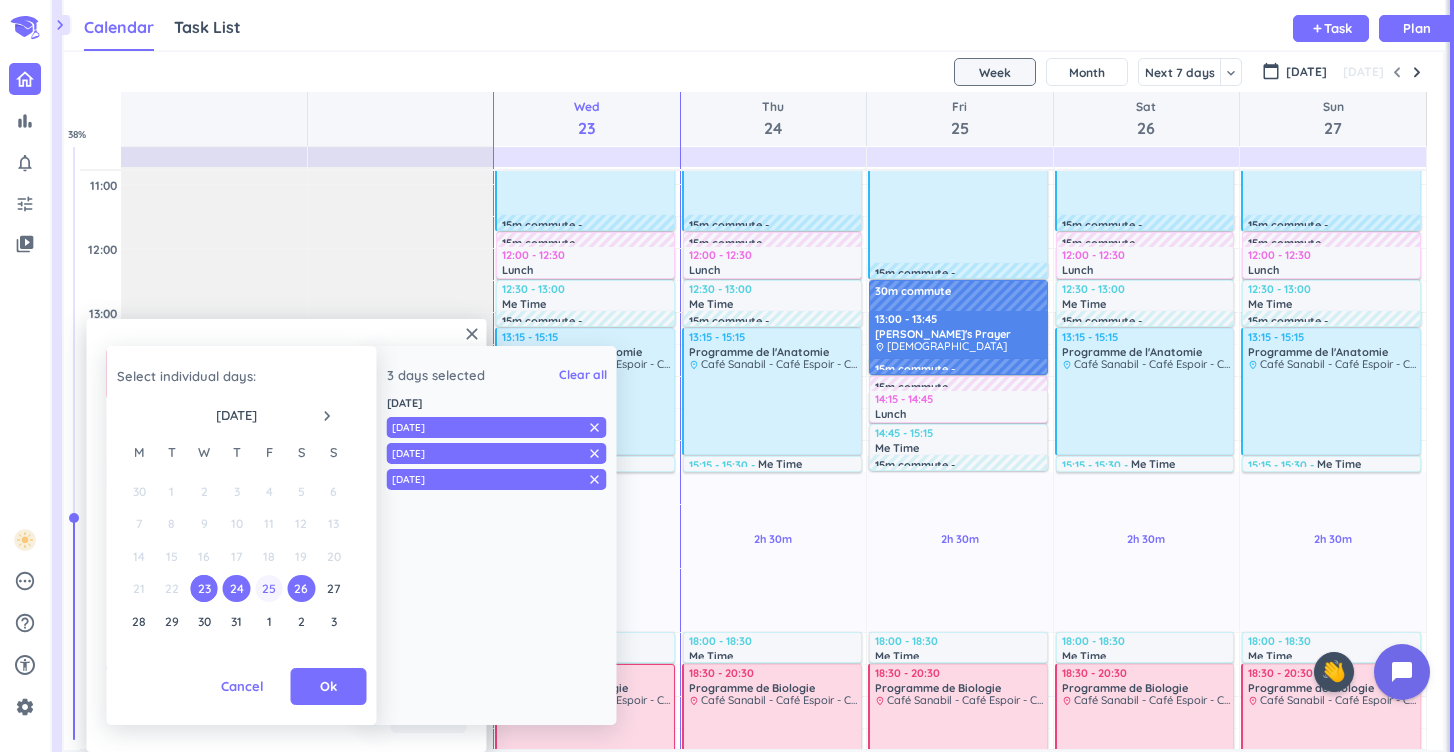 click on "25" at bounding box center (268, 588) 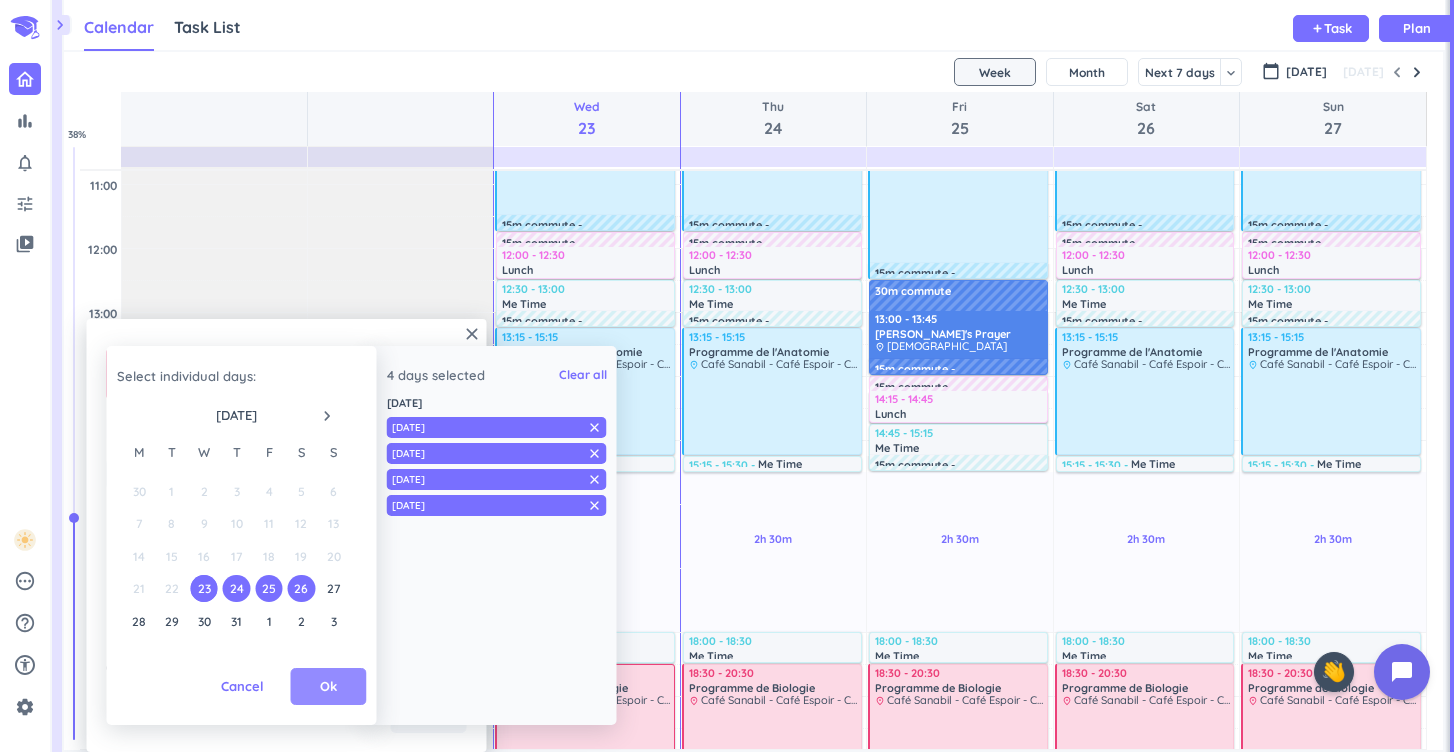 click on "Ok" at bounding box center [328, 687] 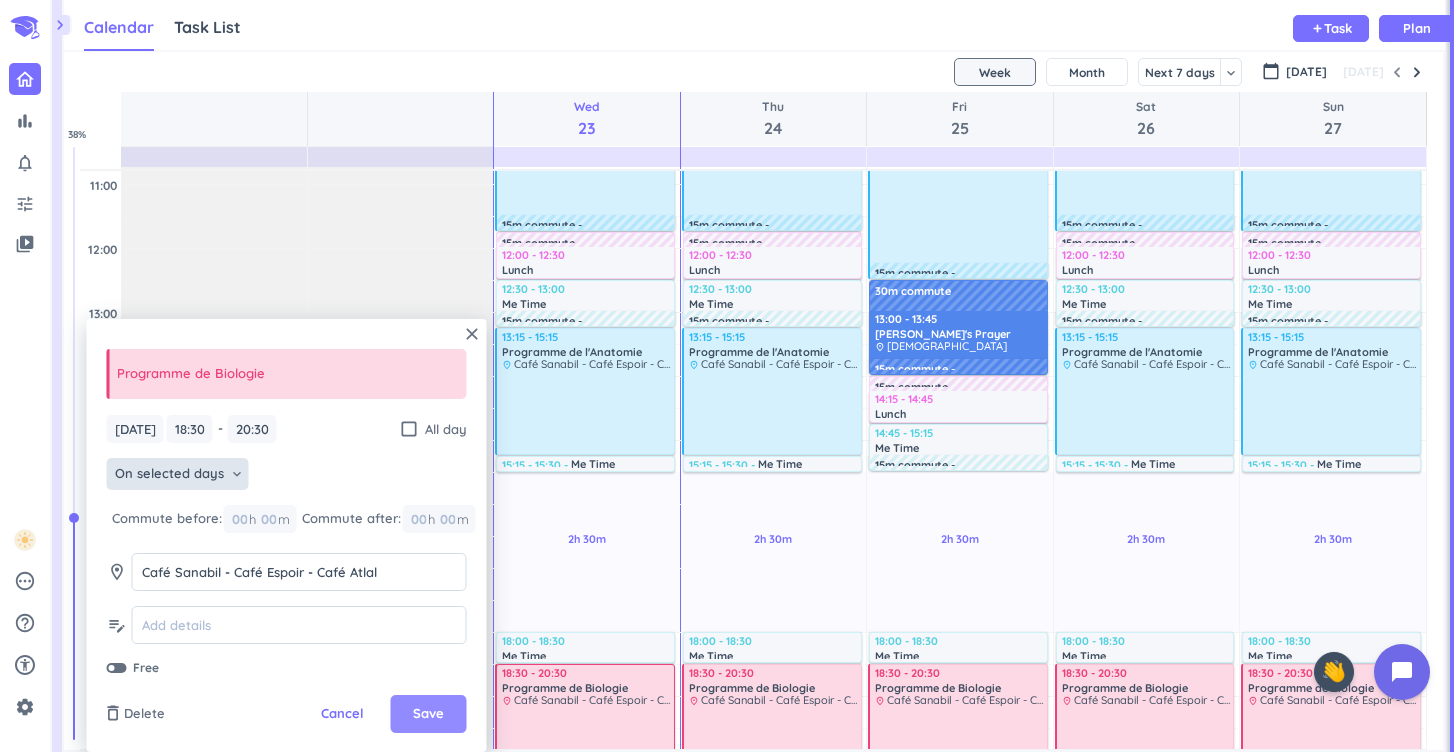 click on "Save" at bounding box center [428, 714] 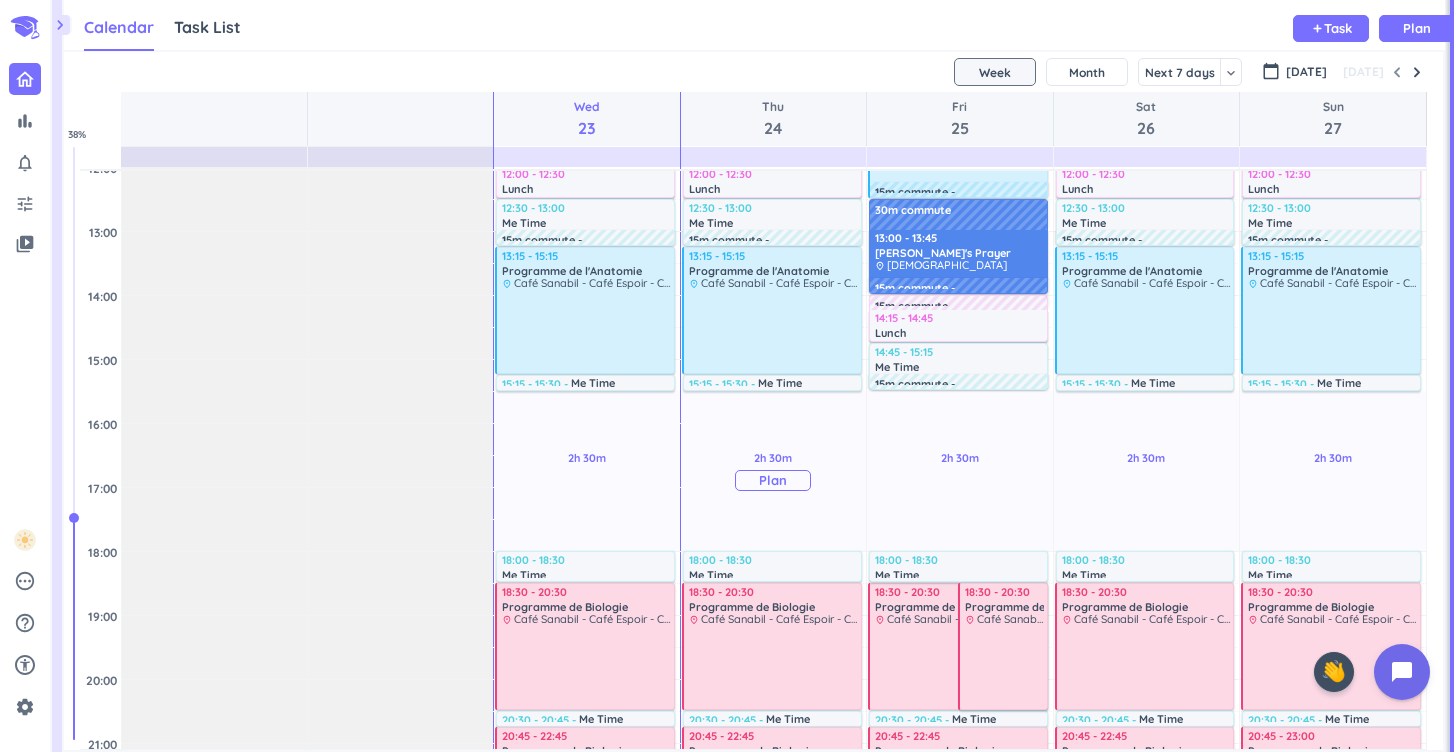 scroll, scrollTop: 532, scrollLeft: 0, axis: vertical 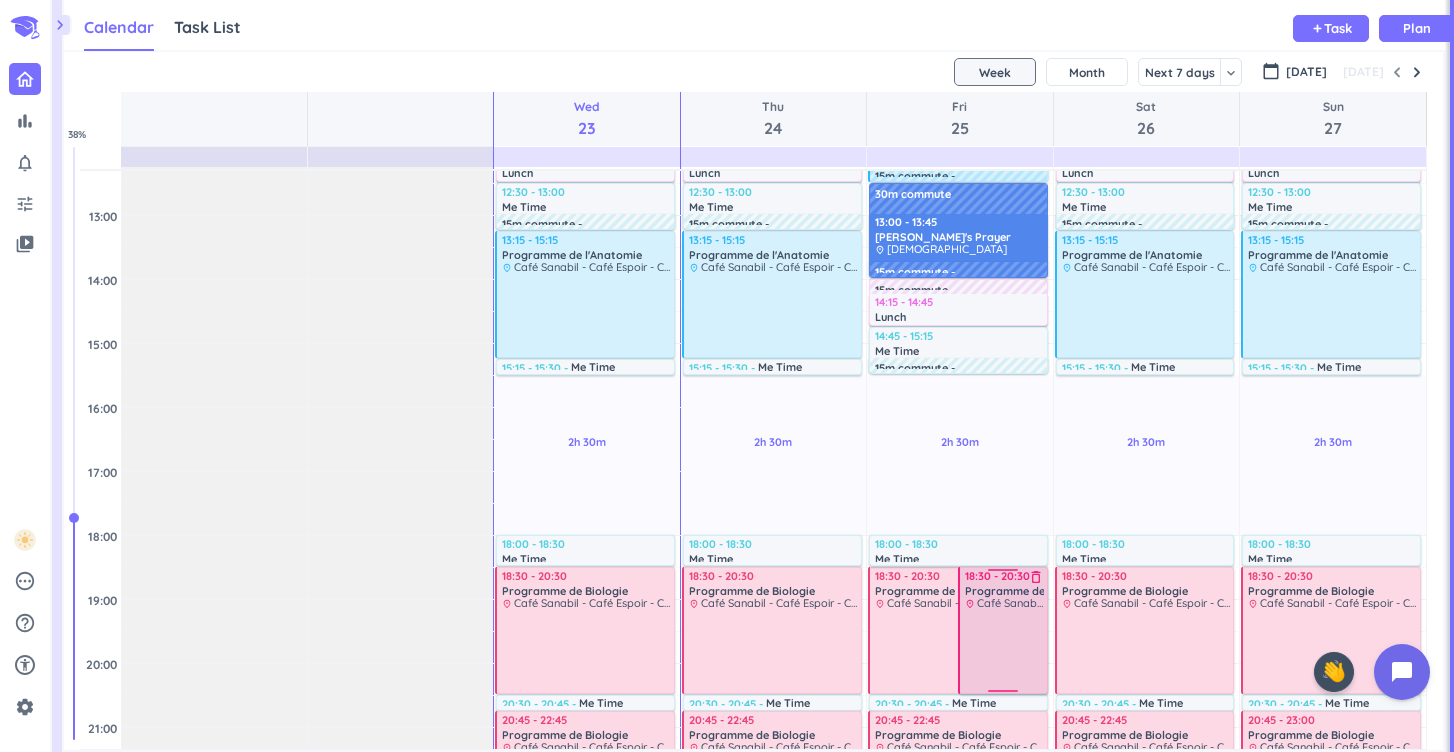 click at bounding box center [1004, 650] 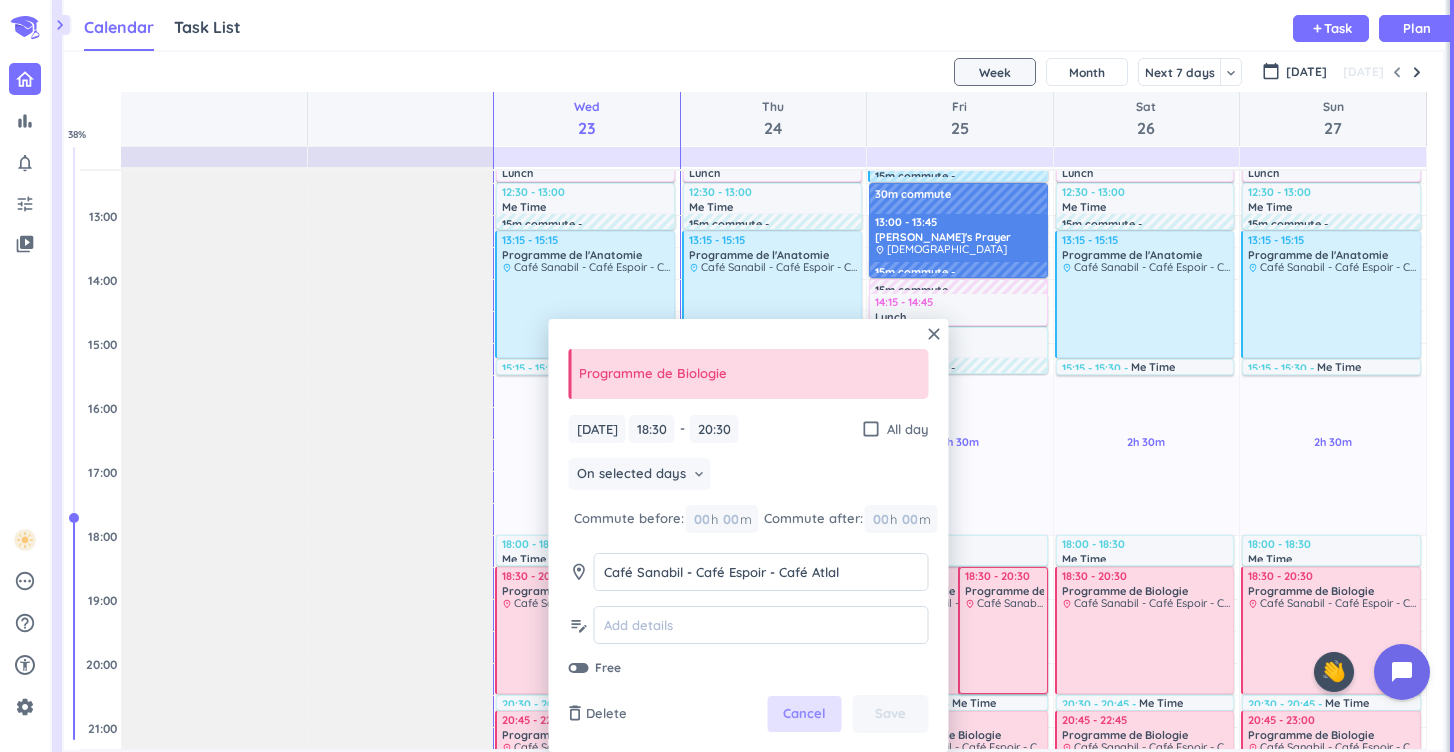 click on "Cancel" at bounding box center [804, 714] 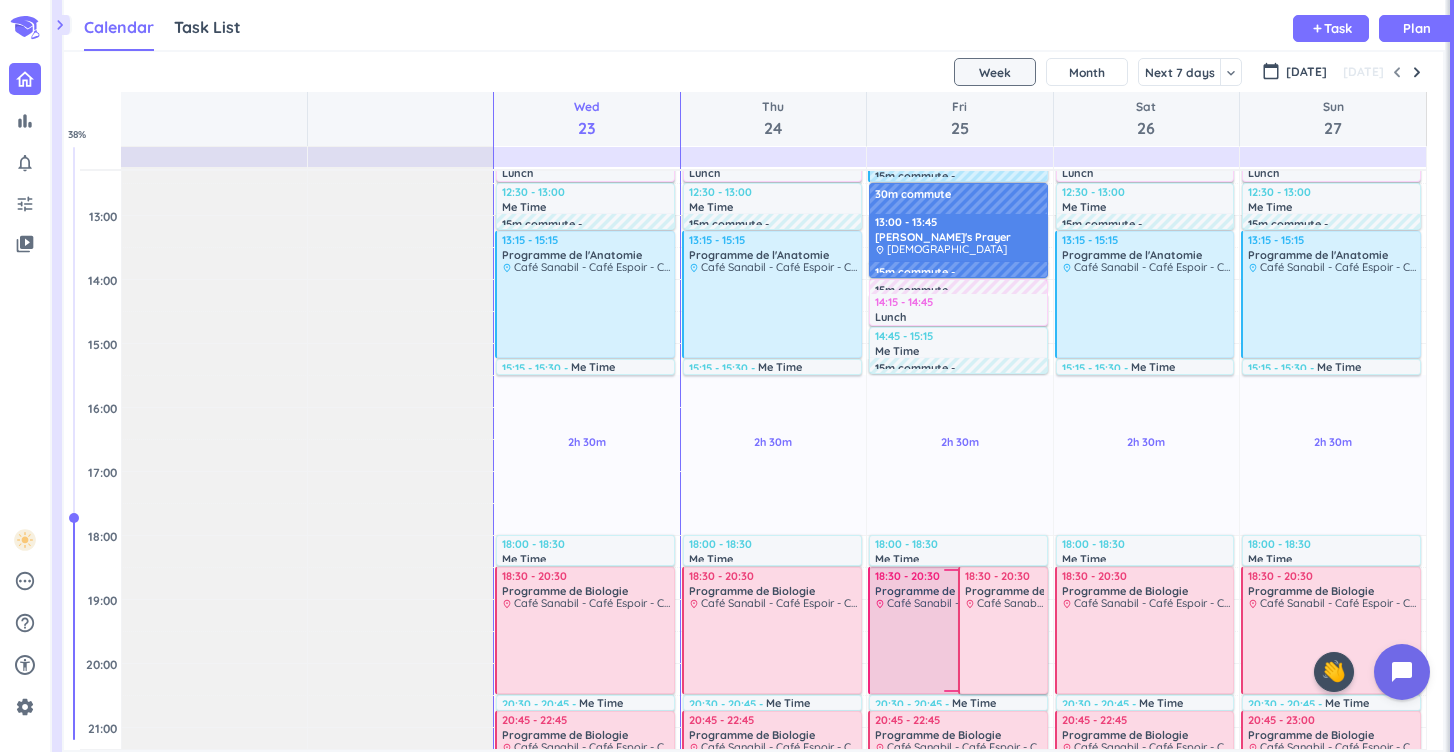 click at bounding box center [959, 650] 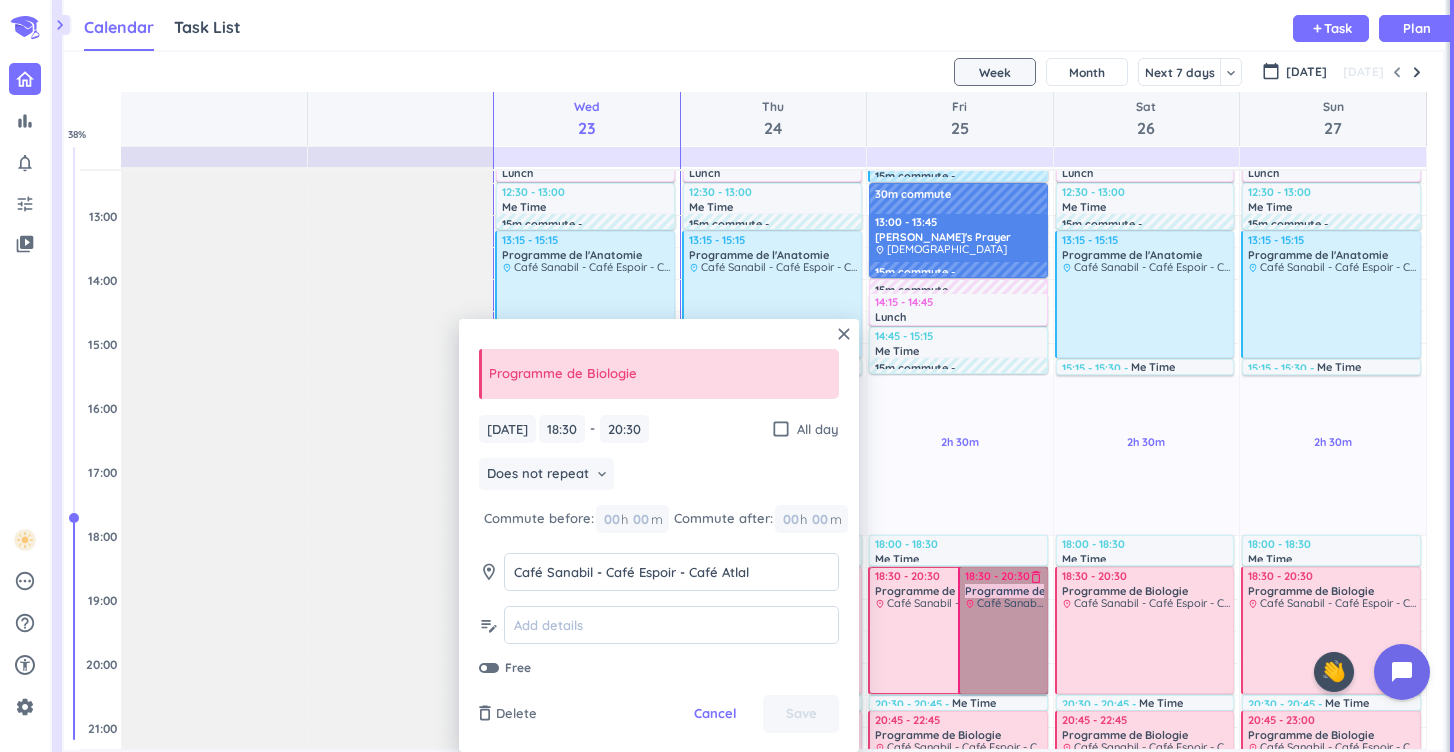 click on "18:30 - 20:30 Programme de Biologie delete_outline place Café Sanabil - Café Espoir - Café Atlal" at bounding box center (1003, 630) 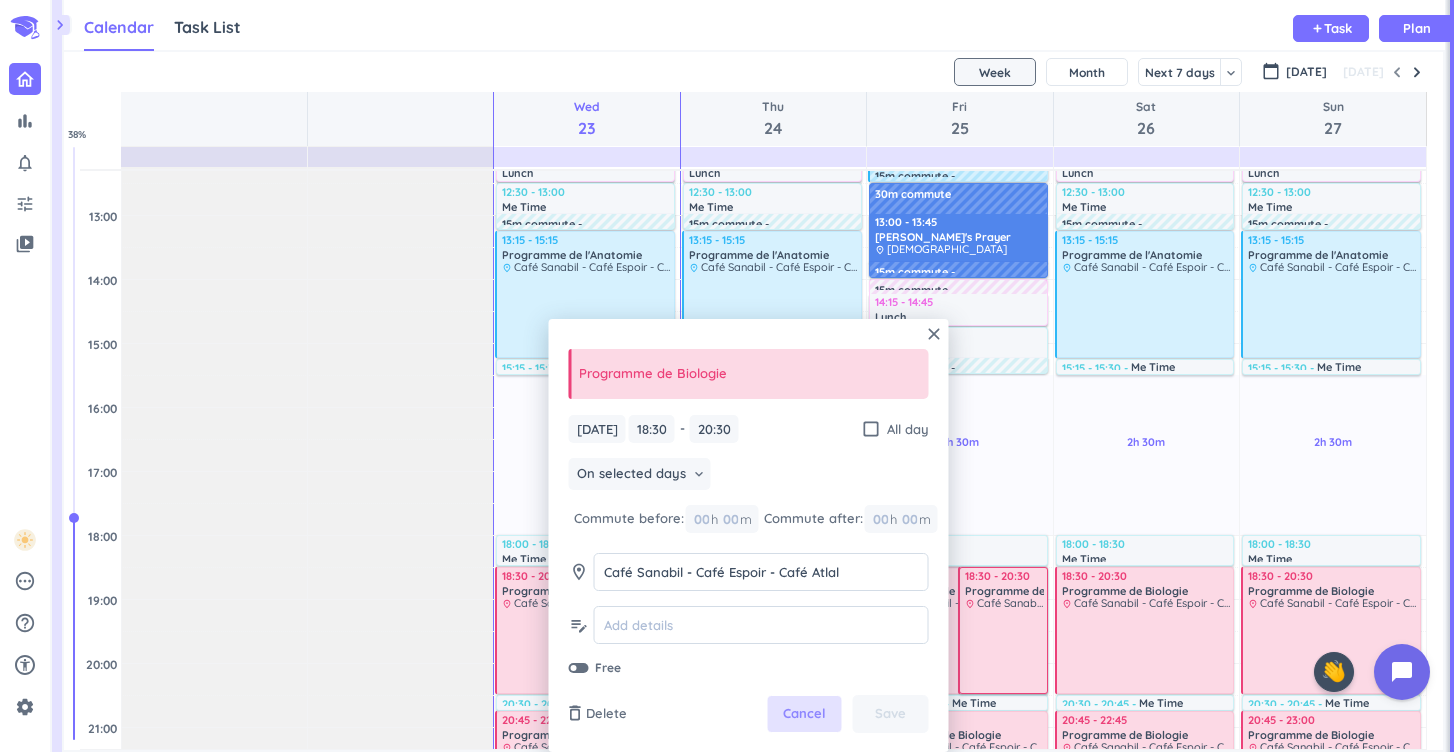 click on "Cancel" at bounding box center [804, 714] 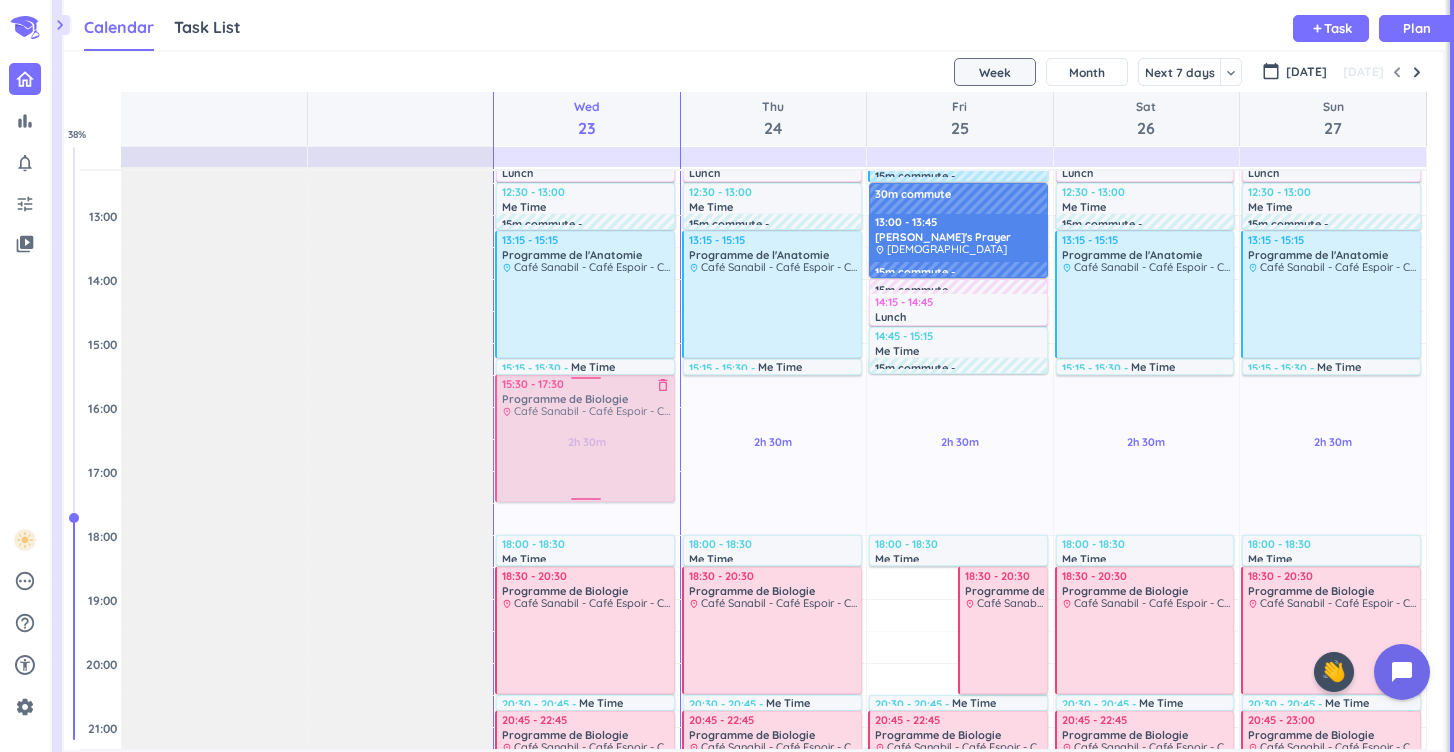drag, startPoint x: 923, startPoint y: 667, endPoint x: 599, endPoint y: 464, distance: 382.34146 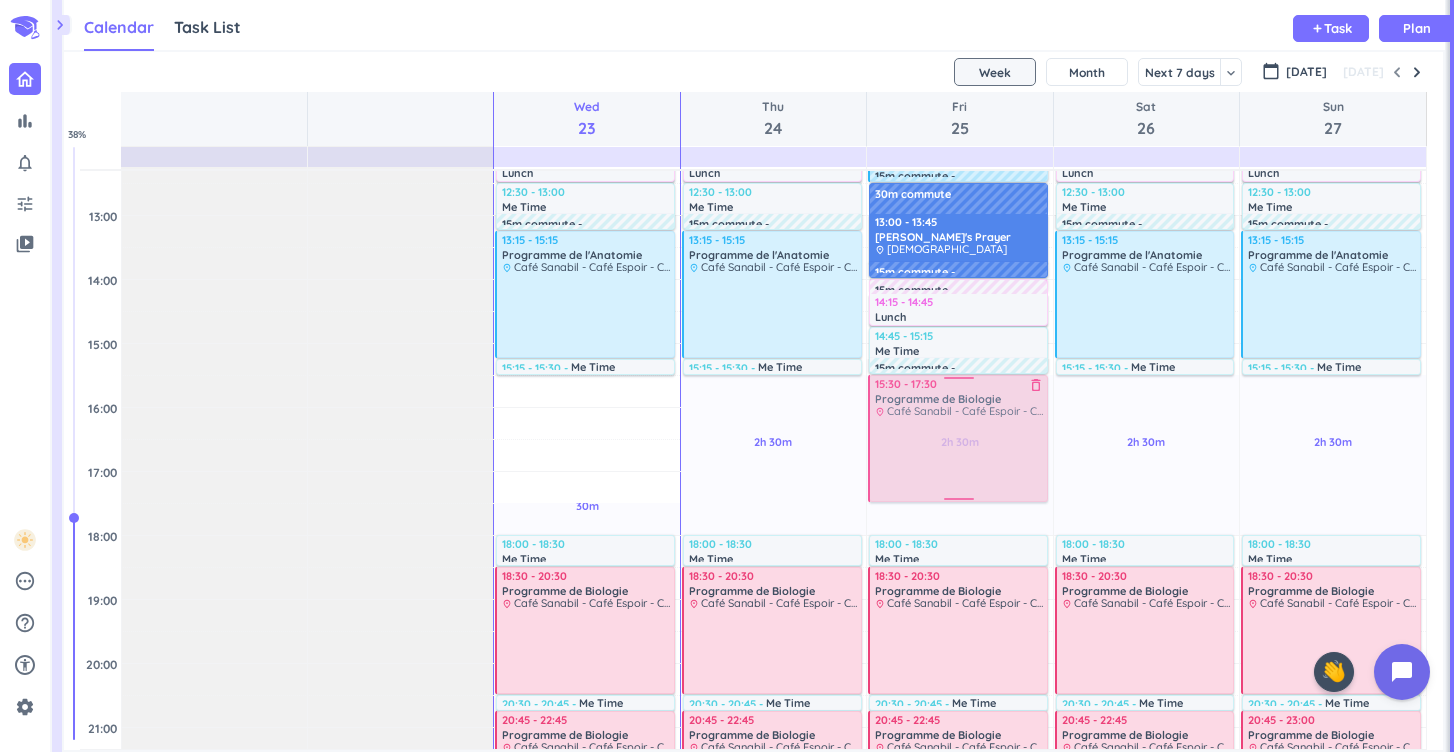 drag, startPoint x: 602, startPoint y: 462, endPoint x: 935, endPoint y: 469, distance: 333.07358 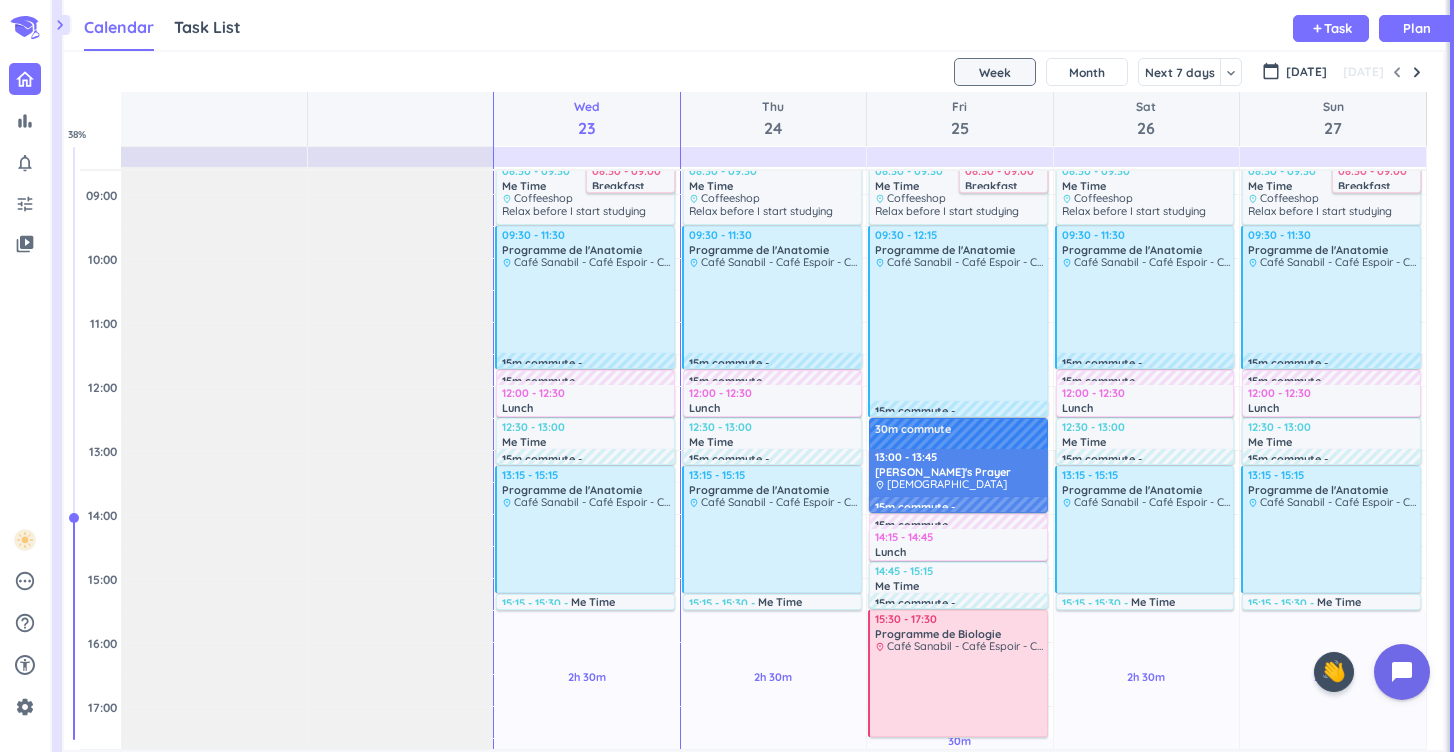 scroll, scrollTop: 299, scrollLeft: 0, axis: vertical 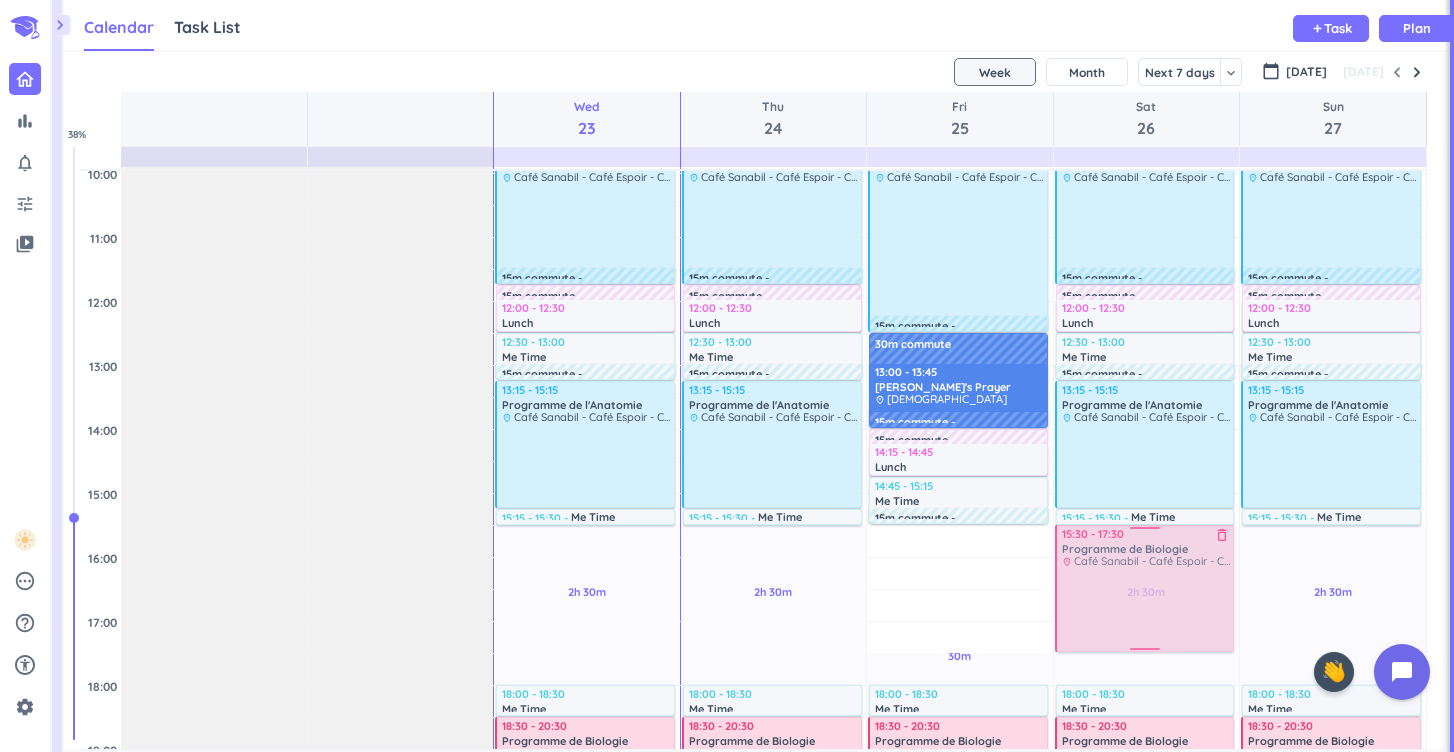 drag, startPoint x: 959, startPoint y: 694, endPoint x: 1131, endPoint y: 621, distance: 186.8502 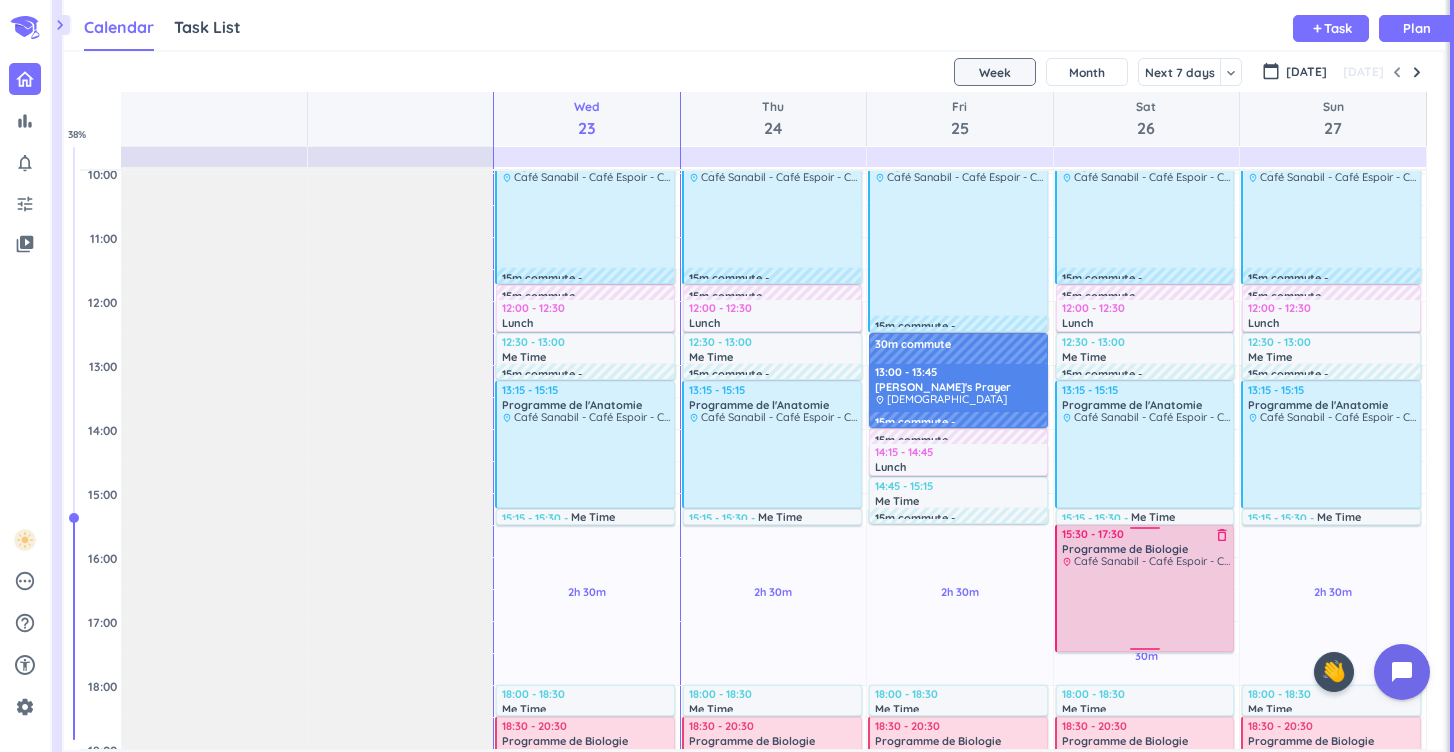 click at bounding box center [1146, 608] 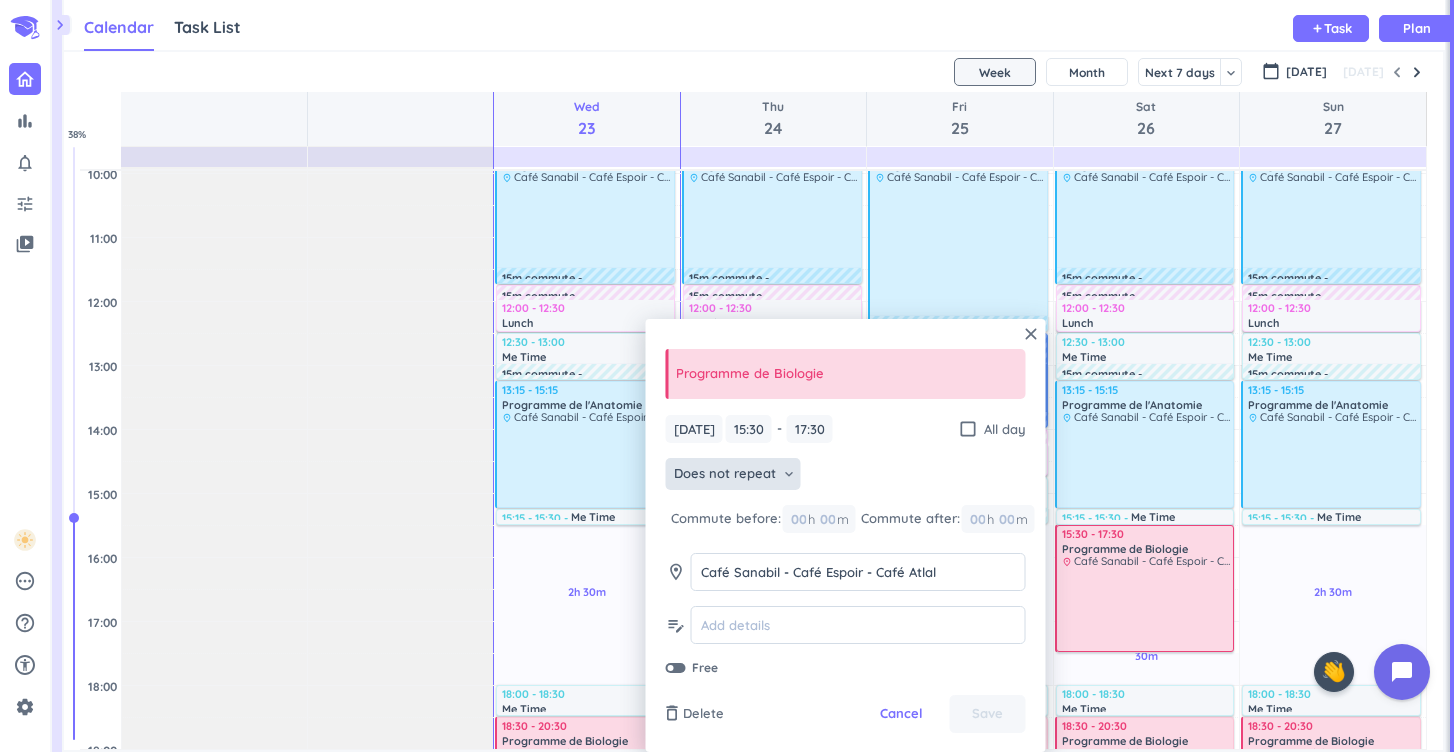 click on "Does not repeat" at bounding box center (725, 474) 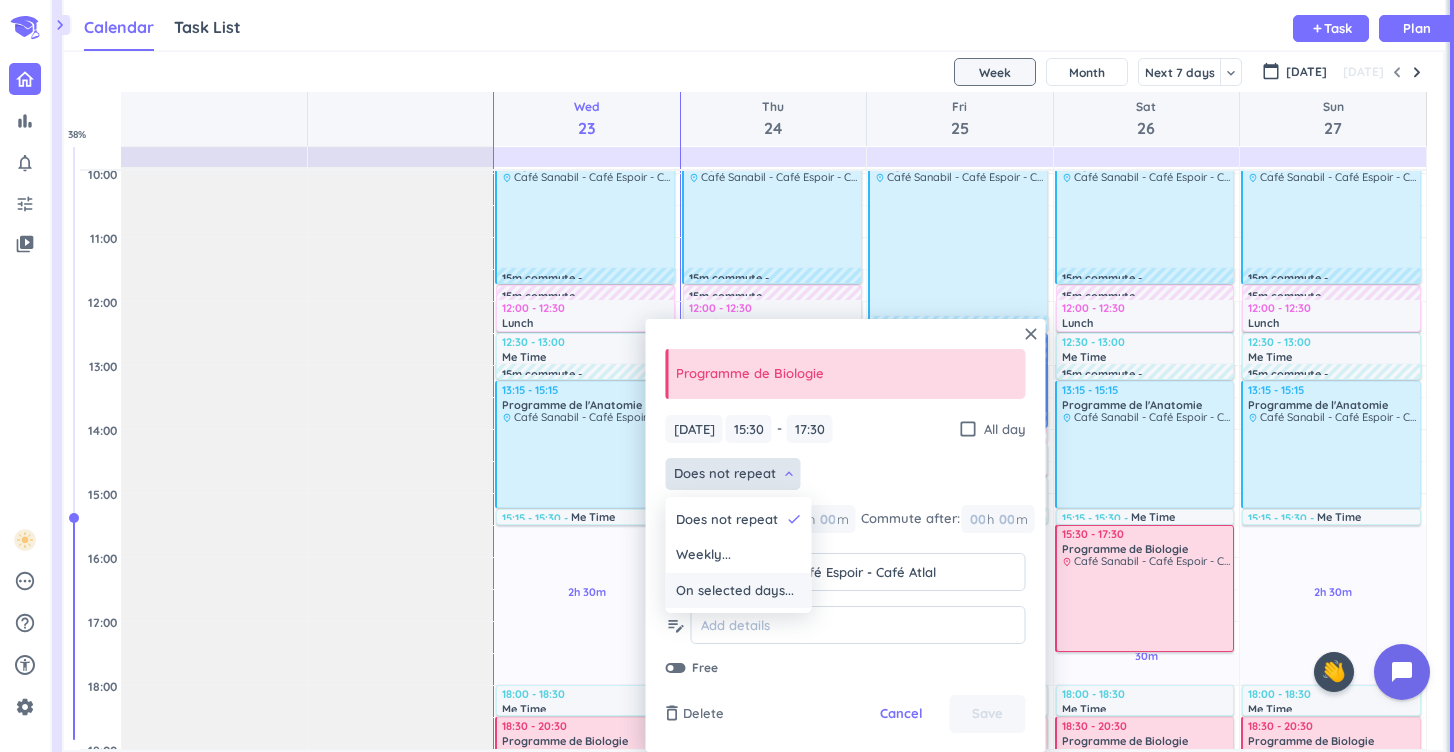 click on "On selected days..." at bounding box center (735, 591) 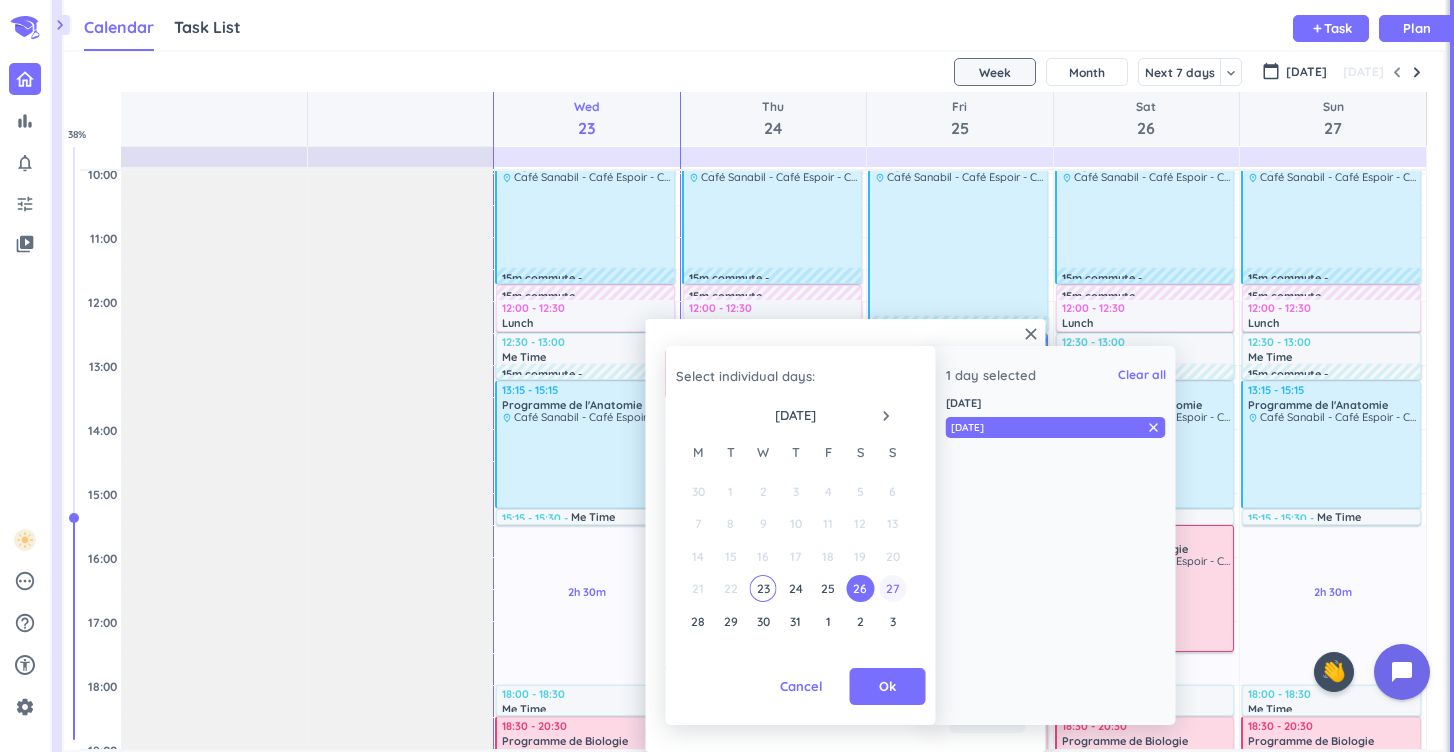 click on "27" at bounding box center [892, 588] 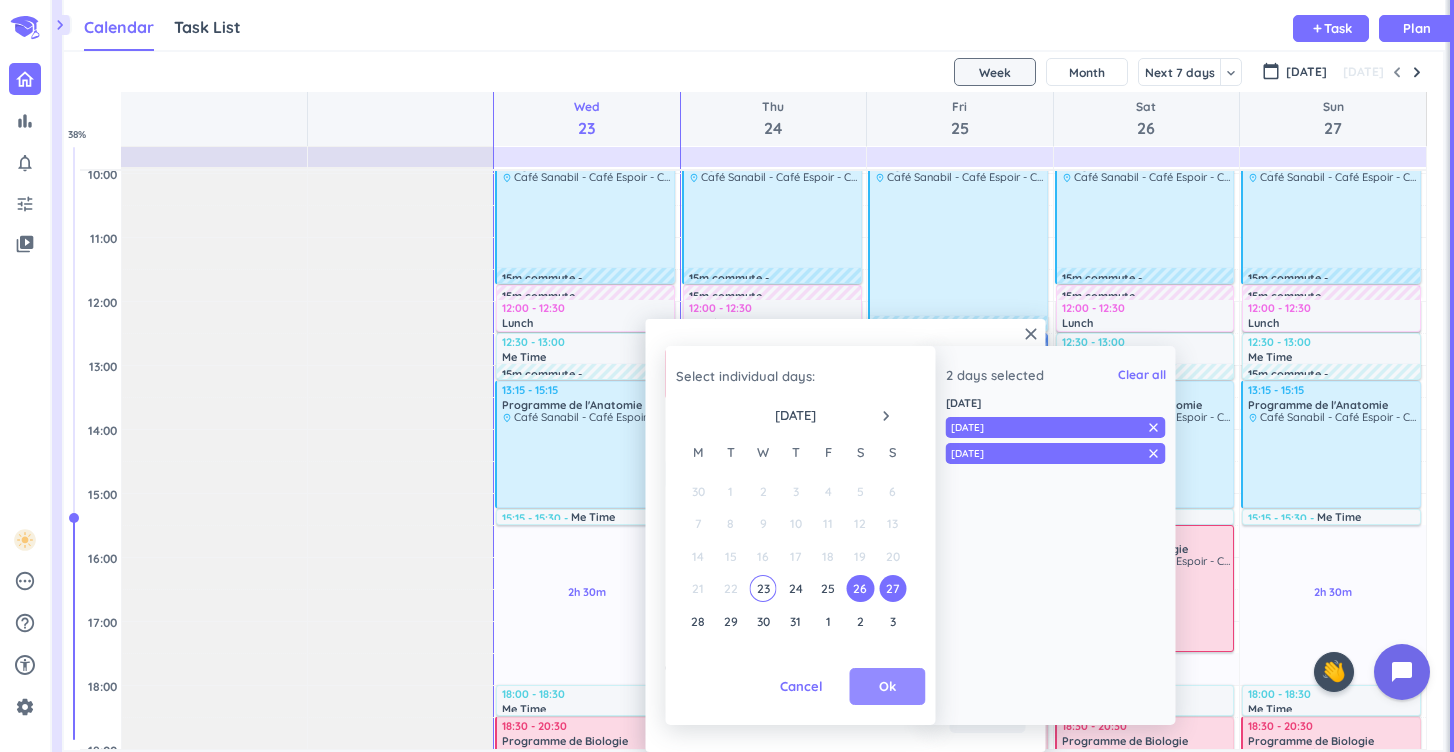 click on "Ok" at bounding box center [887, 687] 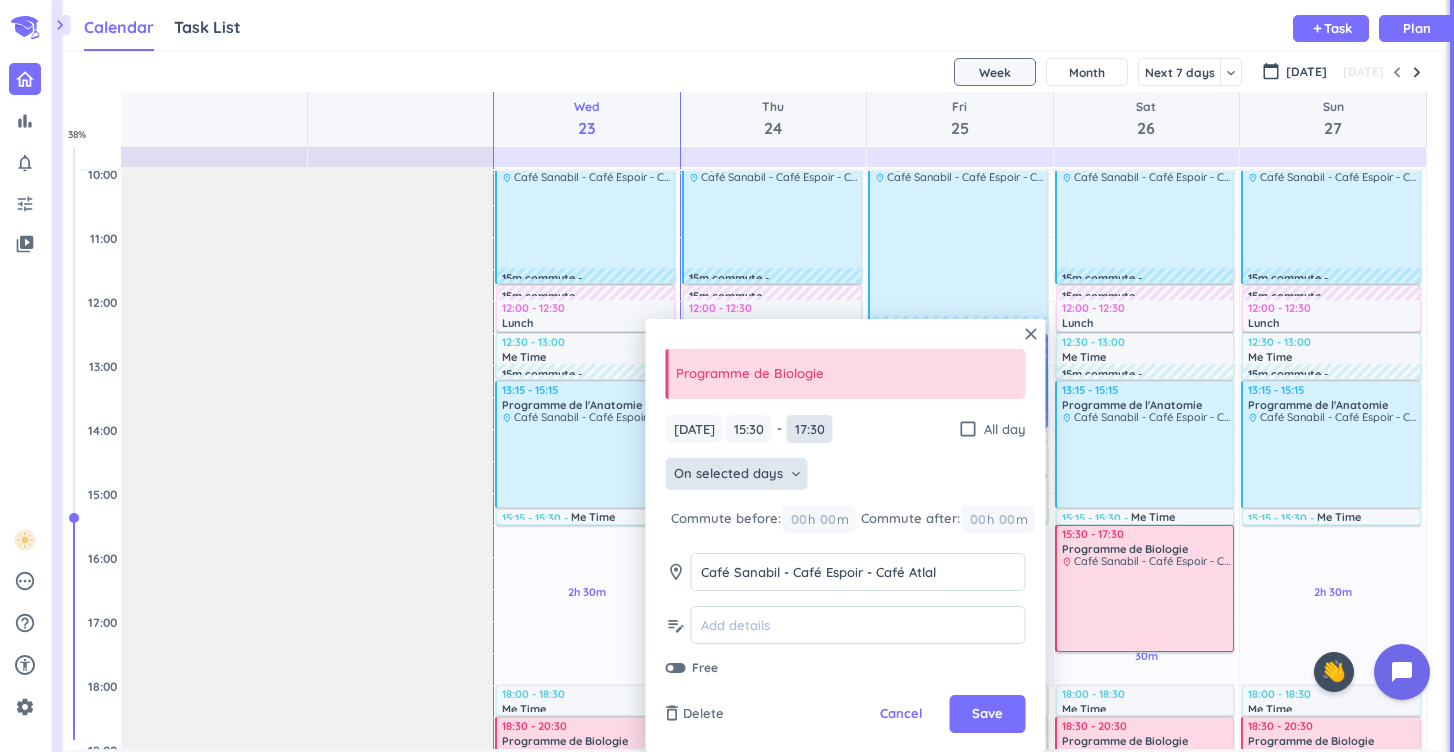 click on "17:30" at bounding box center [810, 429] 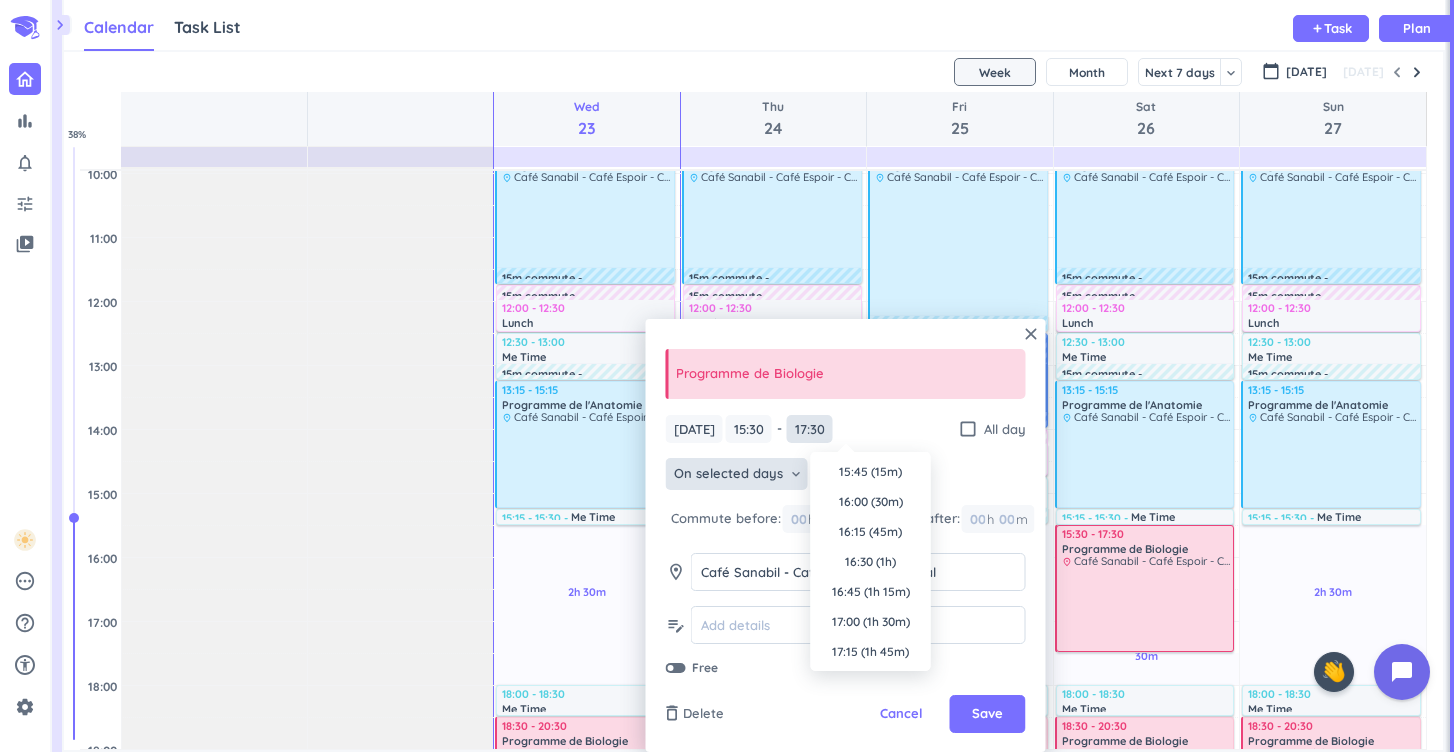 scroll, scrollTop: 210, scrollLeft: 0, axis: vertical 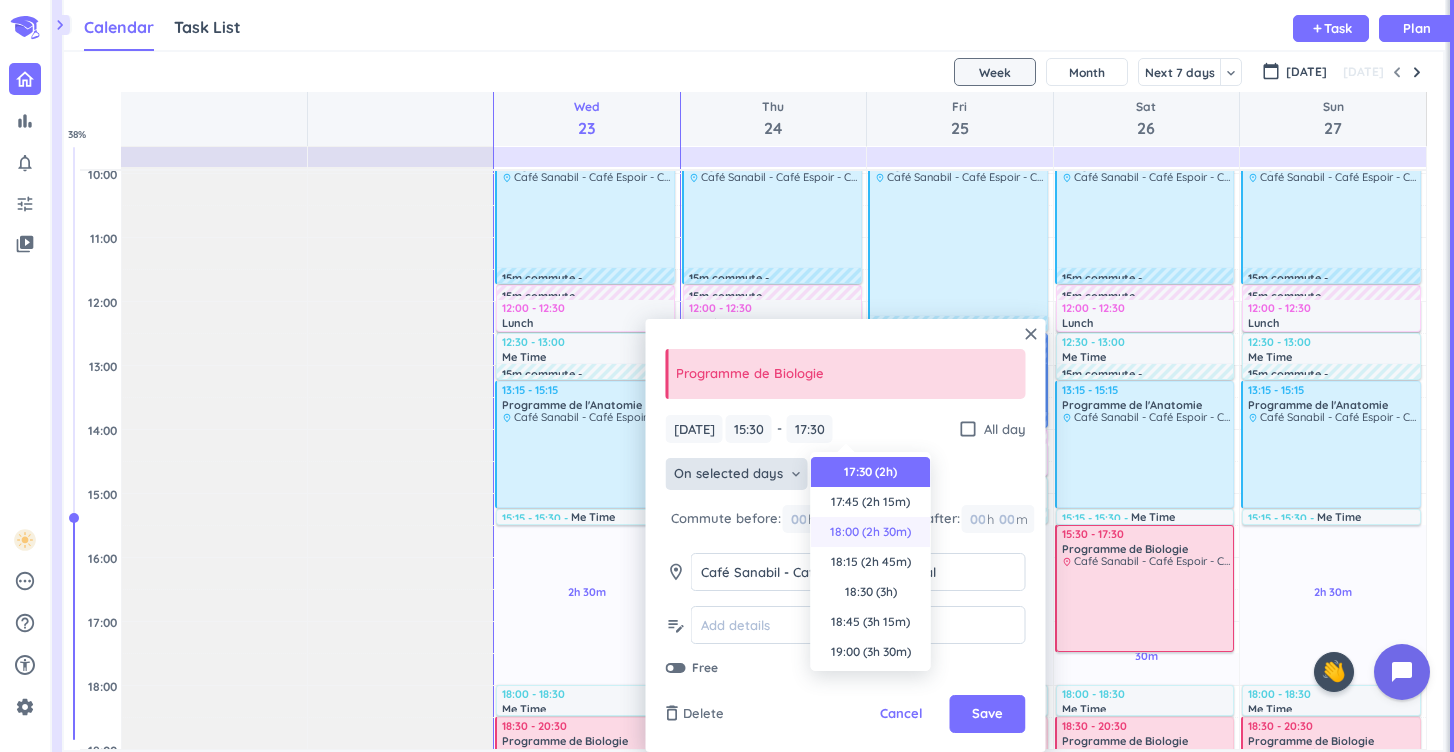 click on "18:00 (2h 30m)" at bounding box center (871, 532) 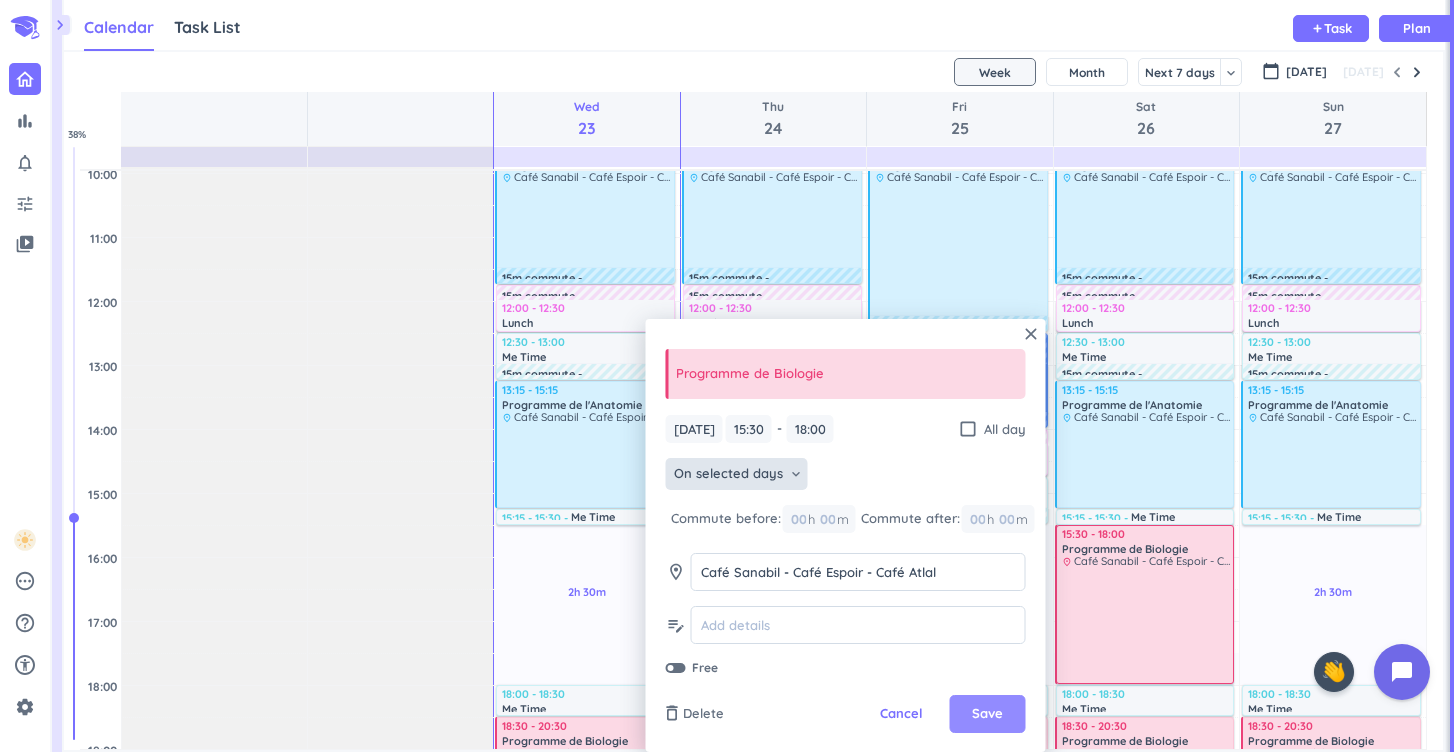 click on "Save" at bounding box center [988, 714] 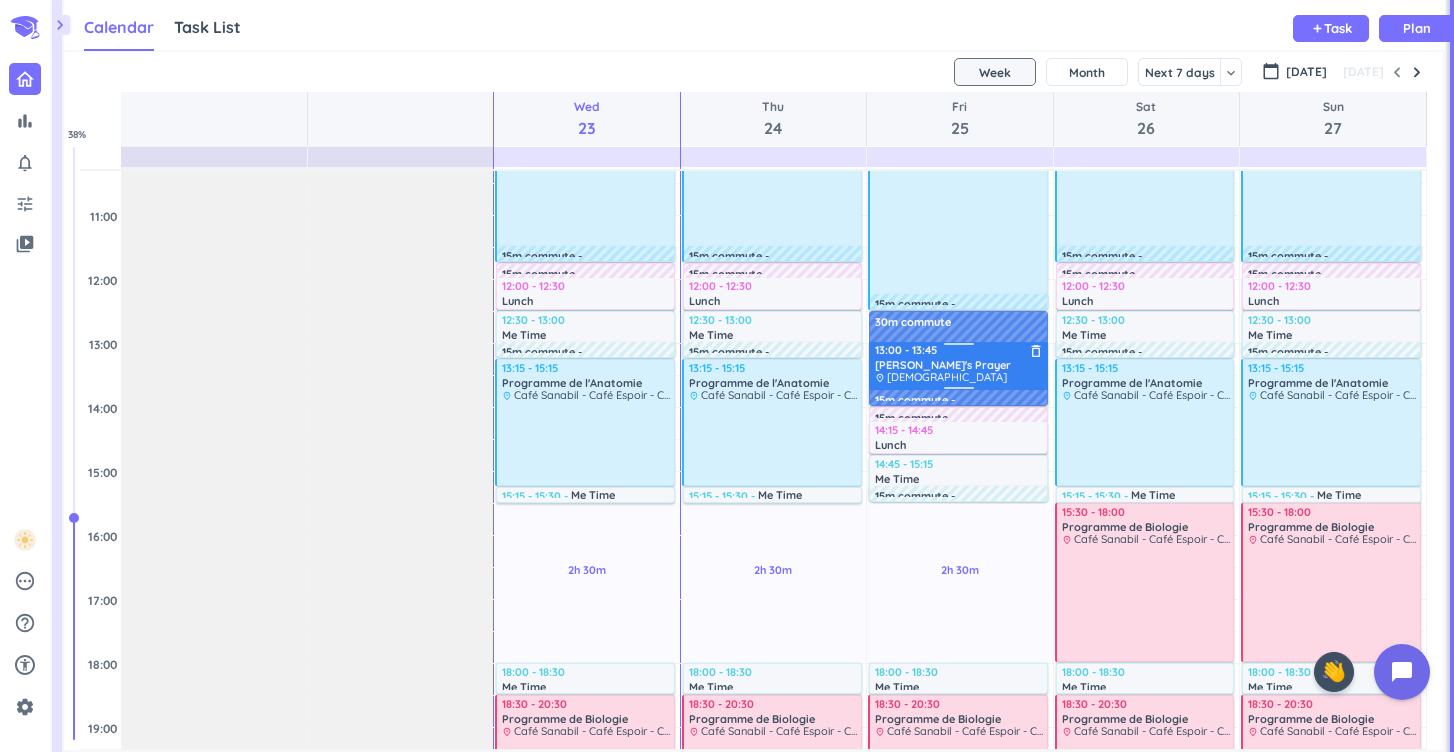 scroll, scrollTop: 614, scrollLeft: 0, axis: vertical 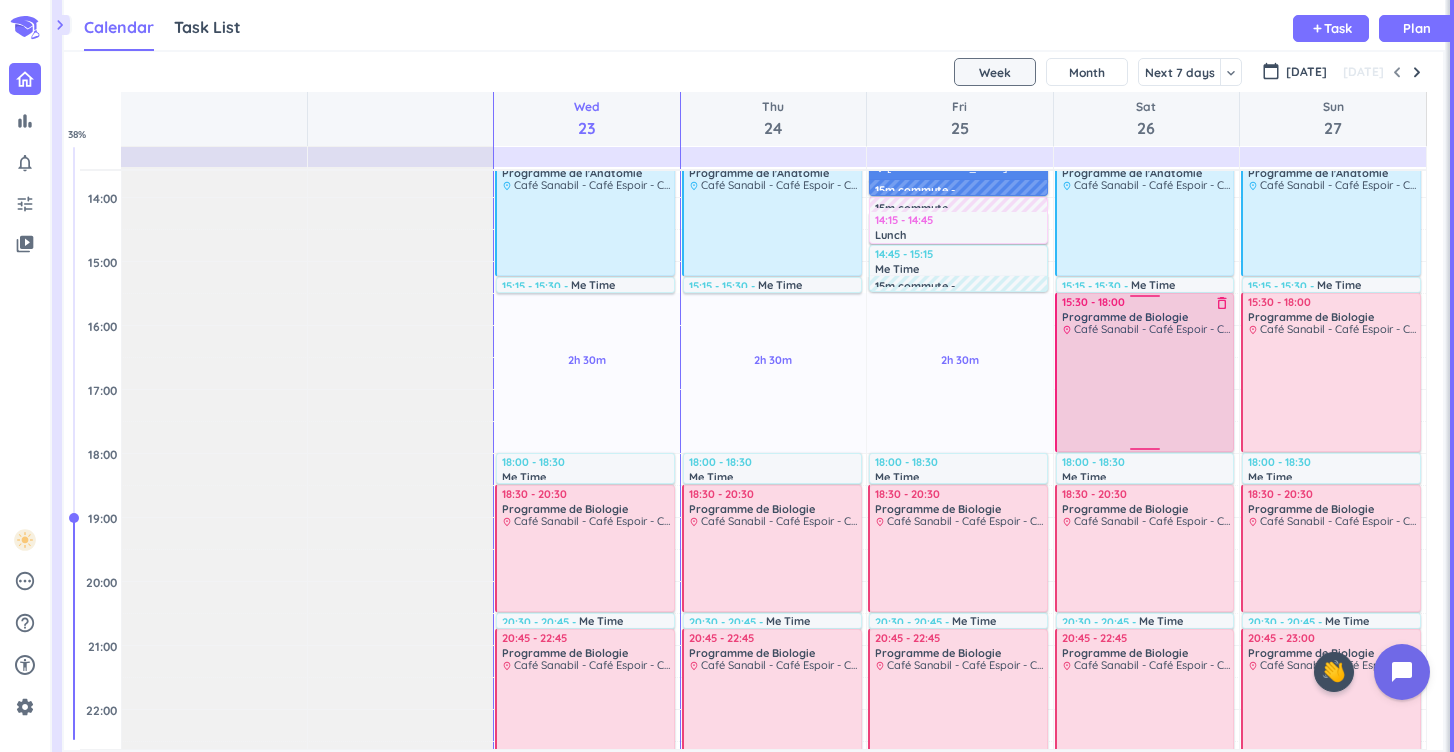 click at bounding box center [1146, 392] 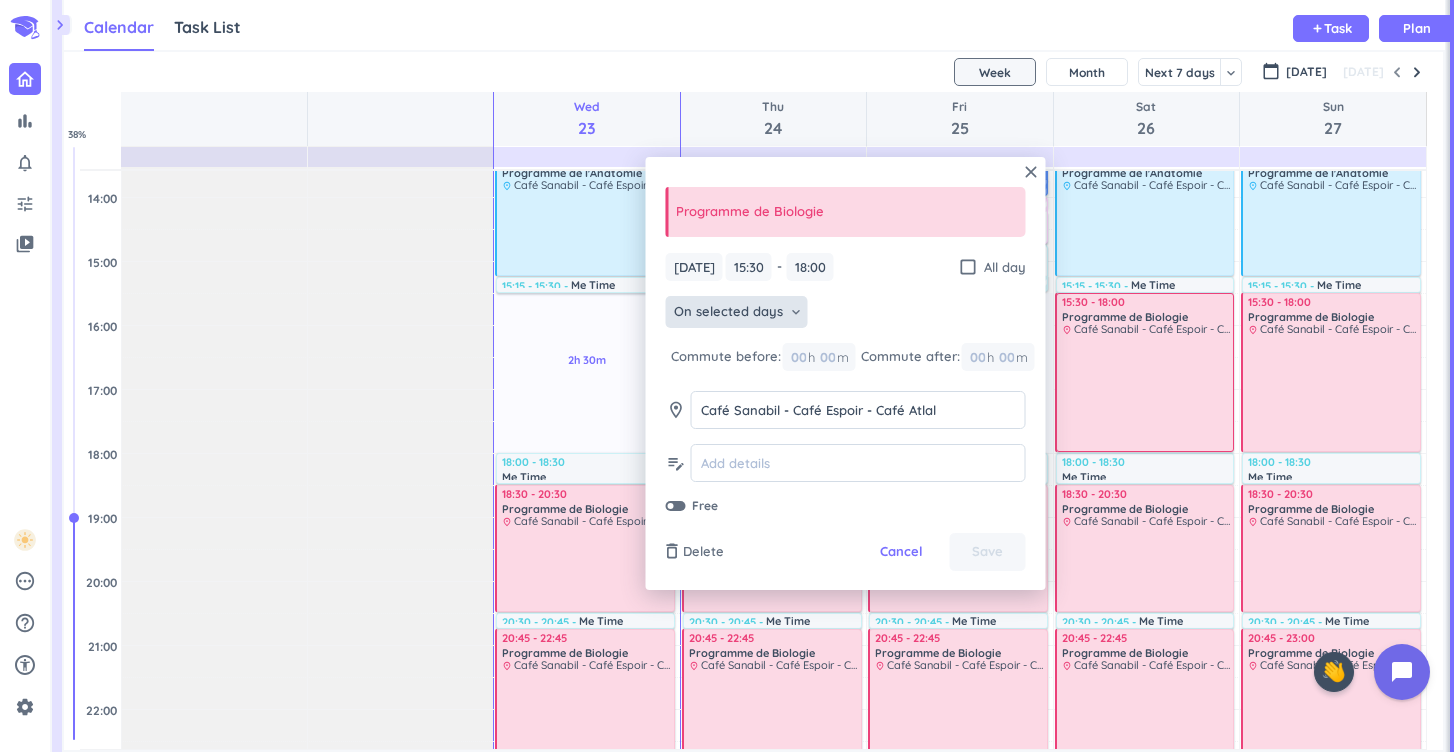 click on "On selected days" at bounding box center (728, 312) 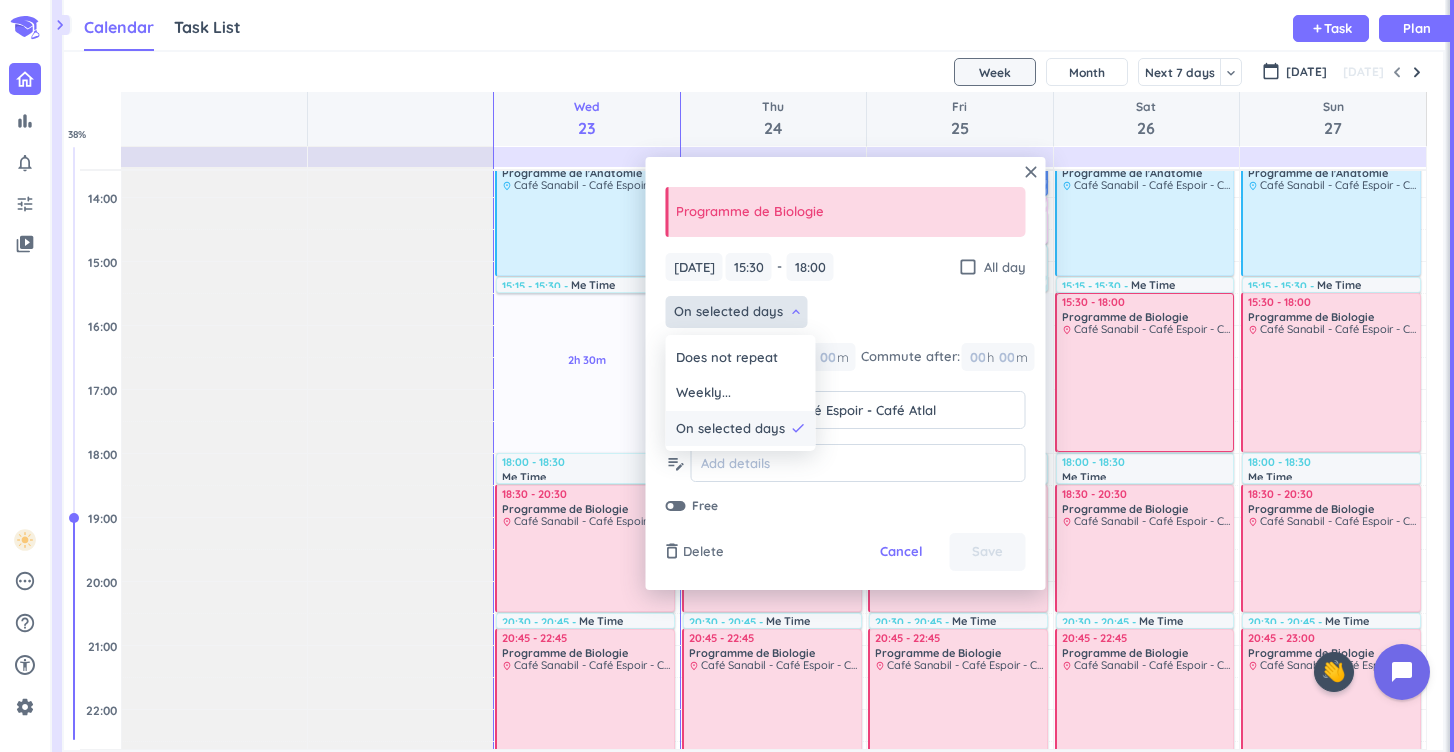 click on "On selected days" at bounding box center (730, 429) 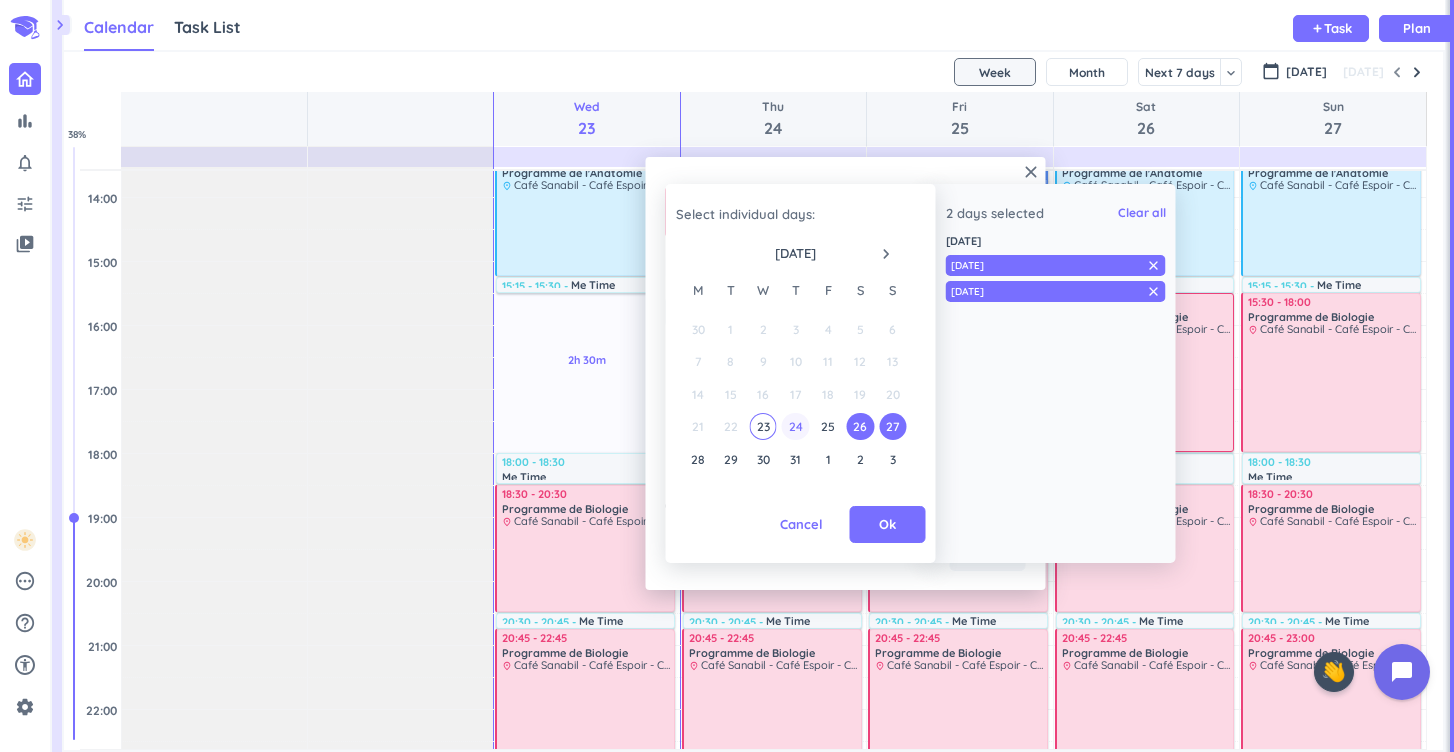 click on "24" at bounding box center (795, 426) 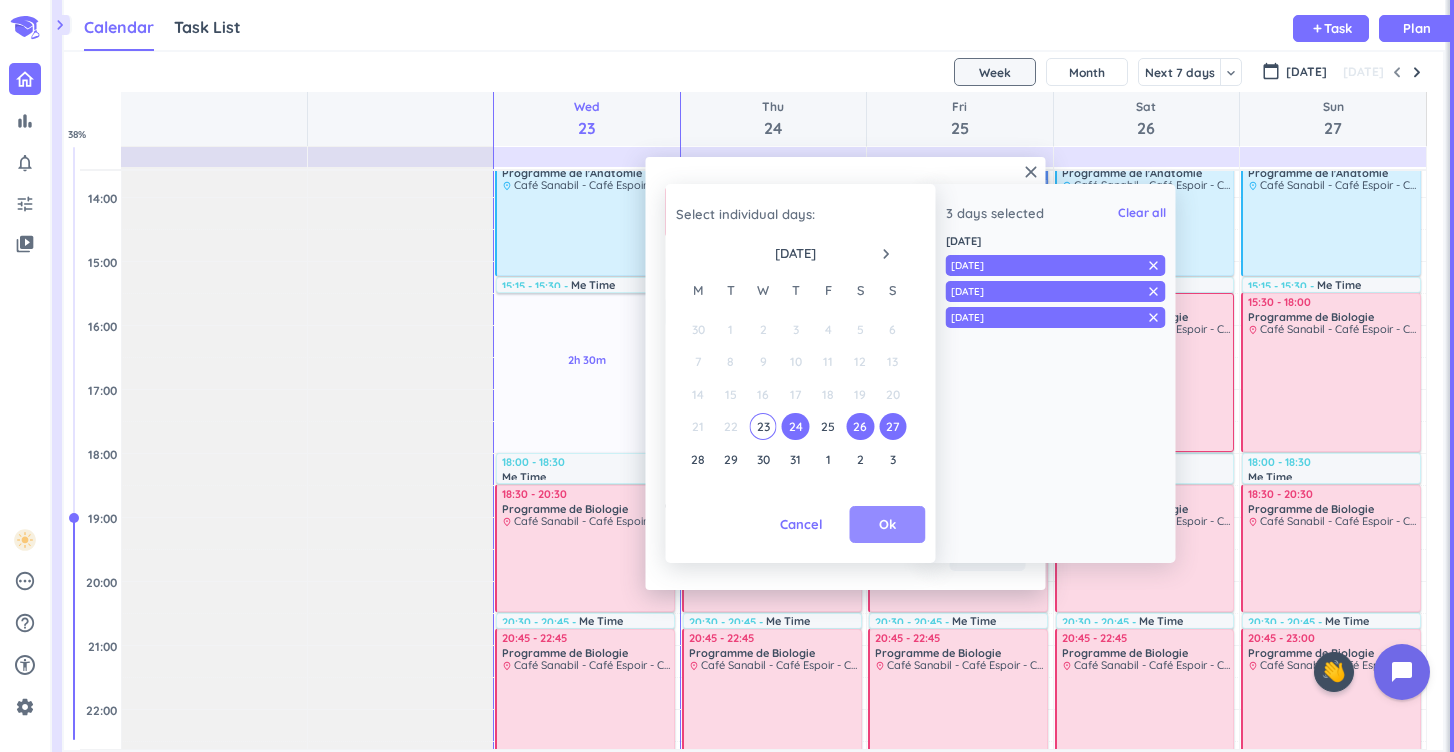 click on "Ok" at bounding box center (887, 525) 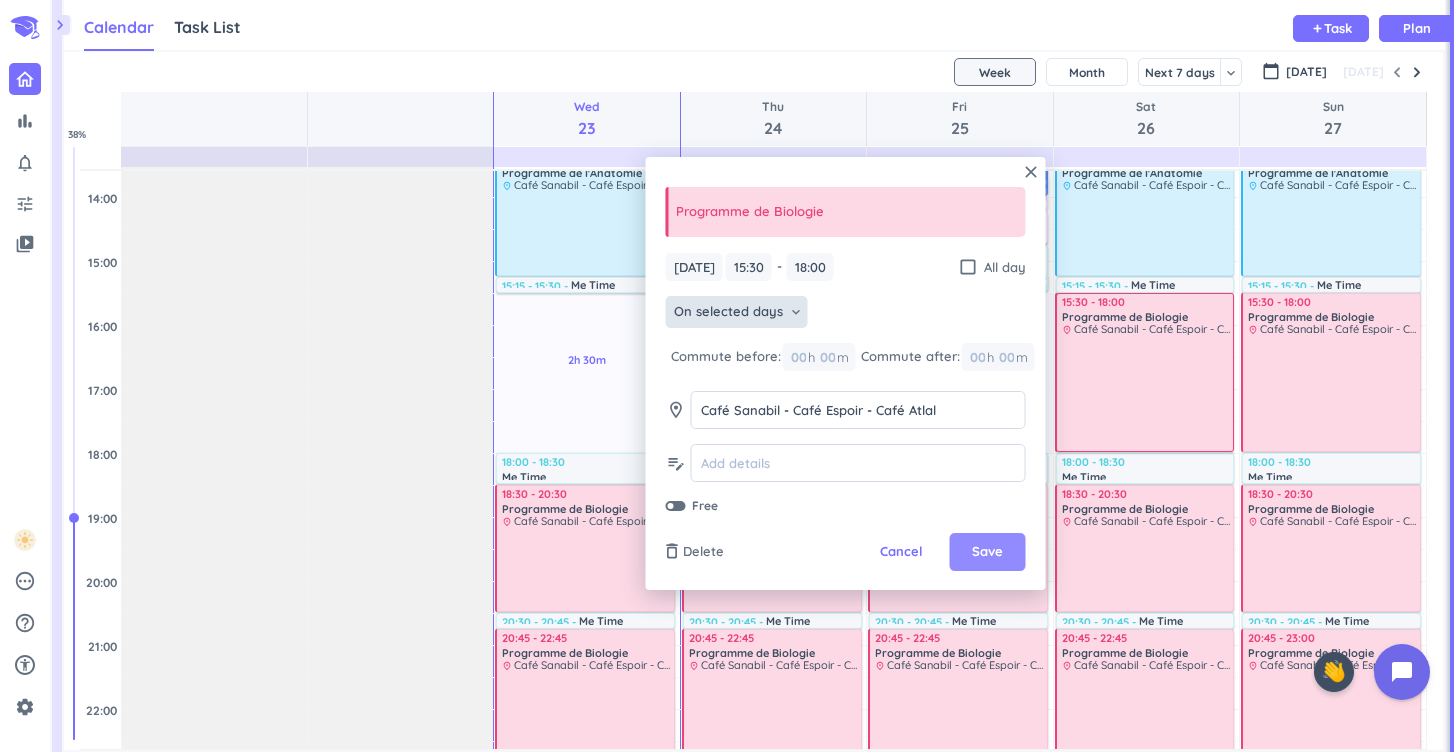 click on "Save" at bounding box center (987, 552) 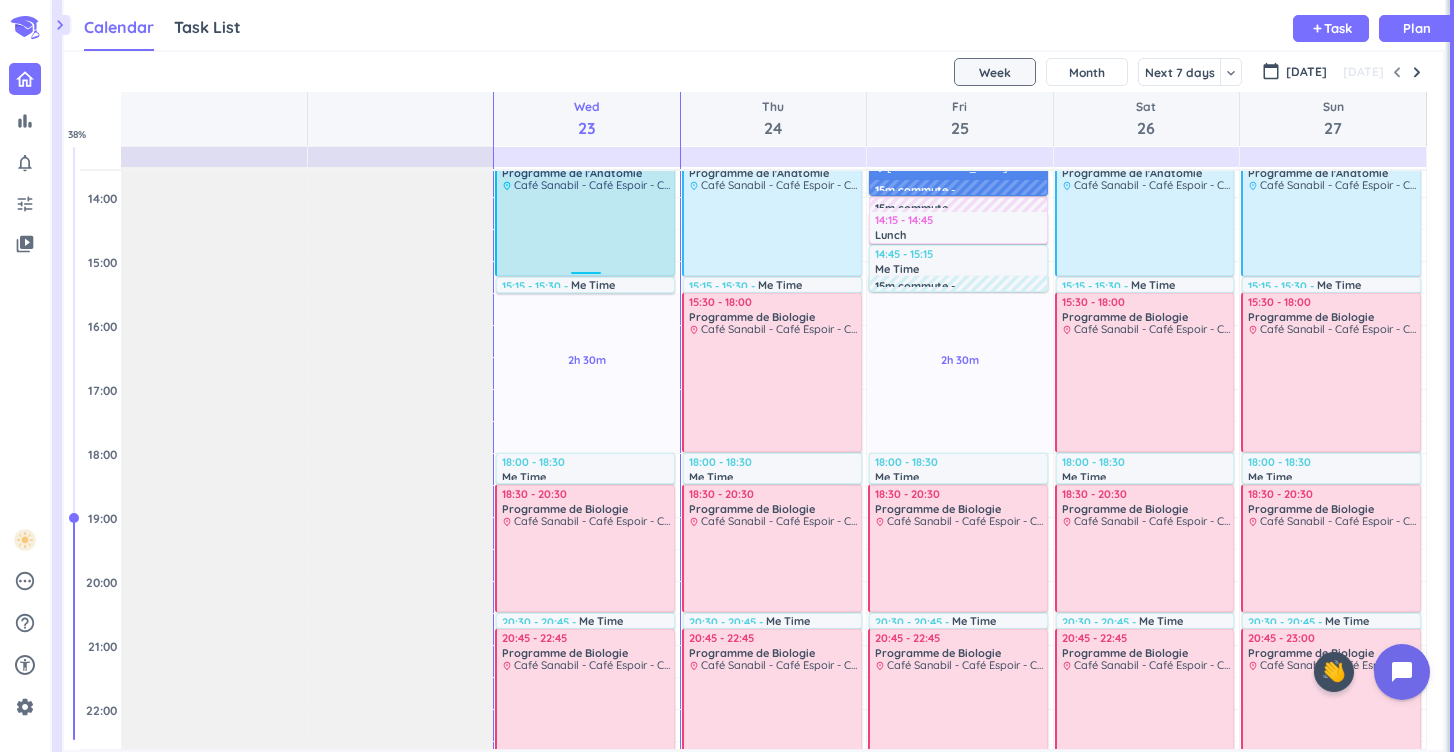click at bounding box center (586, 232) 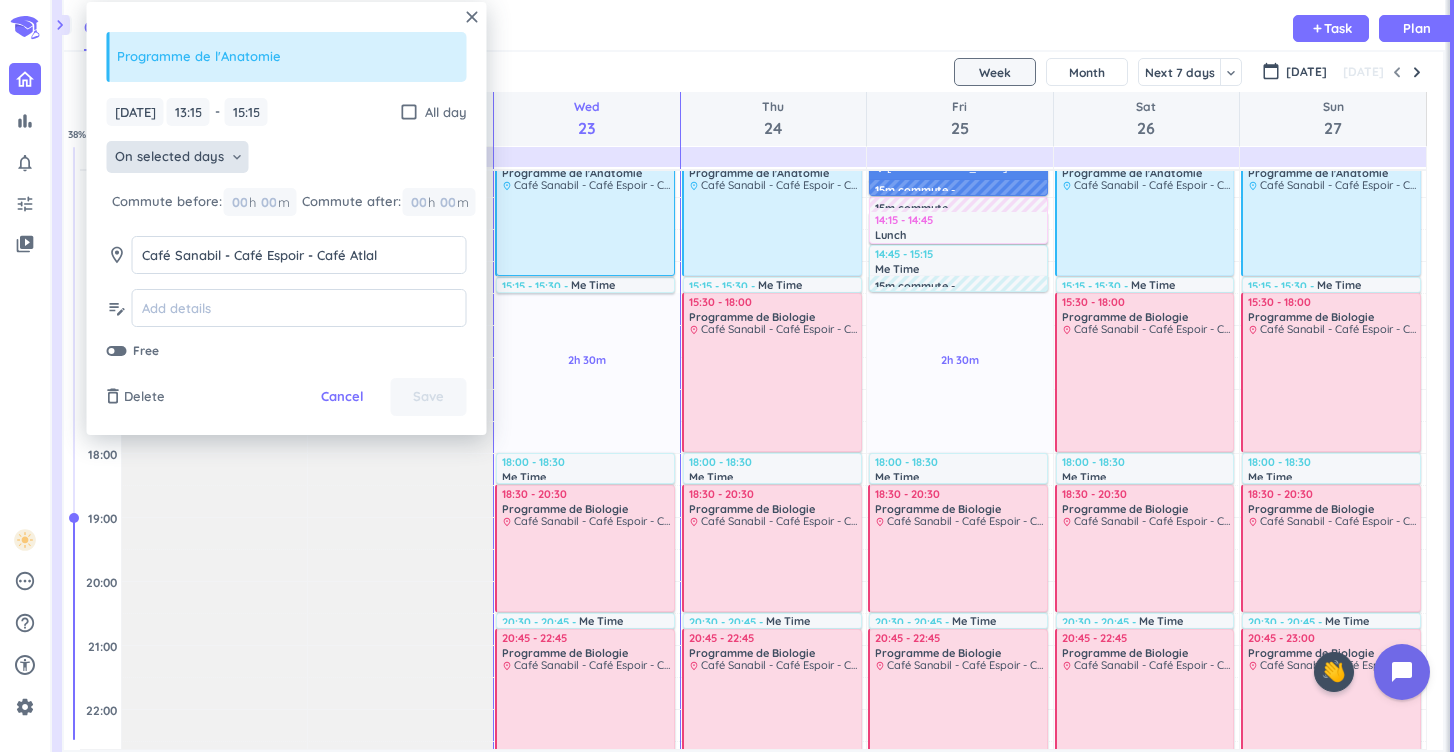 click on "On selected days keyboard_arrow_down" at bounding box center (178, 157) 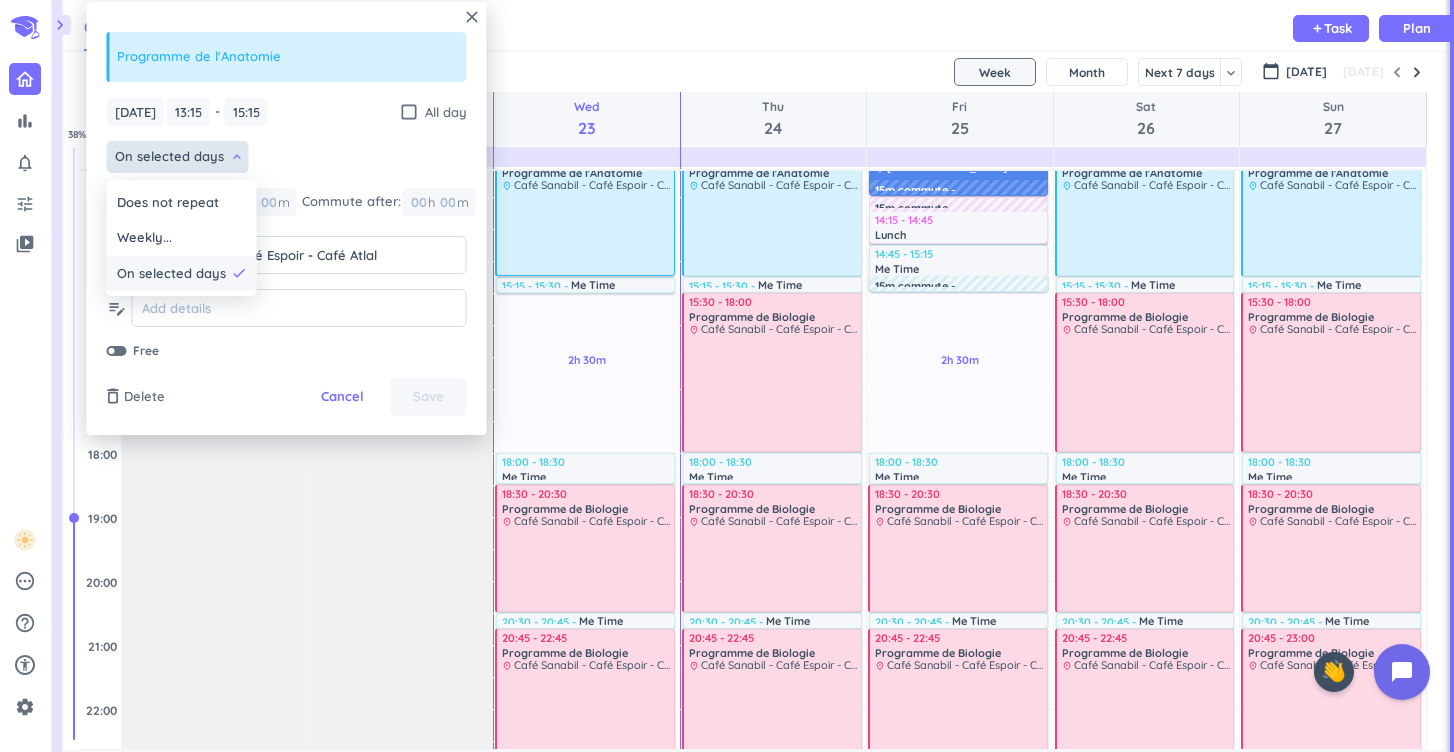 click on "On selected days" at bounding box center [171, 274] 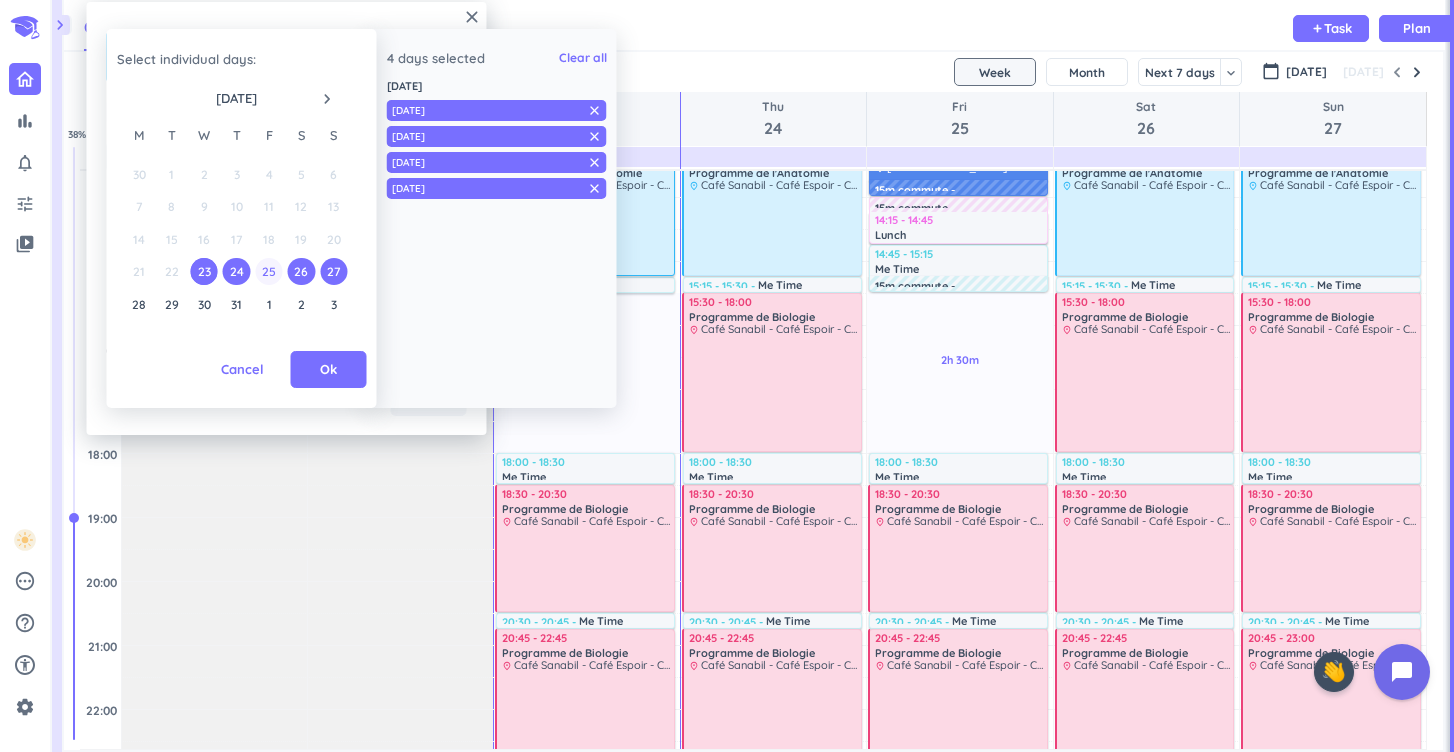 click on "25" at bounding box center (268, 271) 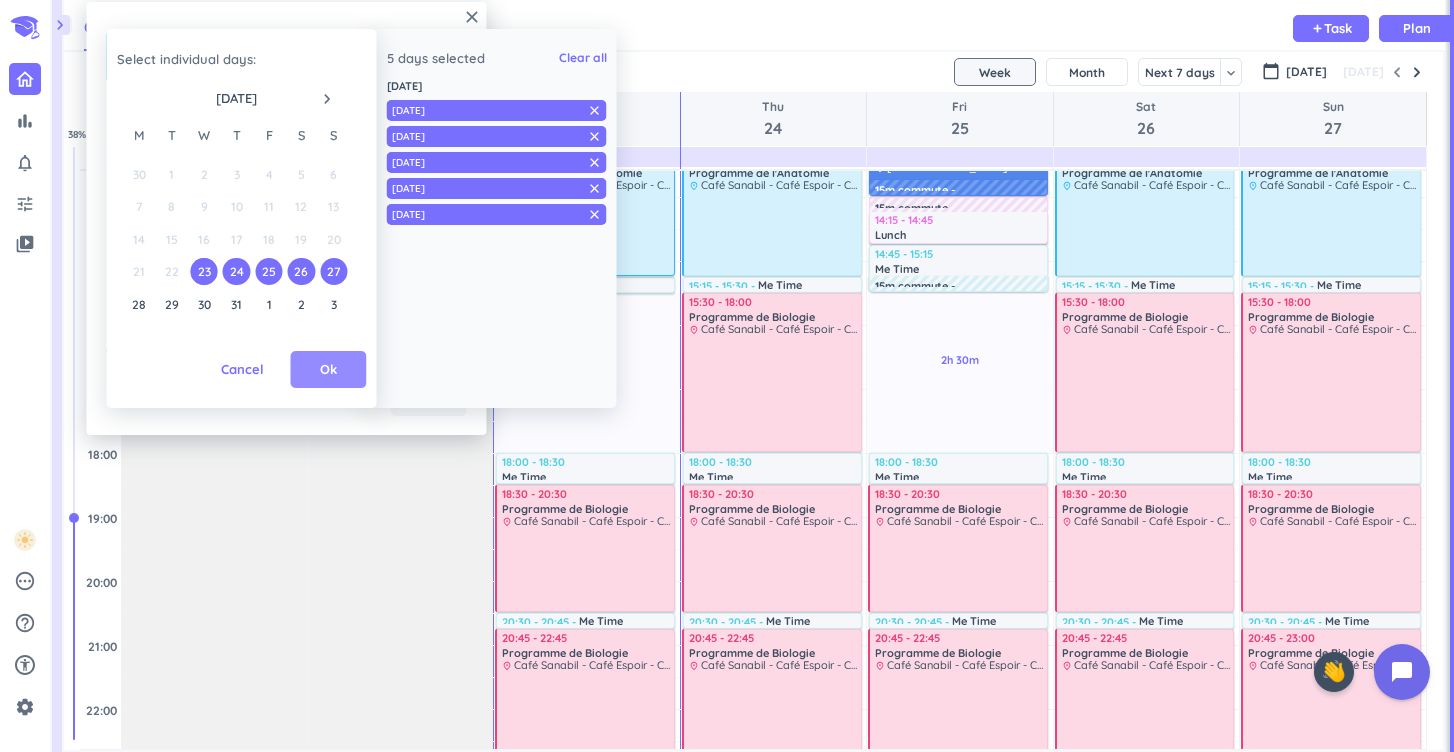 click on "Ok" at bounding box center [329, 370] 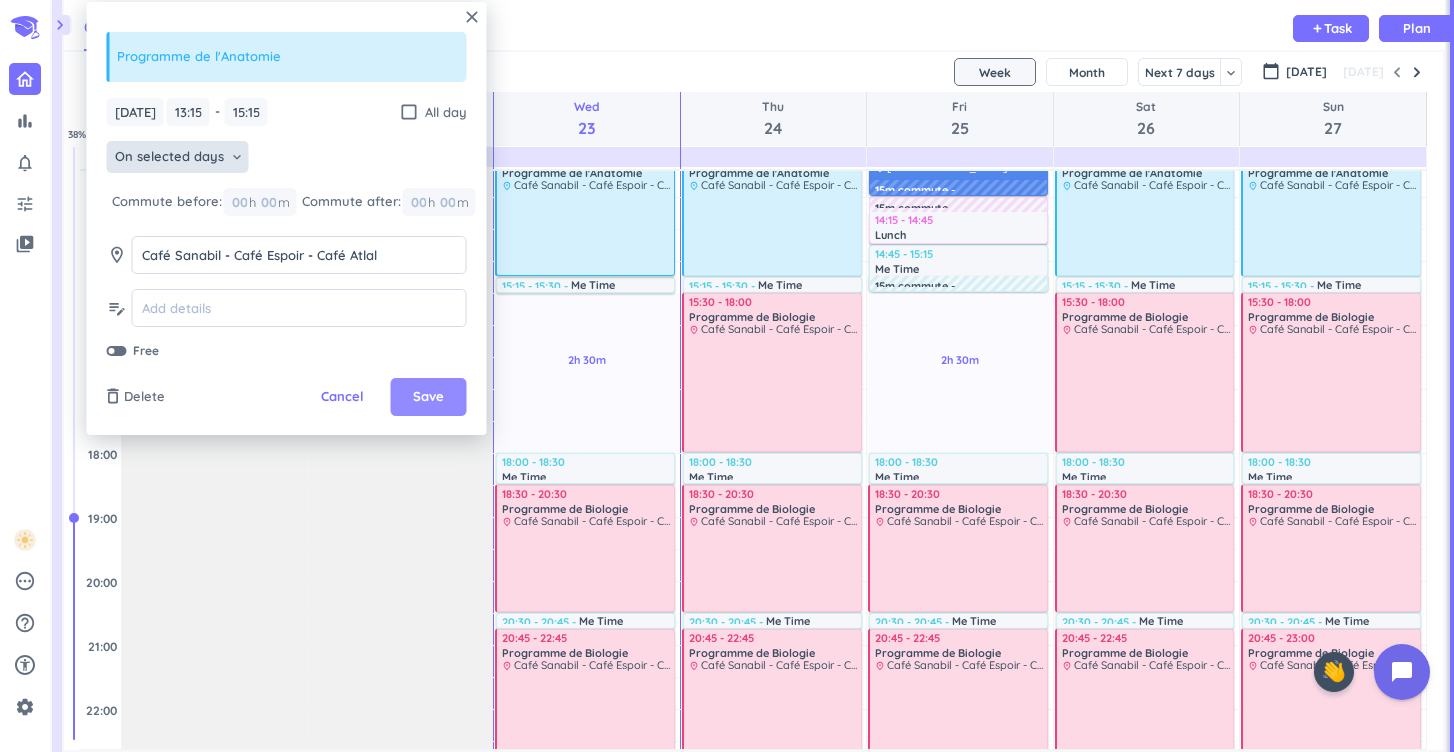 click on "Save" at bounding box center (429, 397) 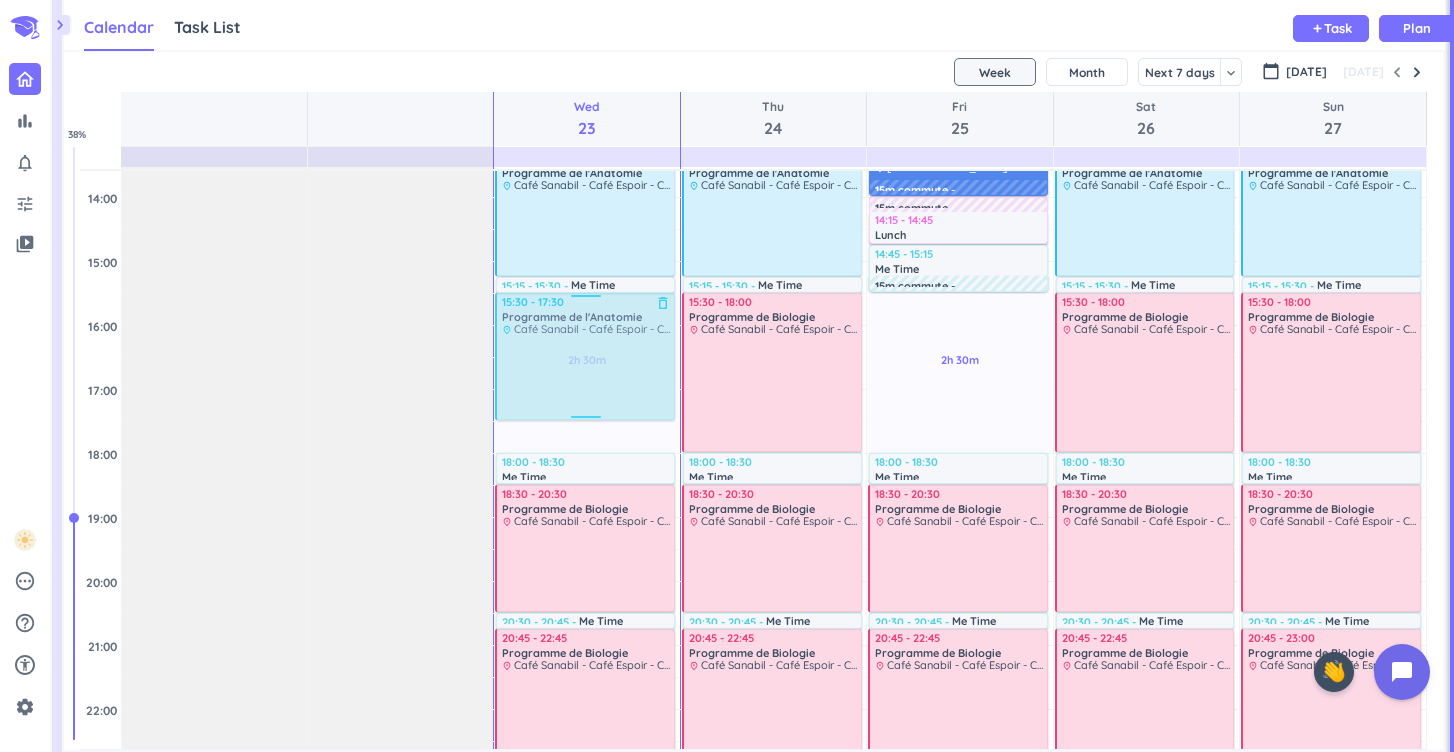 drag, startPoint x: 1008, startPoint y: 241, endPoint x: 618, endPoint y: 384, distance: 415.39017 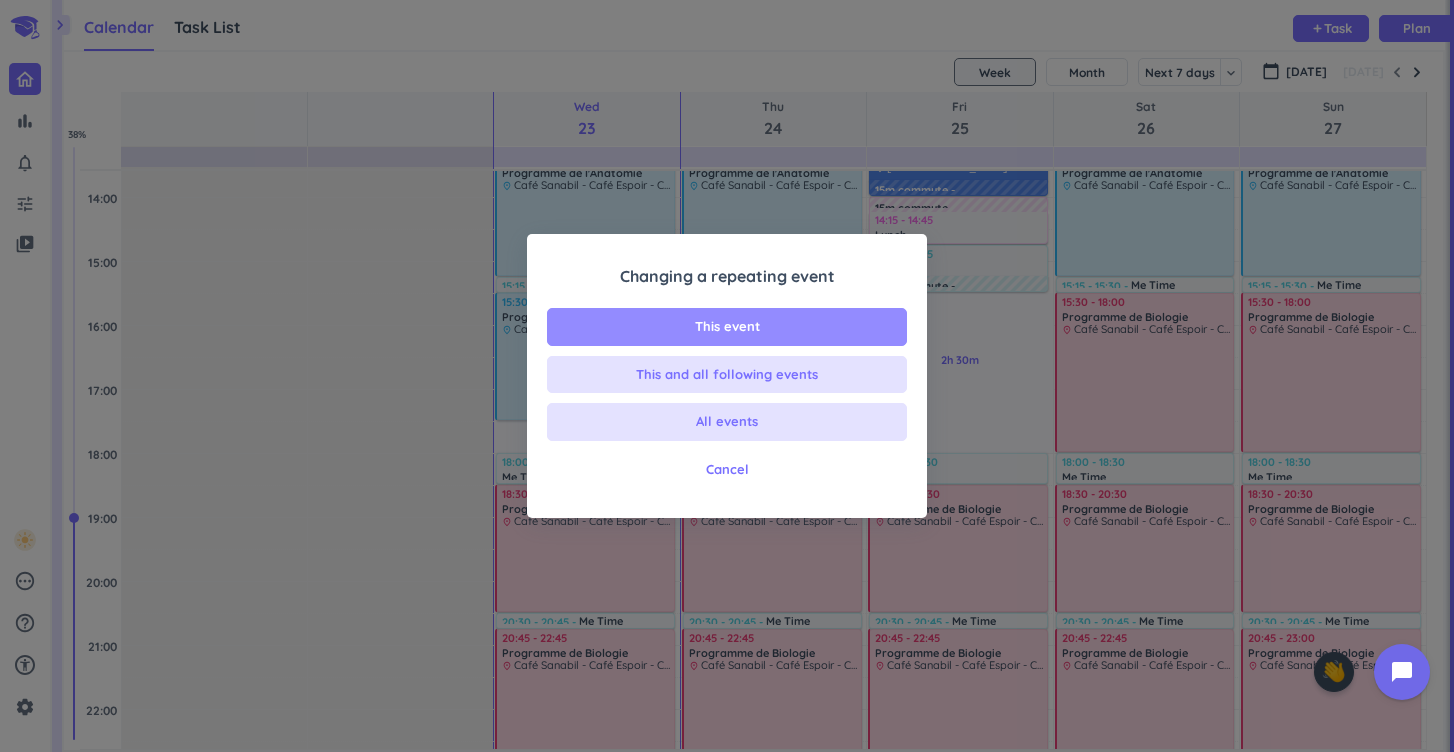 click on "This event" at bounding box center [727, 327] 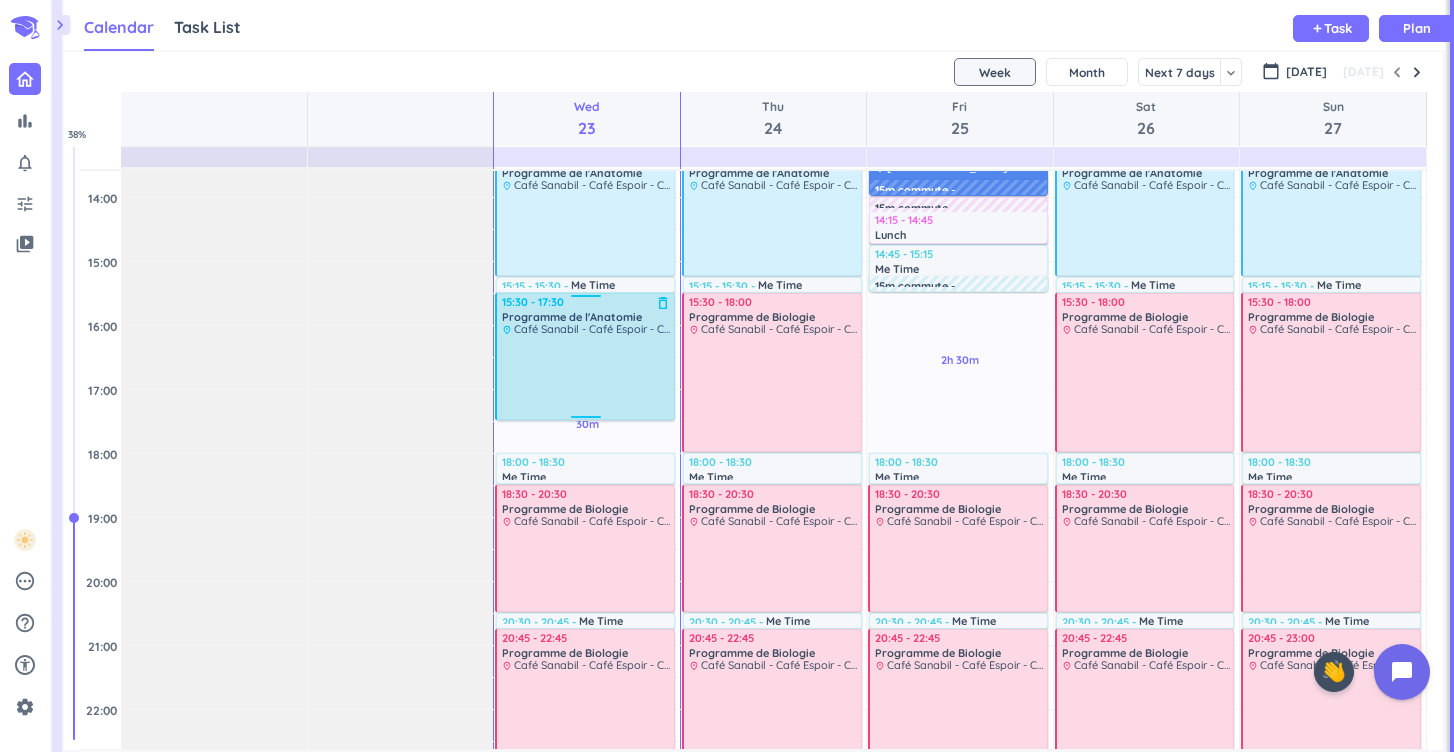 click at bounding box center (586, 376) 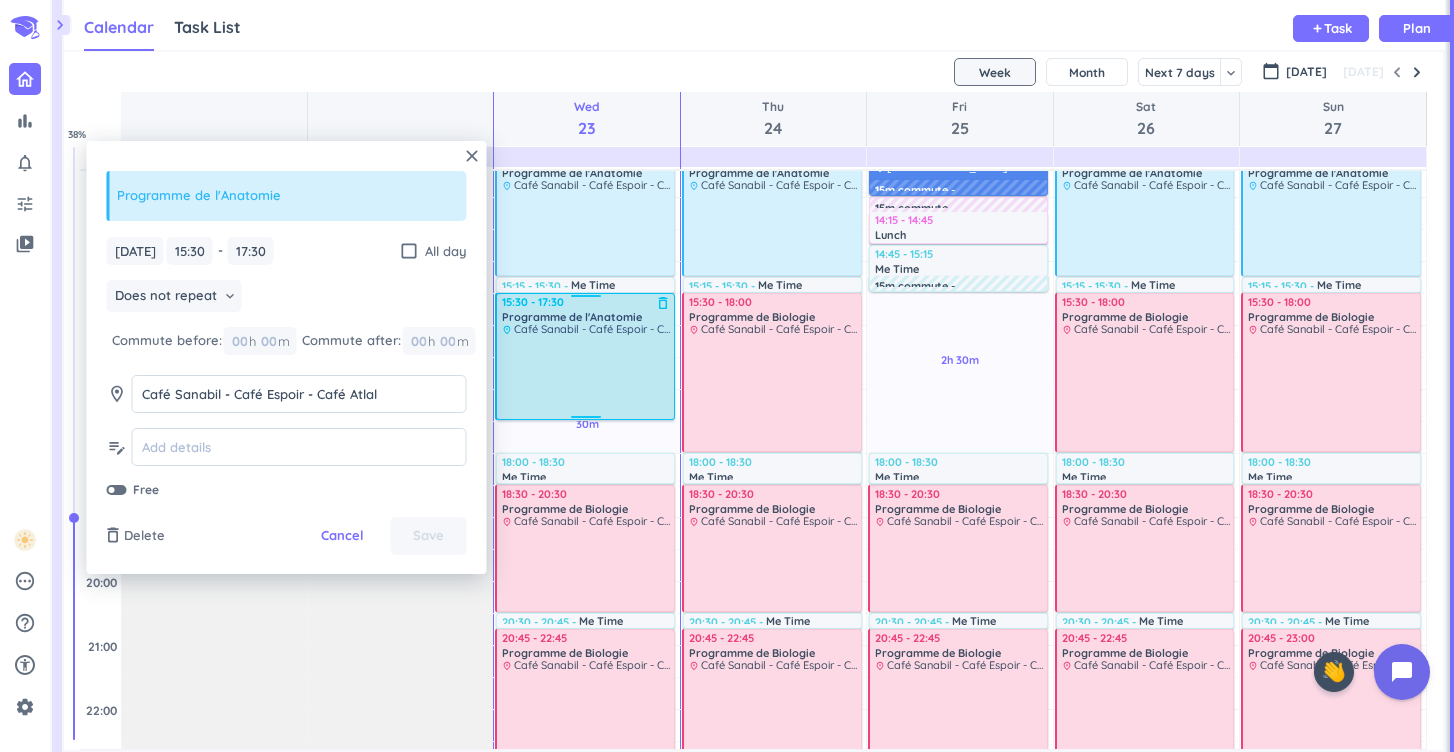 click at bounding box center (586, 376) 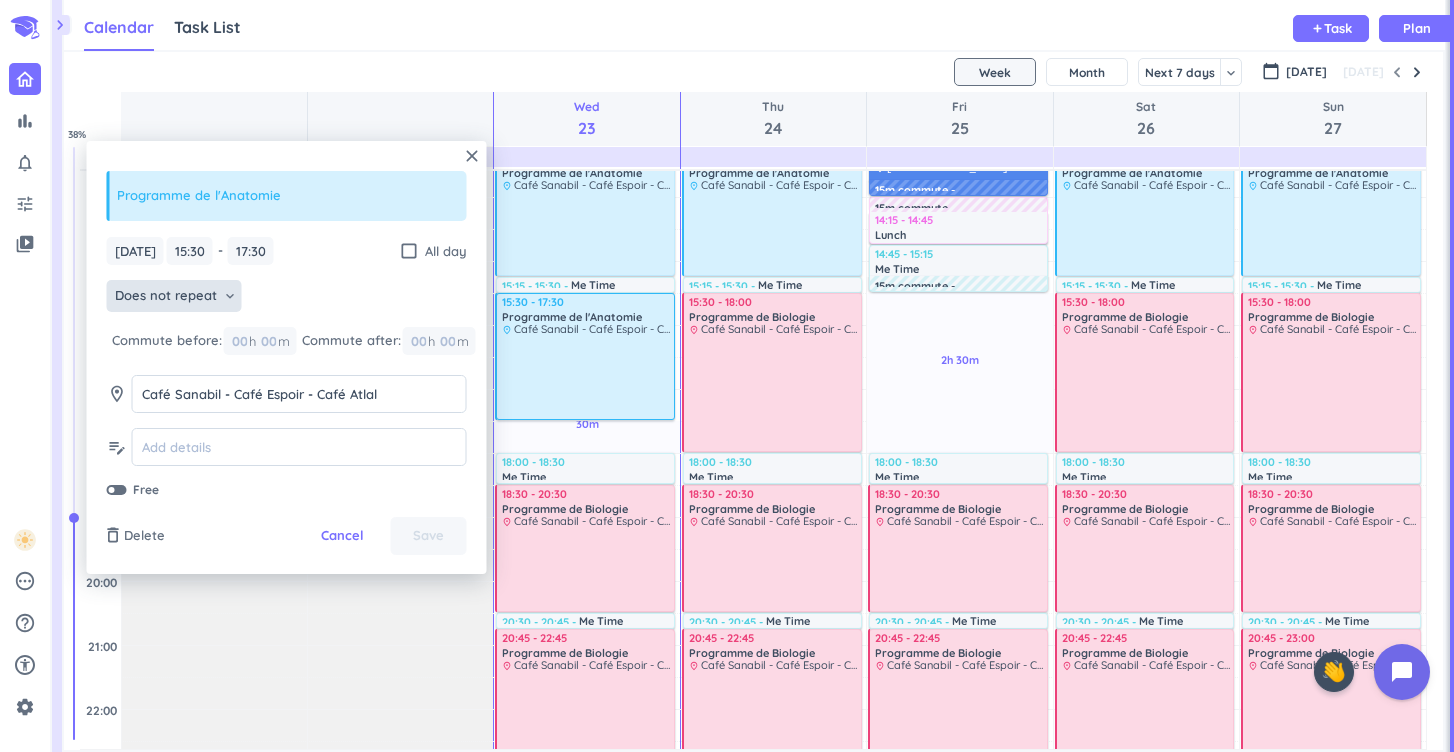 click on "Does not repeat" at bounding box center [166, 296] 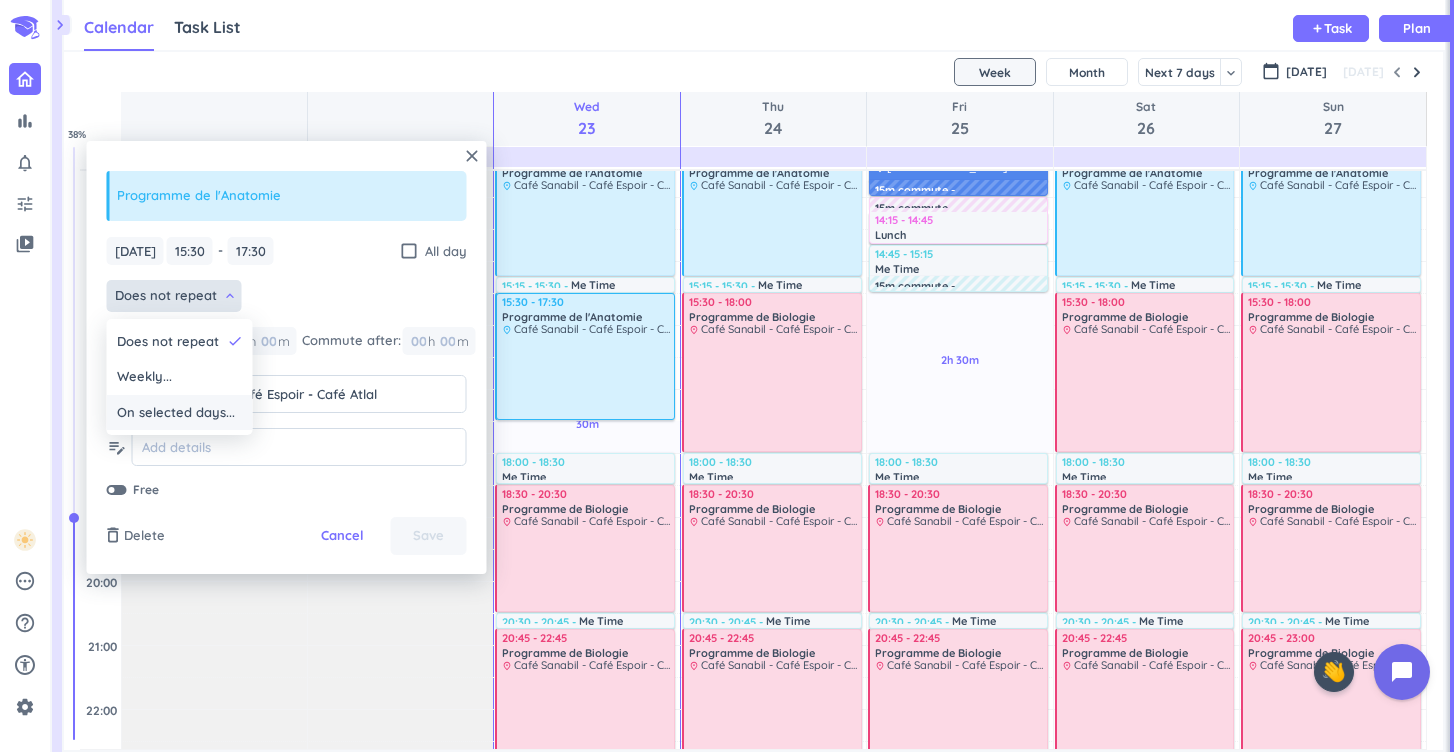 click on "On selected days..." at bounding box center [176, 413] 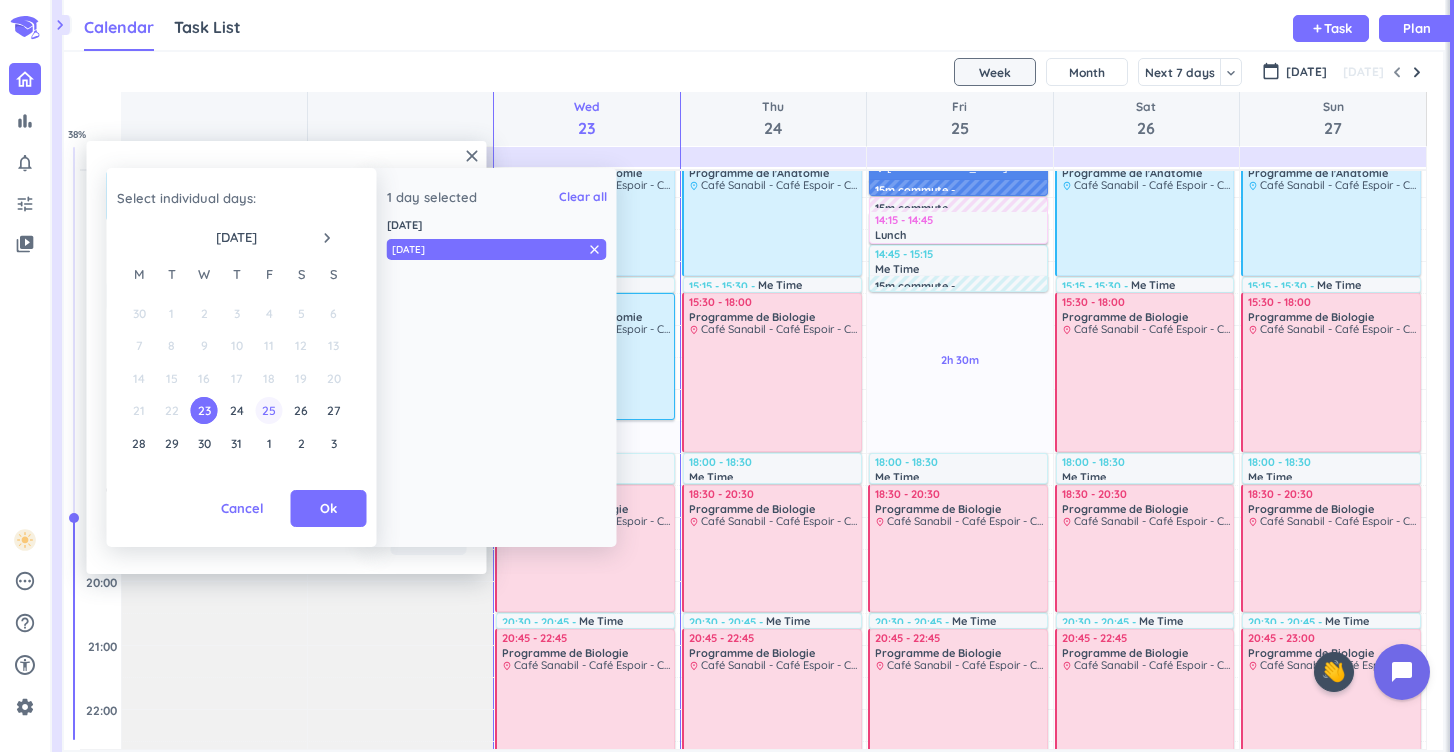 click on "25" at bounding box center (268, 410) 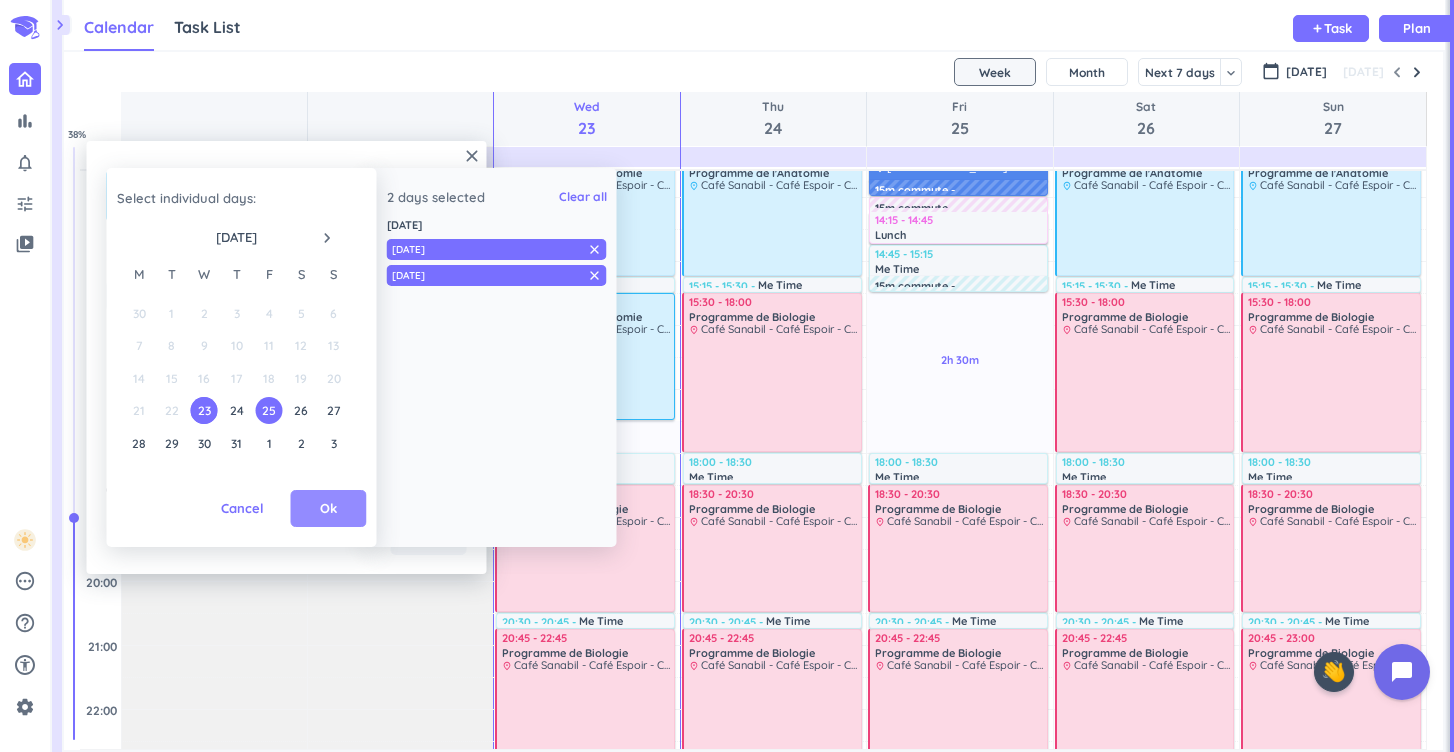 click on "Ok" at bounding box center (329, 509) 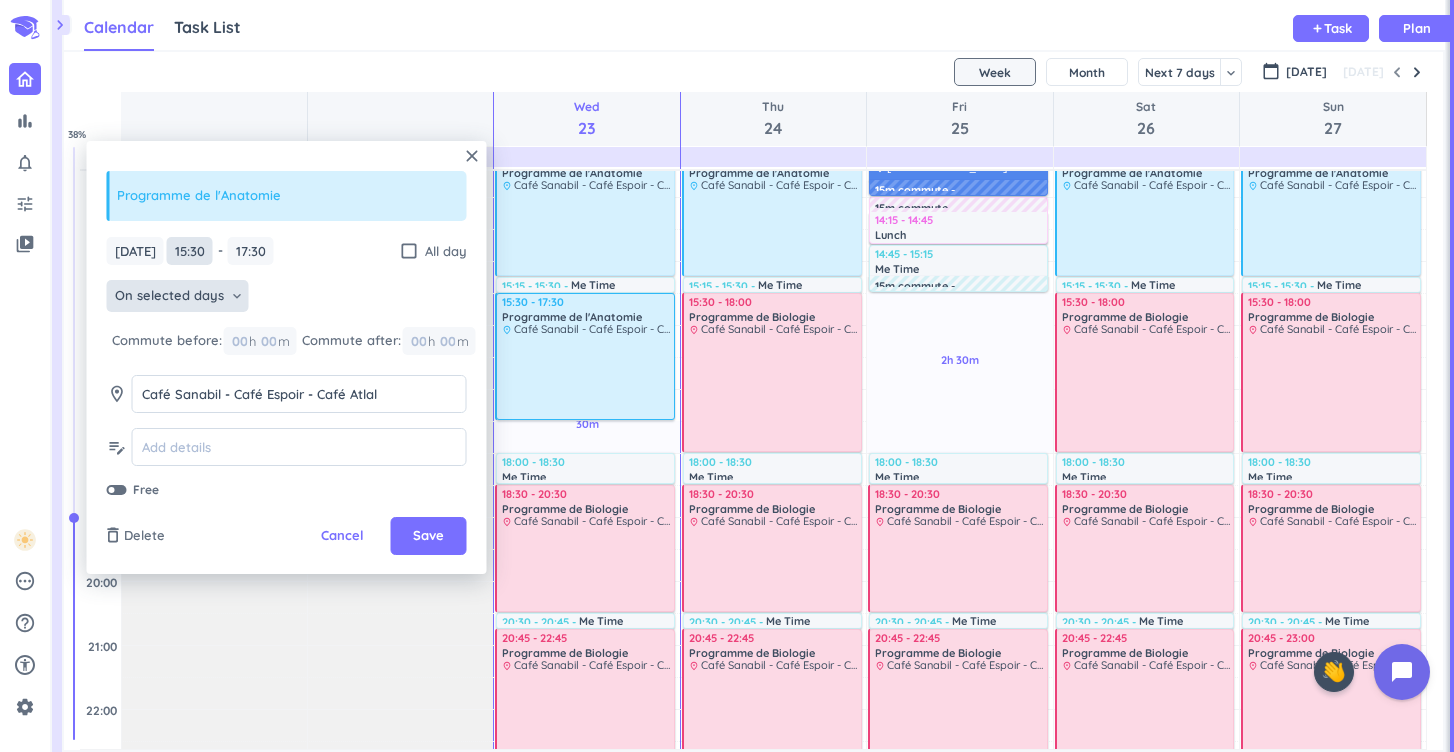 click on "15:30" at bounding box center (190, 251) 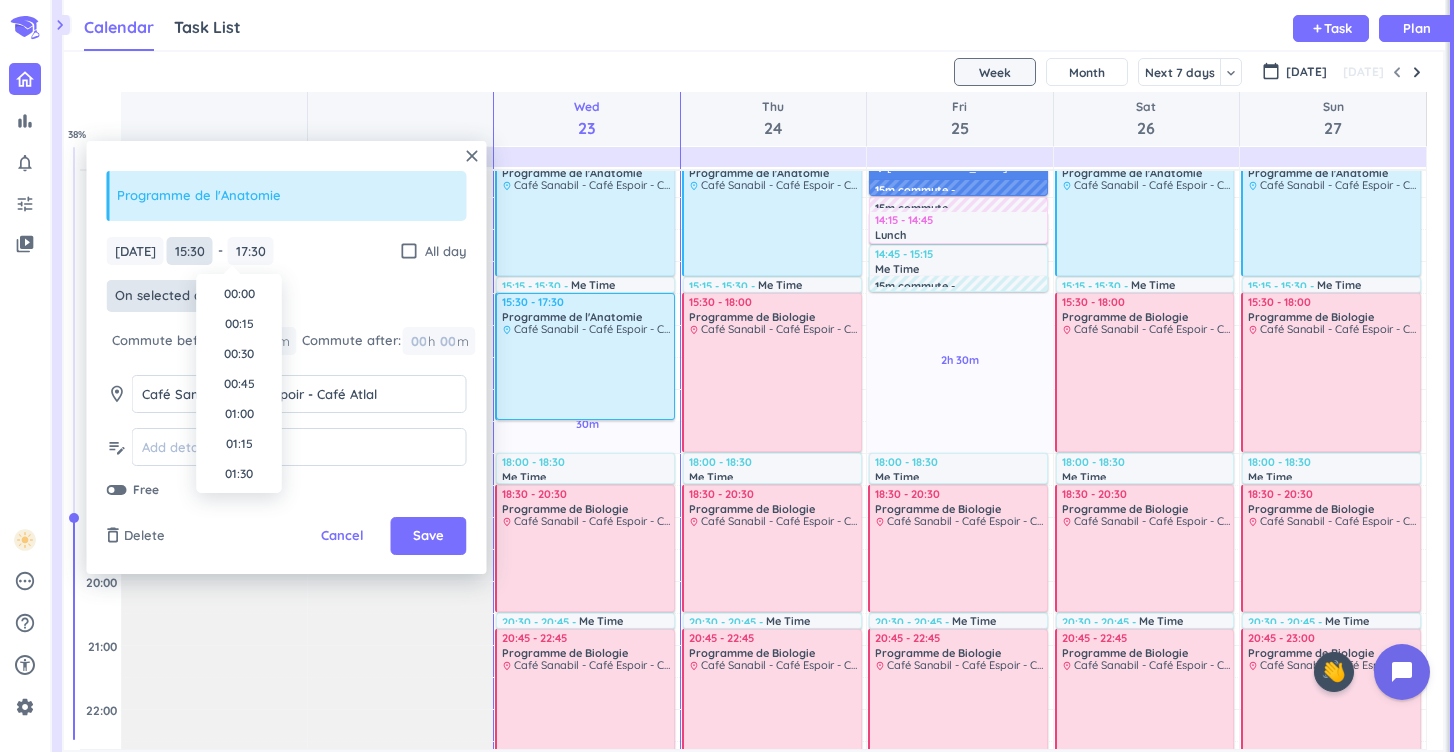 scroll, scrollTop: 1770, scrollLeft: 0, axis: vertical 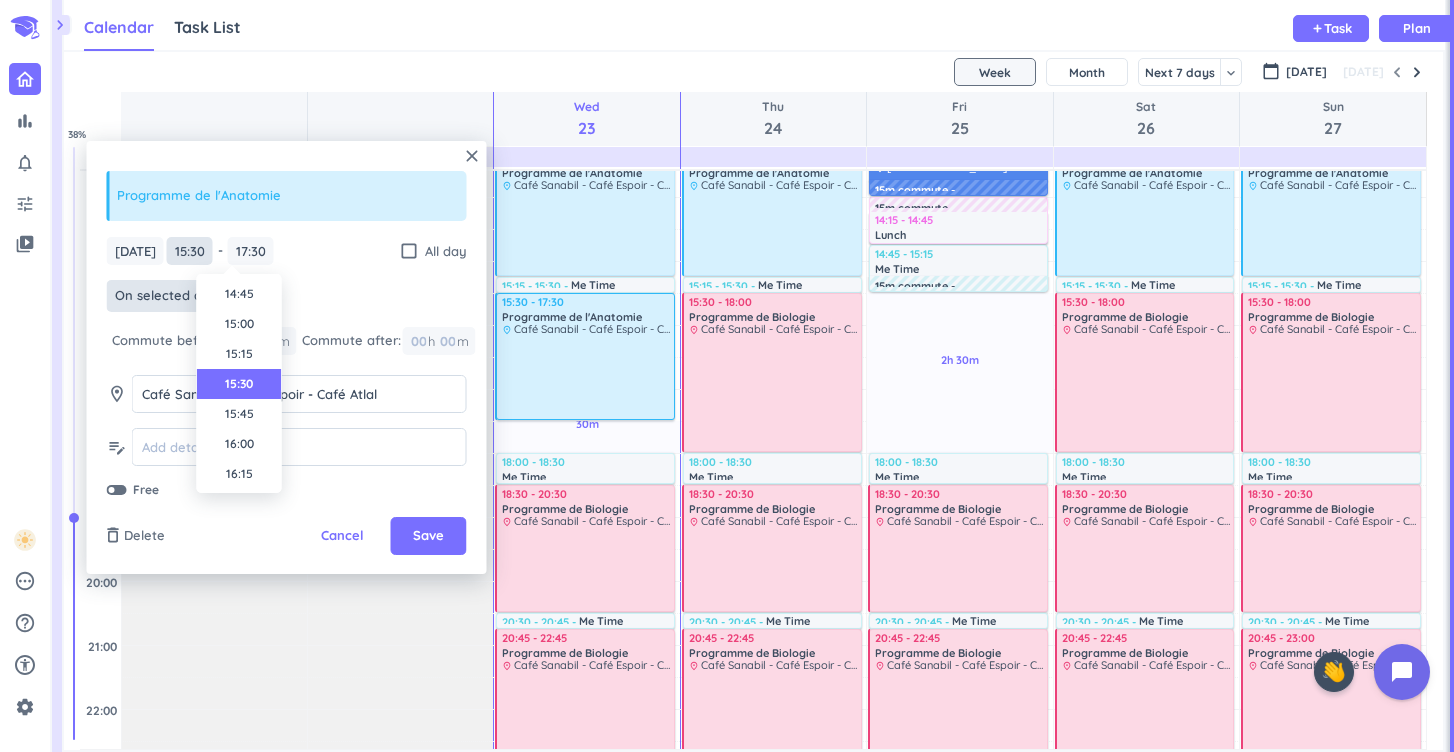 click on "15:30" at bounding box center (190, 251) 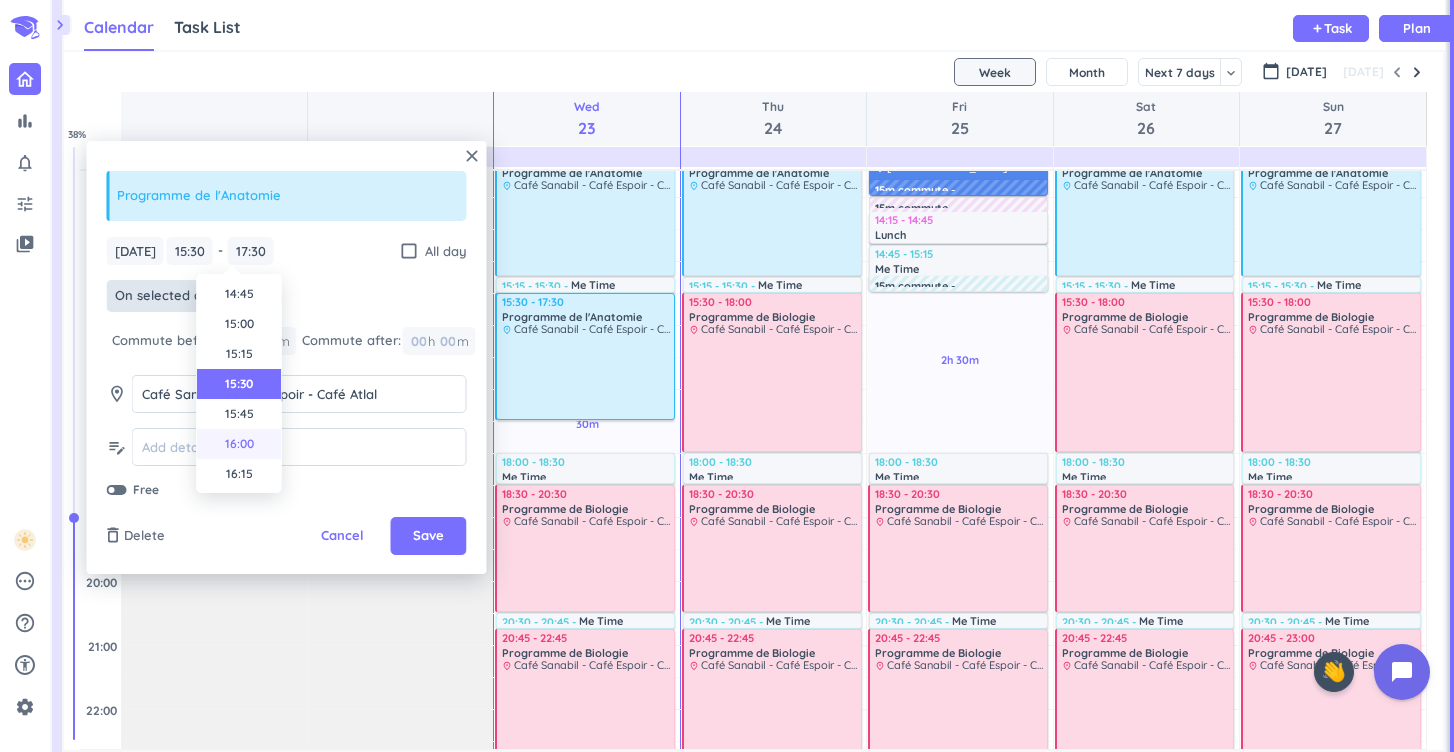 click on "16:00" at bounding box center [239, 444] 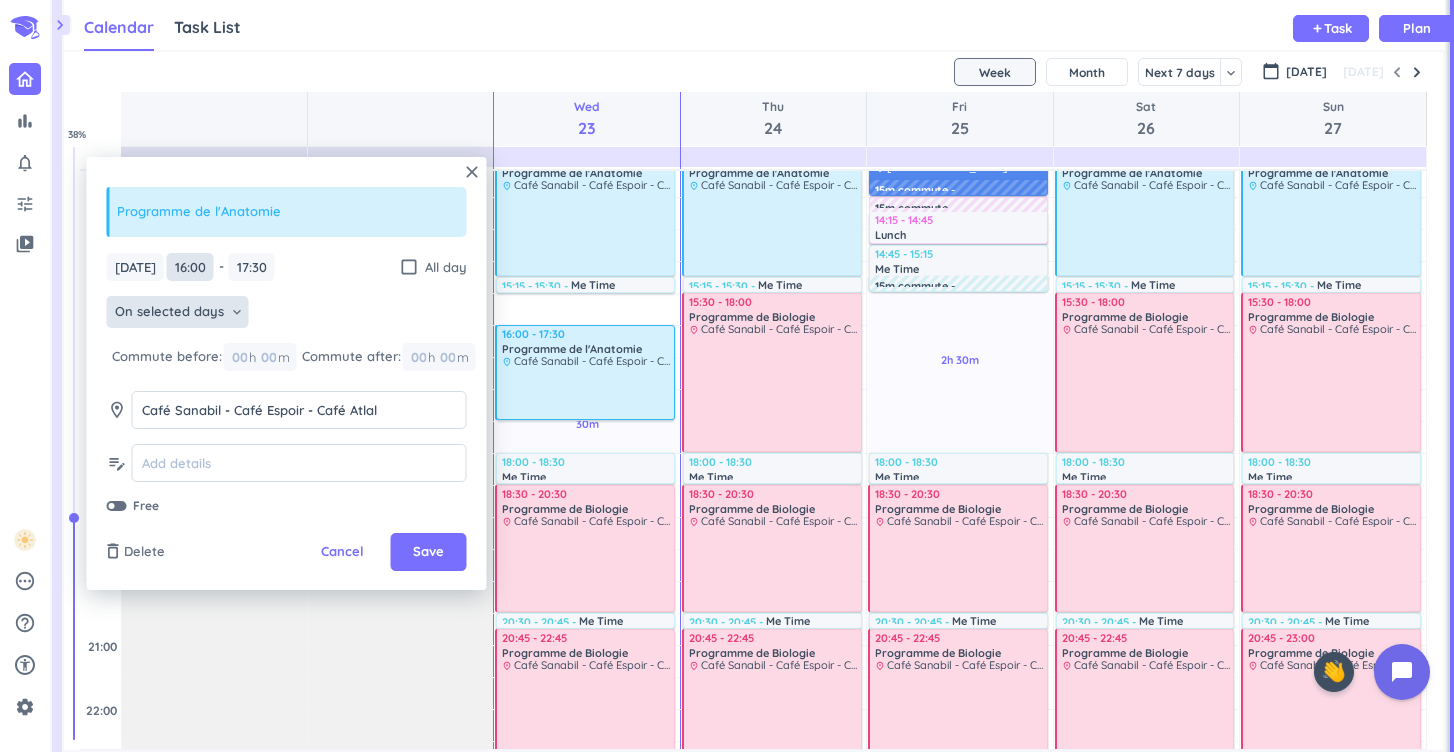 click on "16:00" at bounding box center (190, 267) 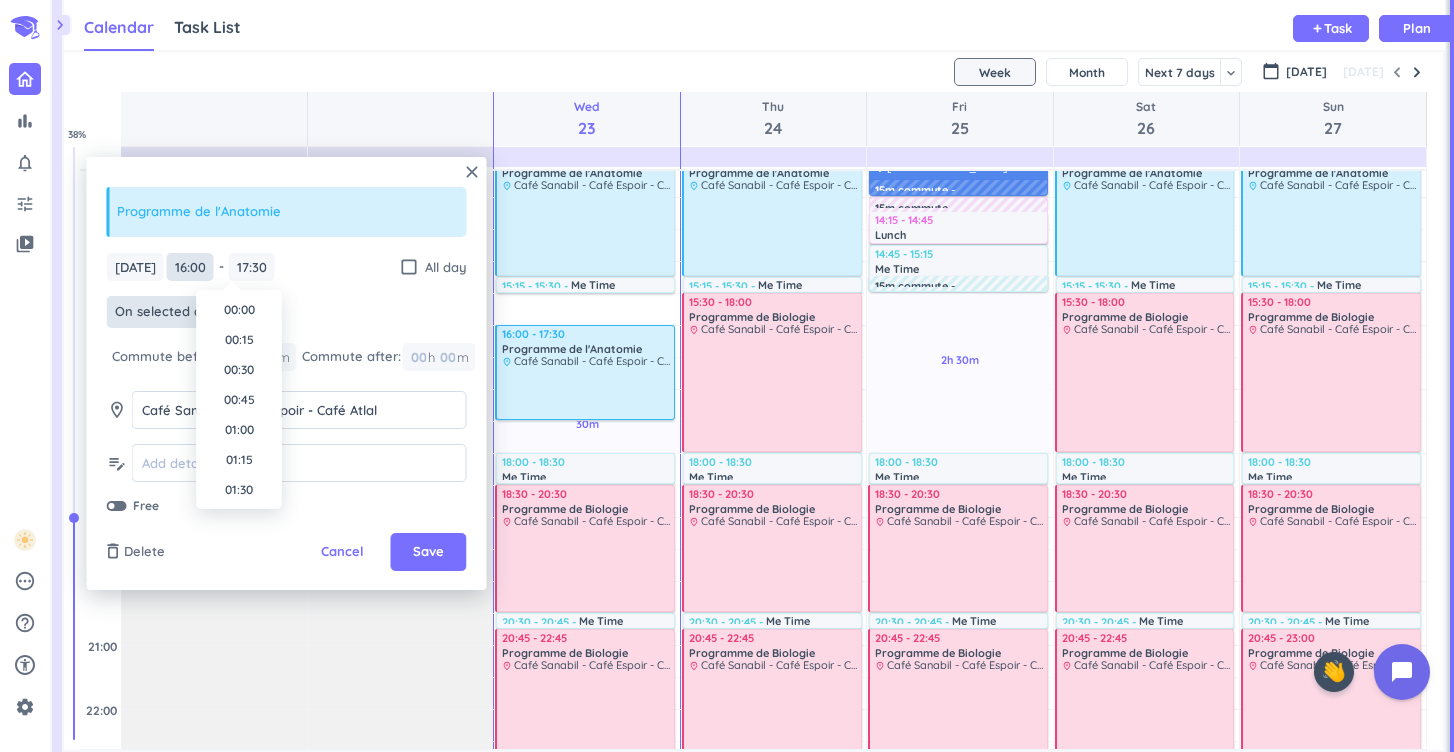 scroll, scrollTop: 1830, scrollLeft: 0, axis: vertical 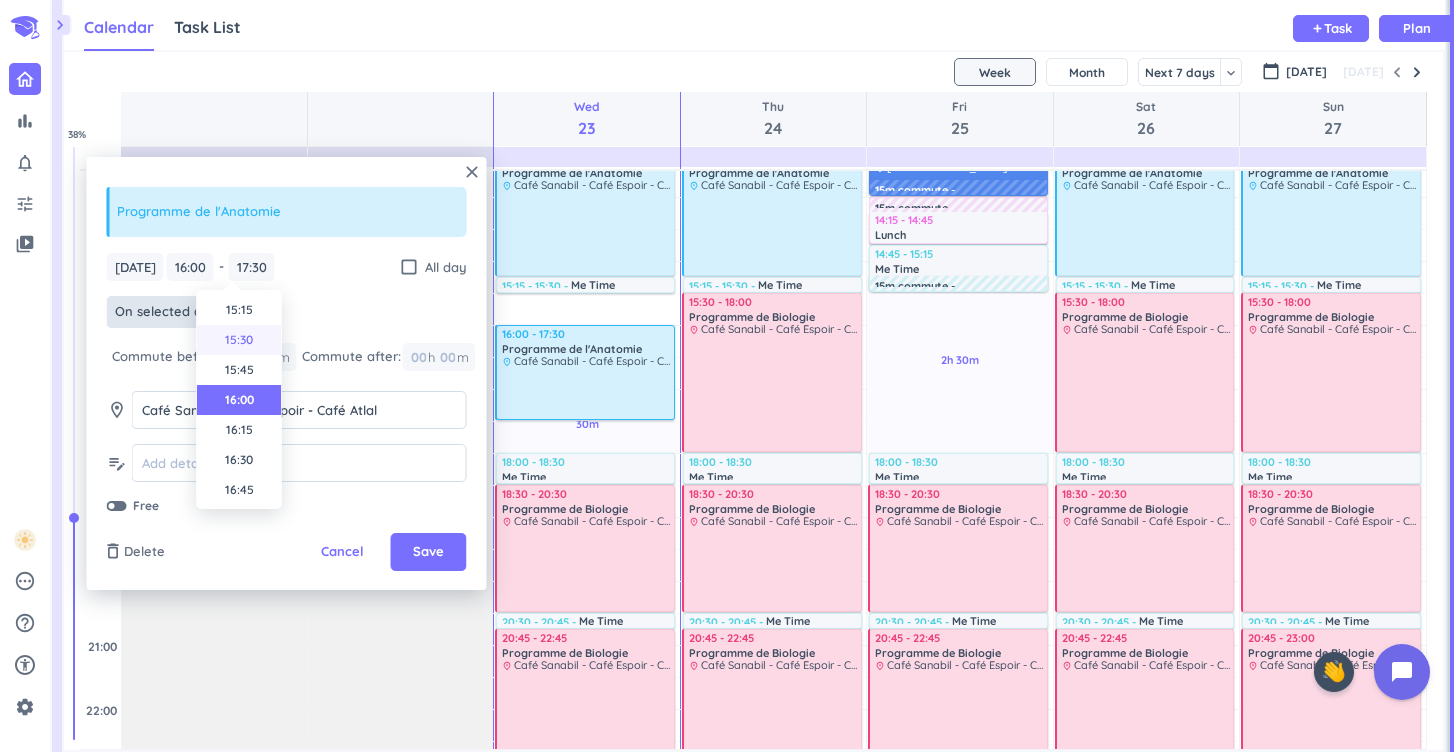 click on "15:30" at bounding box center (239, 340) 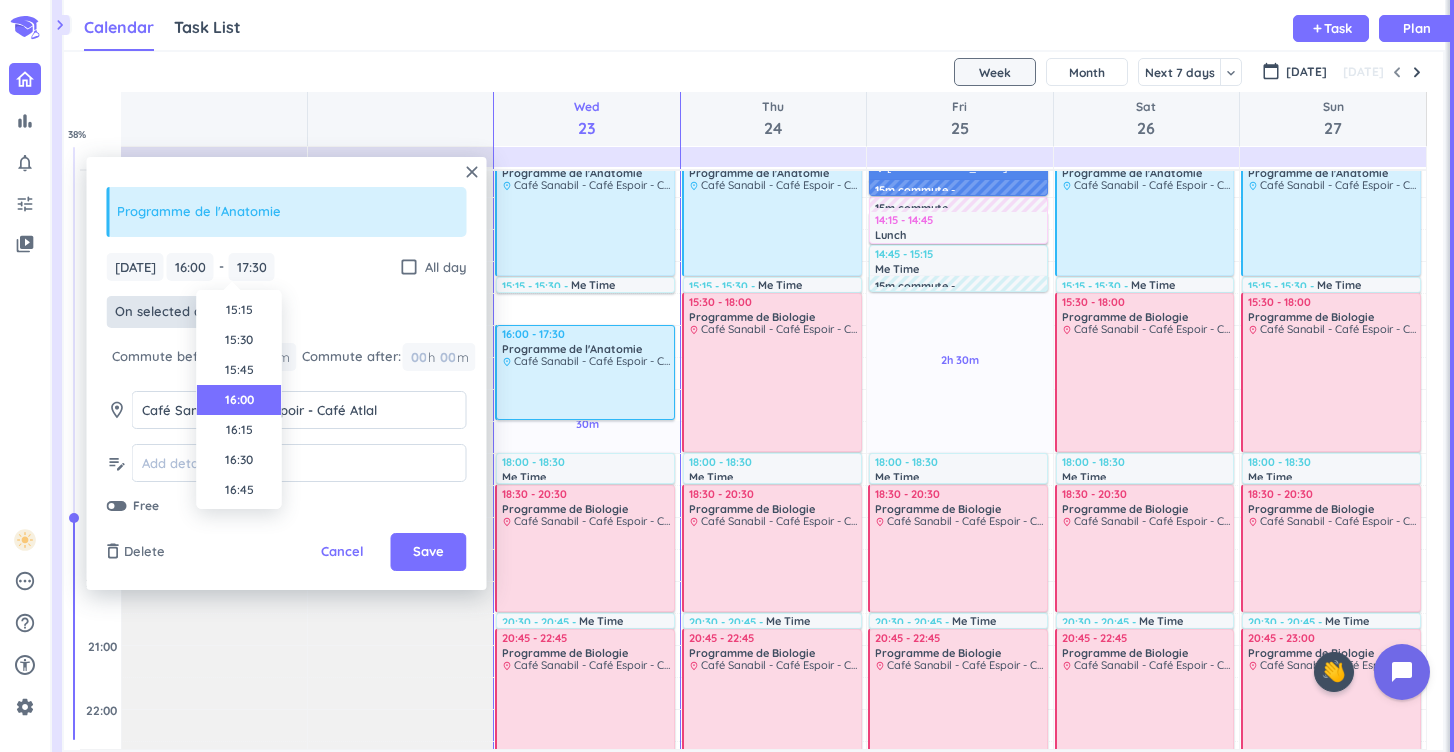 type on "15:30" 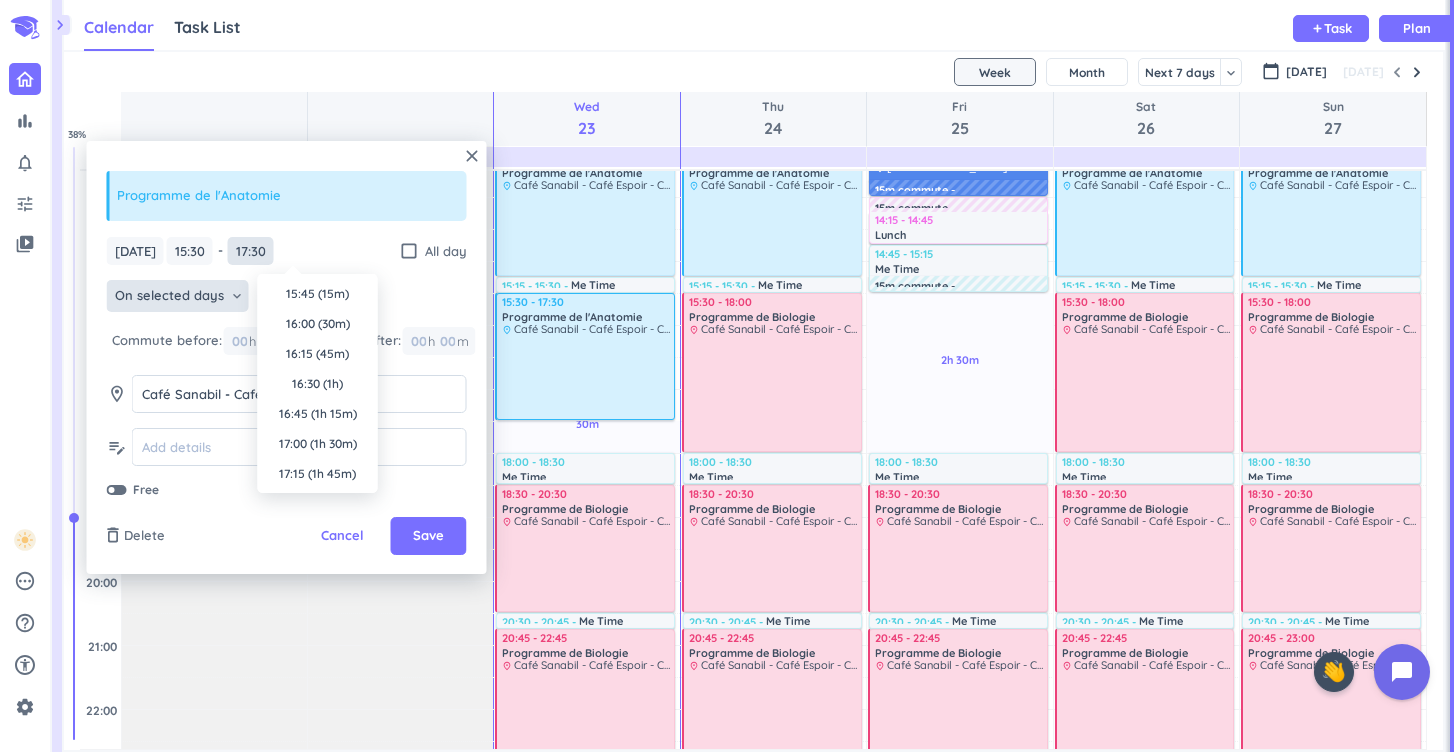 scroll, scrollTop: 210, scrollLeft: 0, axis: vertical 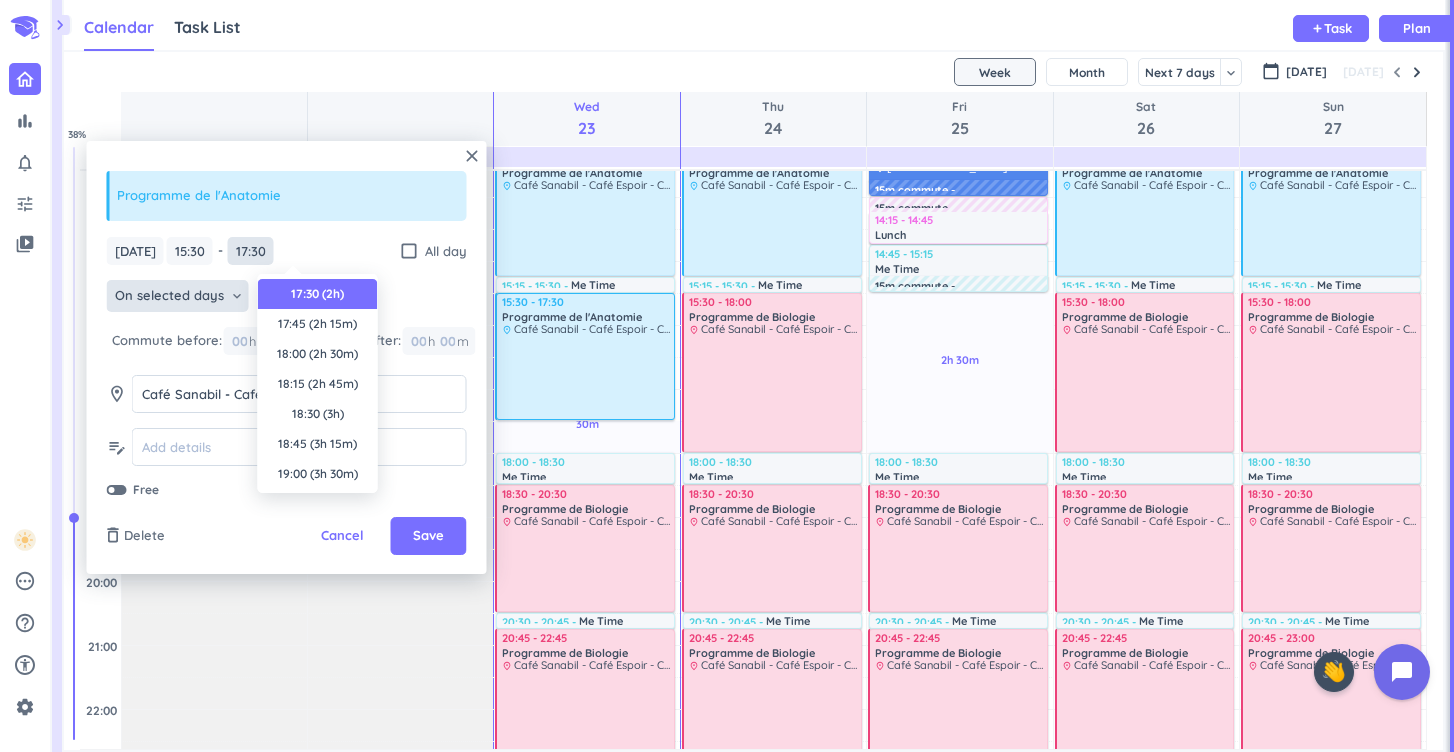click on "17:30" at bounding box center (251, 251) 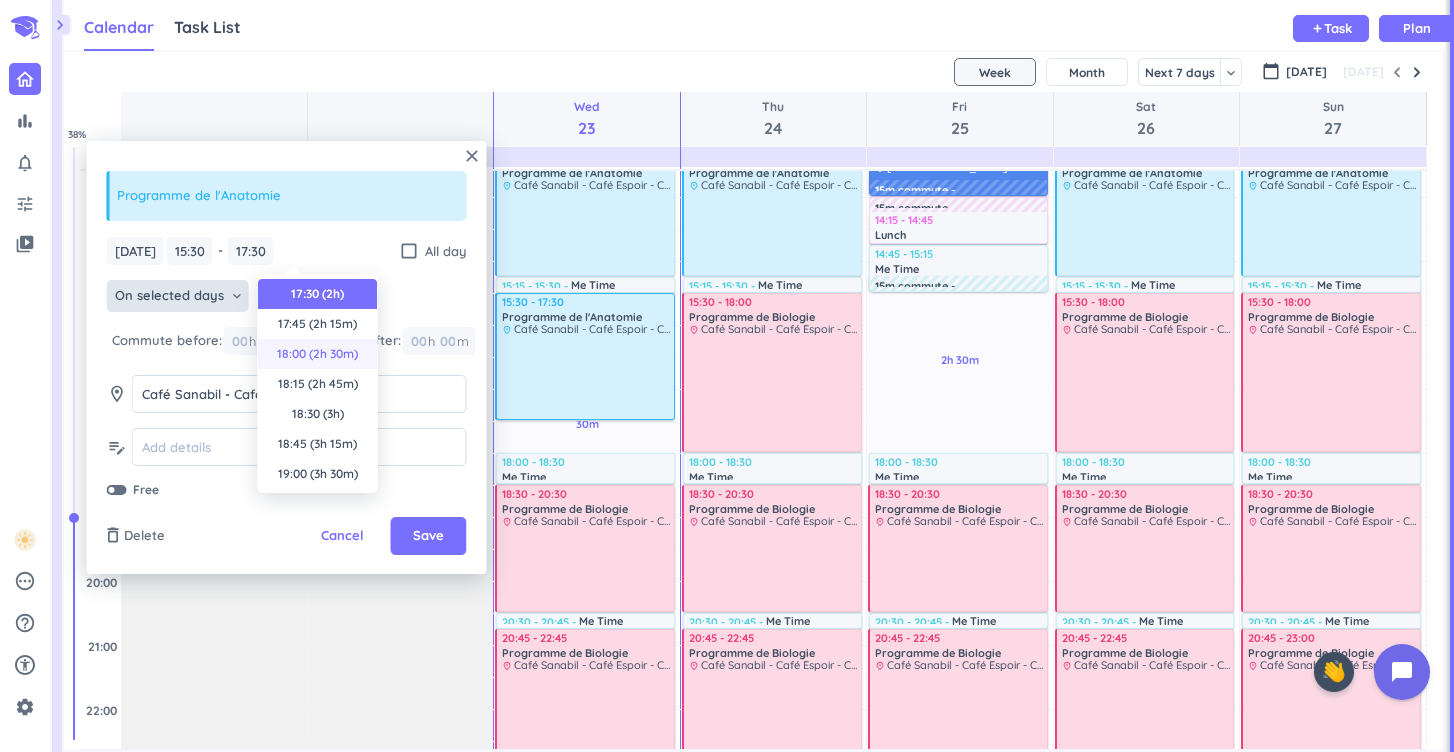 click on "18:00 (2h 30m)" at bounding box center (318, 354) 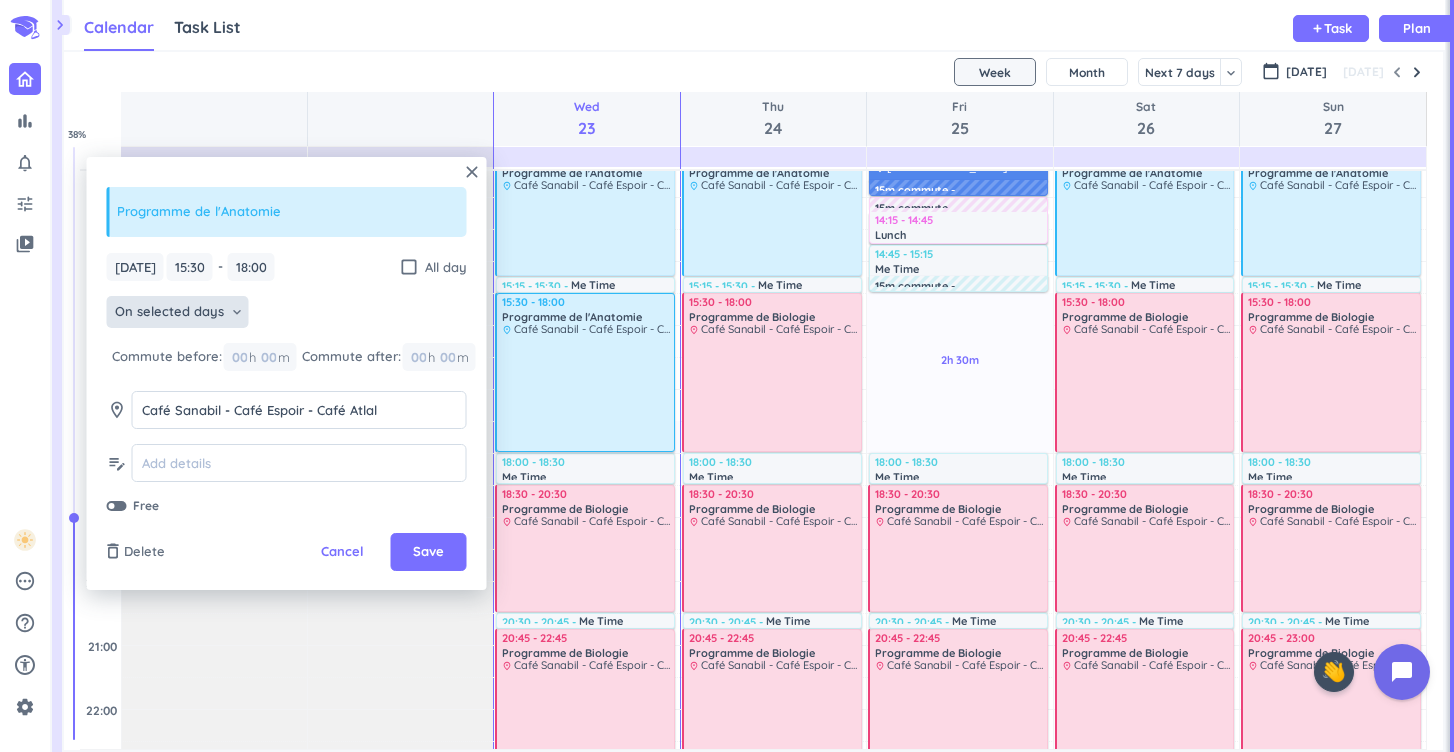 click on "On selected days" at bounding box center [169, 312] 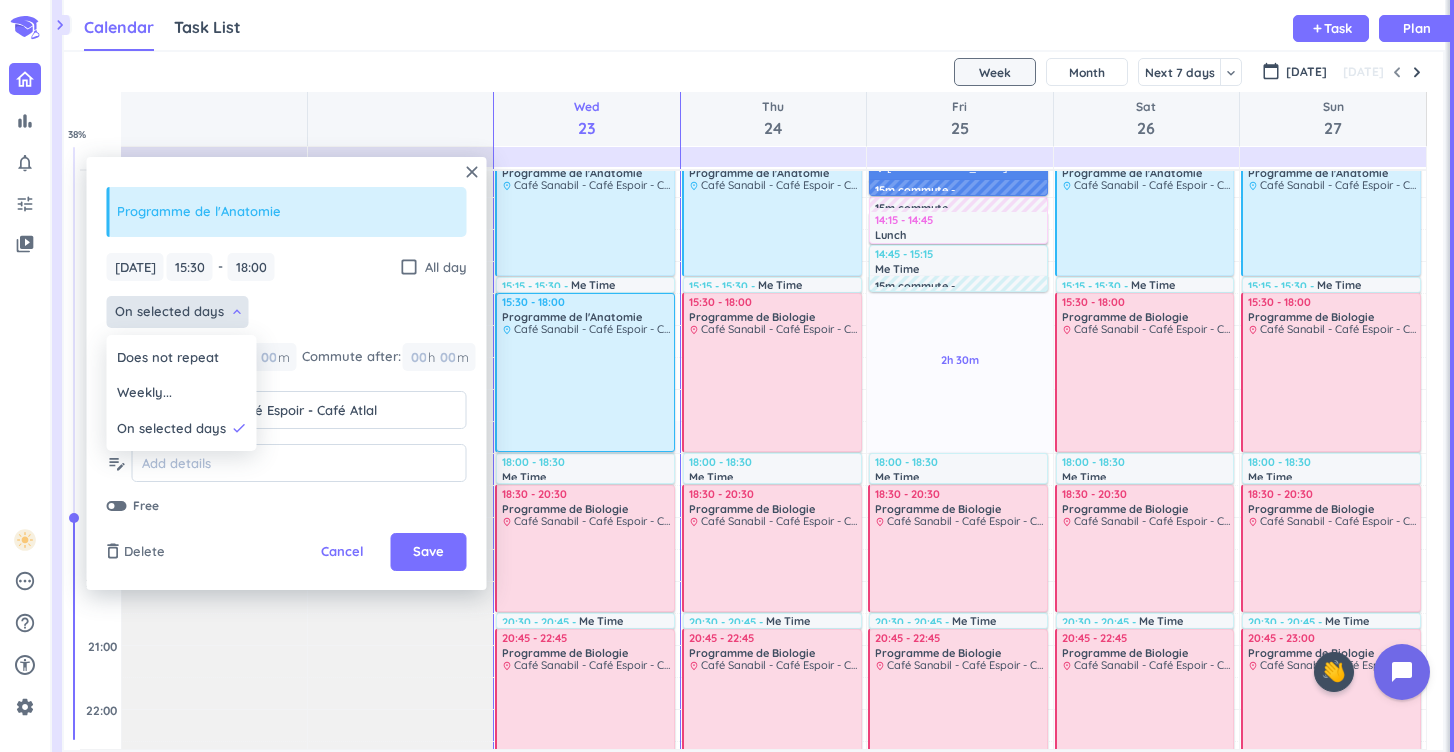 click at bounding box center (287, 373) 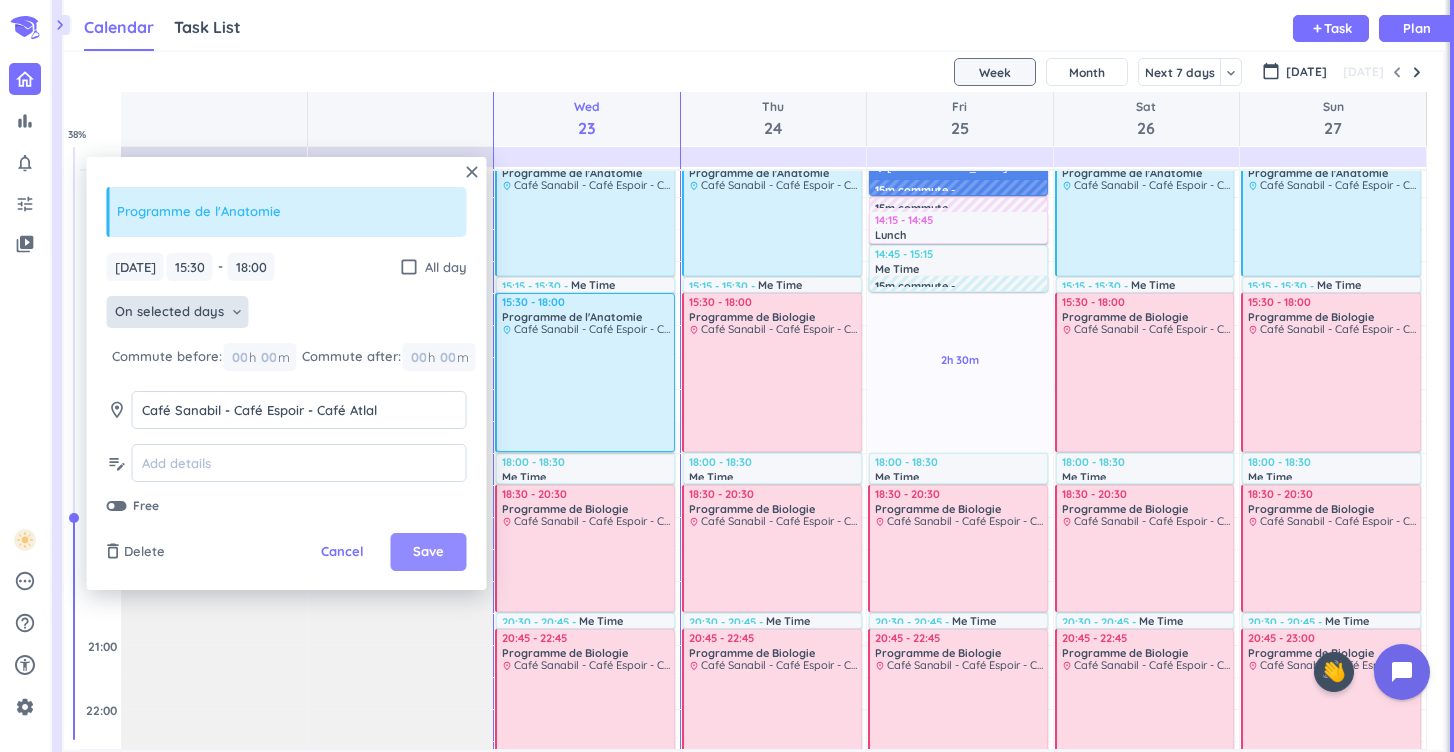 click on "Save" at bounding box center (428, 552) 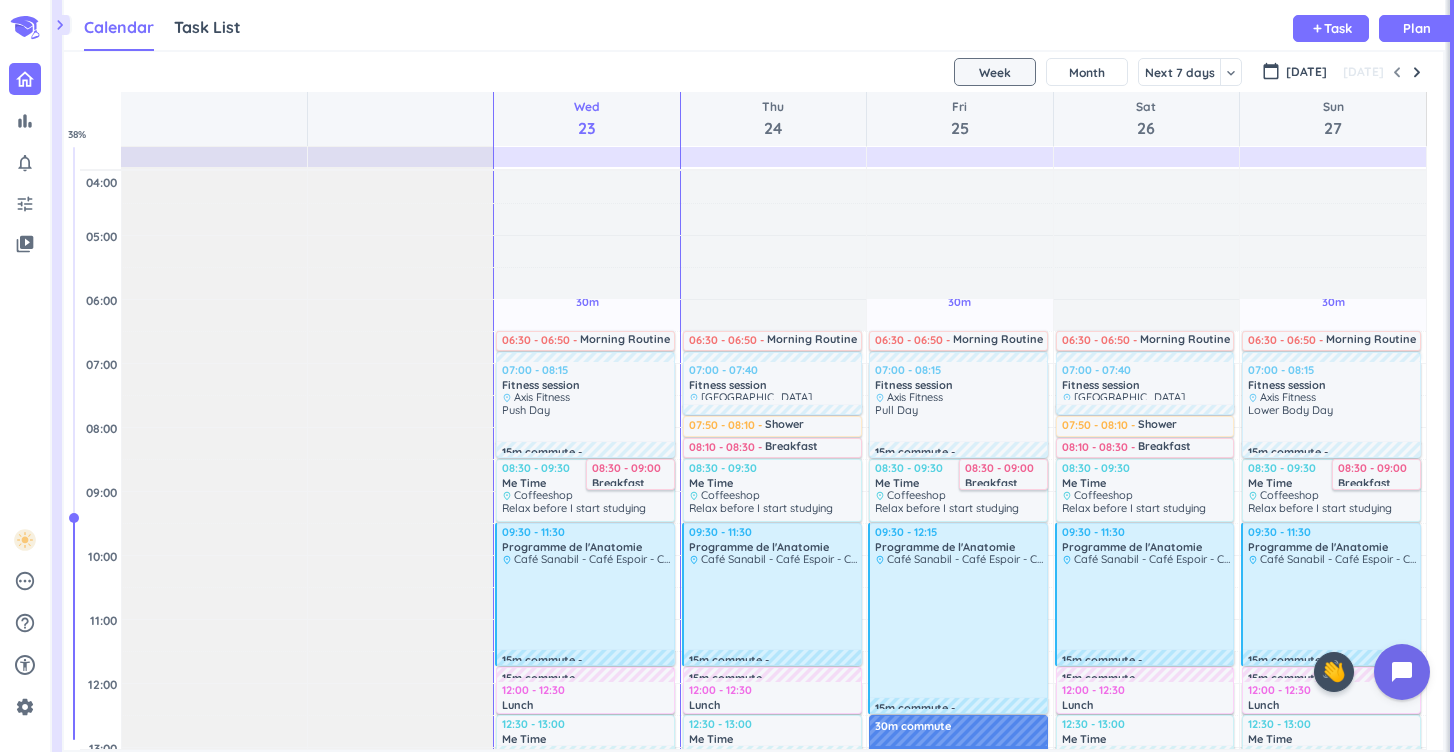 scroll, scrollTop: 0, scrollLeft: 0, axis: both 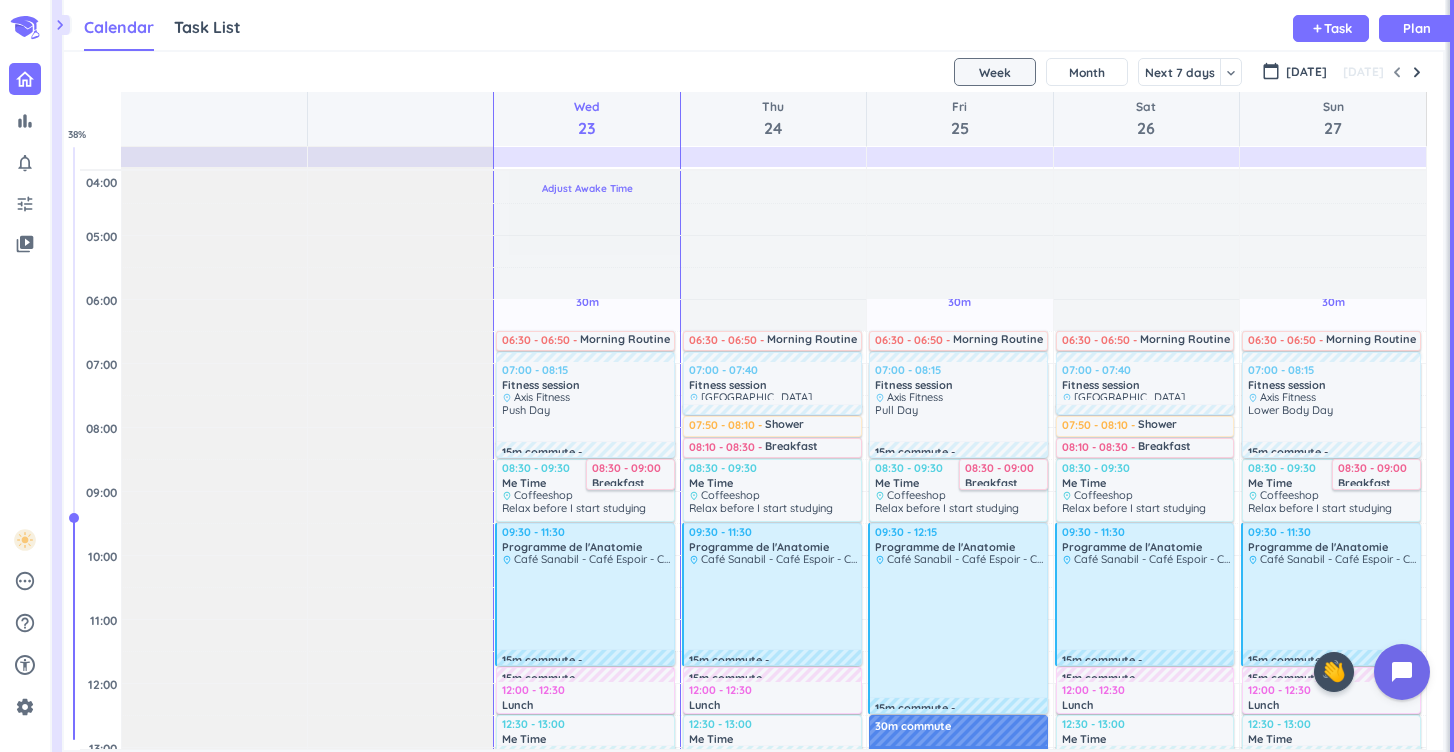 click on "Adjust Awake Time" at bounding box center [587, 188] 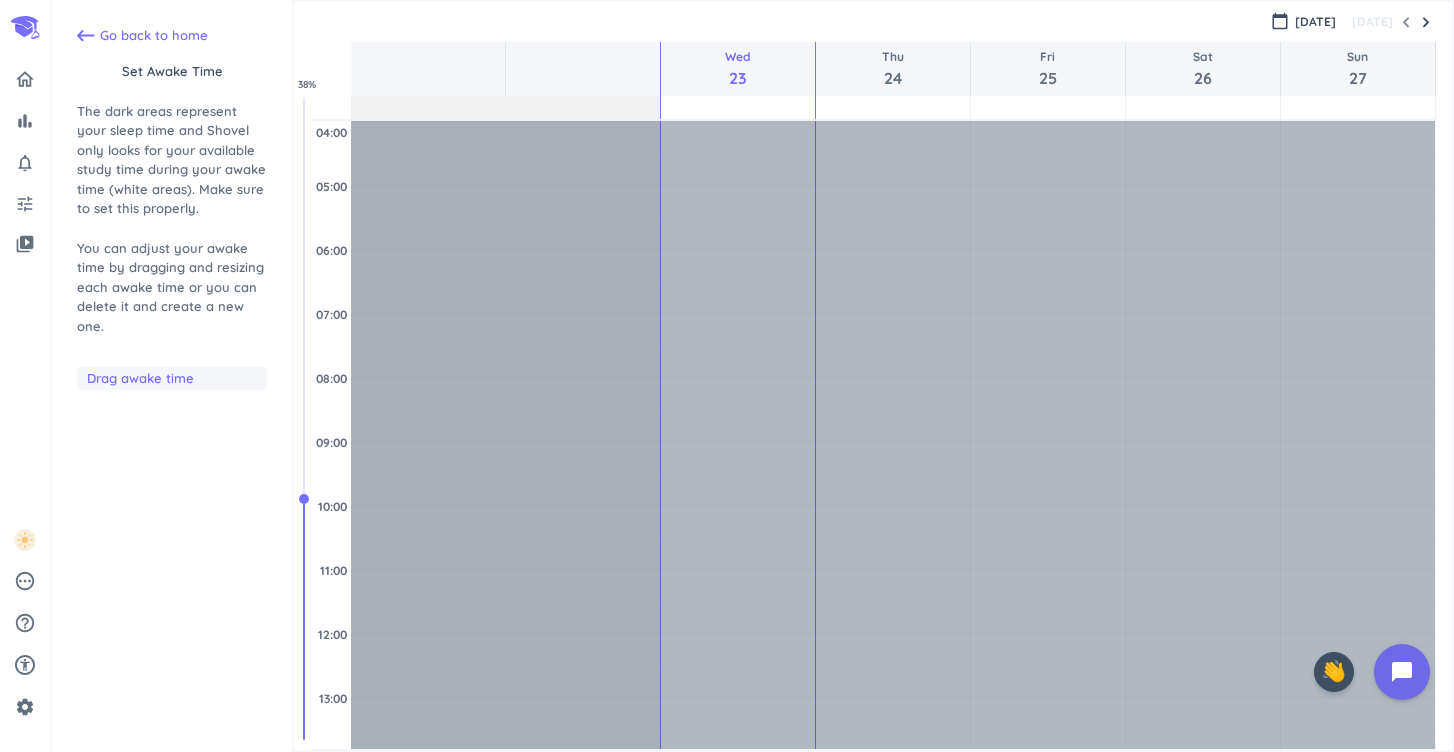 scroll, scrollTop: 748, scrollLeft: 1158, axis: both 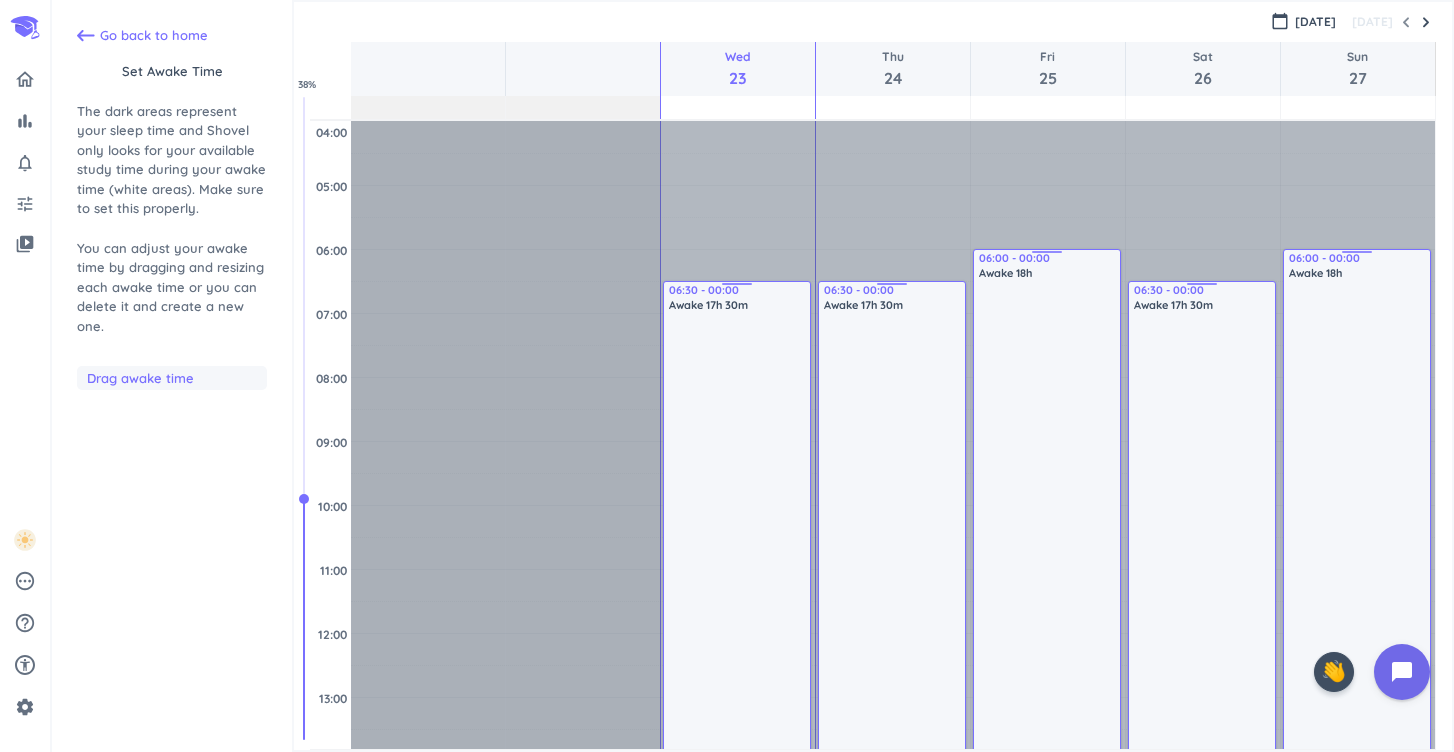 drag, startPoint x: 734, startPoint y: 123, endPoint x: 779, endPoint y: 285, distance: 168.13388 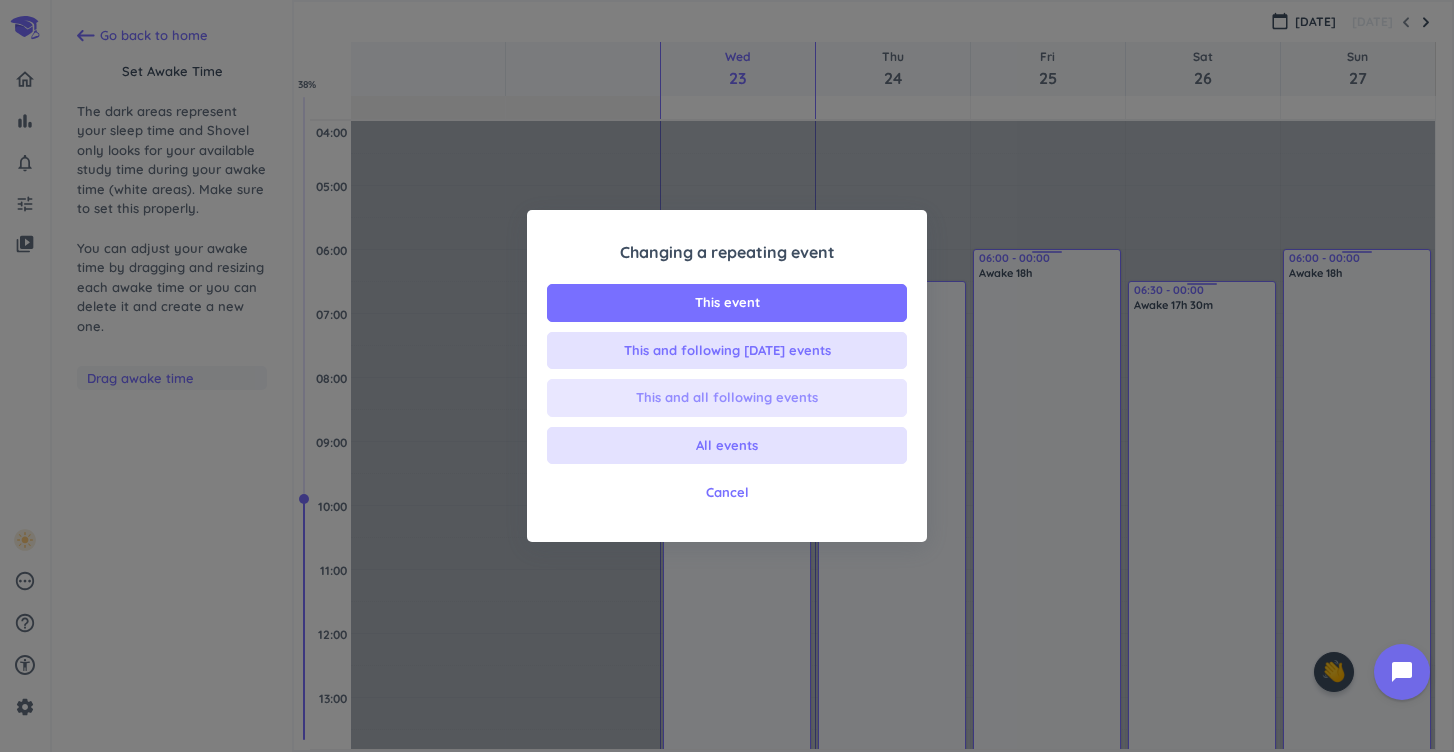 click on "This and all following events" at bounding box center [727, 398] 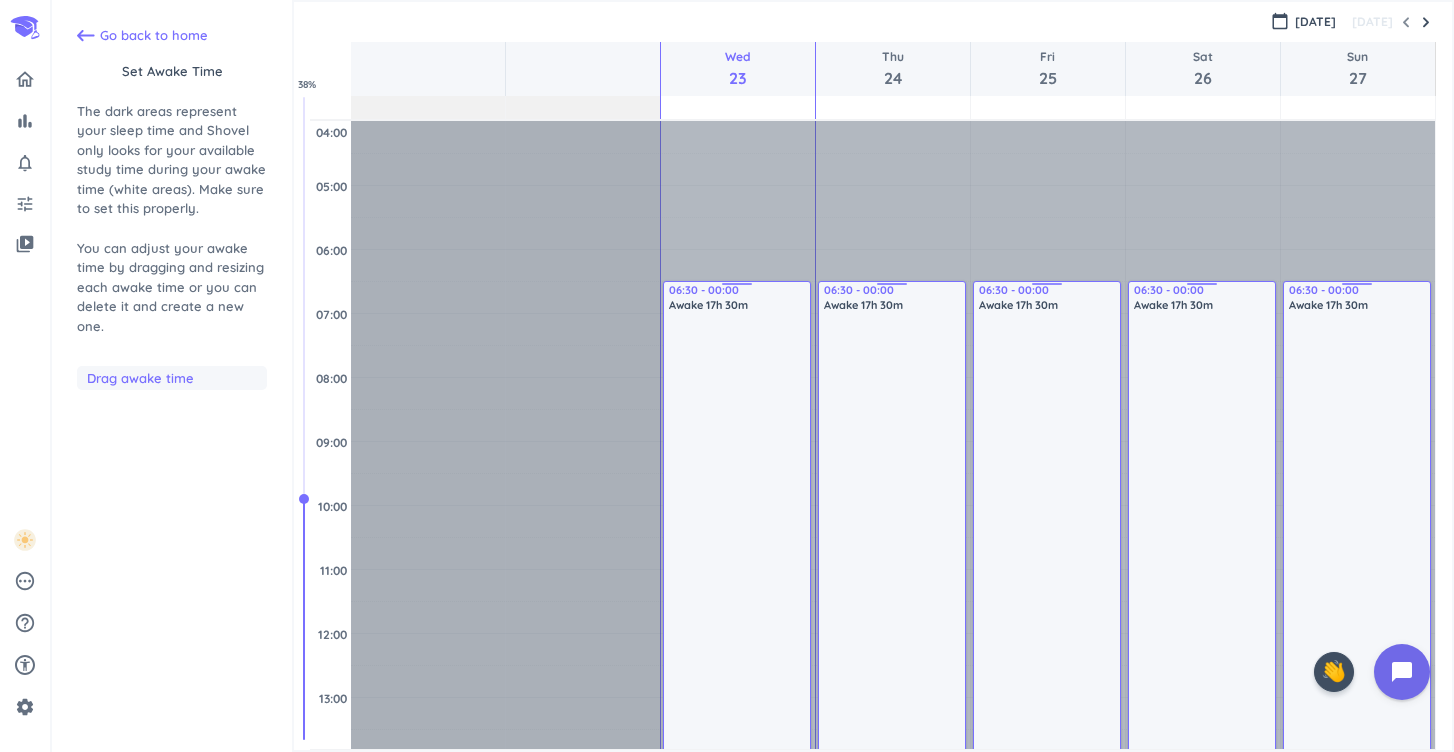 drag, startPoint x: 1050, startPoint y: 252, endPoint x: 1052, endPoint y: 282, distance: 30.066593 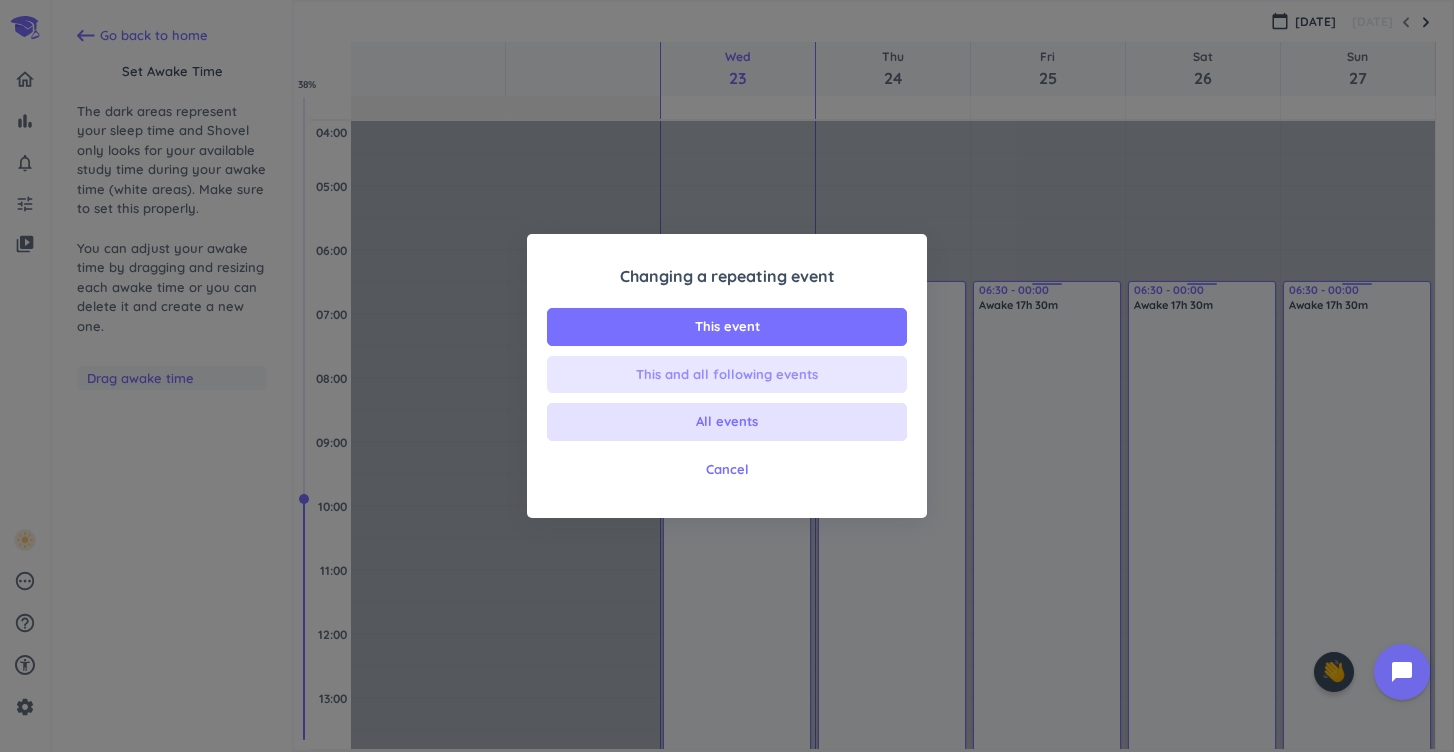 click on "This and all following events" at bounding box center [727, 375] 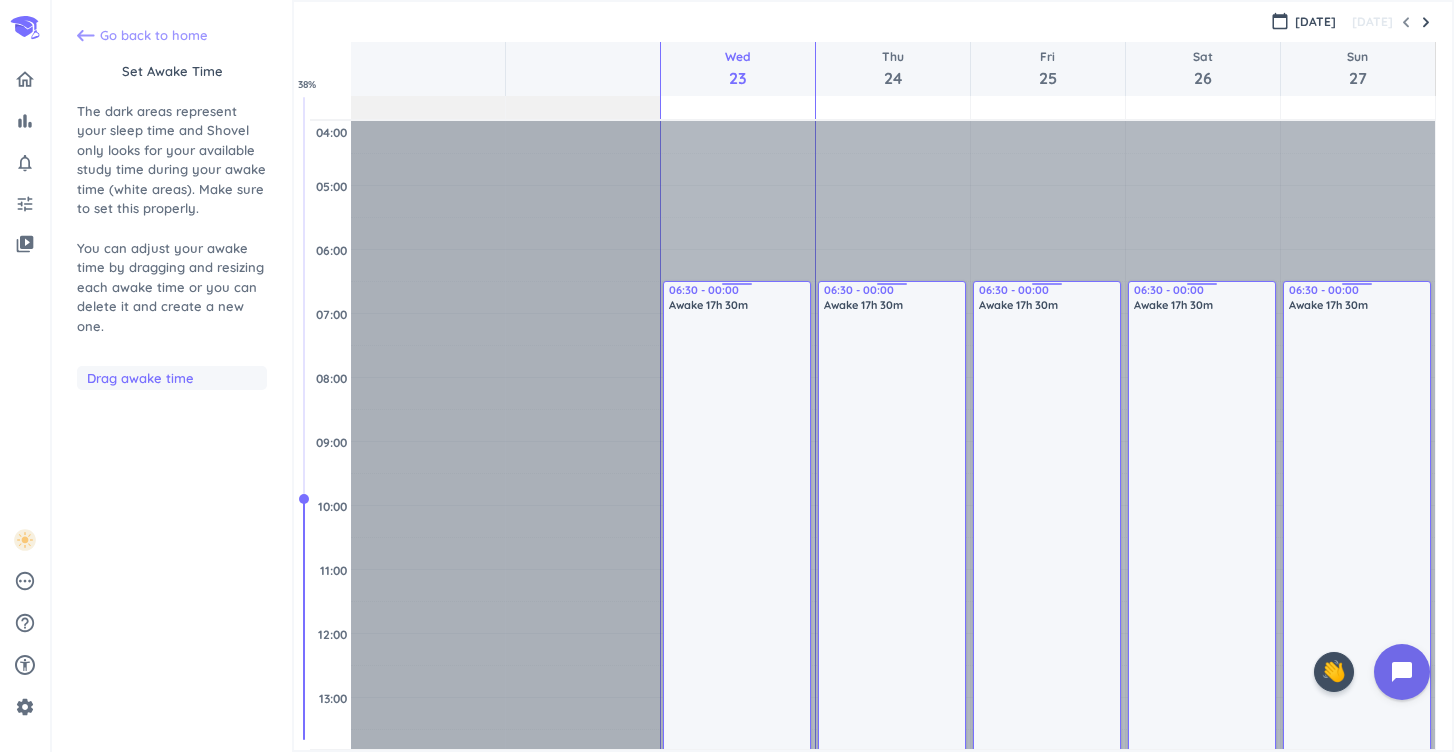 click on "Go back to home" at bounding box center [154, 36] 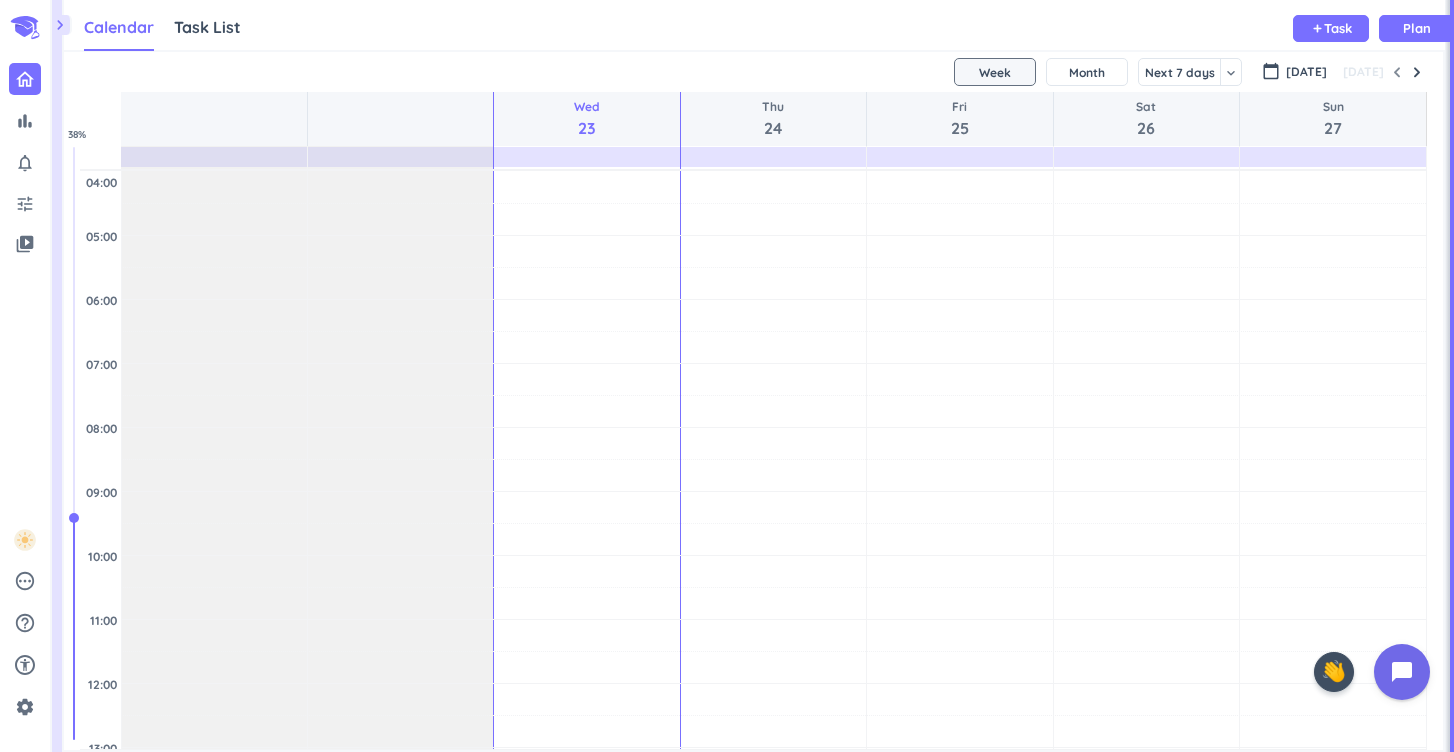 scroll, scrollTop: 50, scrollLeft: 1381, axis: both 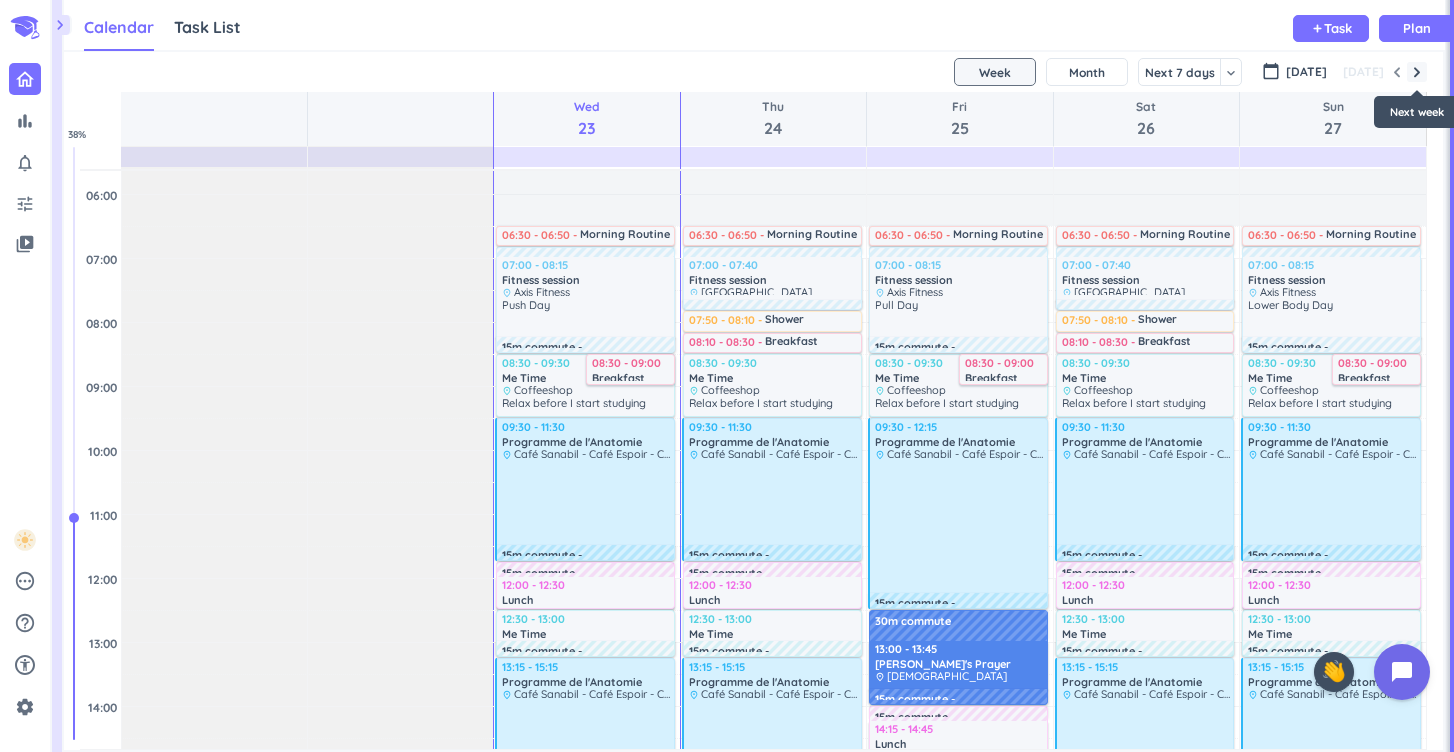 click at bounding box center (1417, 72) 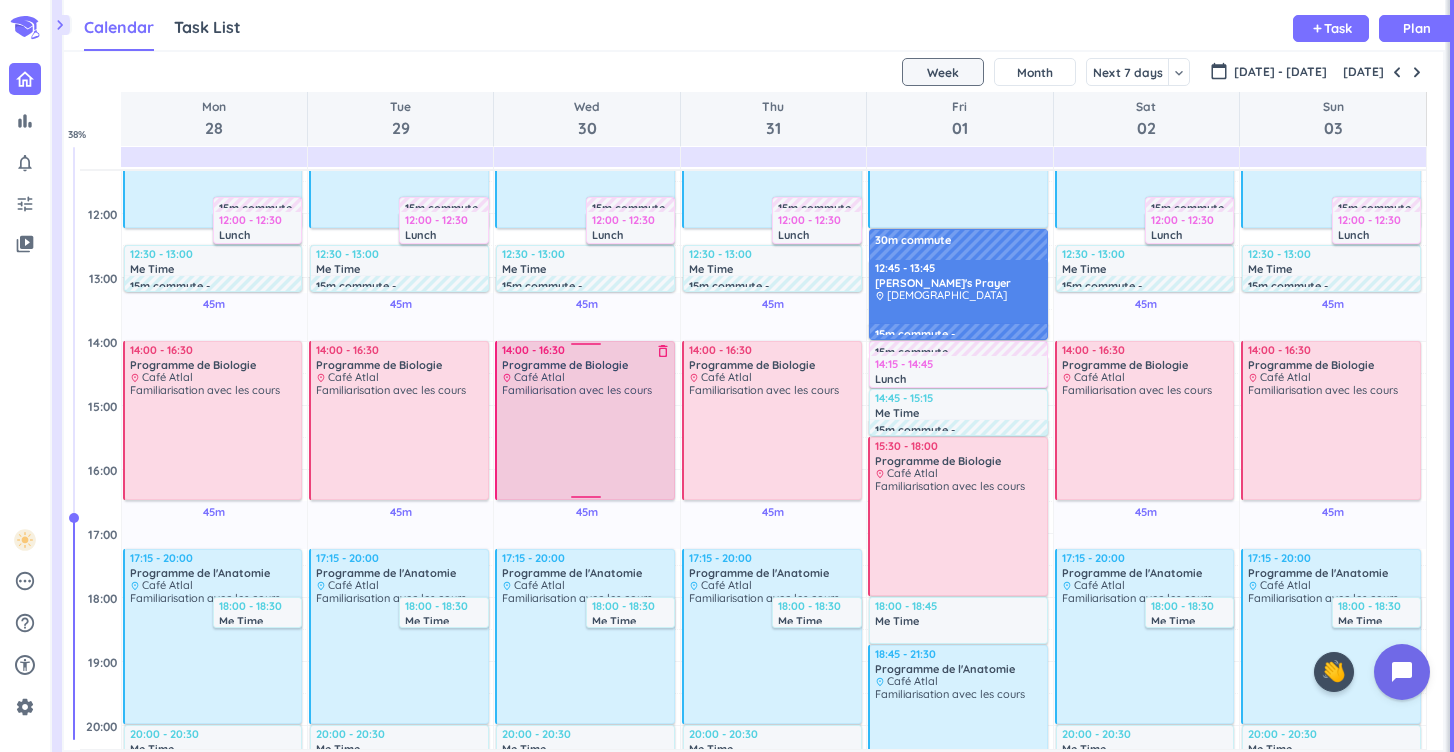 scroll, scrollTop: 459, scrollLeft: 0, axis: vertical 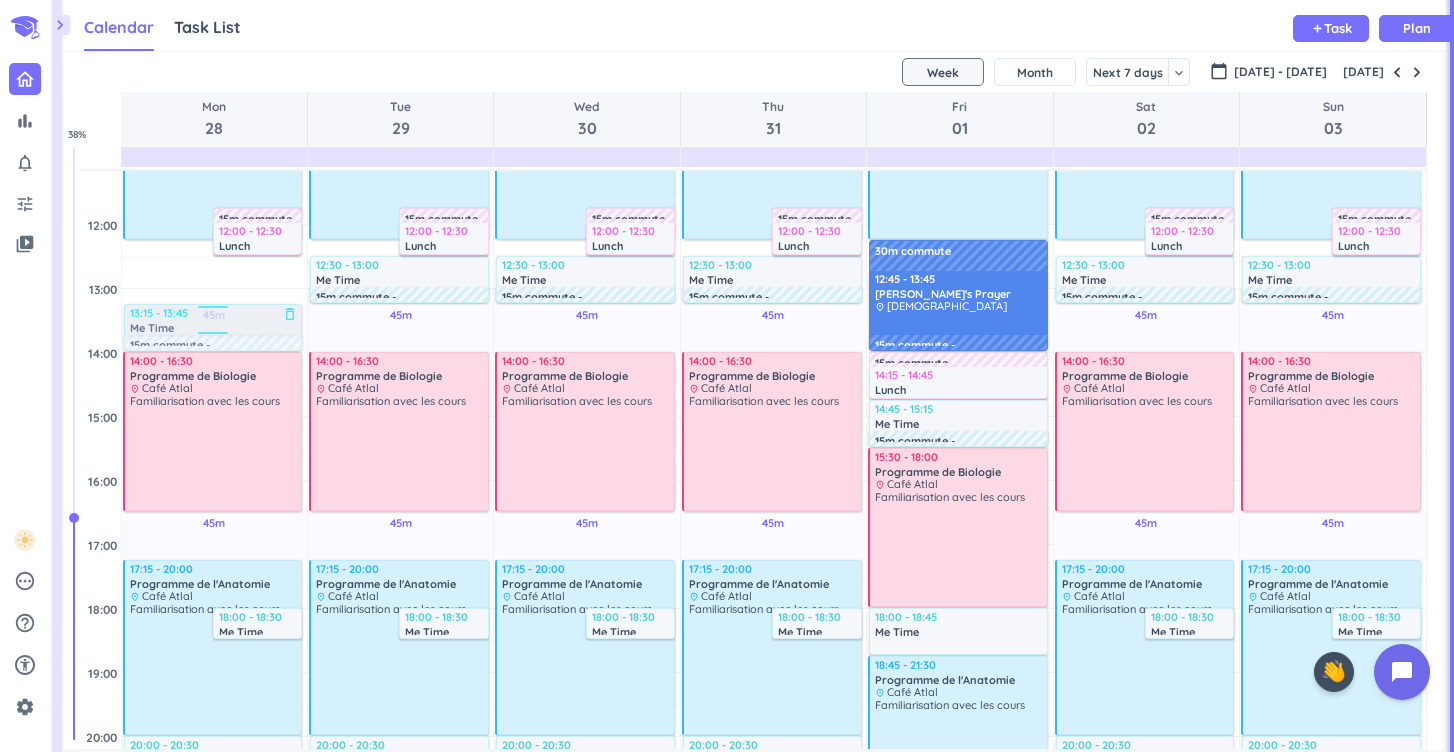 drag, startPoint x: 150, startPoint y: 272, endPoint x: 154, endPoint y: 324, distance: 52.153618 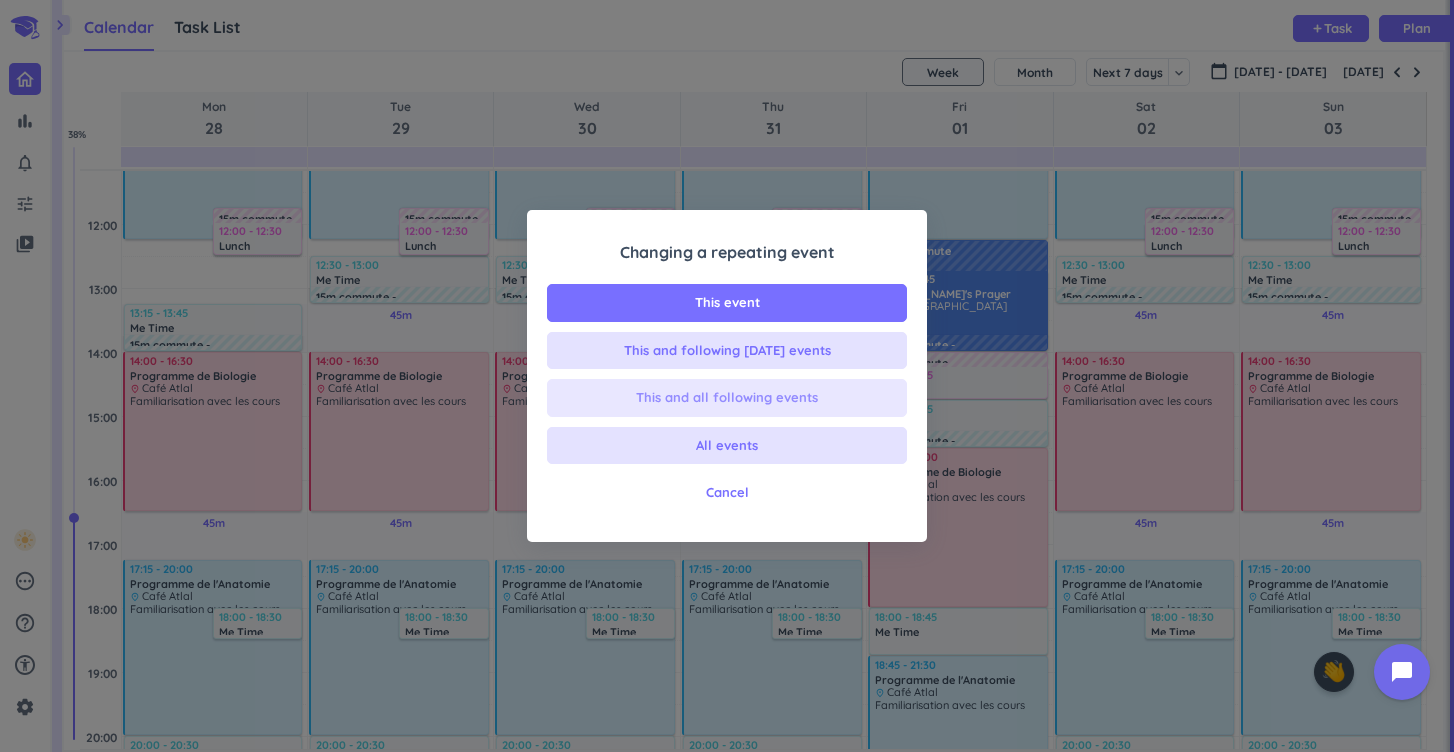 click on "This and all following events" at bounding box center (727, 398) 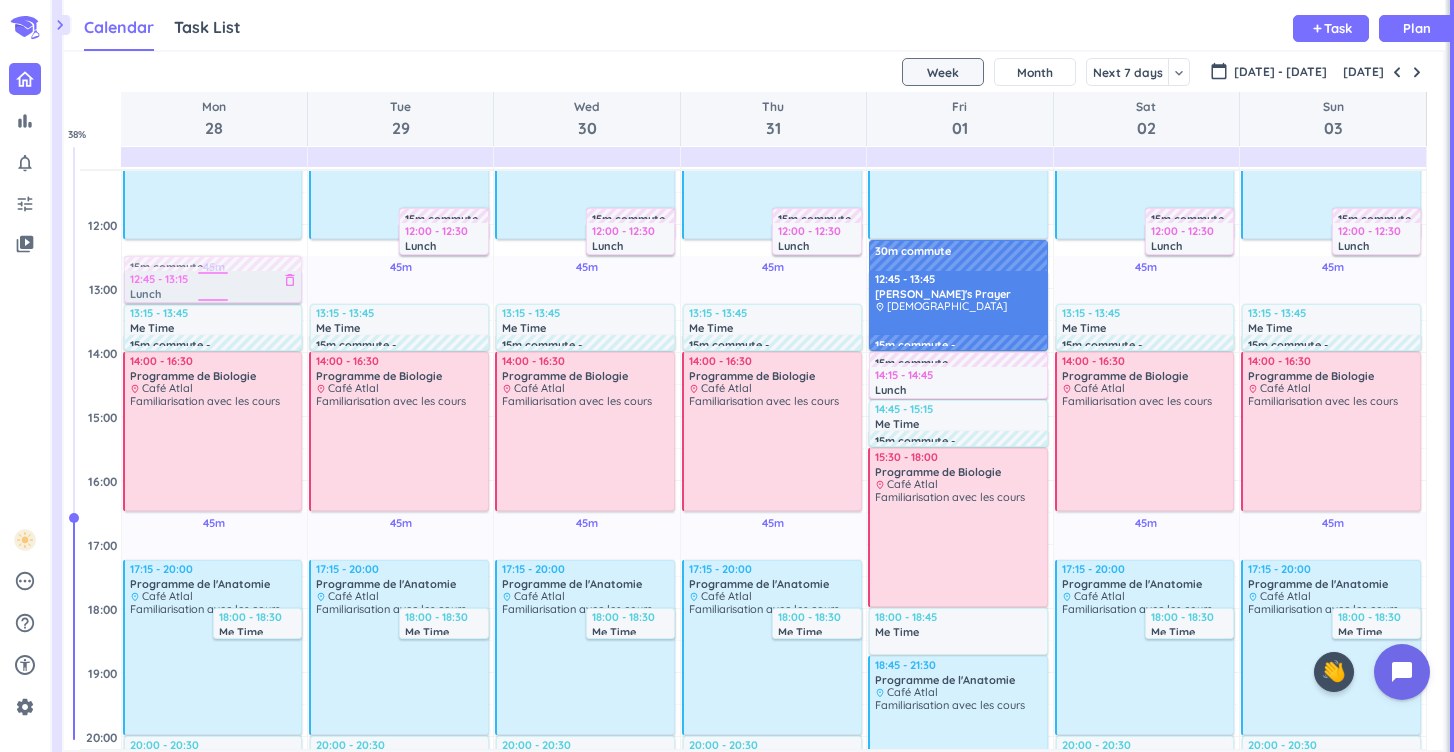 drag, startPoint x: 229, startPoint y: 239, endPoint x: 228, endPoint y: 292, distance: 53.009434 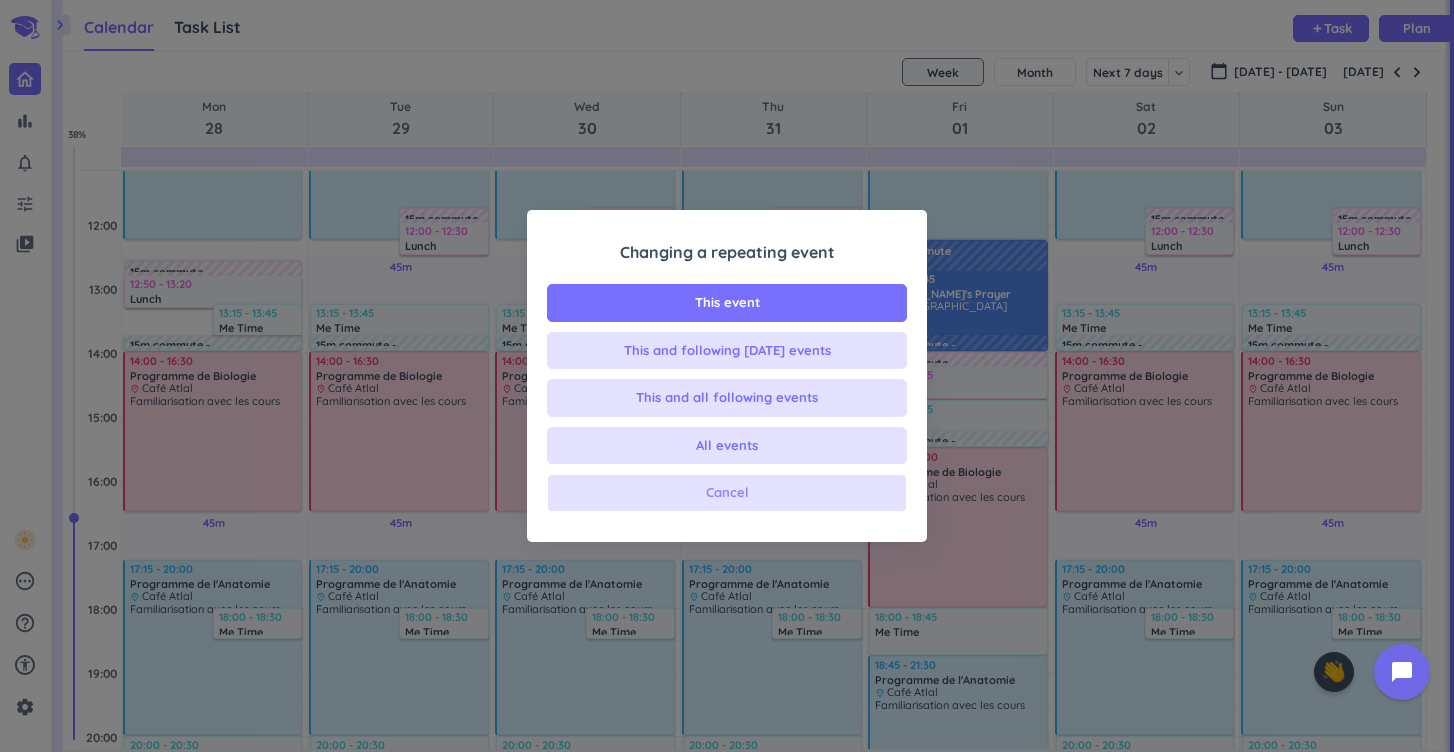click on "Cancel" at bounding box center [727, 493] 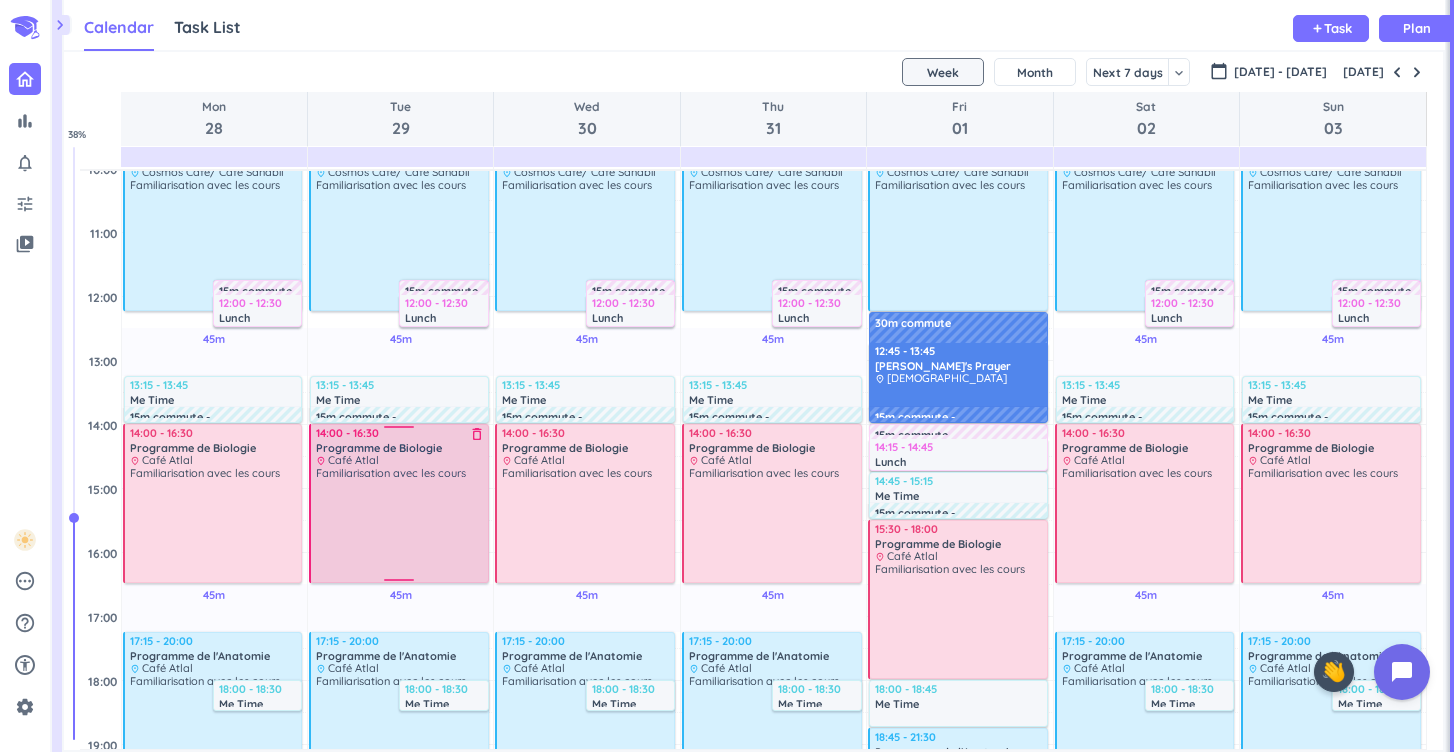 scroll, scrollTop: 370, scrollLeft: 0, axis: vertical 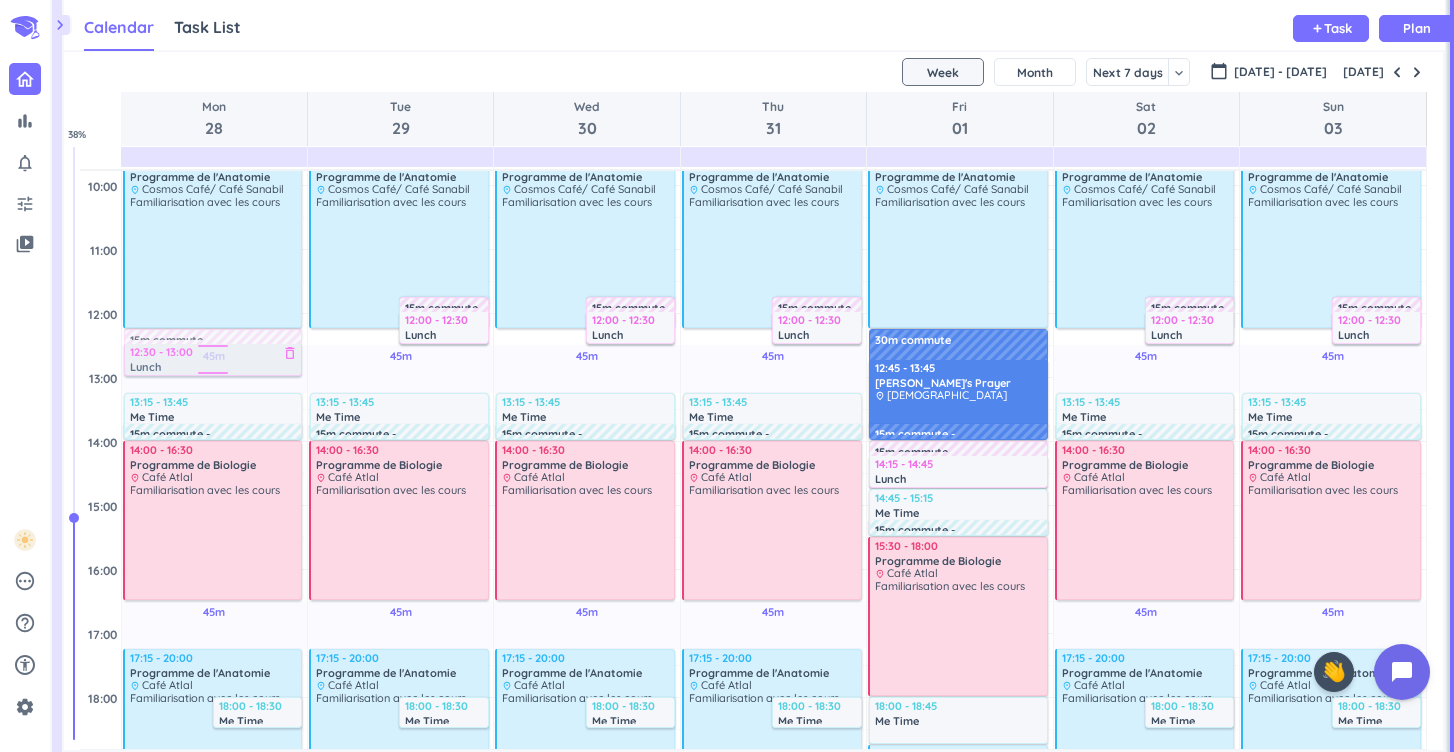 drag, startPoint x: 238, startPoint y: 323, endPoint x: 238, endPoint y: 349, distance: 26 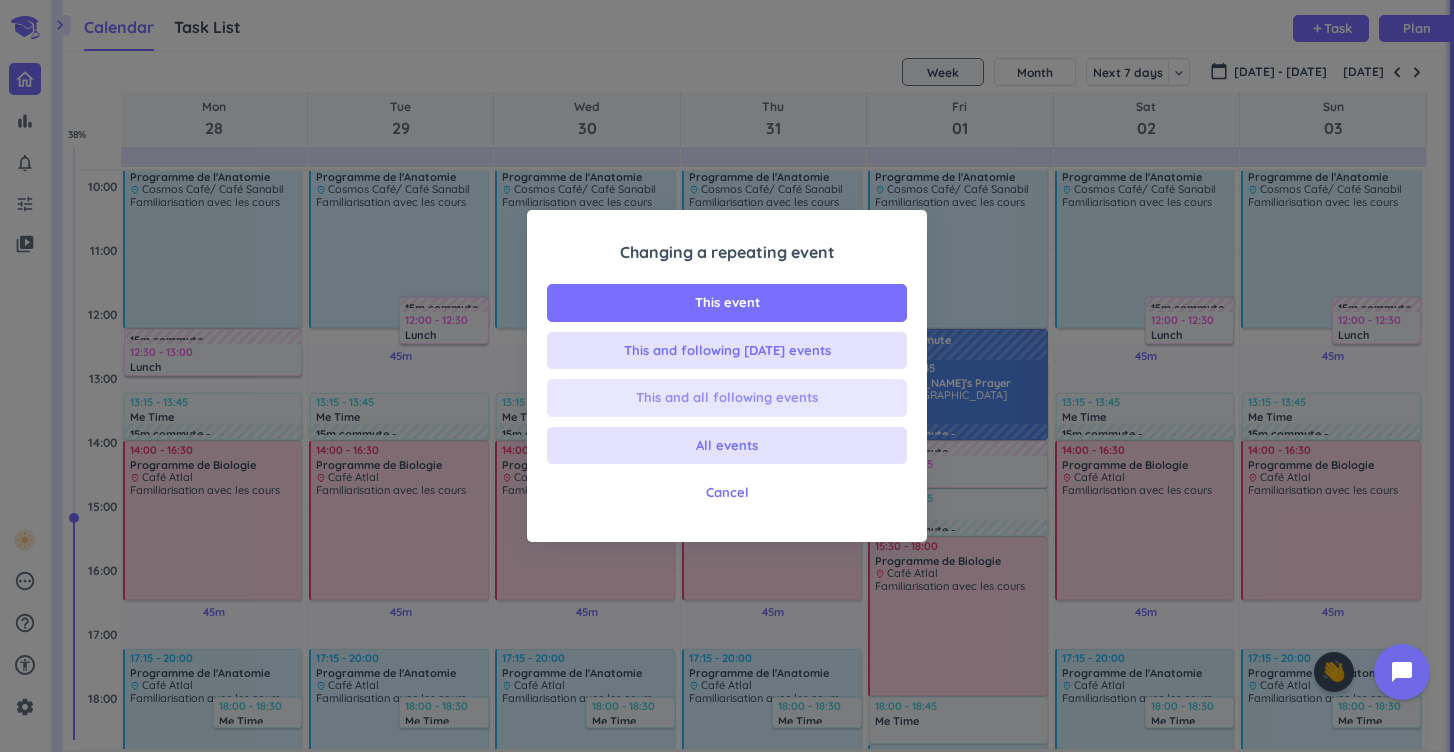 click on "This and all following events" at bounding box center [727, 398] 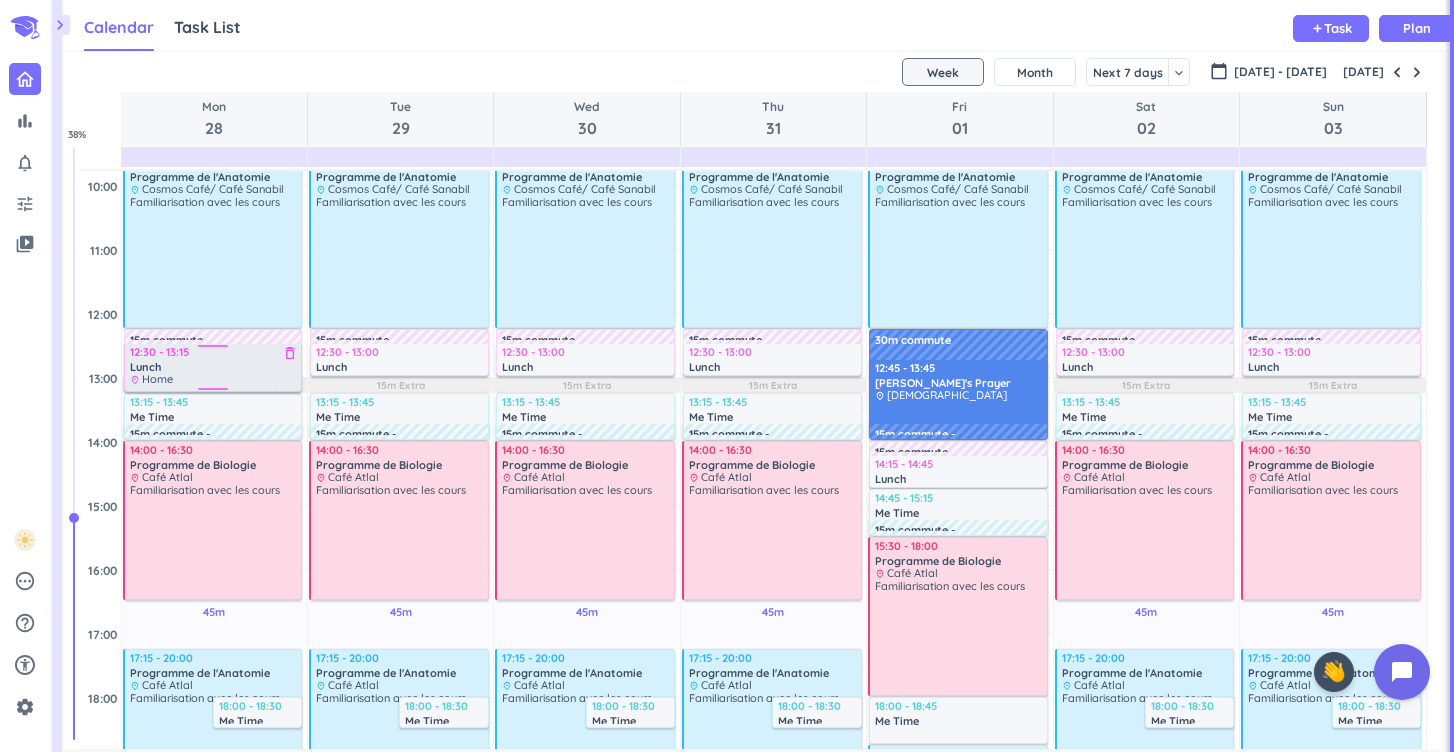 drag, startPoint x: 218, startPoint y: 375, endPoint x: 220, endPoint y: 392, distance: 17.117243 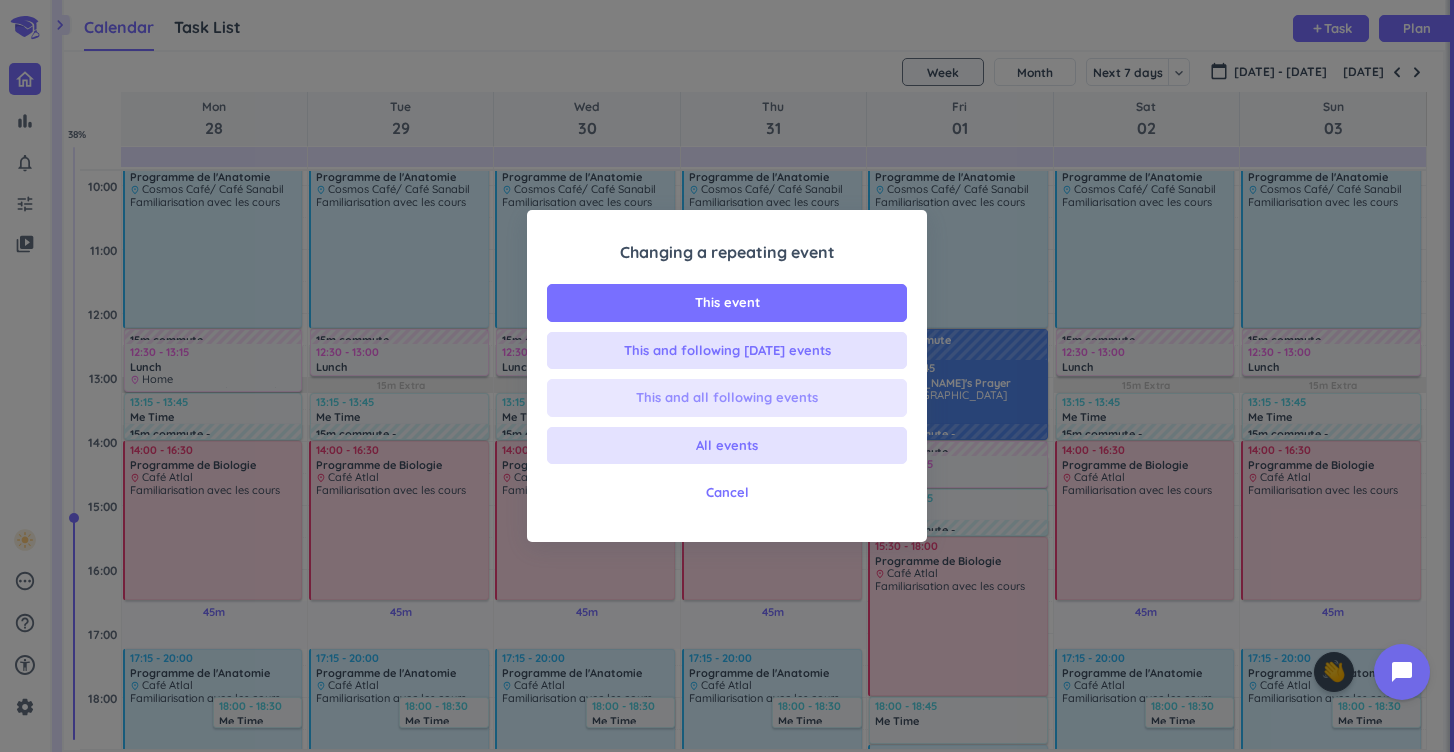 click on "This and all following events" at bounding box center (727, 398) 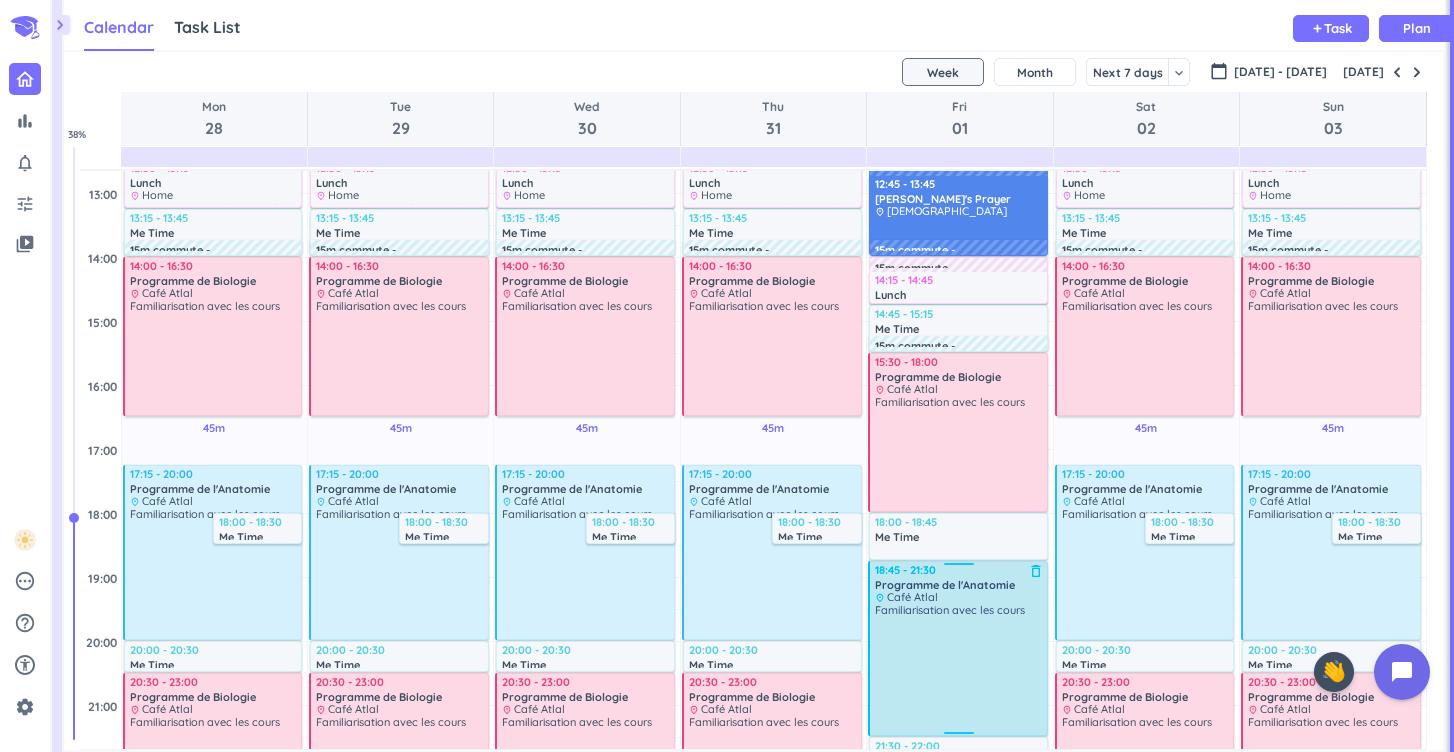 scroll, scrollTop: 521, scrollLeft: 0, axis: vertical 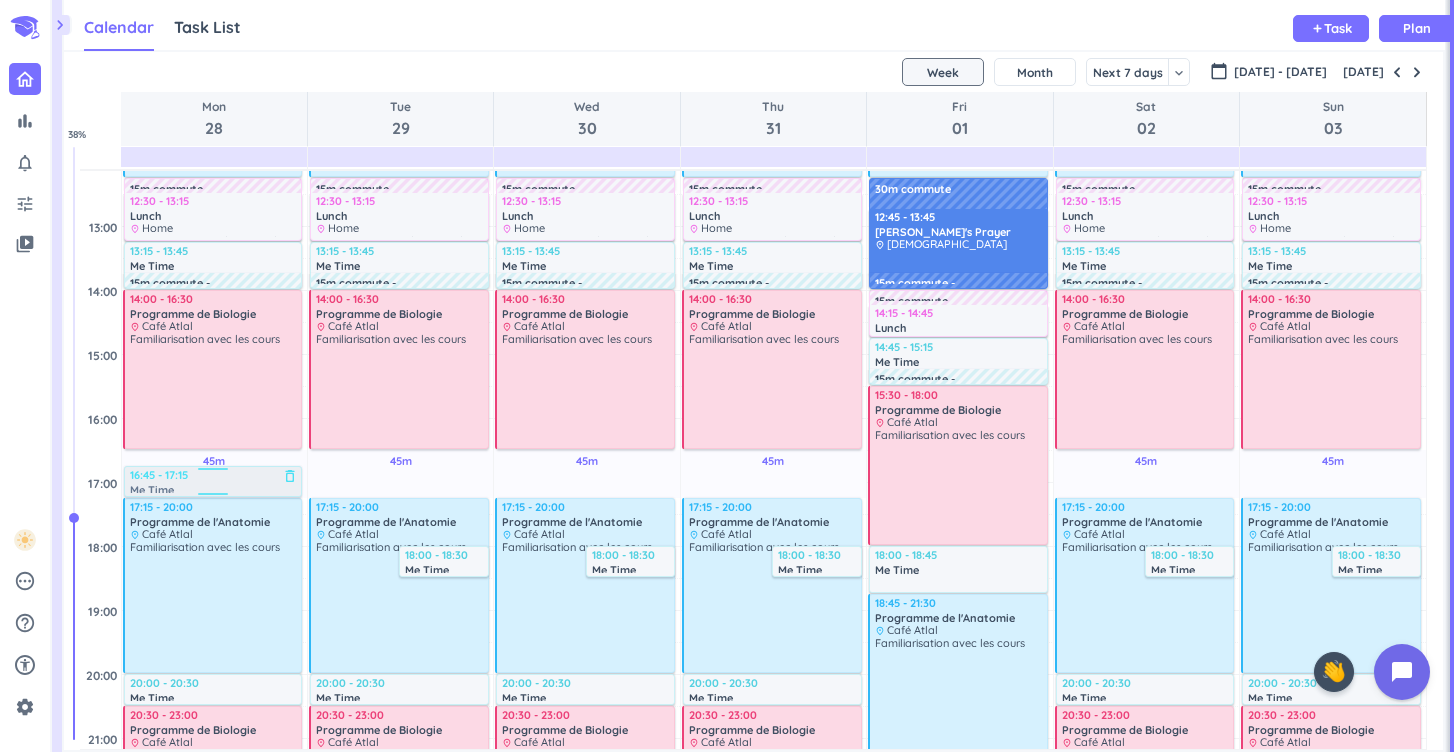drag, startPoint x: 225, startPoint y: 564, endPoint x: 219, endPoint y: 487, distance: 77.23341 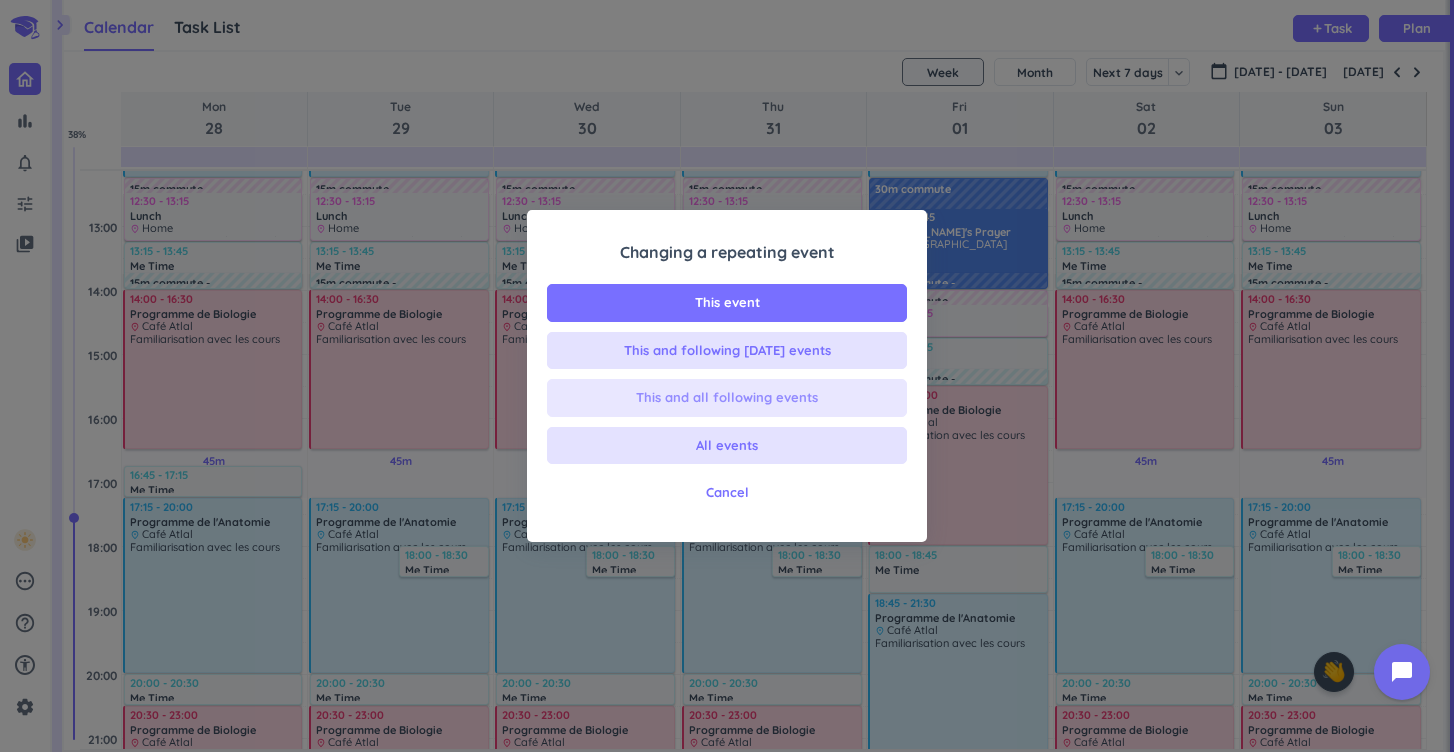click on "This and all following events" at bounding box center [727, 398] 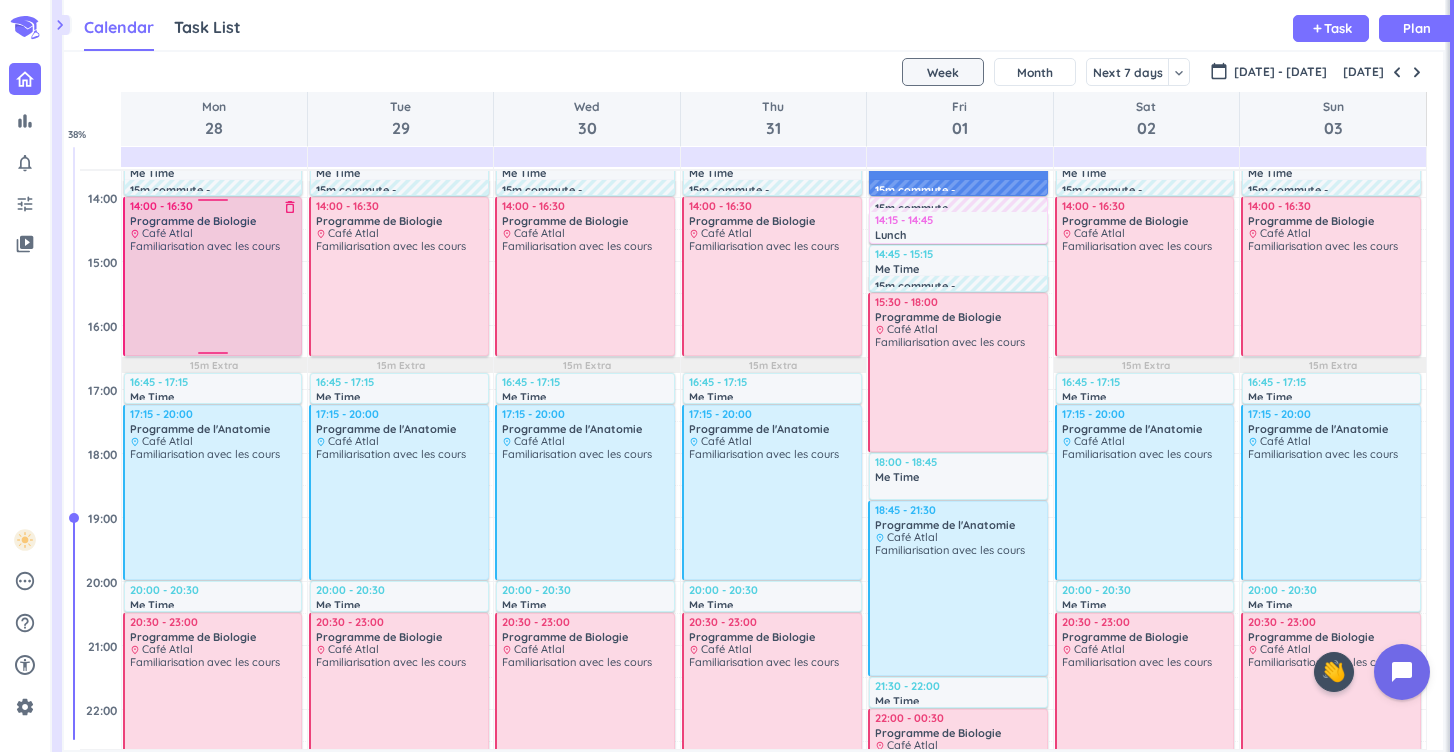 scroll, scrollTop: 622, scrollLeft: 0, axis: vertical 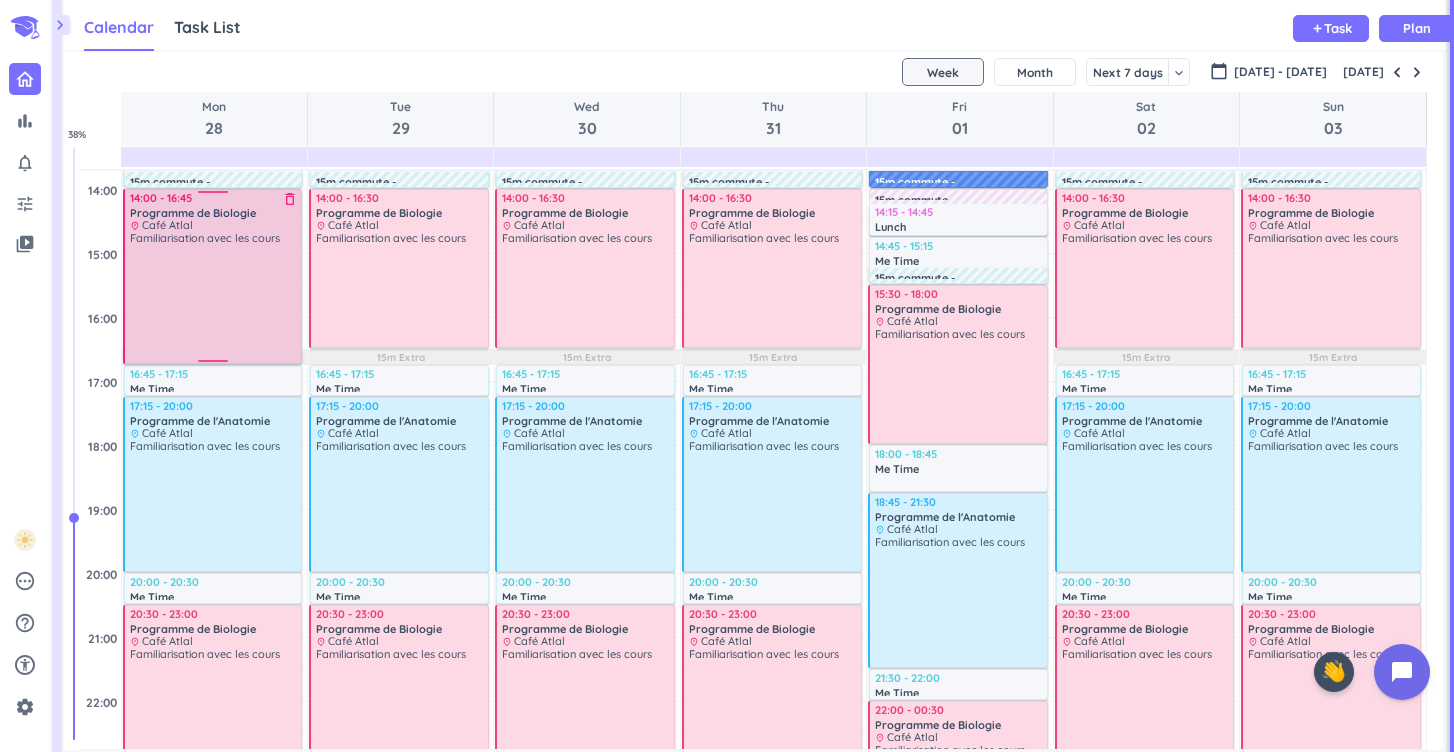 drag, startPoint x: 205, startPoint y: 345, endPoint x: 205, endPoint y: 364, distance: 19 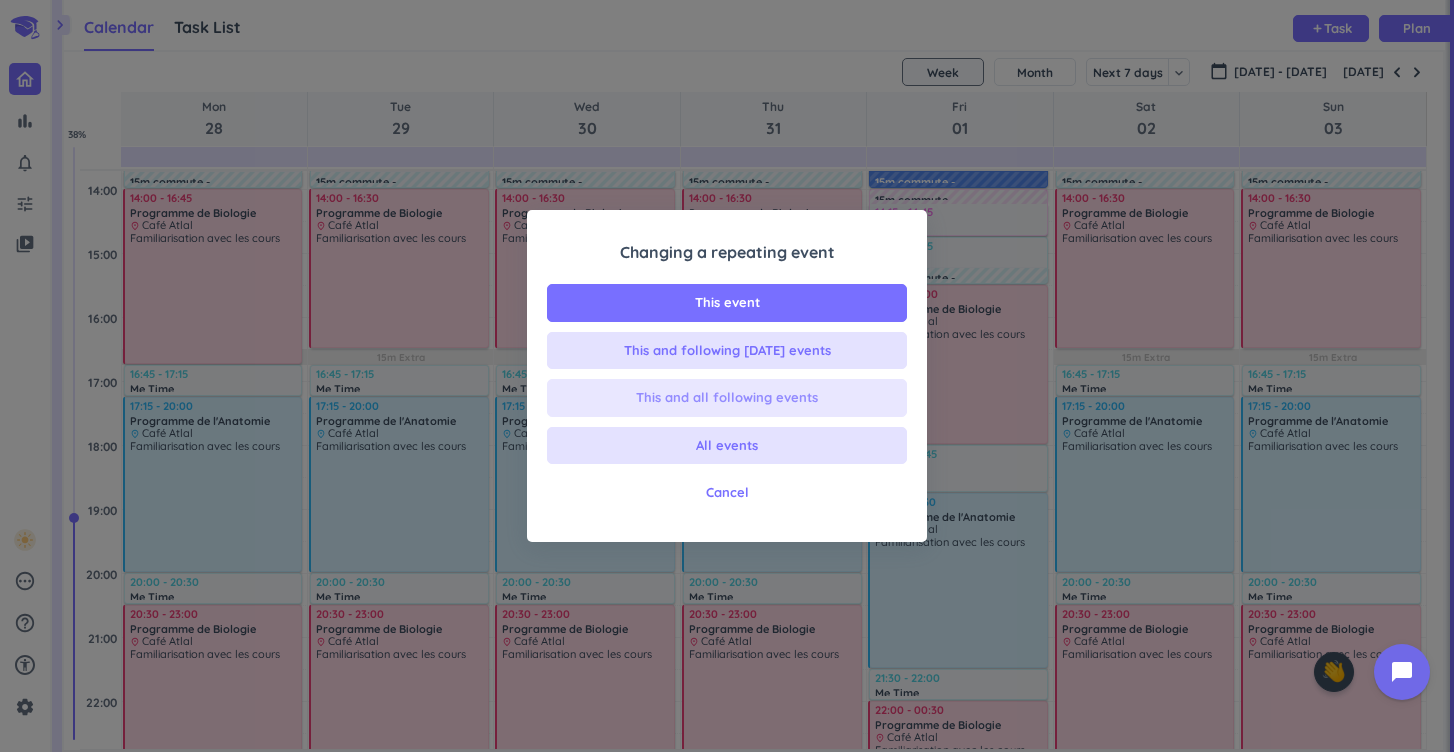 click on "This and all following events" at bounding box center [727, 398] 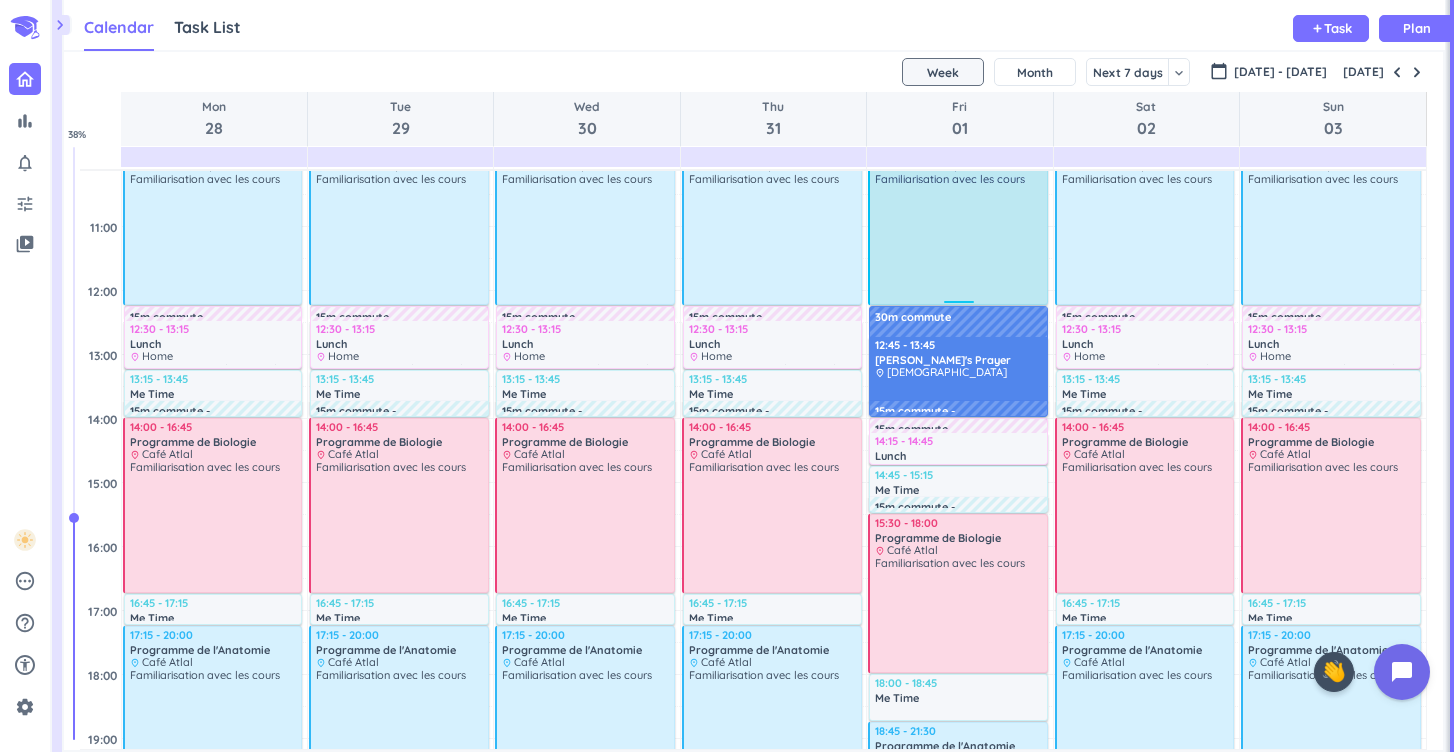 scroll, scrollTop: 421, scrollLeft: 0, axis: vertical 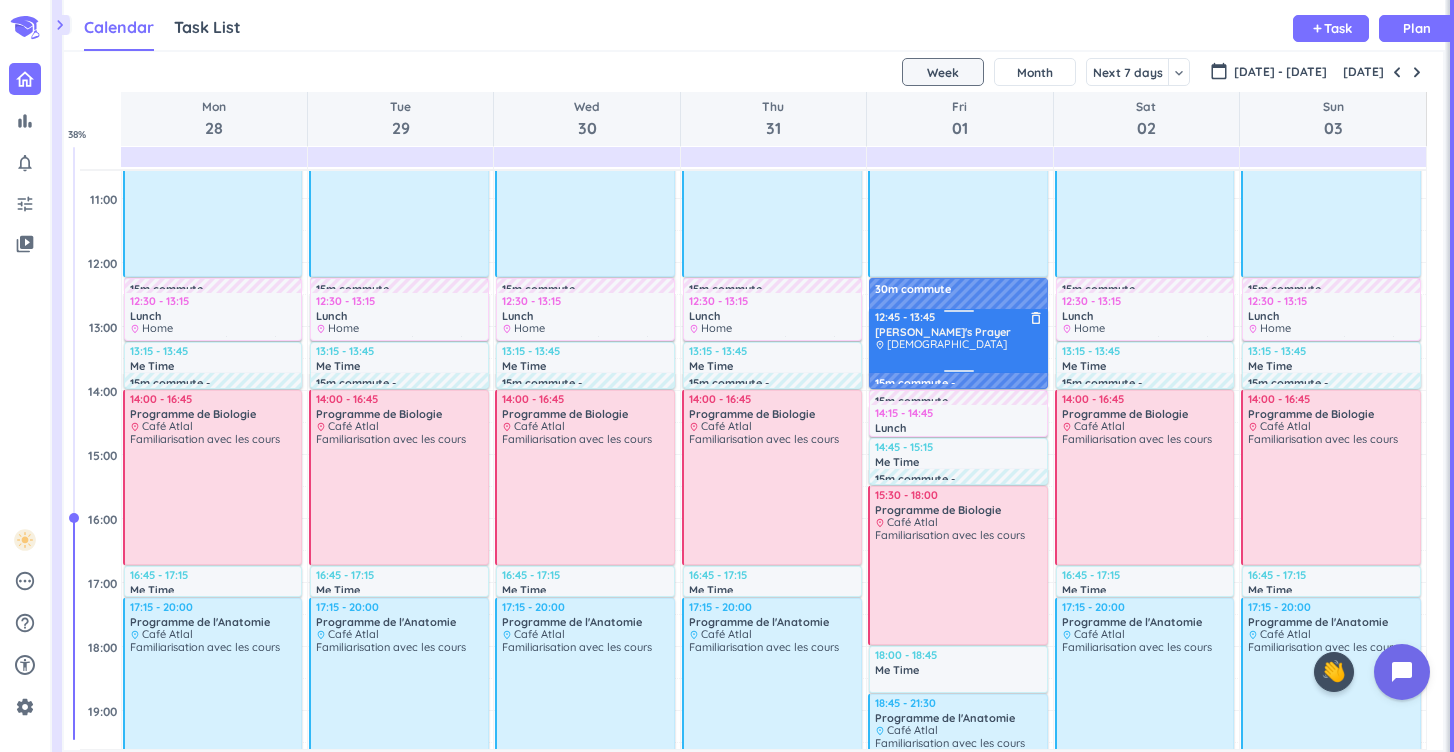 click on "[PERSON_NAME]'s Prayer" at bounding box center [943, 332] 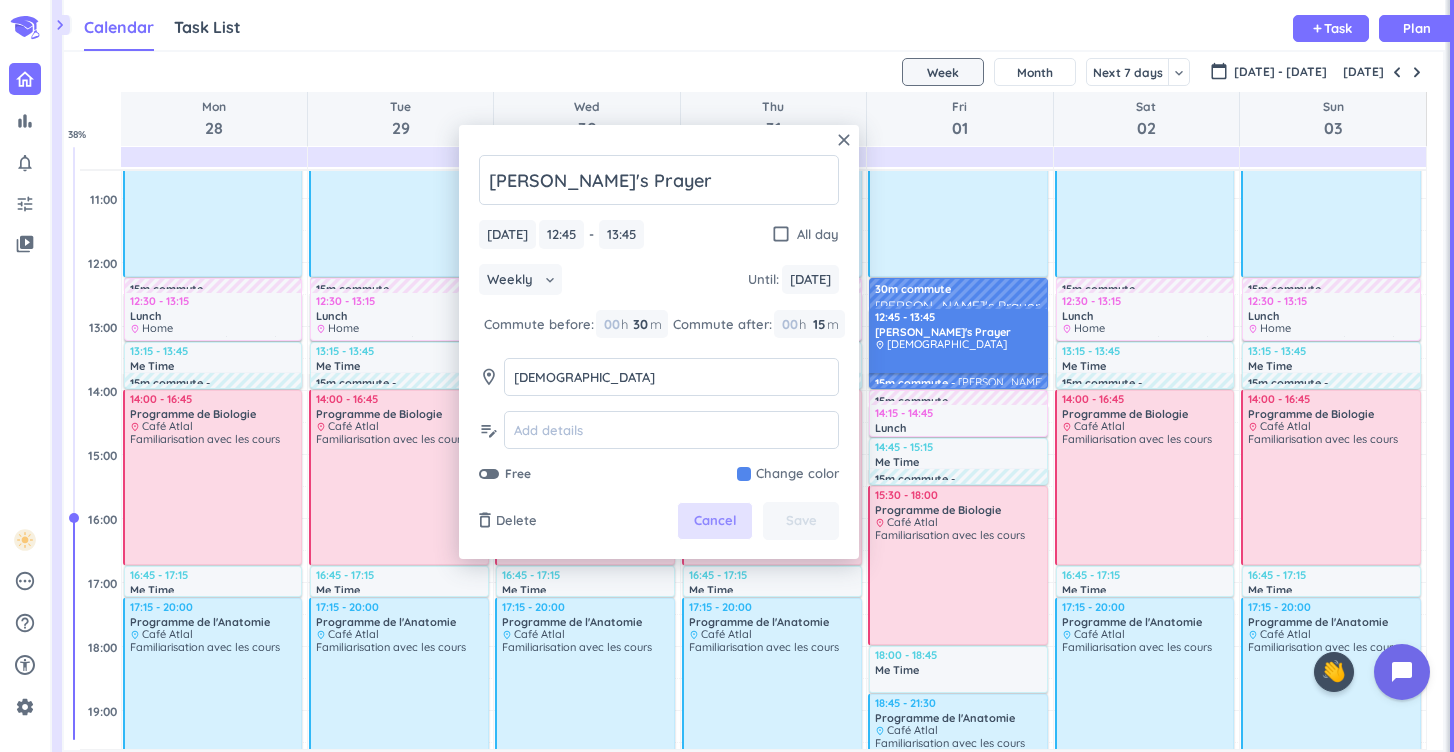 click on "Cancel" at bounding box center (715, 521) 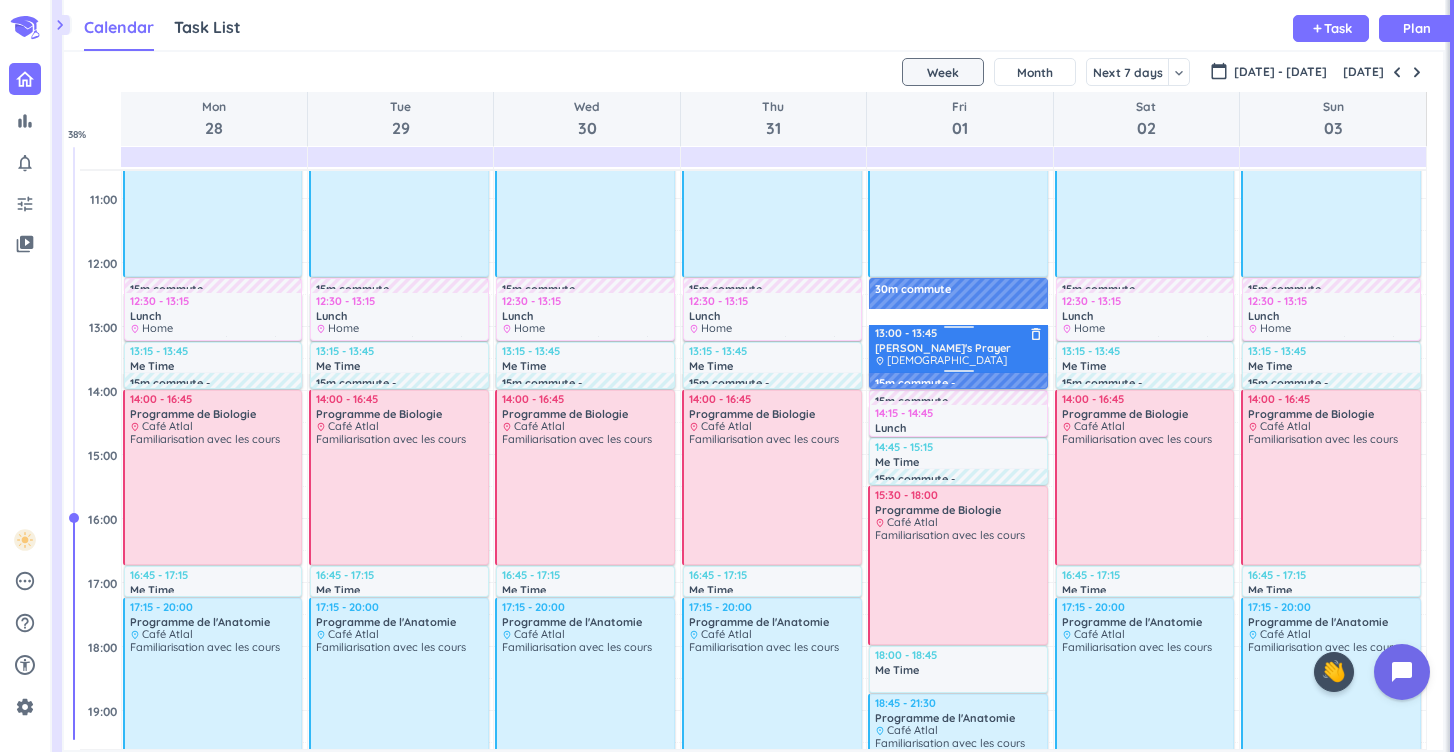 drag, startPoint x: 955, startPoint y: 313, endPoint x: 957, endPoint y: 327, distance: 14.142136 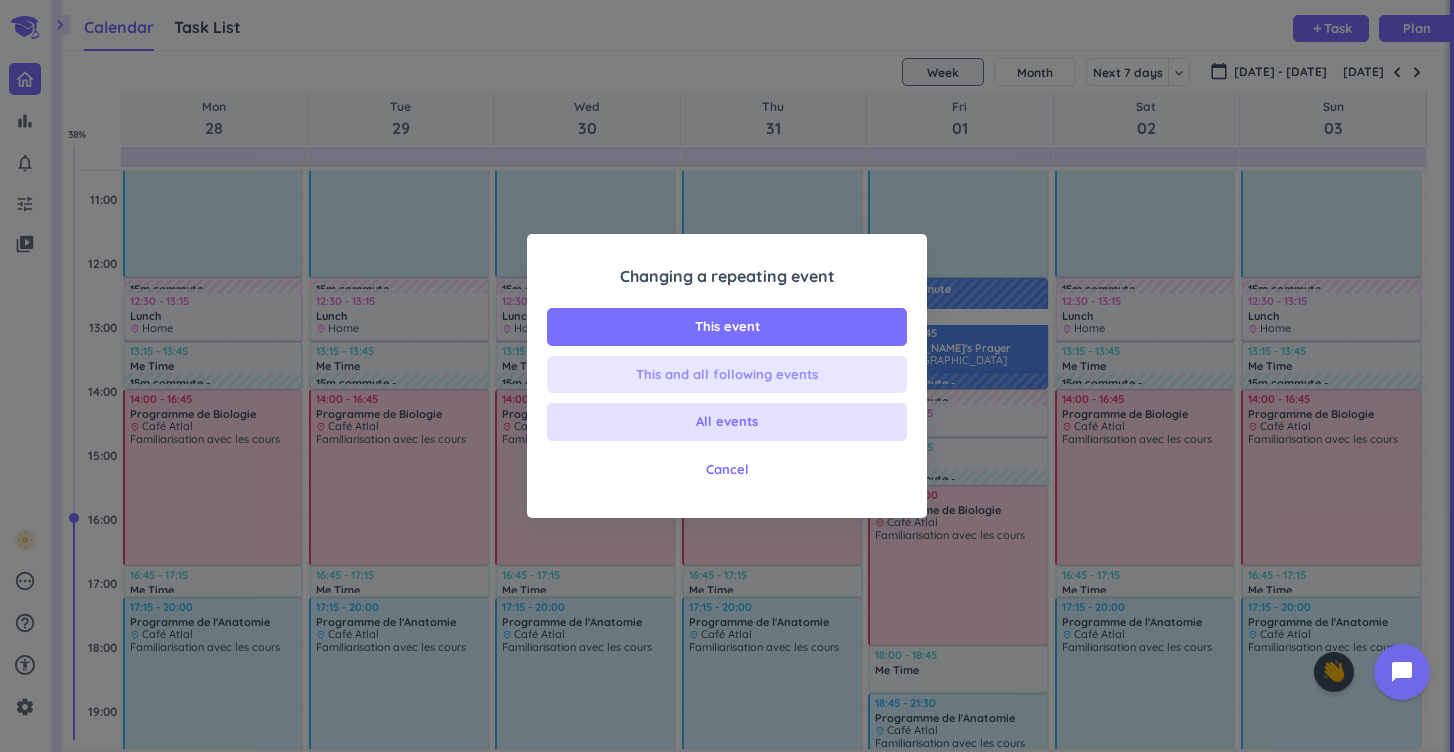 click on "This and all following events" at bounding box center (727, 375) 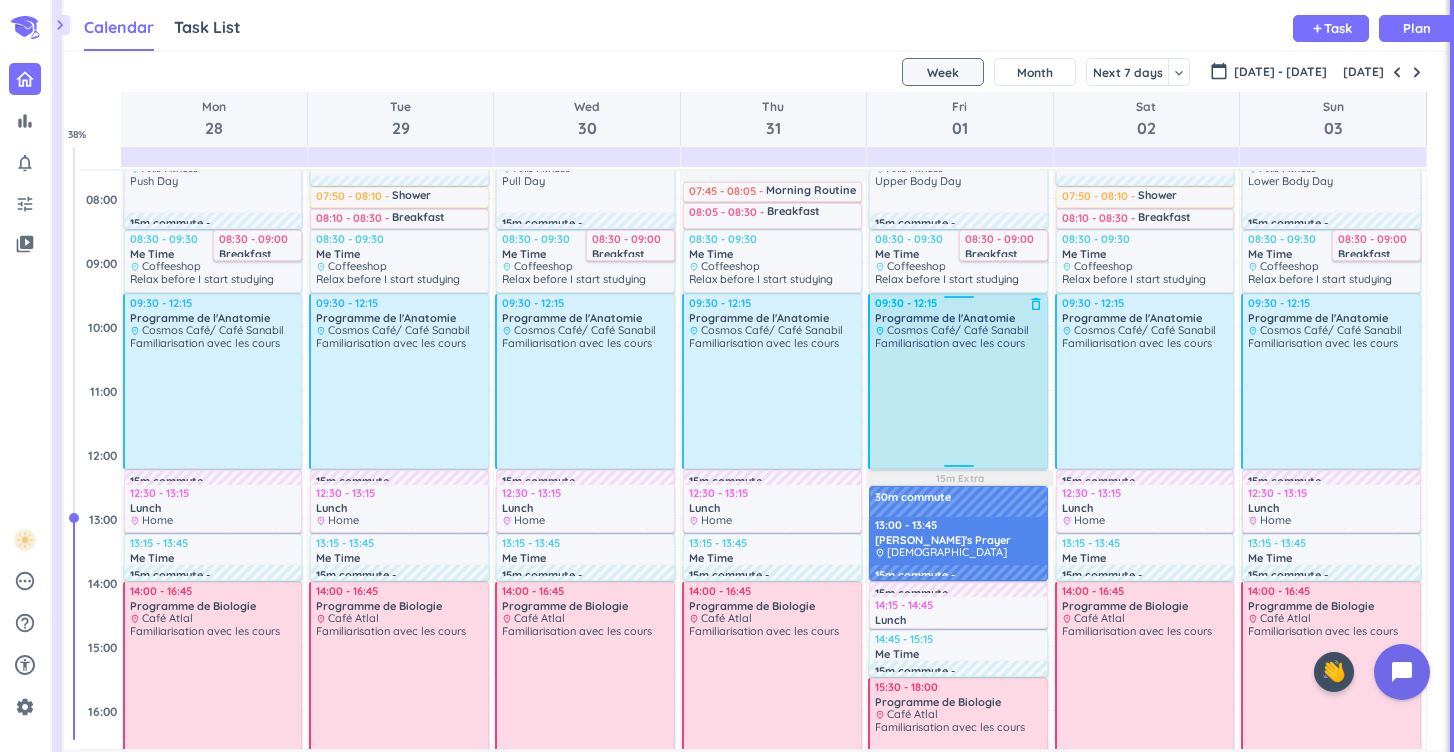 scroll, scrollTop: 223, scrollLeft: 0, axis: vertical 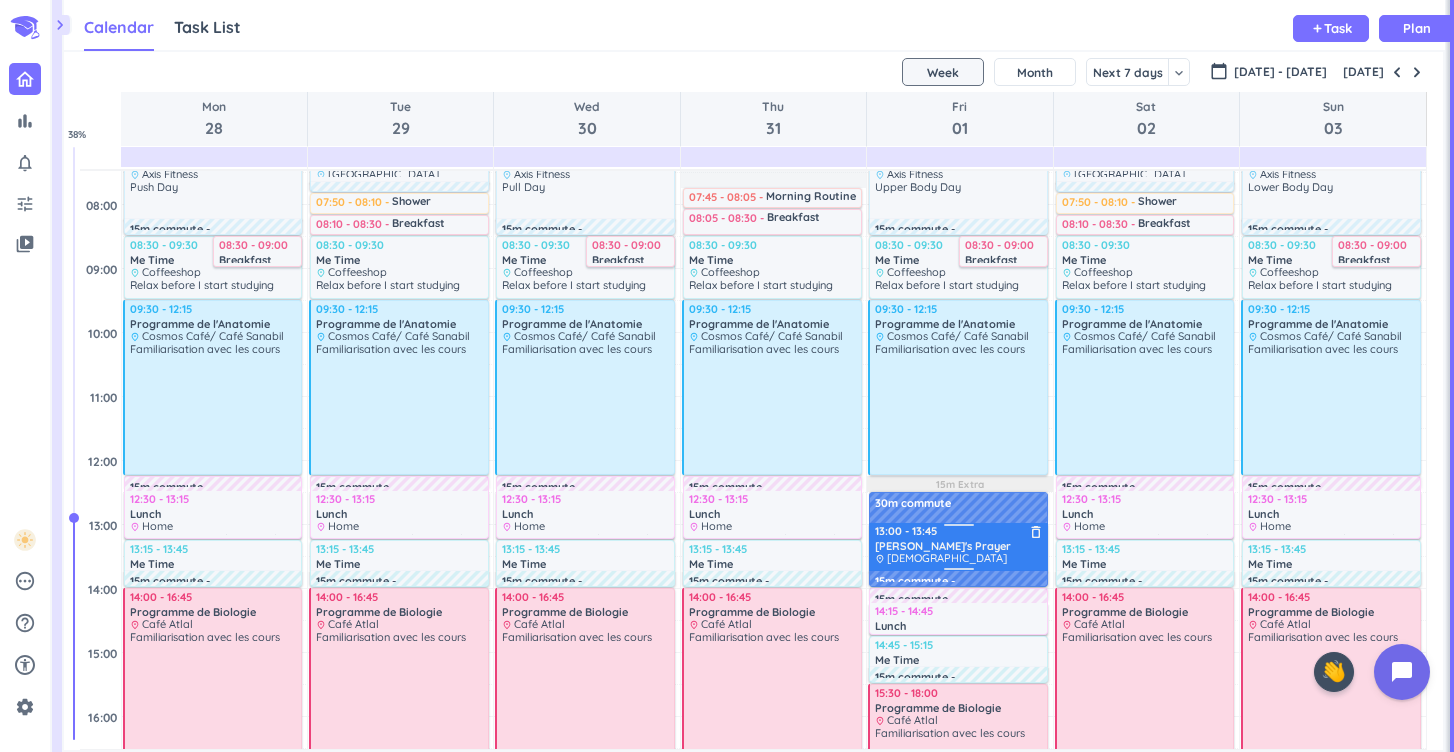 click on "[PERSON_NAME]'s Prayer" at bounding box center [943, 546] 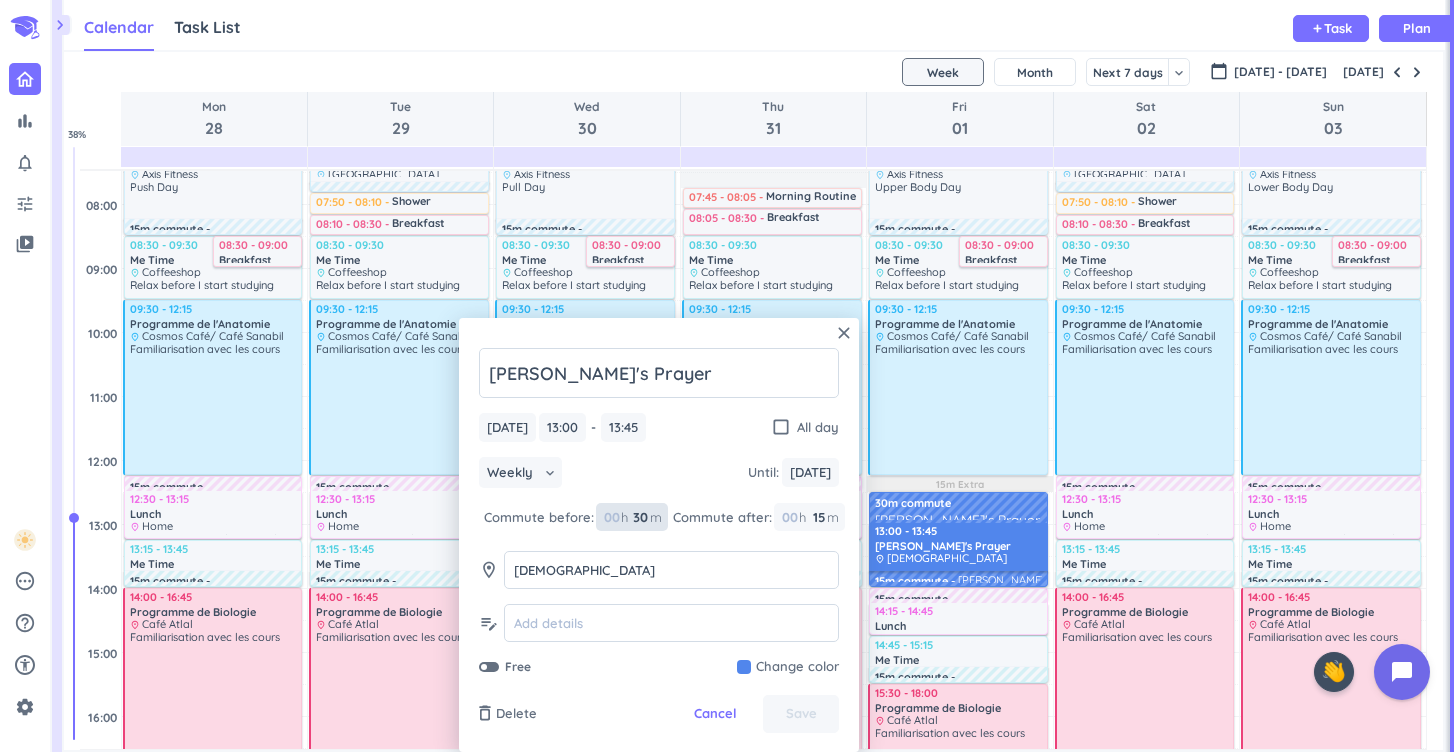 click on "30" at bounding box center (639, 517) 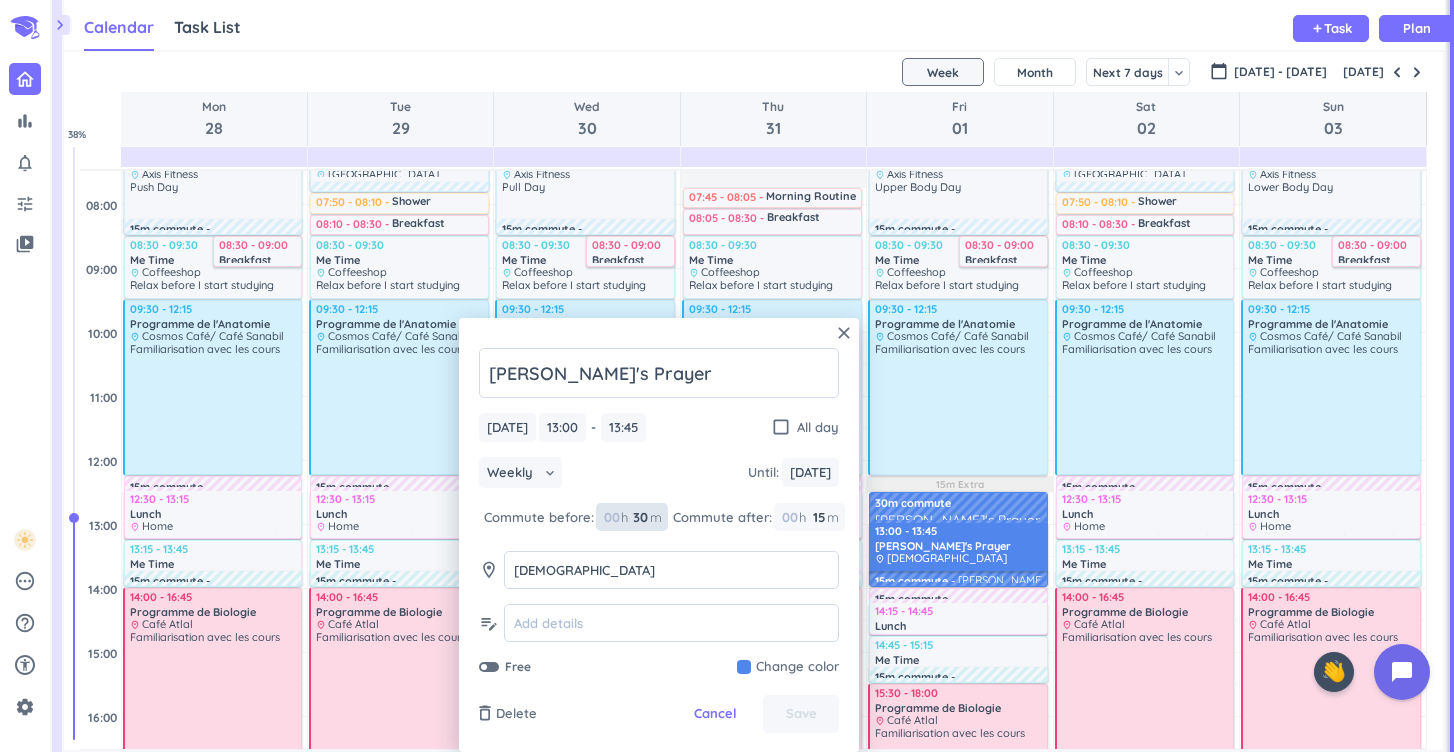 click on "30" at bounding box center [639, 517] 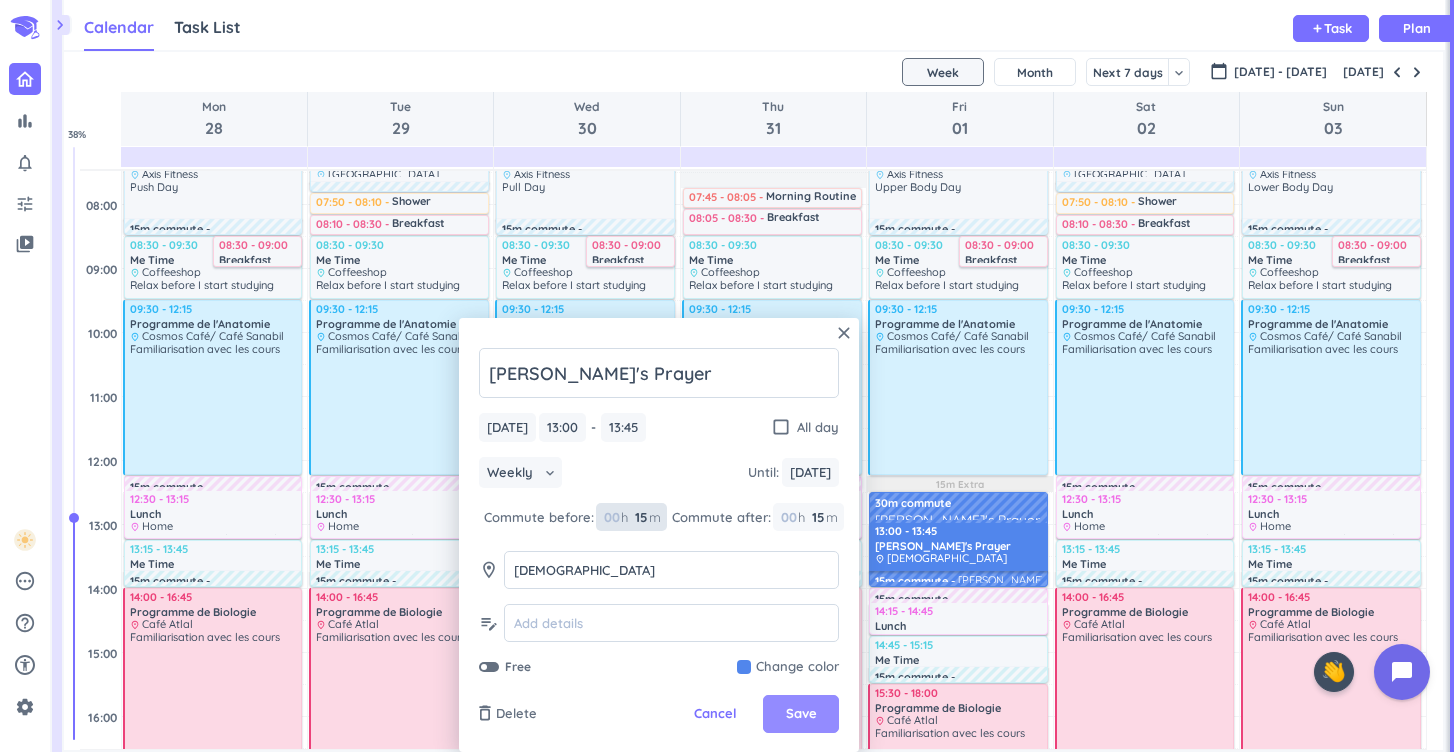 type on "15" 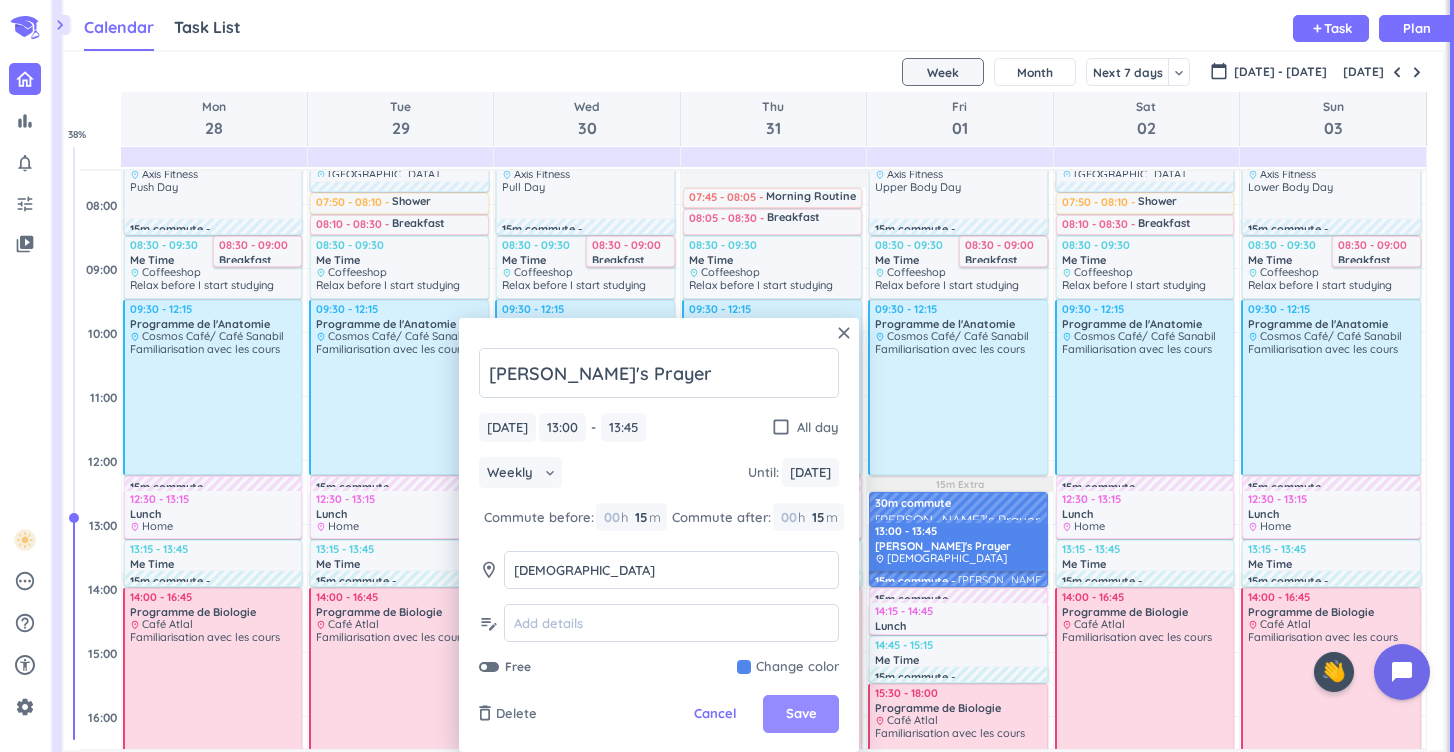 click on "Save" at bounding box center [801, 714] 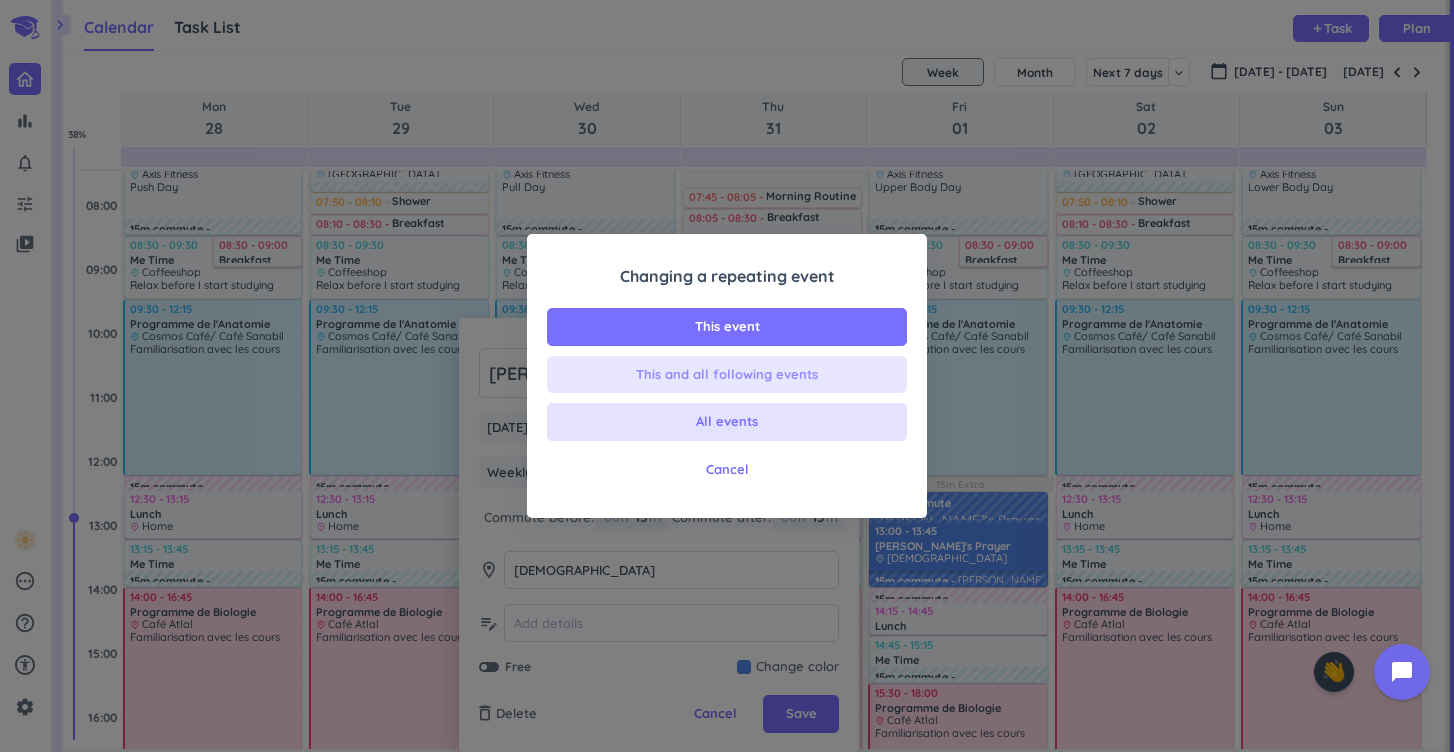 click on "This and all following events" at bounding box center [727, 375] 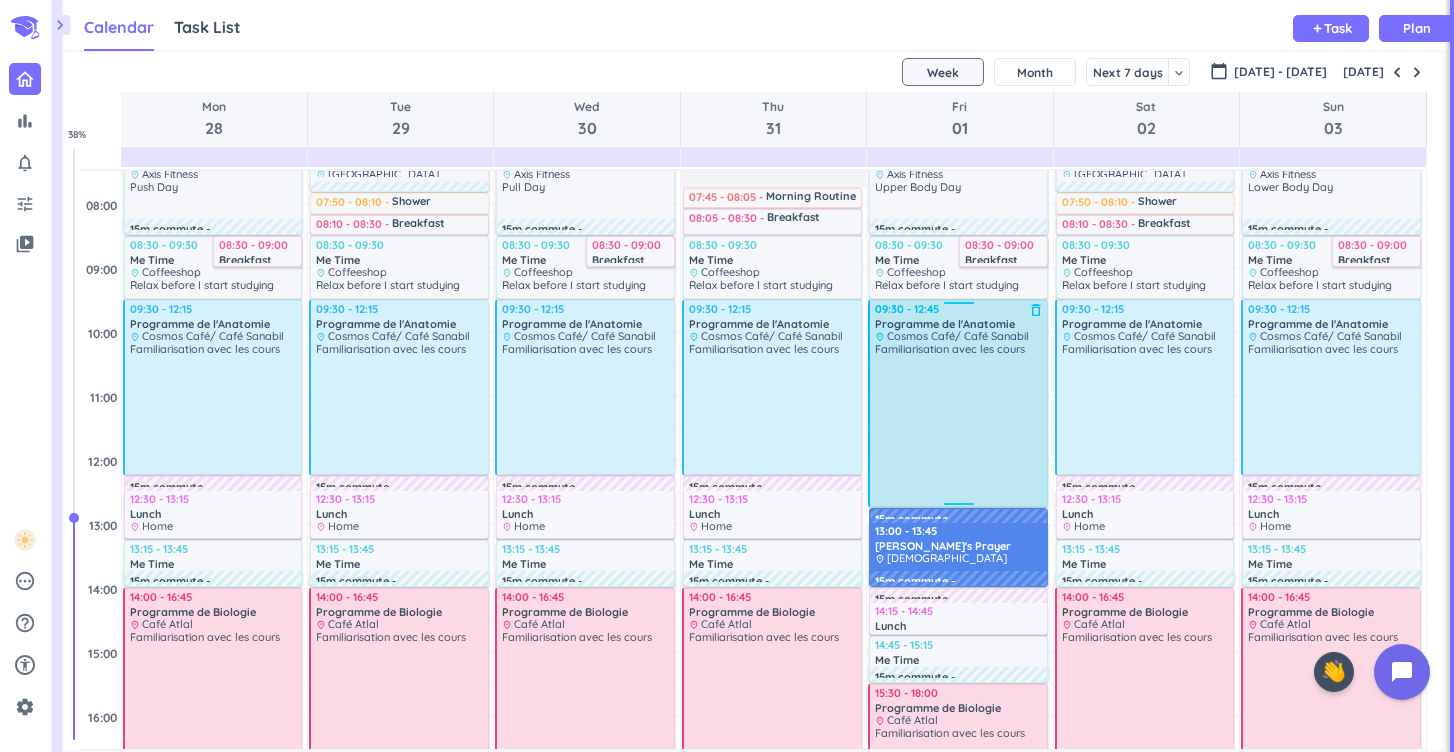 drag, startPoint x: 958, startPoint y: 473, endPoint x: 958, endPoint y: 504, distance: 31 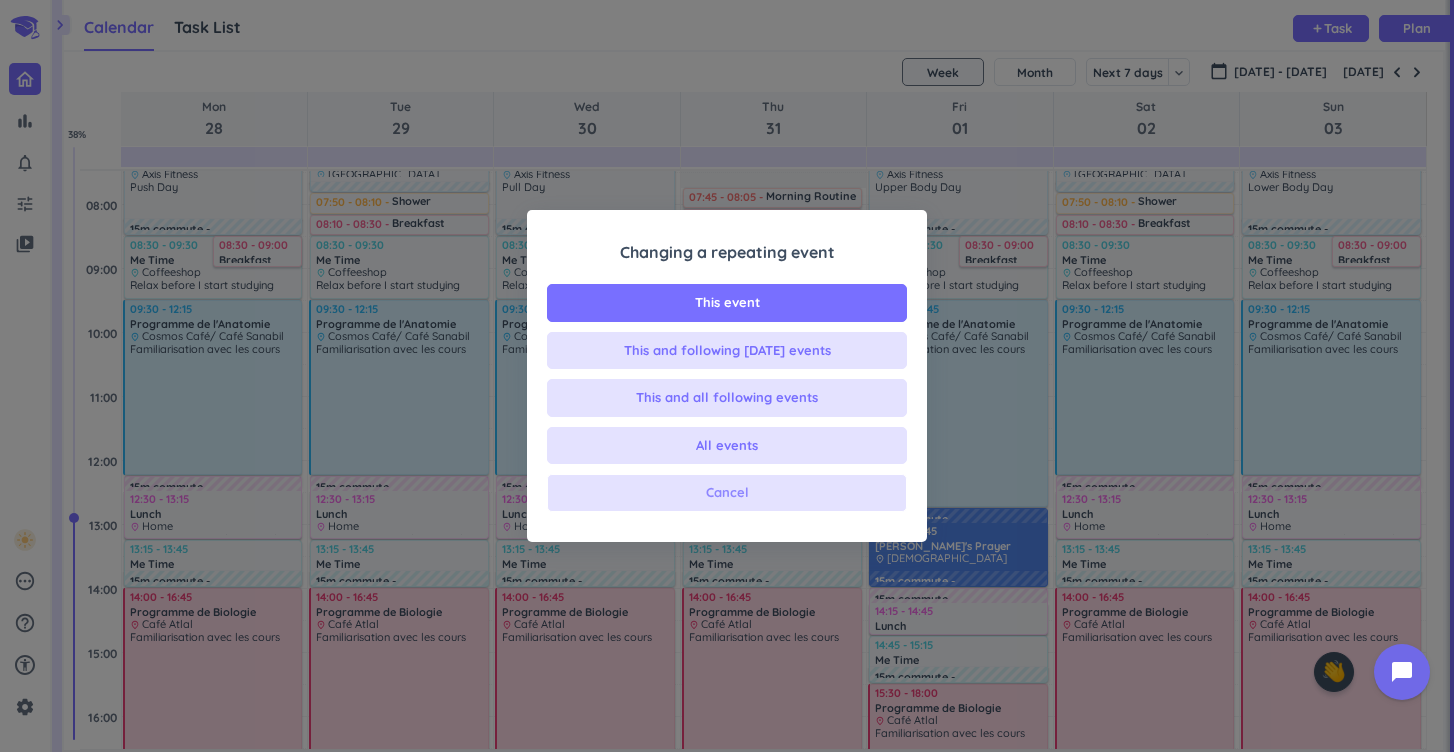 click on "Cancel" at bounding box center [727, 493] 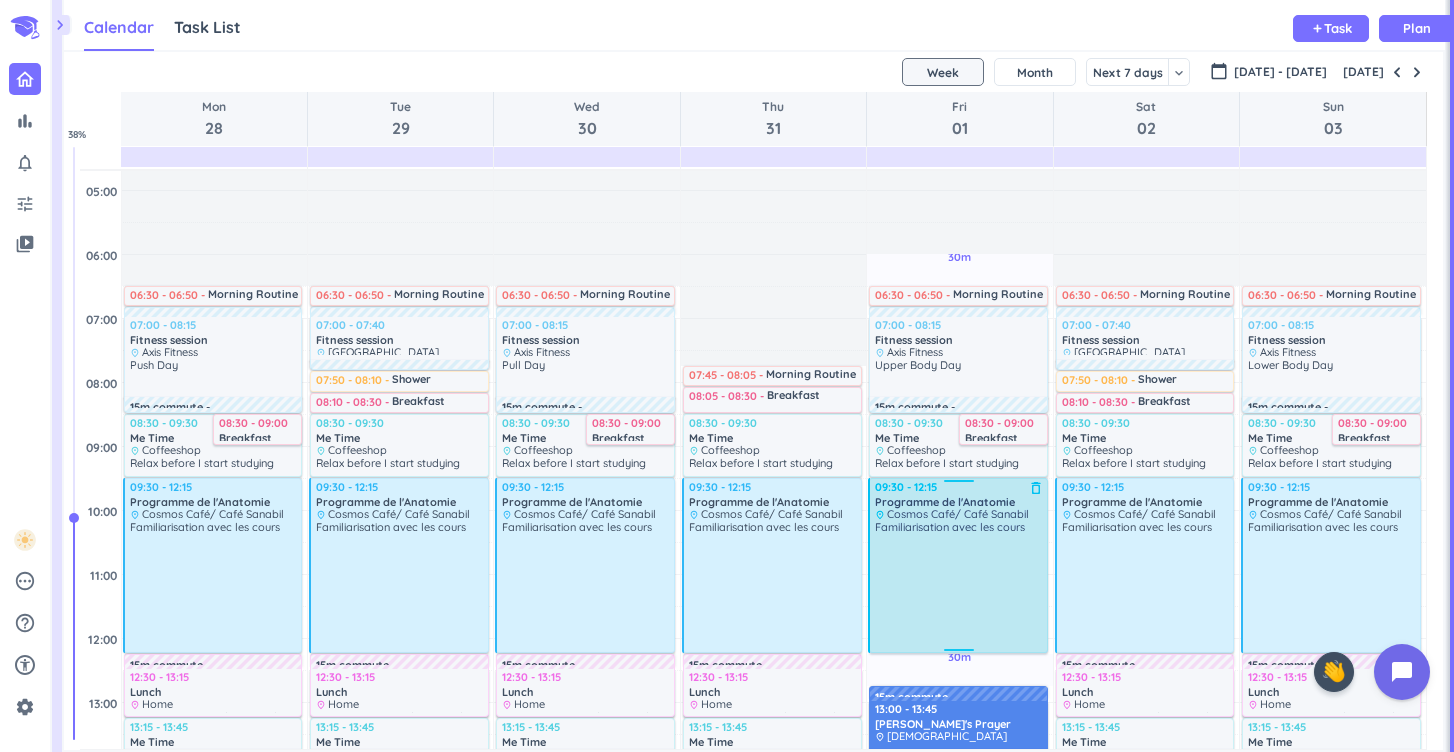scroll, scrollTop: 46, scrollLeft: 0, axis: vertical 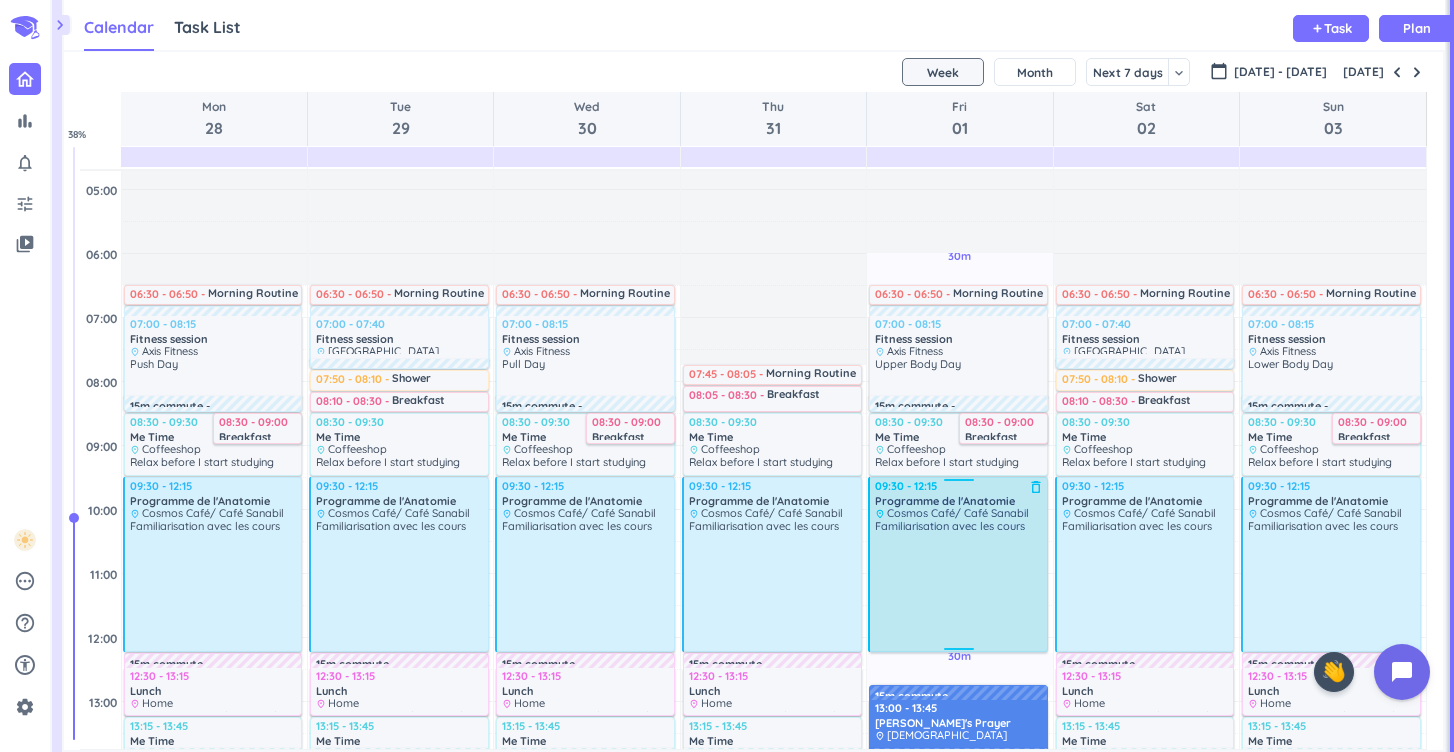 click on "Familiarisation avec les cours" at bounding box center [959, 584] 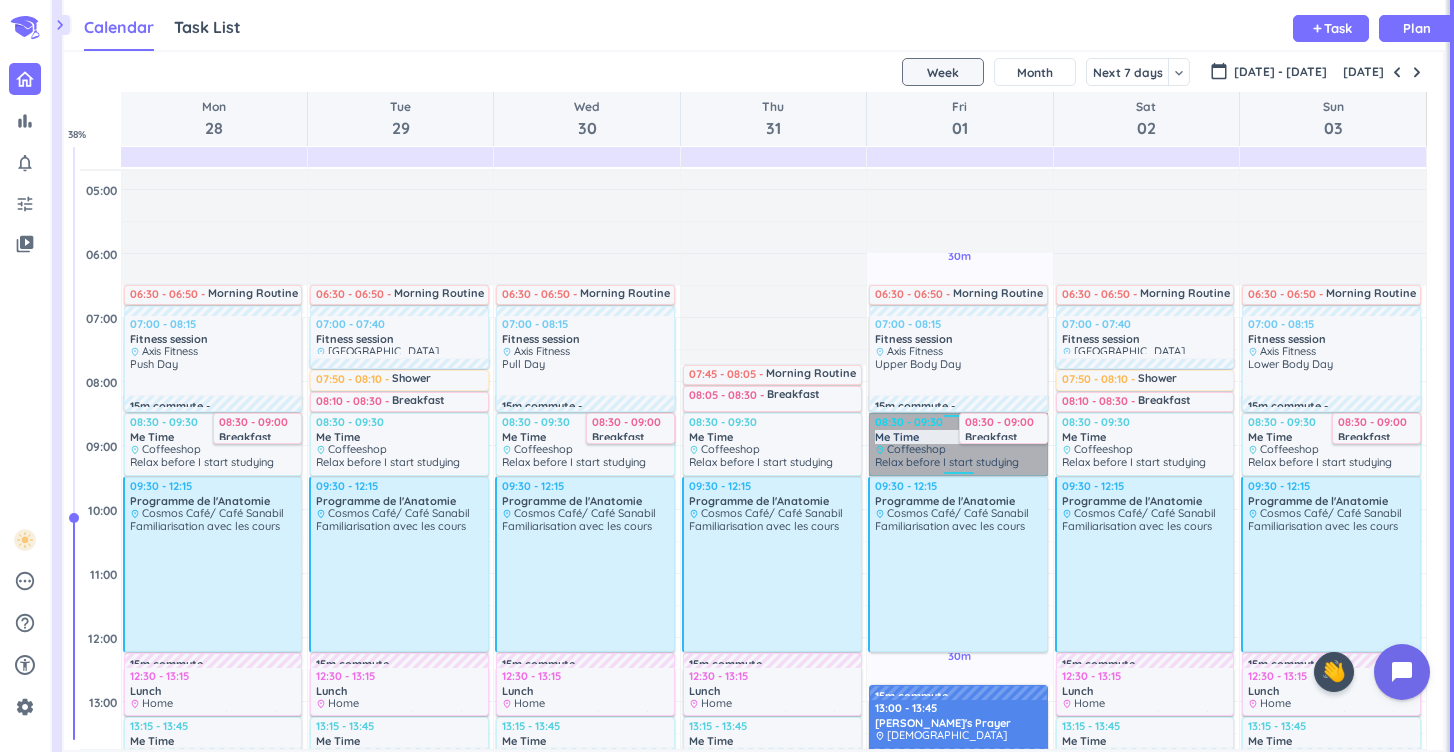 click on "08:30 - 09:30 Me Time delete_outline place Coffeeshop Relax before I start studying" at bounding box center [958, 444] 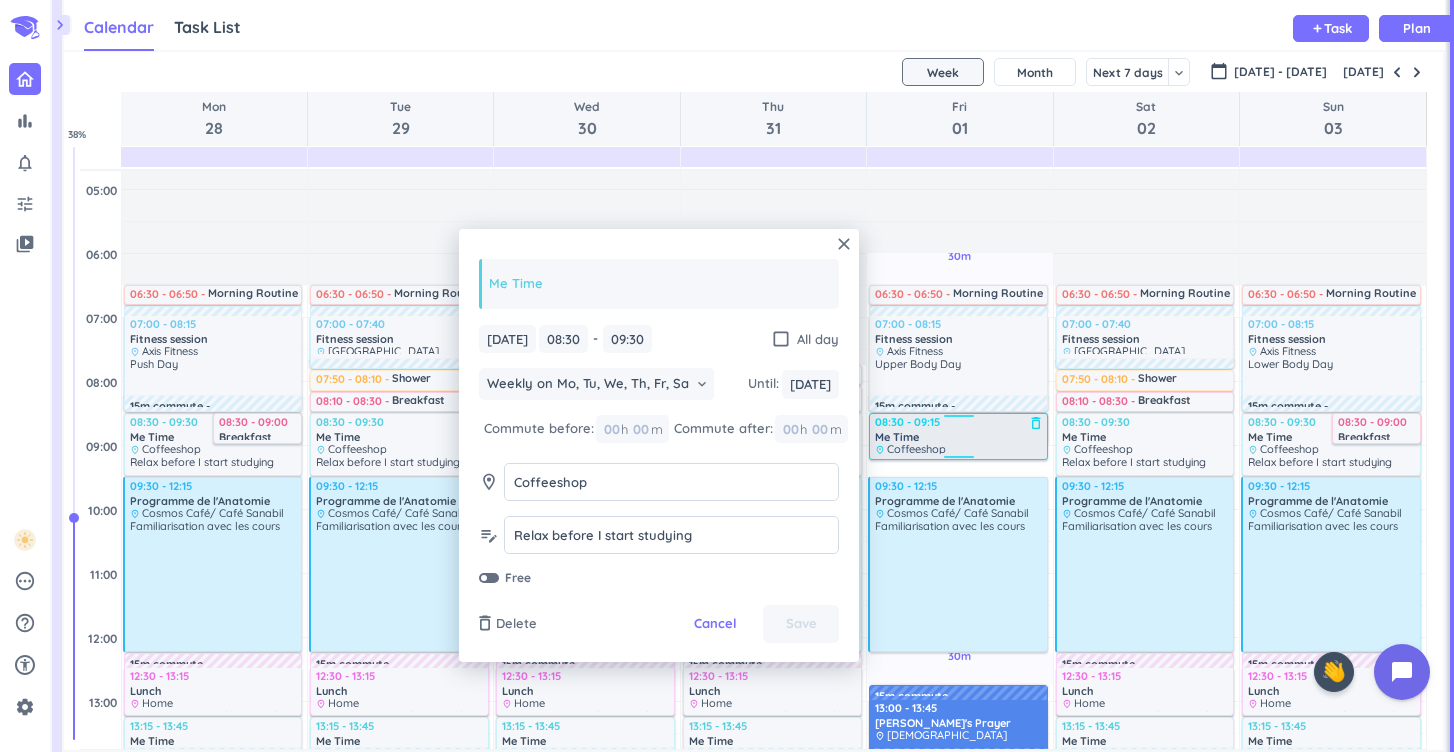 drag, startPoint x: 956, startPoint y: 473, endPoint x: 953, endPoint y: 459, distance: 14.3178215 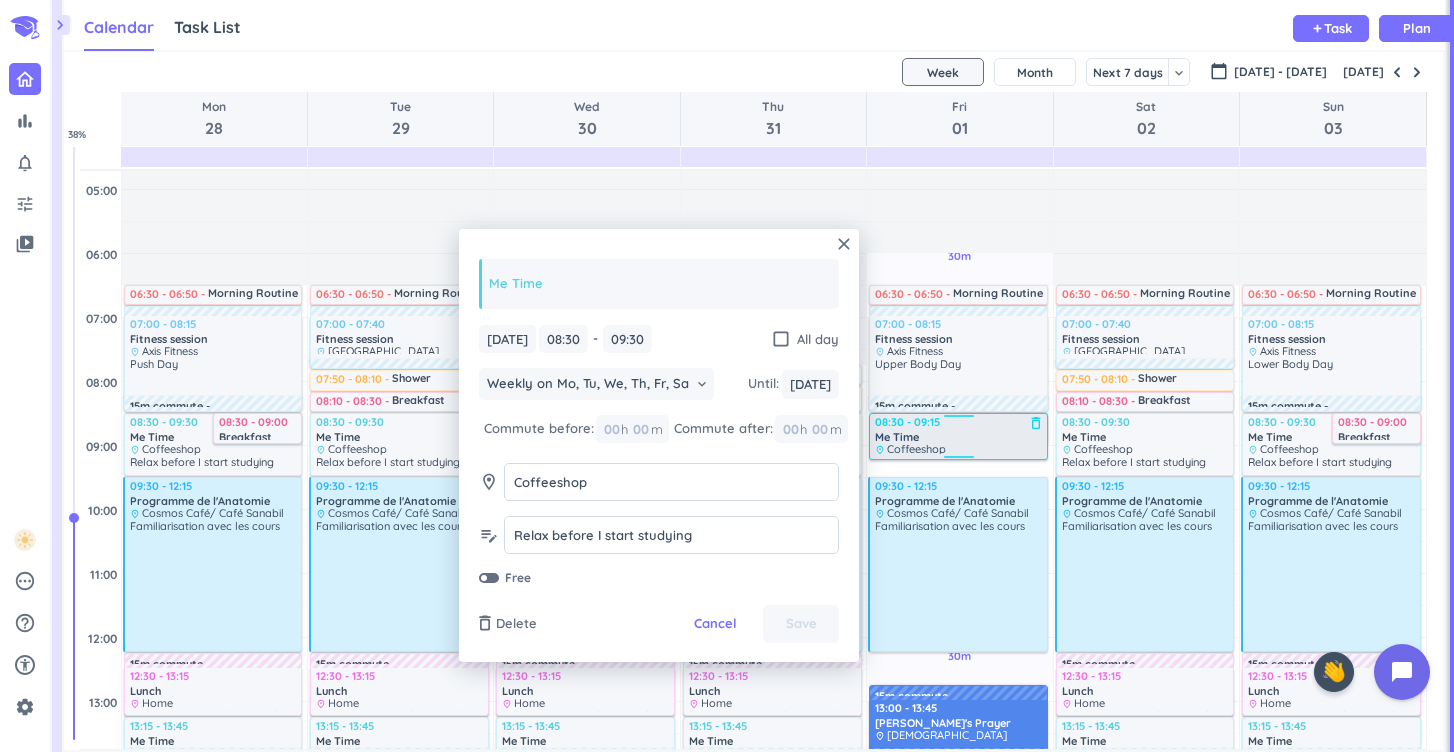 click on "30m Past due Plan 30m Past due Plan Adjust Awake Time Adjust Awake Time 08:30 - 09:30 Me Time delete_outline place Coffeeshop Relax before I start studying 08:30 - 09:00 Breakfast delete_outline place Kitchen At the beginning of the day, Eat the Pre-workout meal i have in place and hit the Gym, and take the post-workout meal with me after the gym session 06:30 - 06:50 Morning Routine delete_outline place Bathroom Do my Hygiene Routine, and Prepare for the day 07:00 - 08:15 Fitness session delete_outline place Axis Fitness Upper Body Day 15m commute 09:30 - 12:15 Programme de l'Anatomie delete_outline place Cosmos Café/ Café Sanabil Familiarisation avec les cours 15m commute 13:00 - 13:45 Jumuah's Prayer  delete_outline place Mosque 15m commute 15m commute 14:15 - 14:45 Lunch delete_outline place Home Have my post-workout meal at home 14:45 - 15:15 Me Time delete_outline place Home/Coffeeshop Rest/Power Nap 15m commute 15:30 - 18:00 Programme de Biologie delete_outline place Café Atlal 18:00 - 18:45 Me Time" at bounding box center (959, 893) 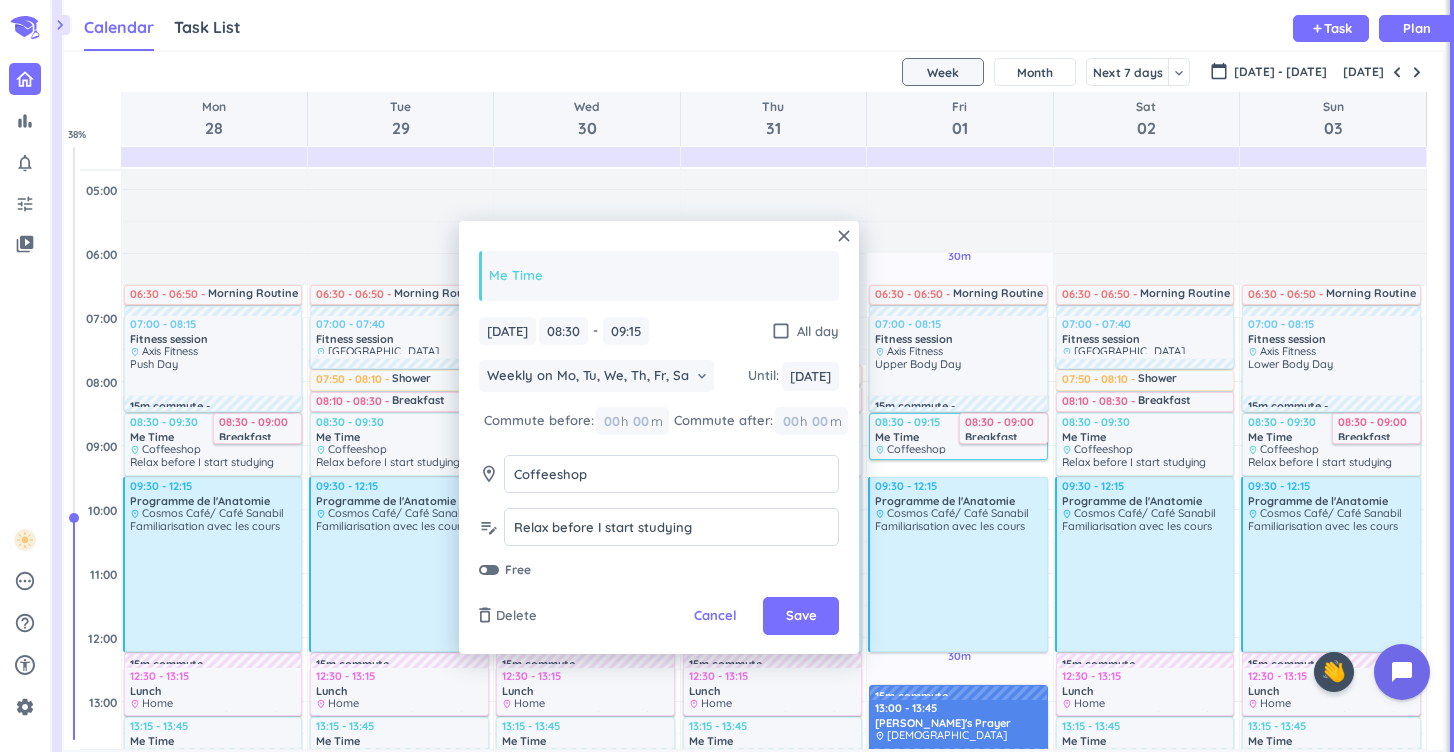 type on "09:15" 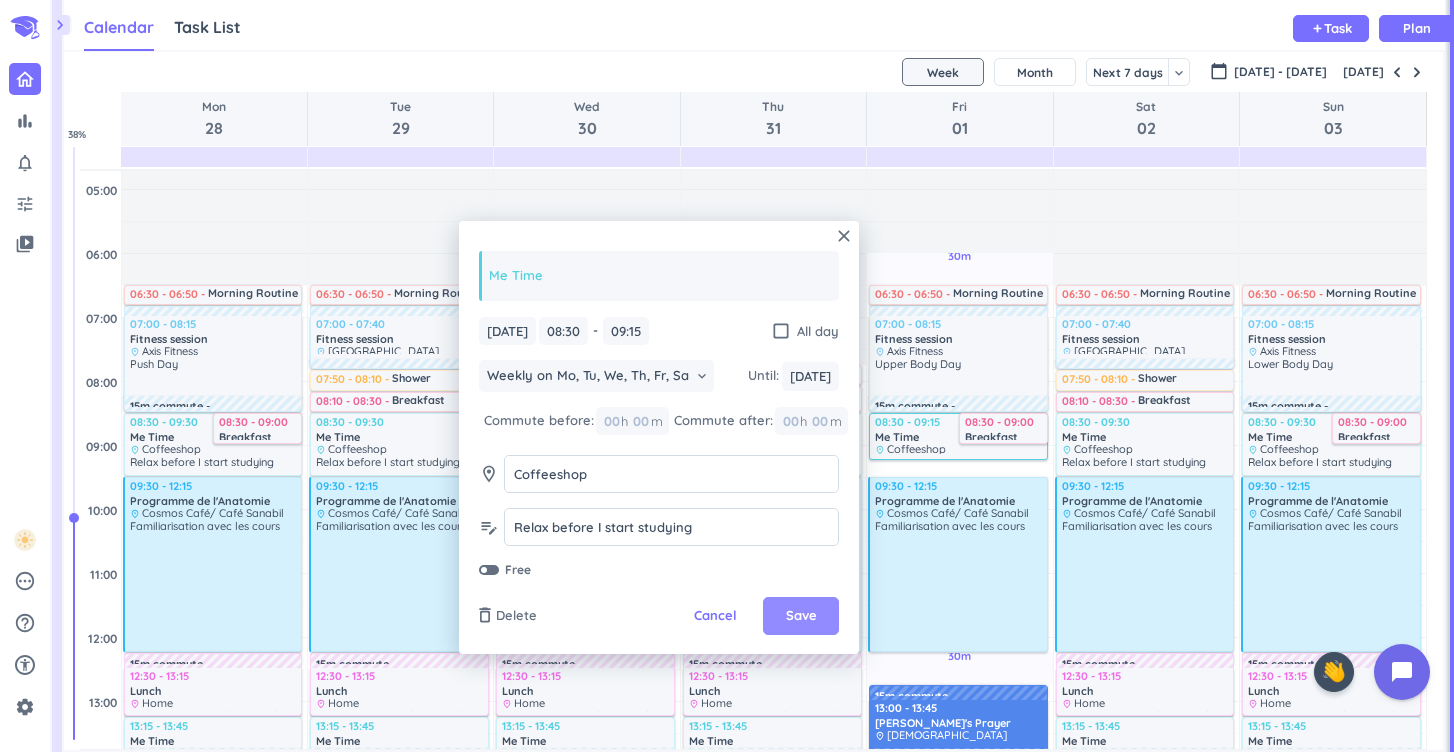 click on "Save" at bounding box center [801, 616] 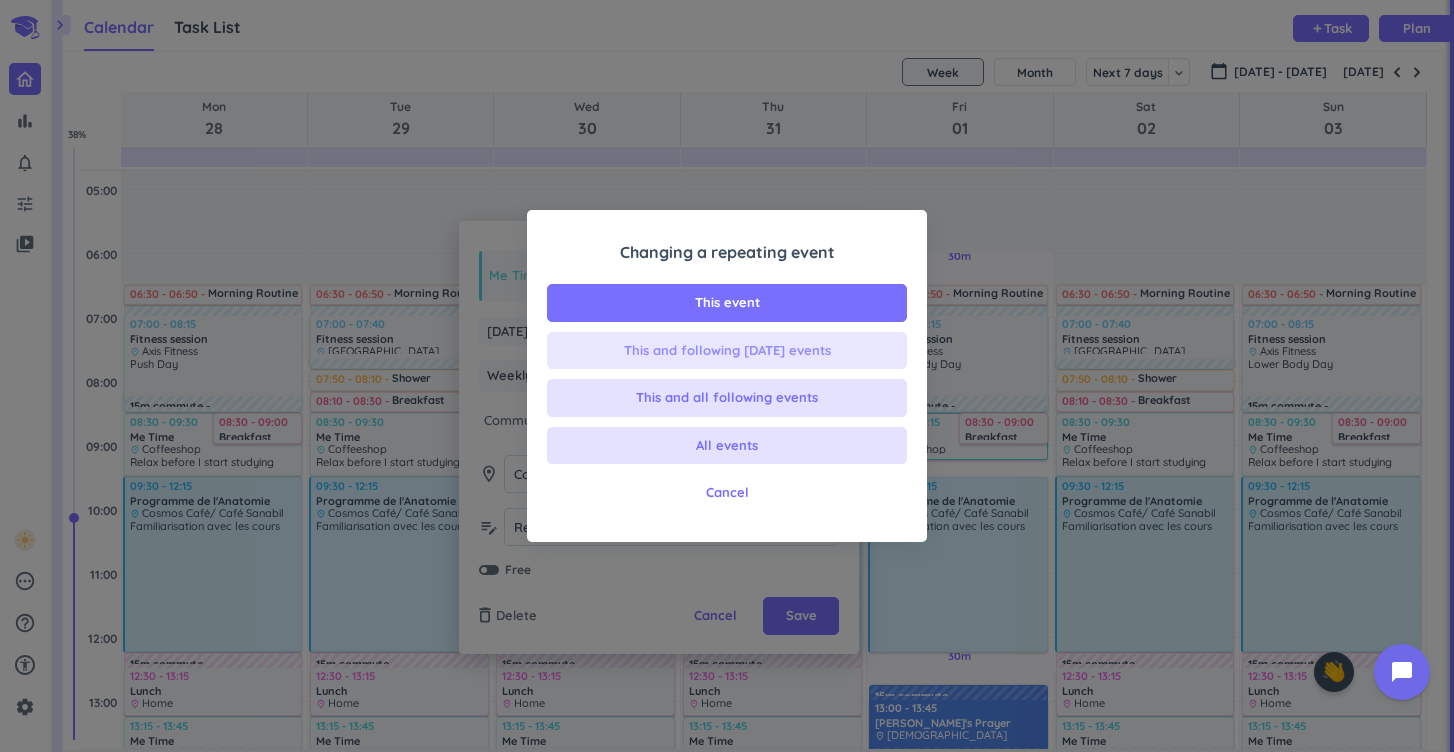 click on "This and following [DATE] events" at bounding box center (727, 351) 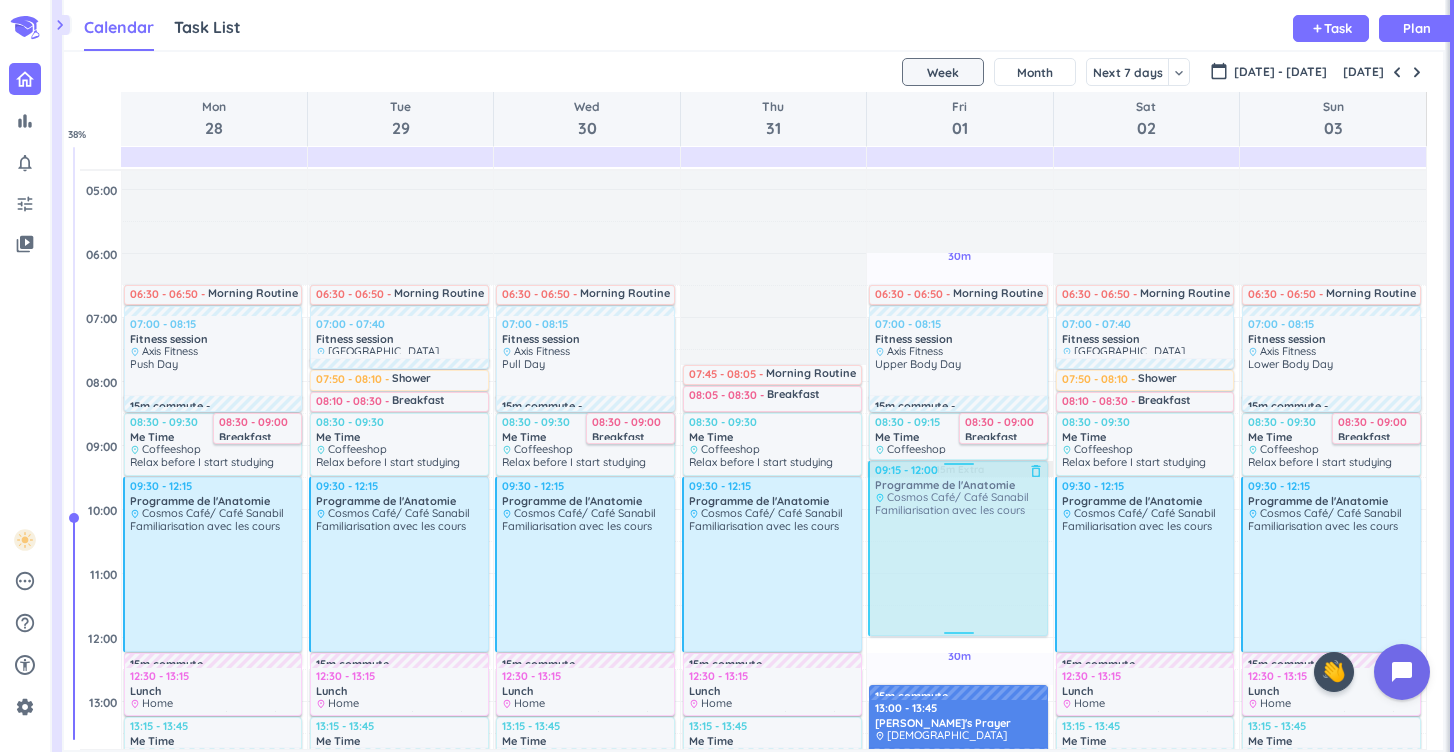 click on "30m Past due Plan 30m Past due Plan 15m Extra Adjust Awake Time Adjust Awake Time 08:30 - 09:15 Me Time delete_outline place Coffeeshop Relax before I start studying 08:30 - 09:00 Breakfast delete_outline place Kitchen At the beginning of the day, Eat the Pre-workout meal i have in place and hit the Gym, and take the post-workout meal with me after the gym session 06:30 - 06:50 Morning Routine delete_outline place Bathroom Do my Hygiene Routine, and Prepare for the day 07:00 - 08:15 Fitness session delete_outline place Axis Fitness Upper Body Day 15m commute 09:30 - 12:15 Programme de l'Anatomie delete_outline place Cosmos Café/ Café Sanabil Familiarisation avec les cours 15m commute 13:00 - 13:45 Jumuah's Prayer  delete_outline place Mosque 15m commute 15m commute 14:15 - 14:45 Lunch delete_outline place Home Have my post-workout meal at home 14:45 - 15:15 Me Time delete_outline place Home/Coffeeshop Rest/Power Nap 15m commute 15:30 - 18:00 Programme de Biologie delete_outline place Café Atlal Me Time" at bounding box center [959, 893] 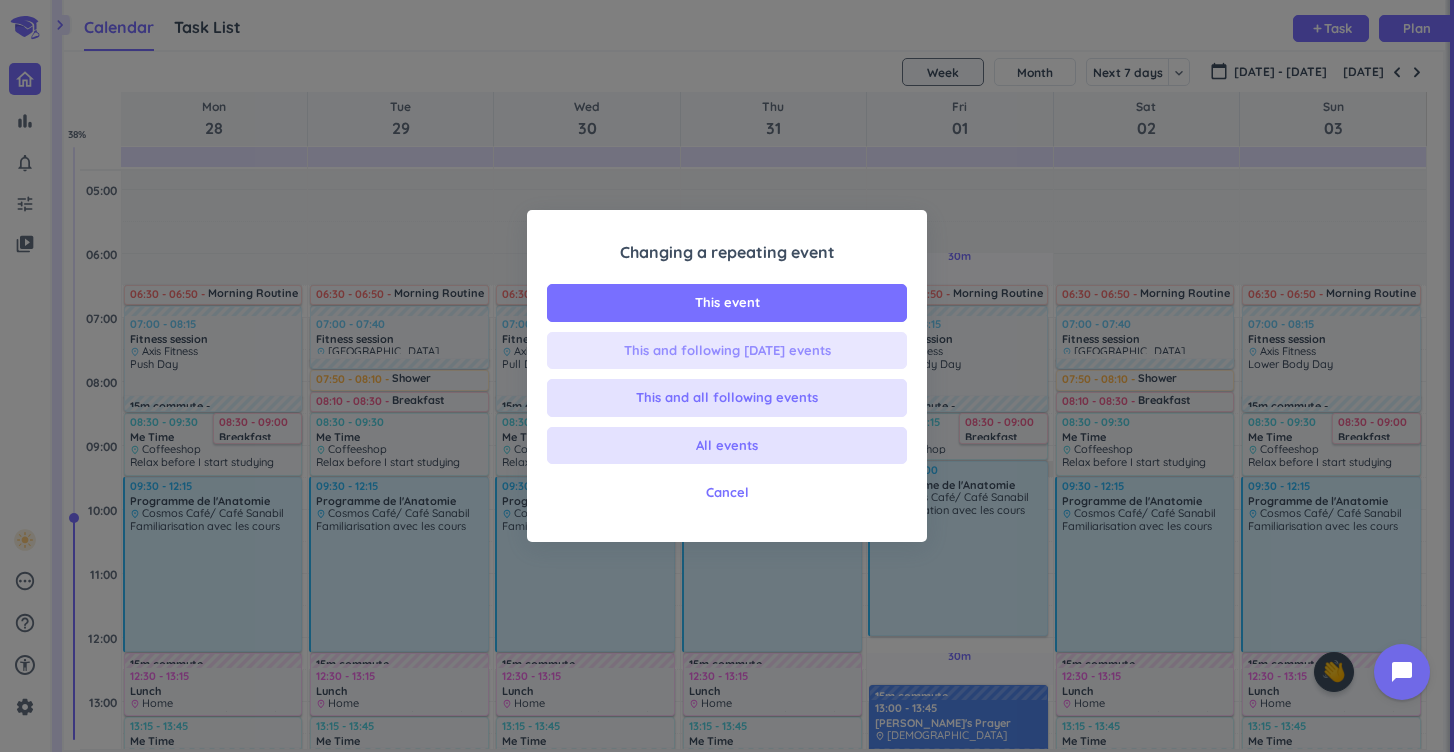 click on "This and following [DATE] events" at bounding box center [727, 351] 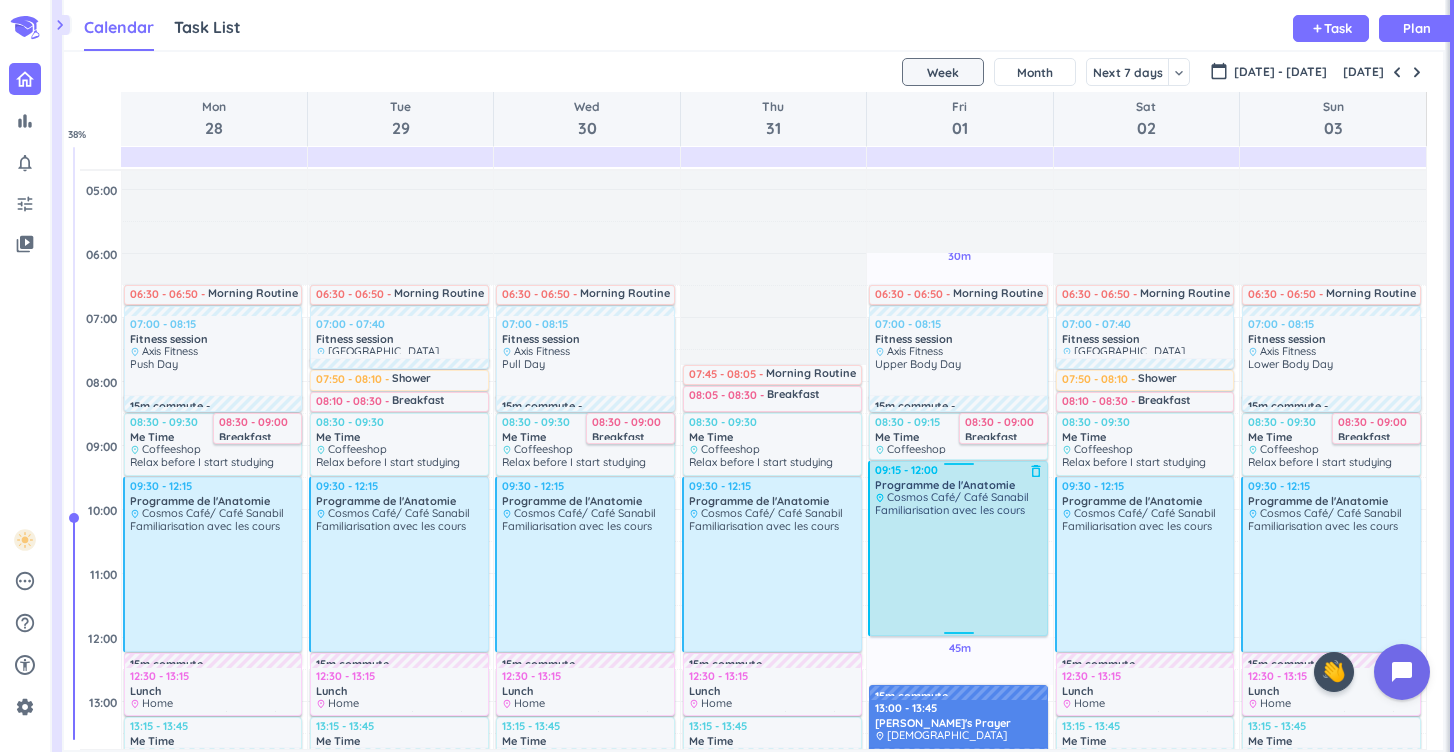 click on "Familiarisation avec les cours" at bounding box center [959, 568] 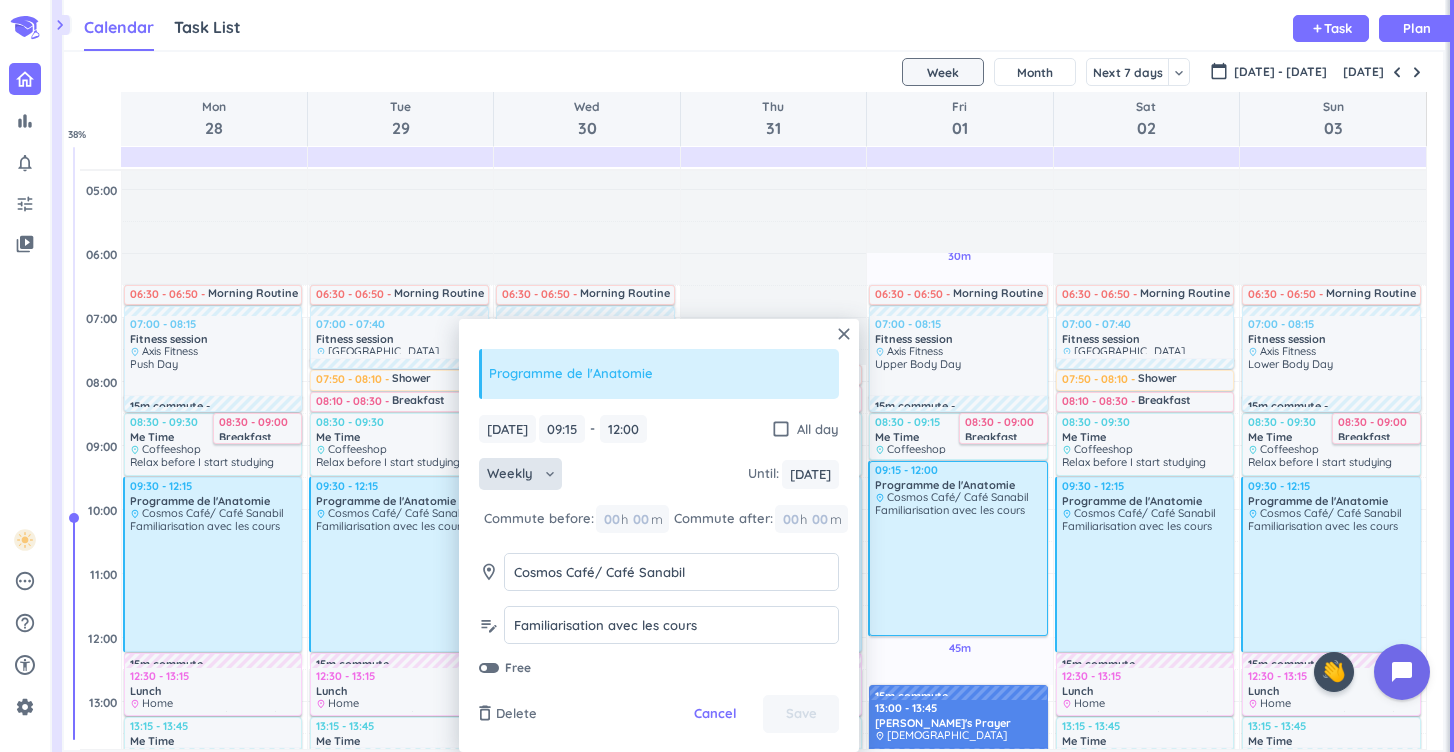 click on "Weekly" at bounding box center (512, 474) 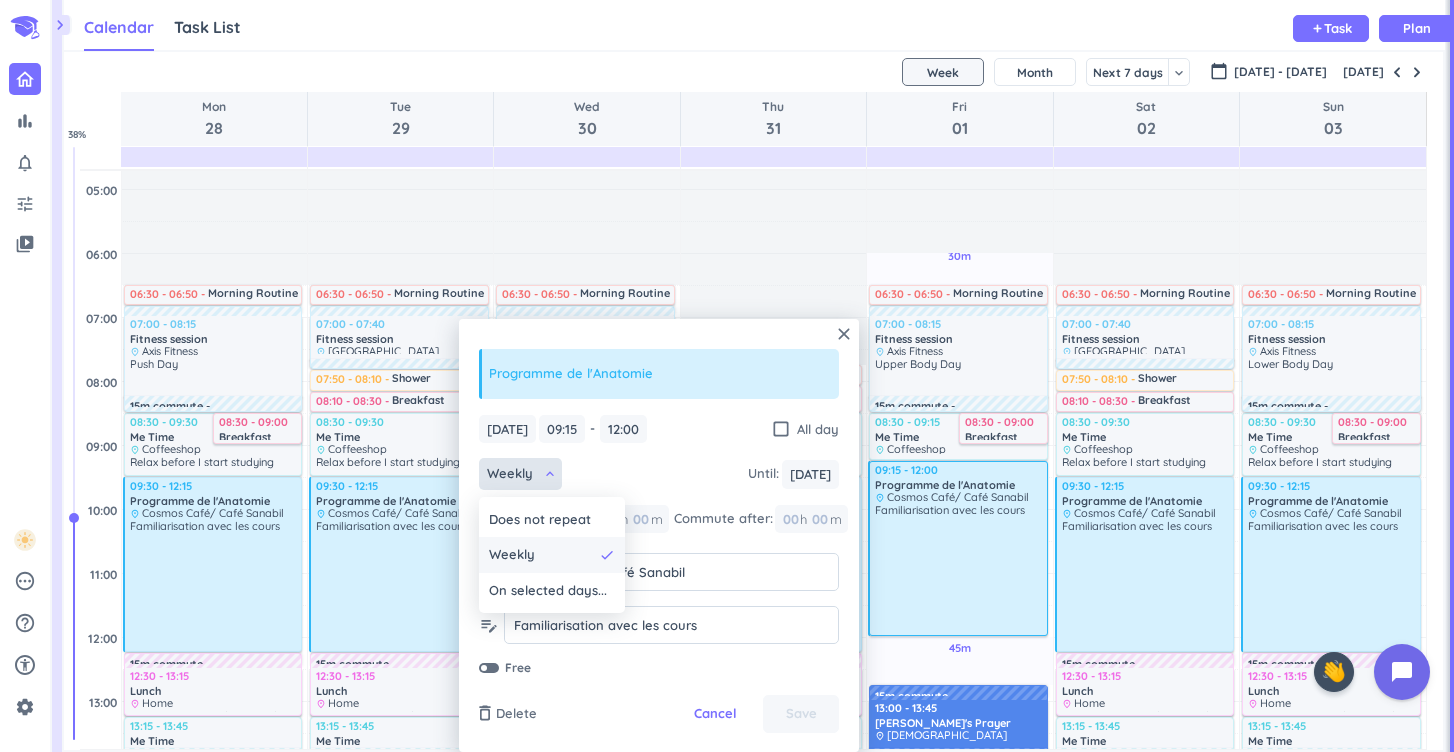 click on "done" at bounding box center [607, 555] 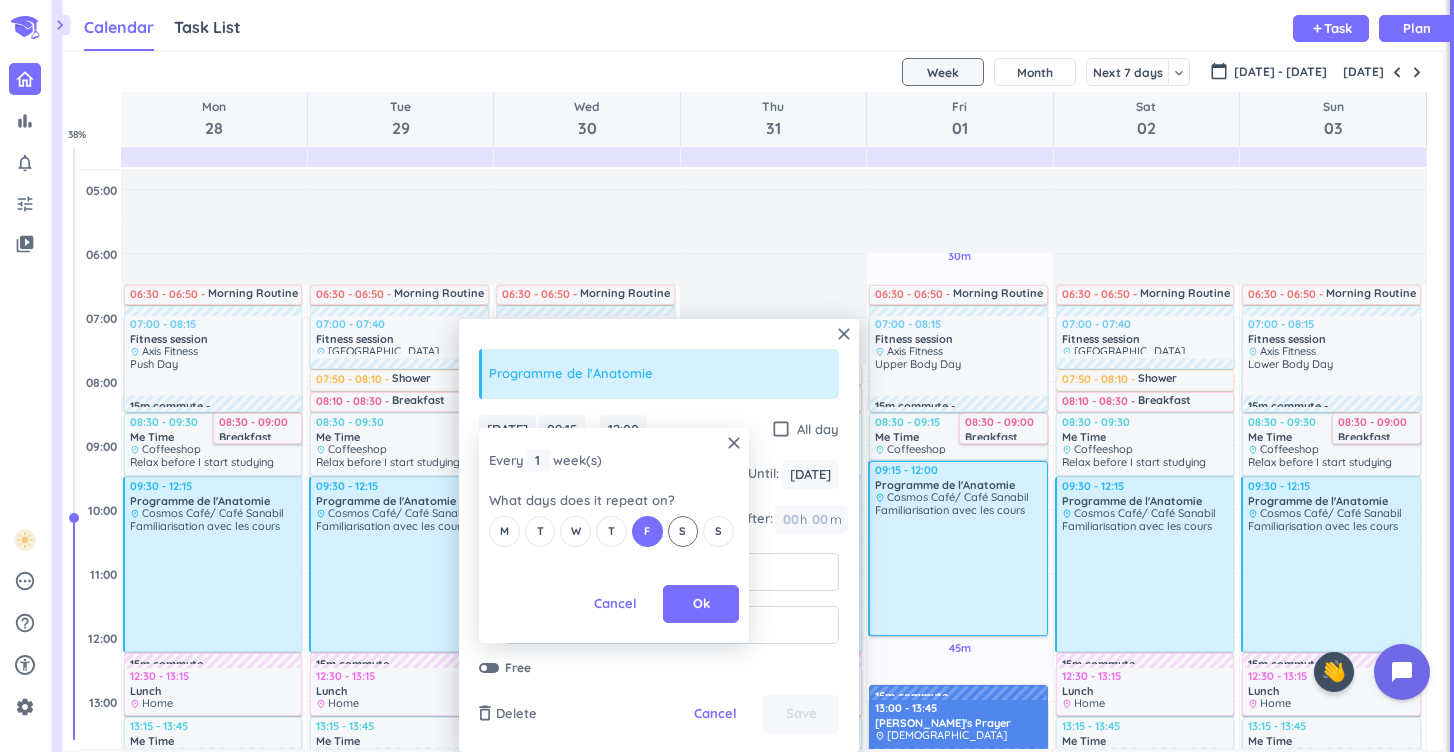 click on "S" at bounding box center [682, 531] 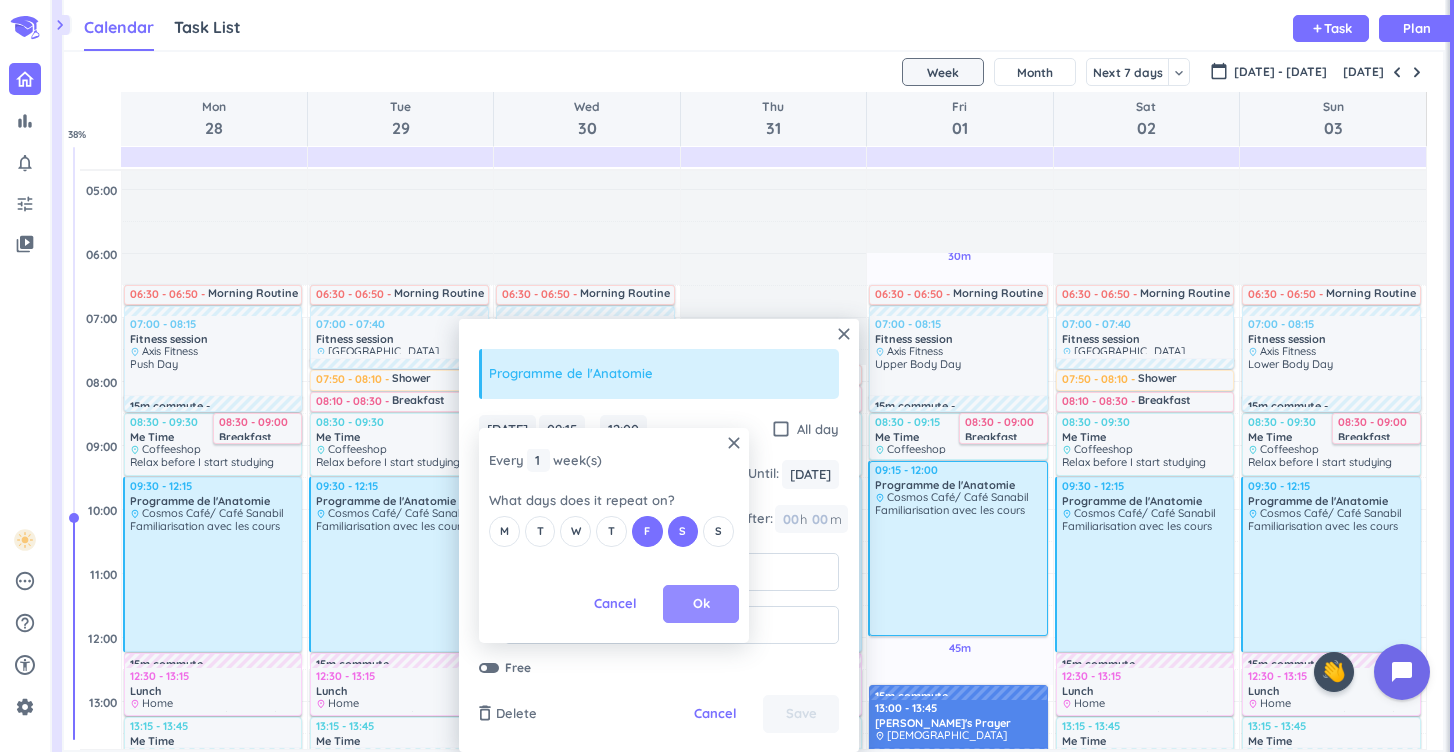 click on "Ok" at bounding box center (701, 604) 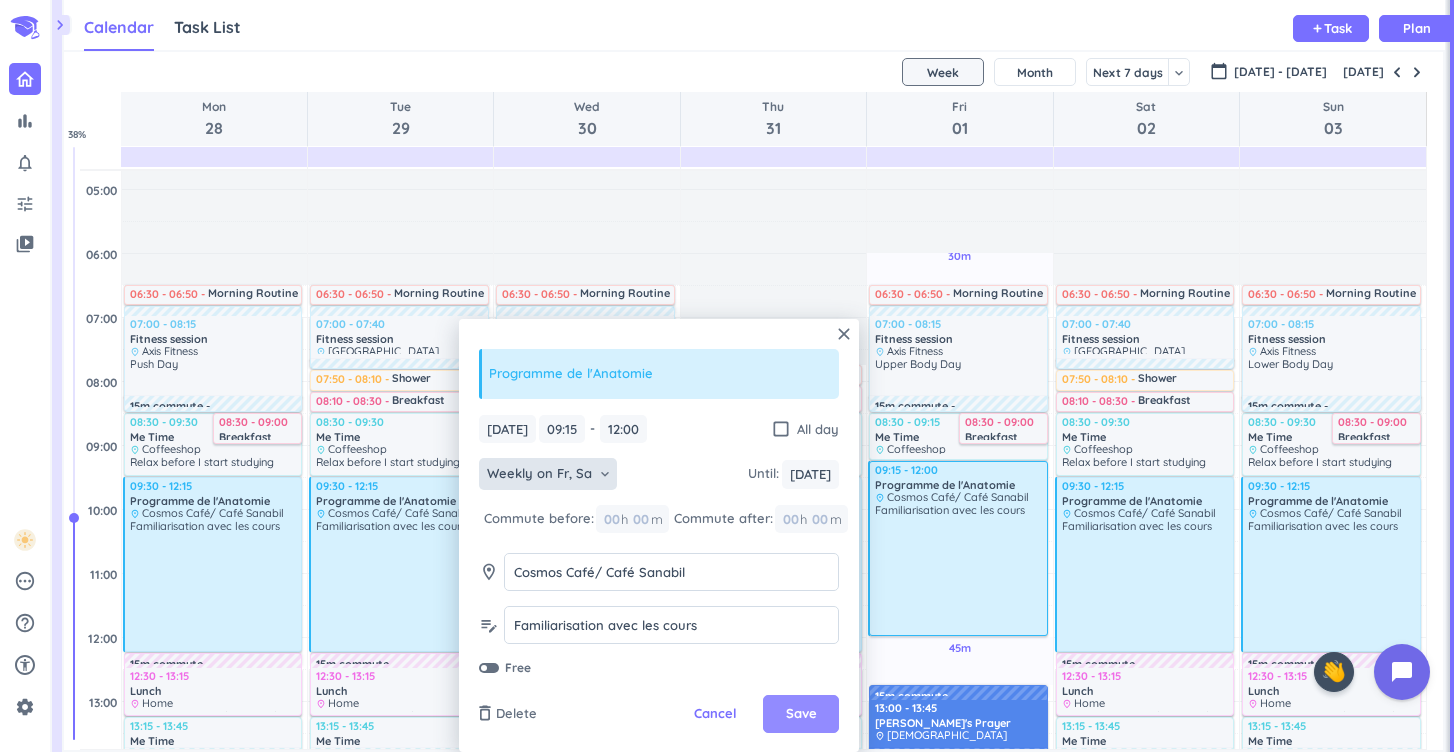 click on "Save" at bounding box center (801, 714) 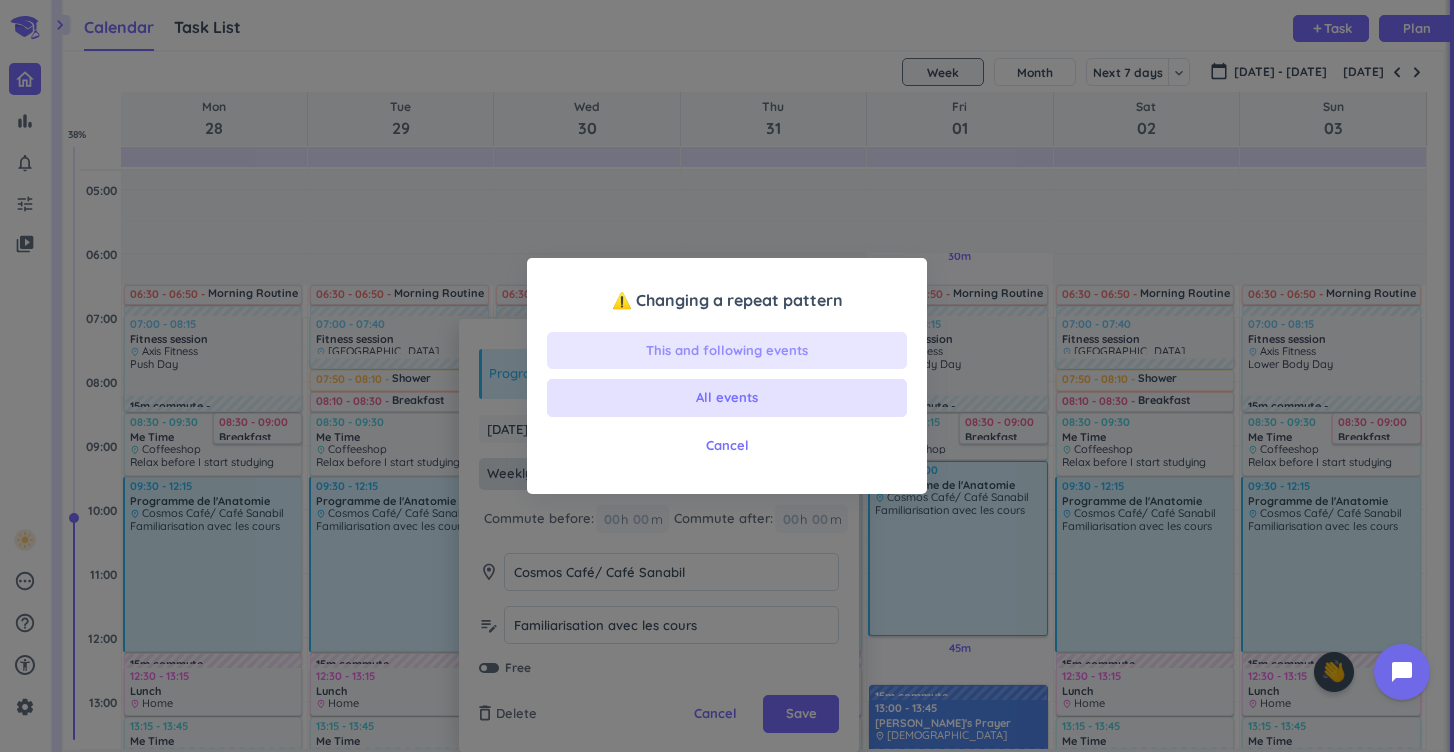 click on "This and following events" at bounding box center [727, 351] 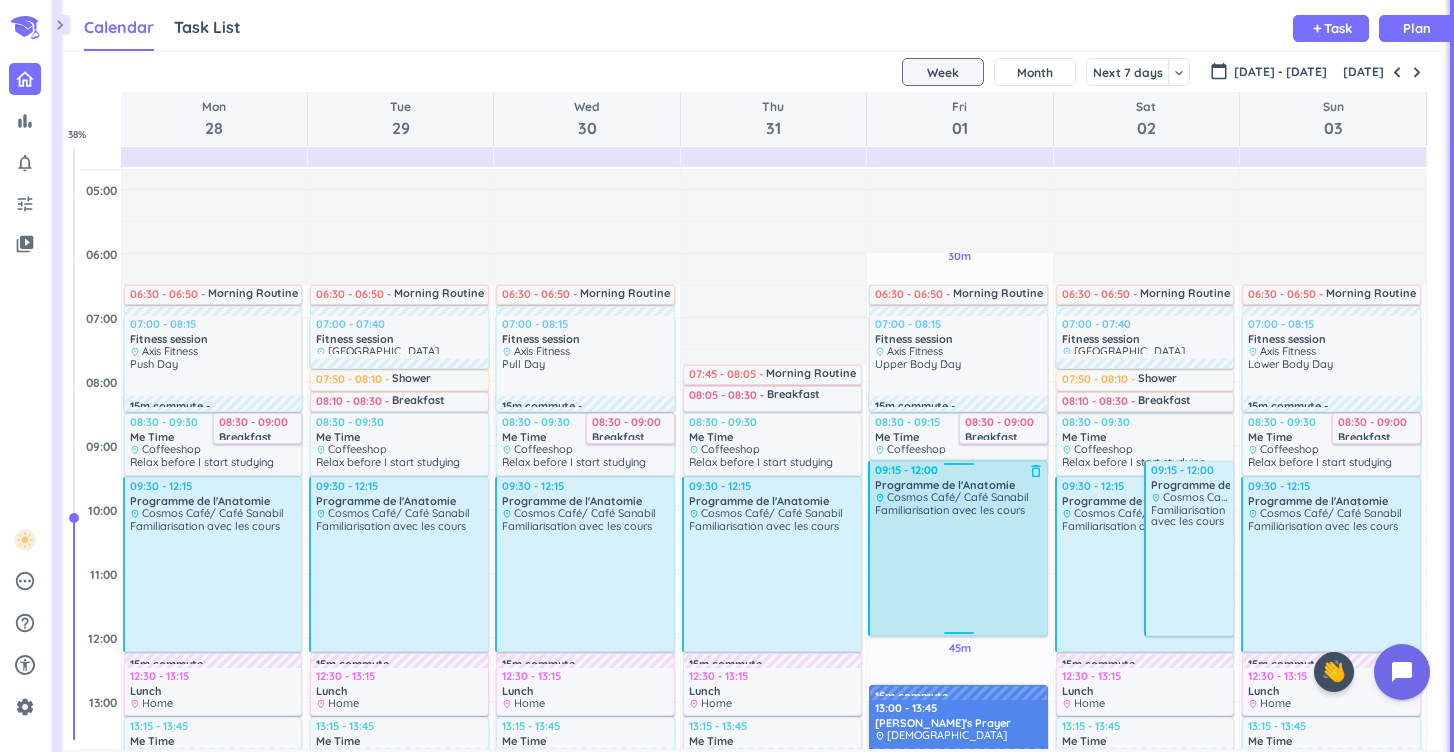 click on "Familiarisation avec les cours" at bounding box center [959, 568] 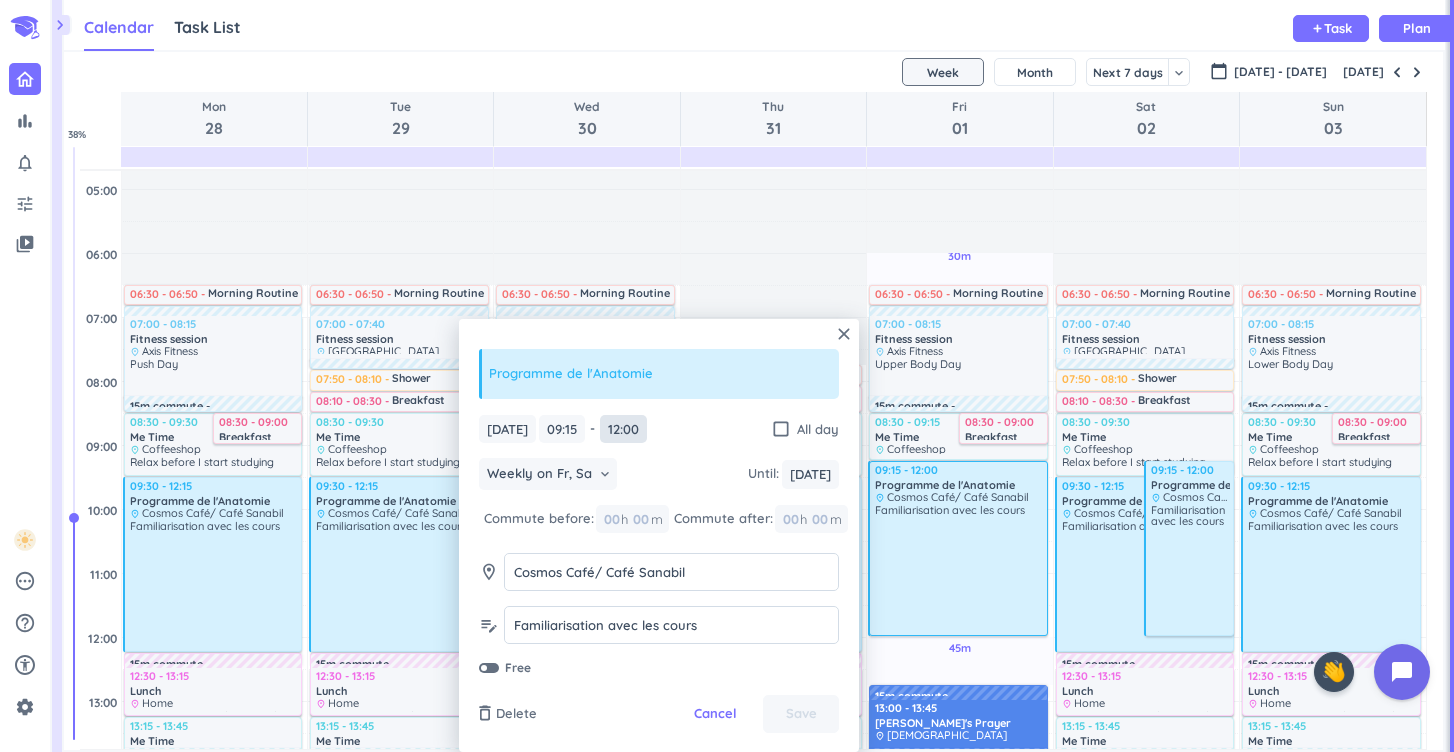 click on "12:00" at bounding box center [623, 429] 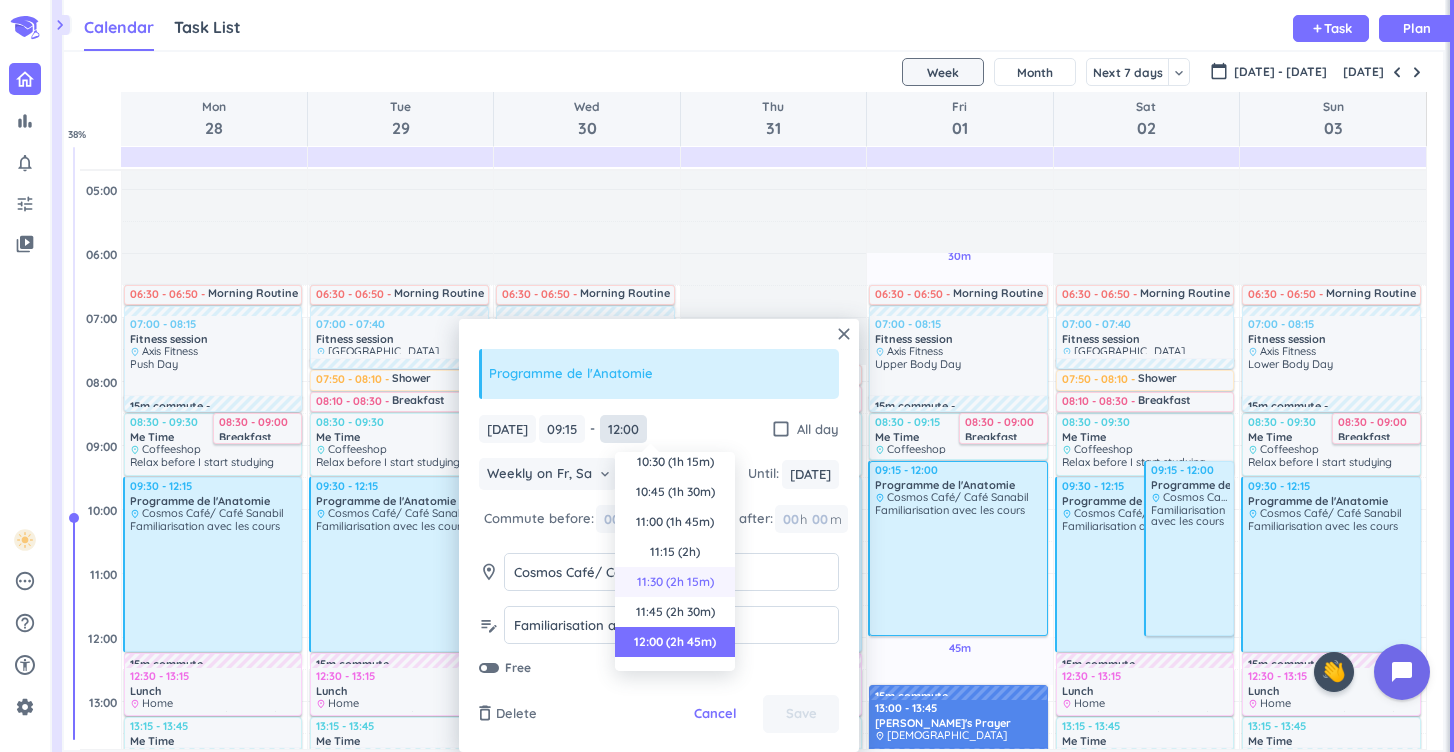 scroll, scrollTop: 122, scrollLeft: 0, axis: vertical 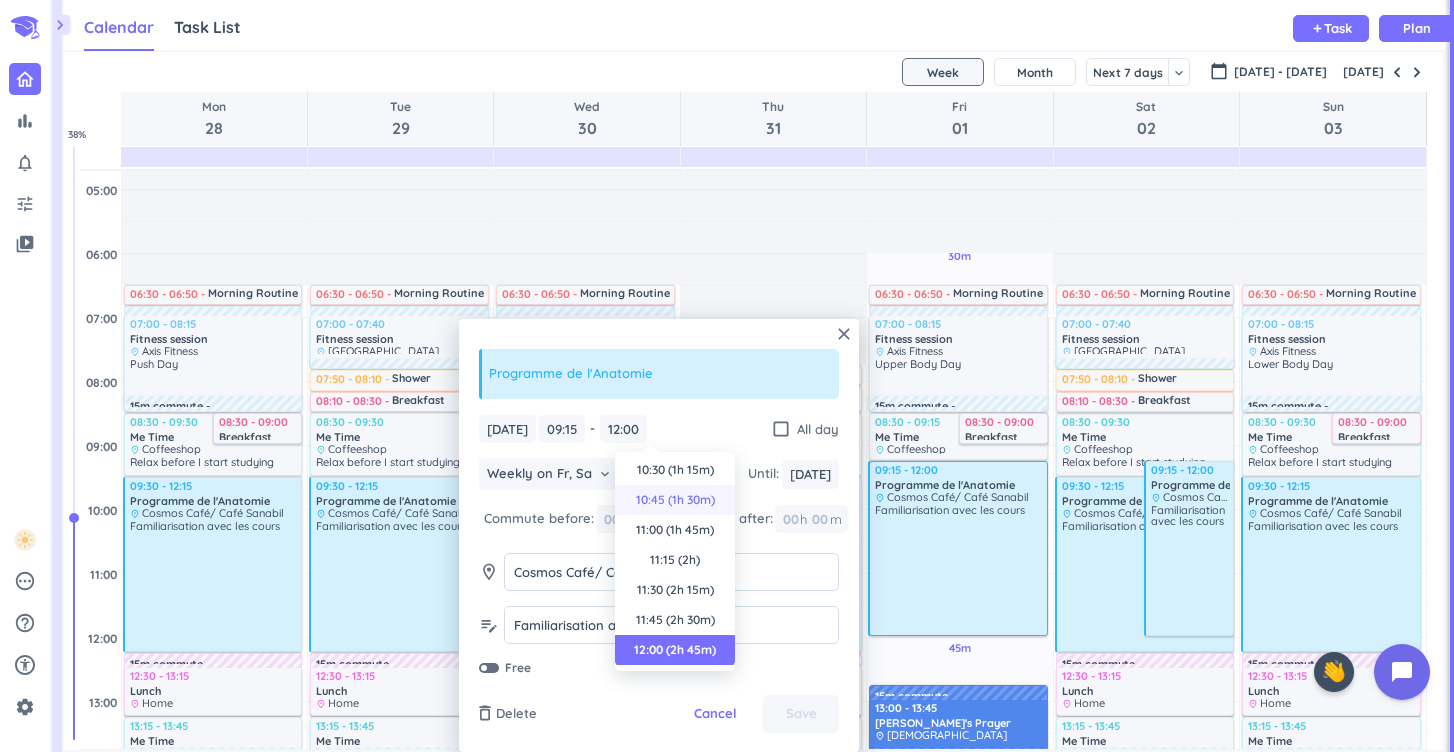 click on "10:45 (1h 30m)" at bounding box center [675, 500] 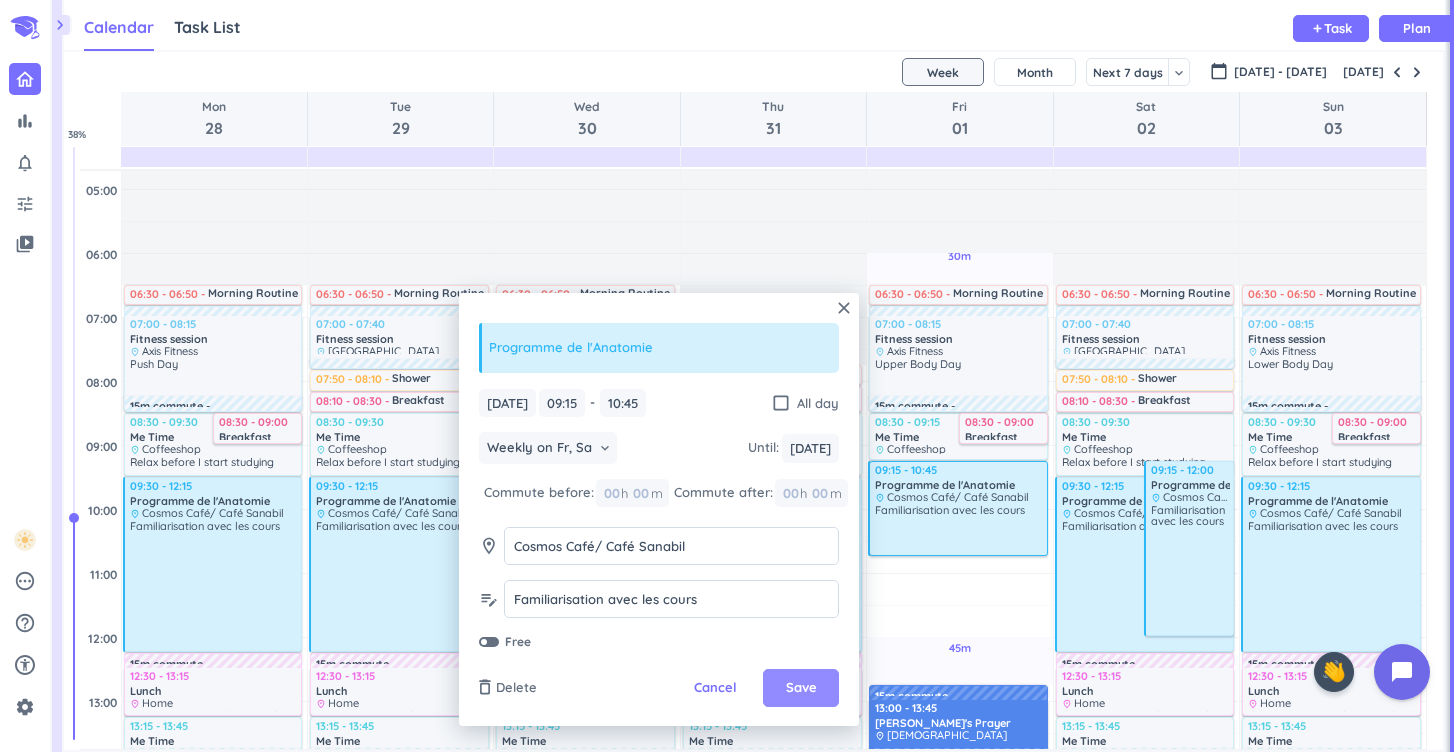 click on "Save" at bounding box center [801, 688] 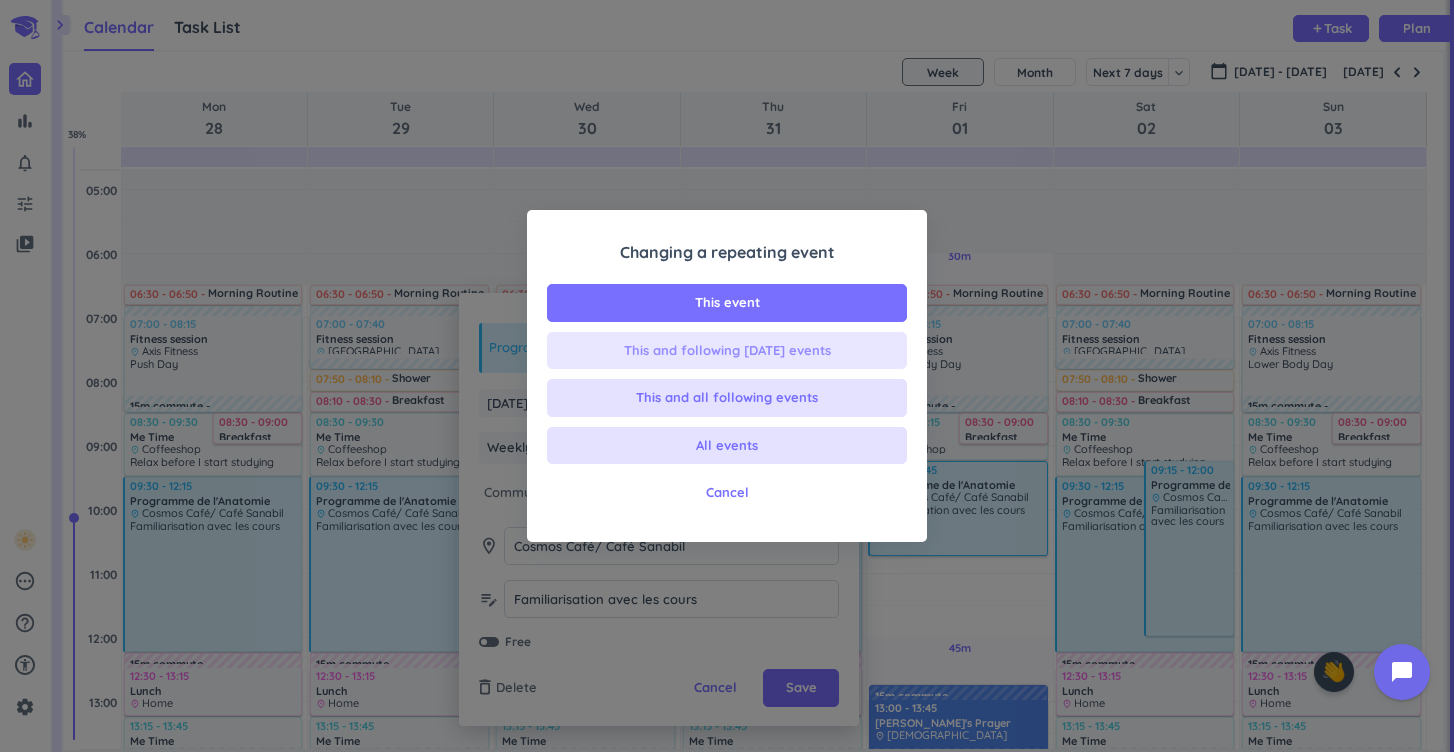 click on "This and following [DATE] events" at bounding box center (727, 351) 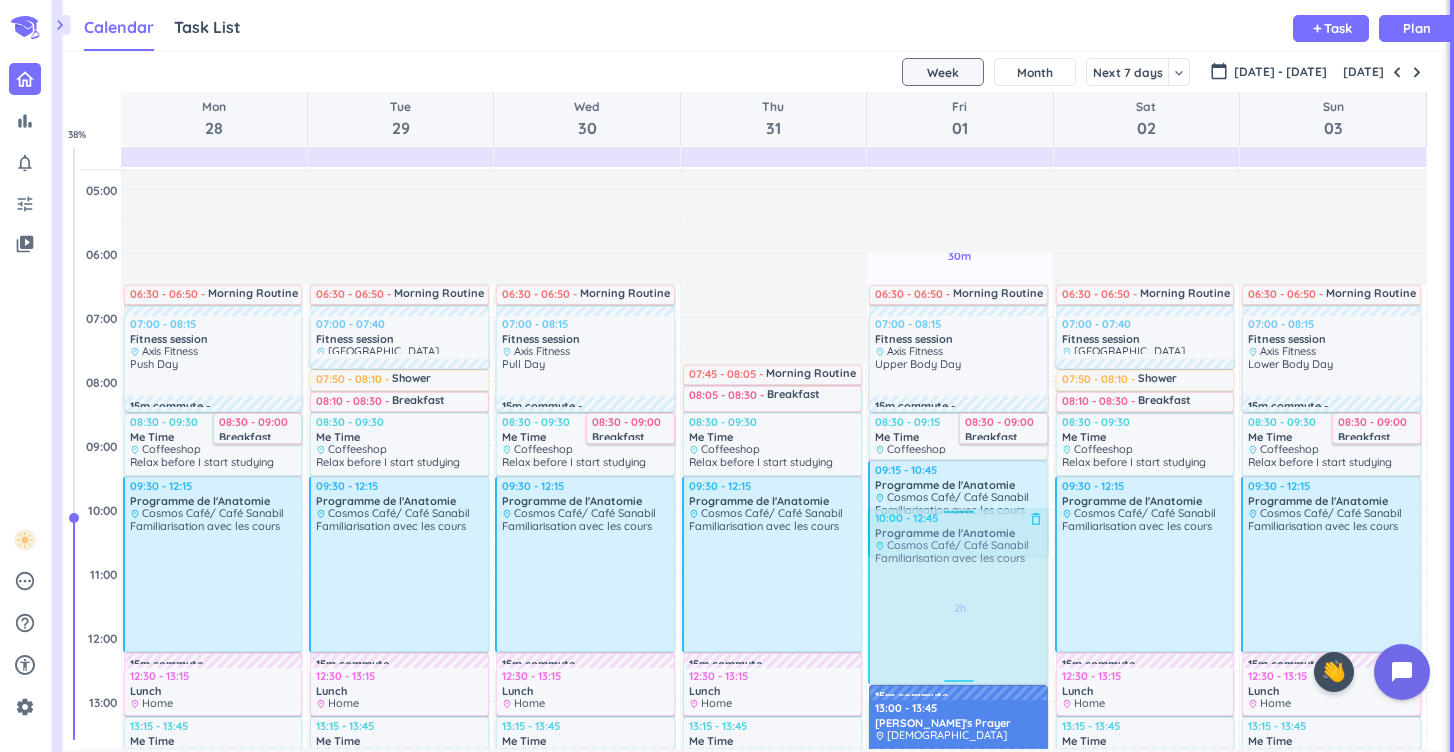 drag, startPoint x: 1168, startPoint y: 553, endPoint x: 1000, endPoint y: 597, distance: 173.66635 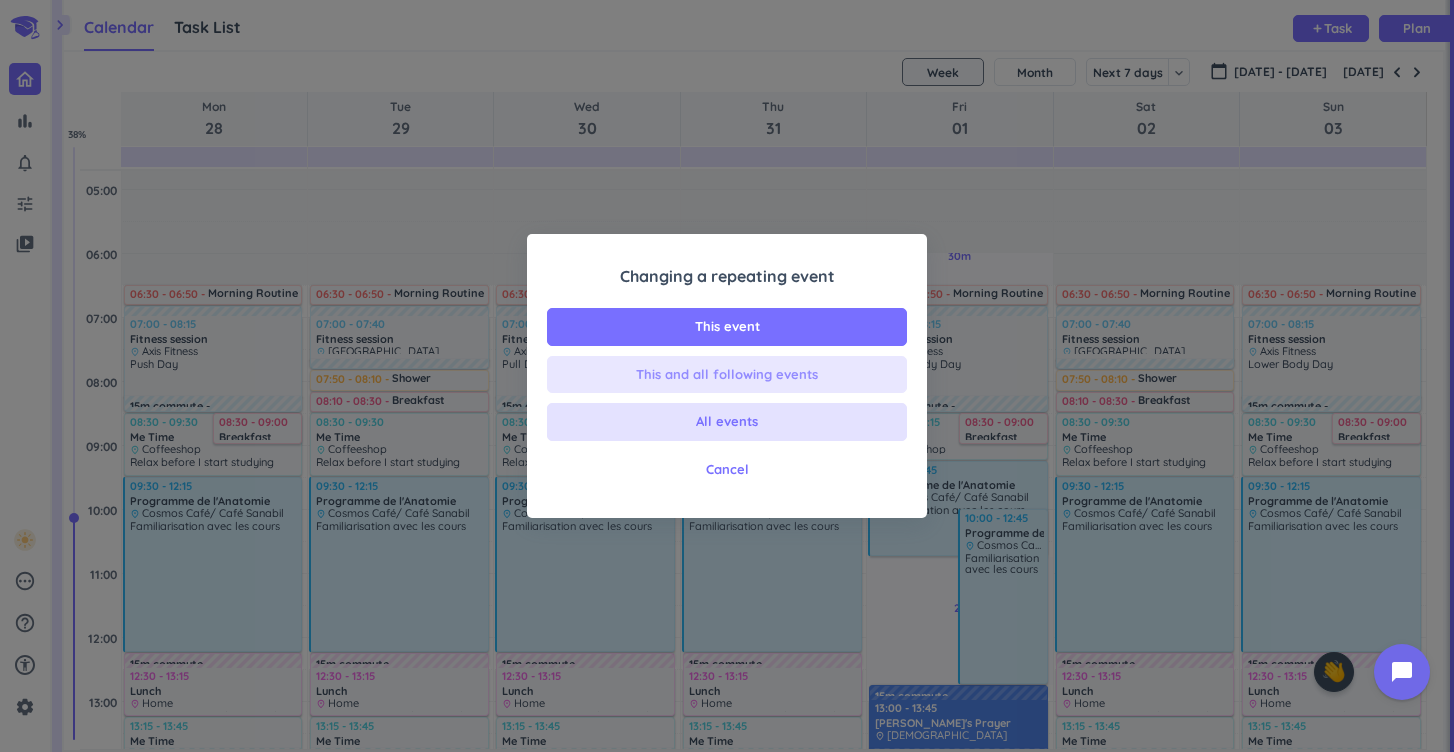 click on "This and all following events" at bounding box center (727, 375) 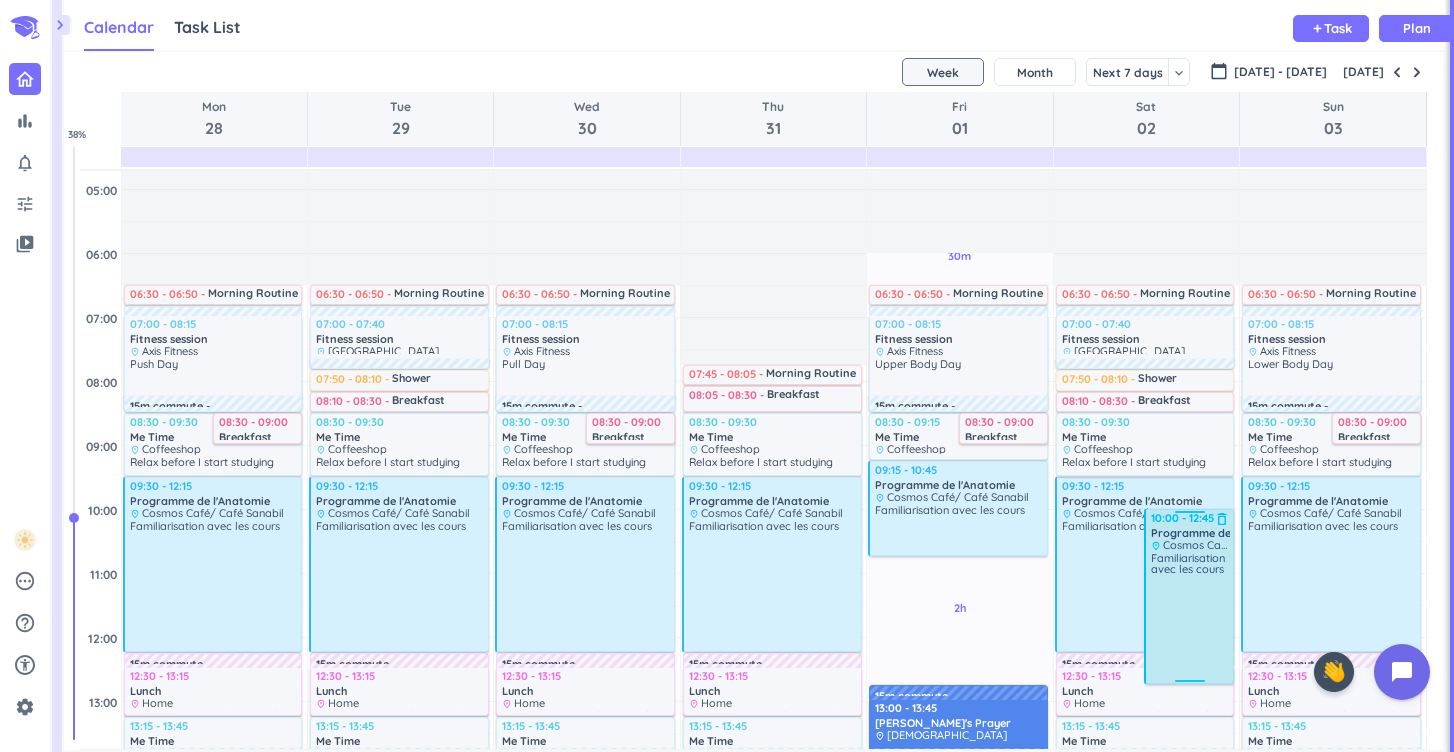 click on "Familiarisation avec les cours" at bounding box center [1188, 563] 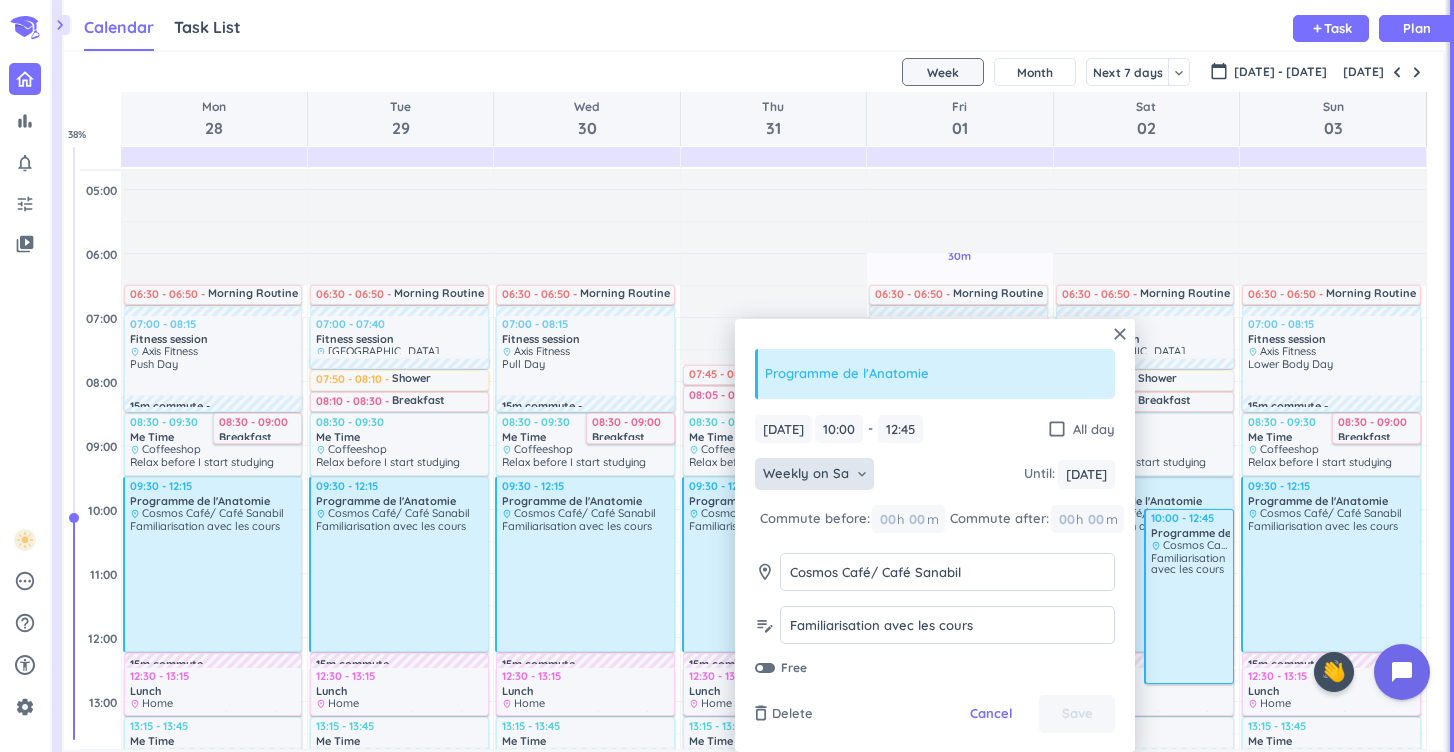 click on "Weekly on Sa" at bounding box center (806, 474) 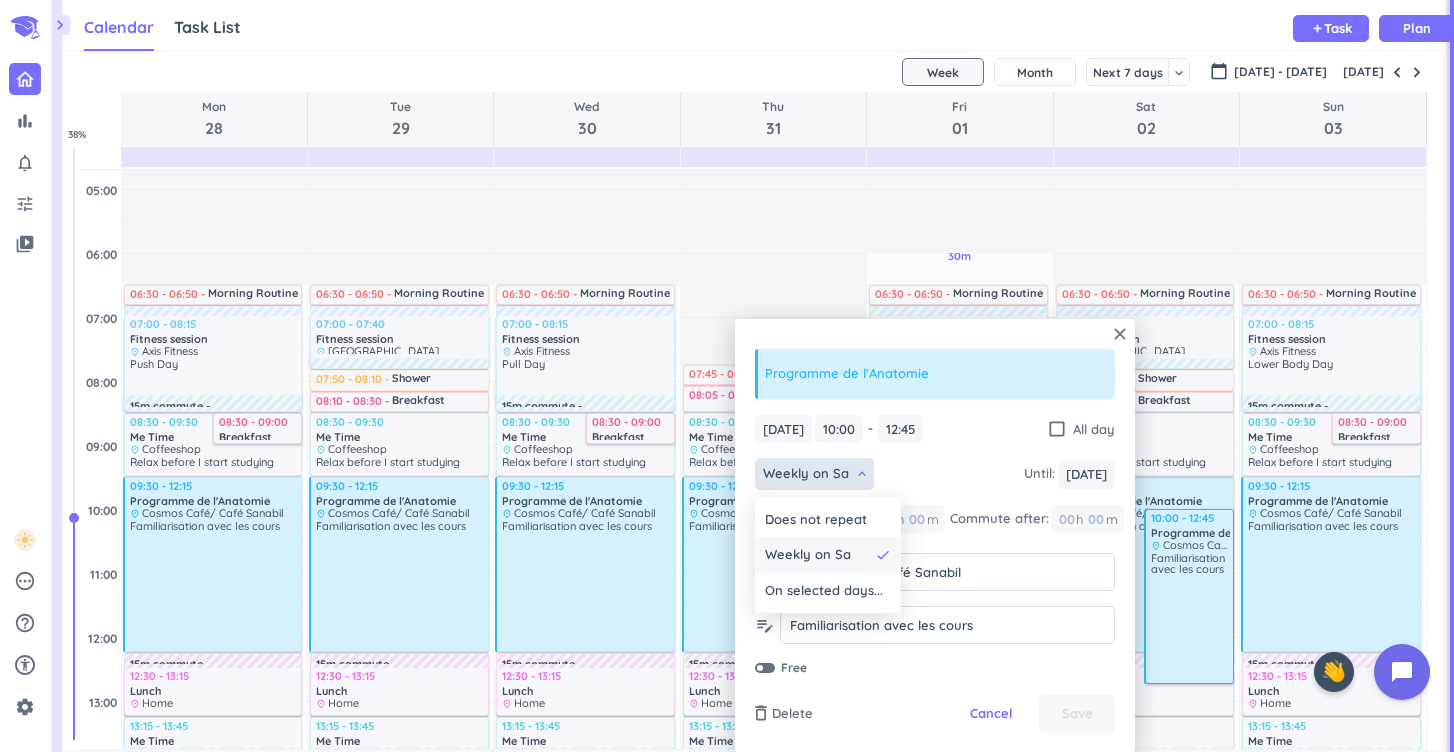click on "Weekly on Sa" at bounding box center [808, 555] 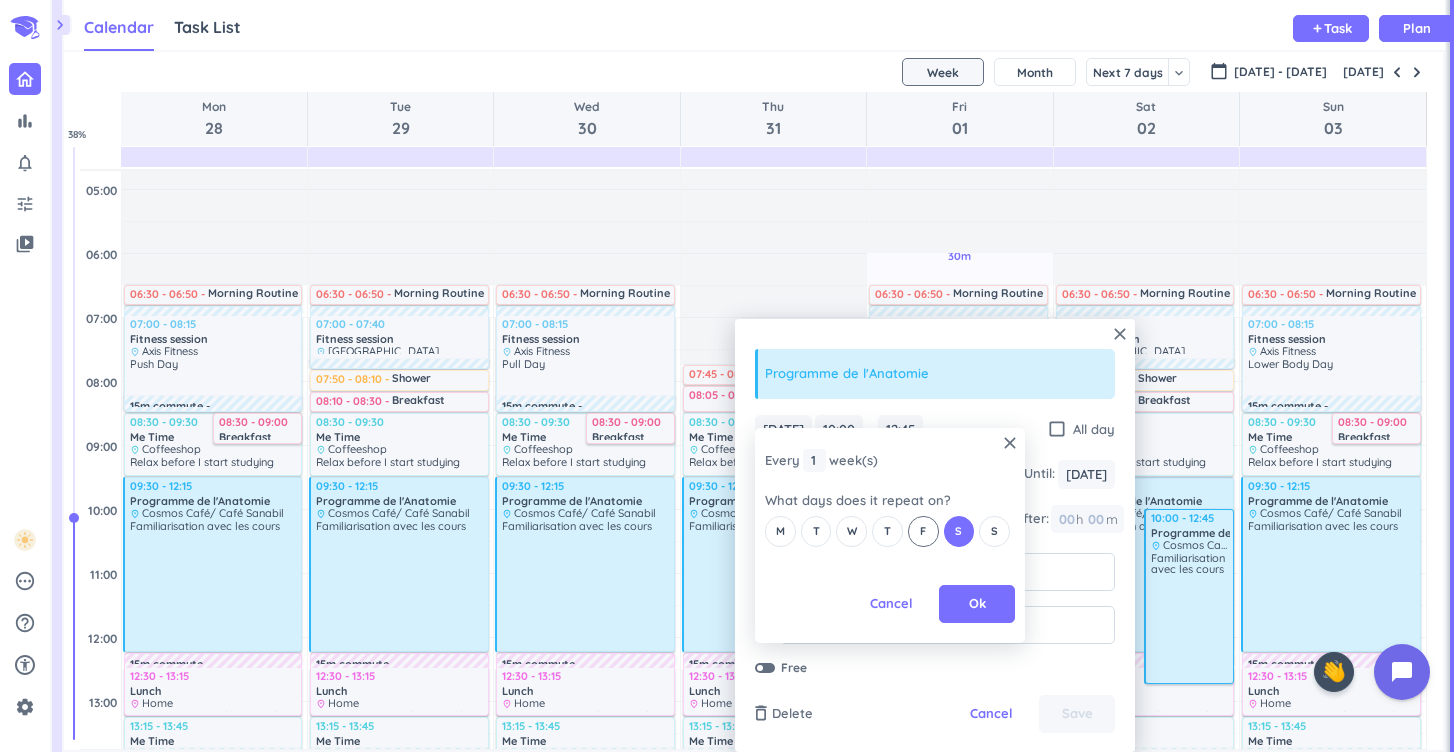 click on "F" at bounding box center [923, 531] 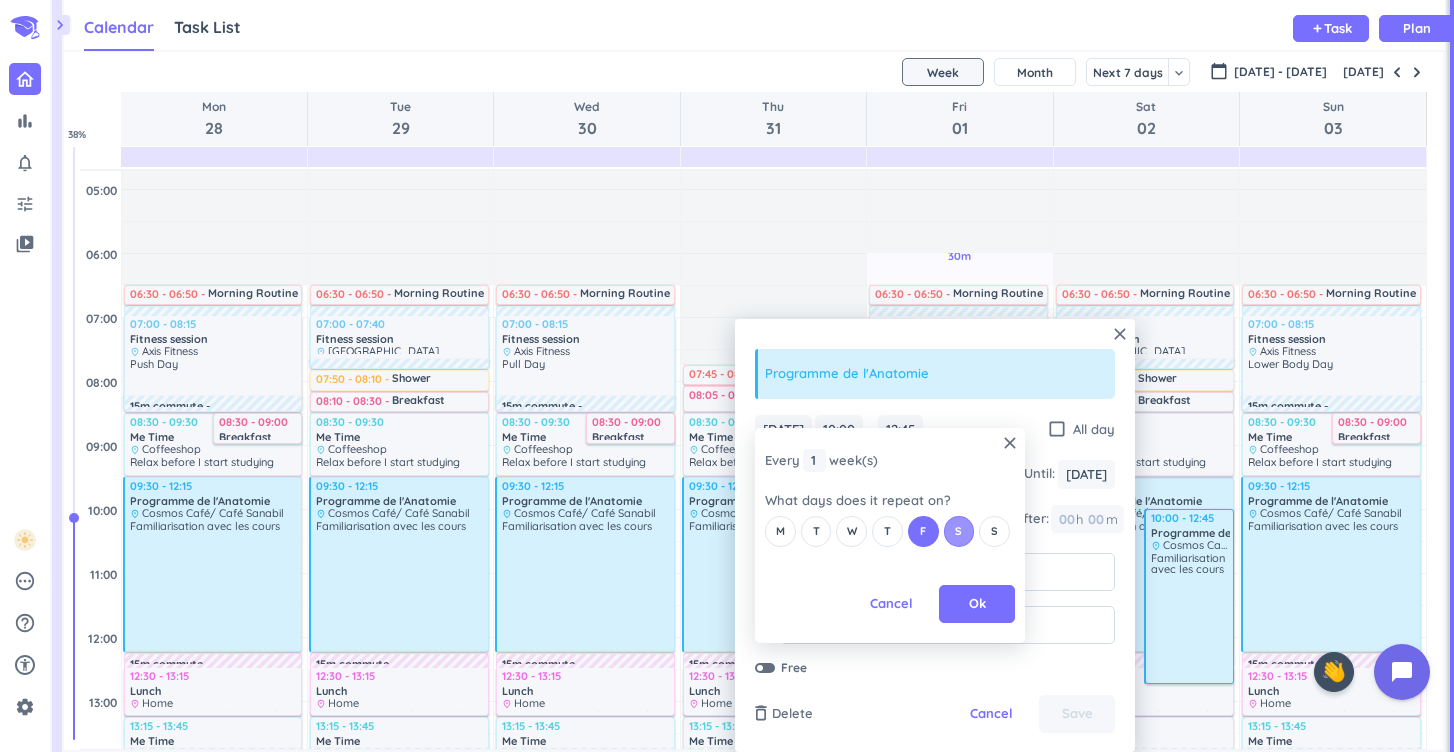 click on "S" at bounding box center [959, 531] 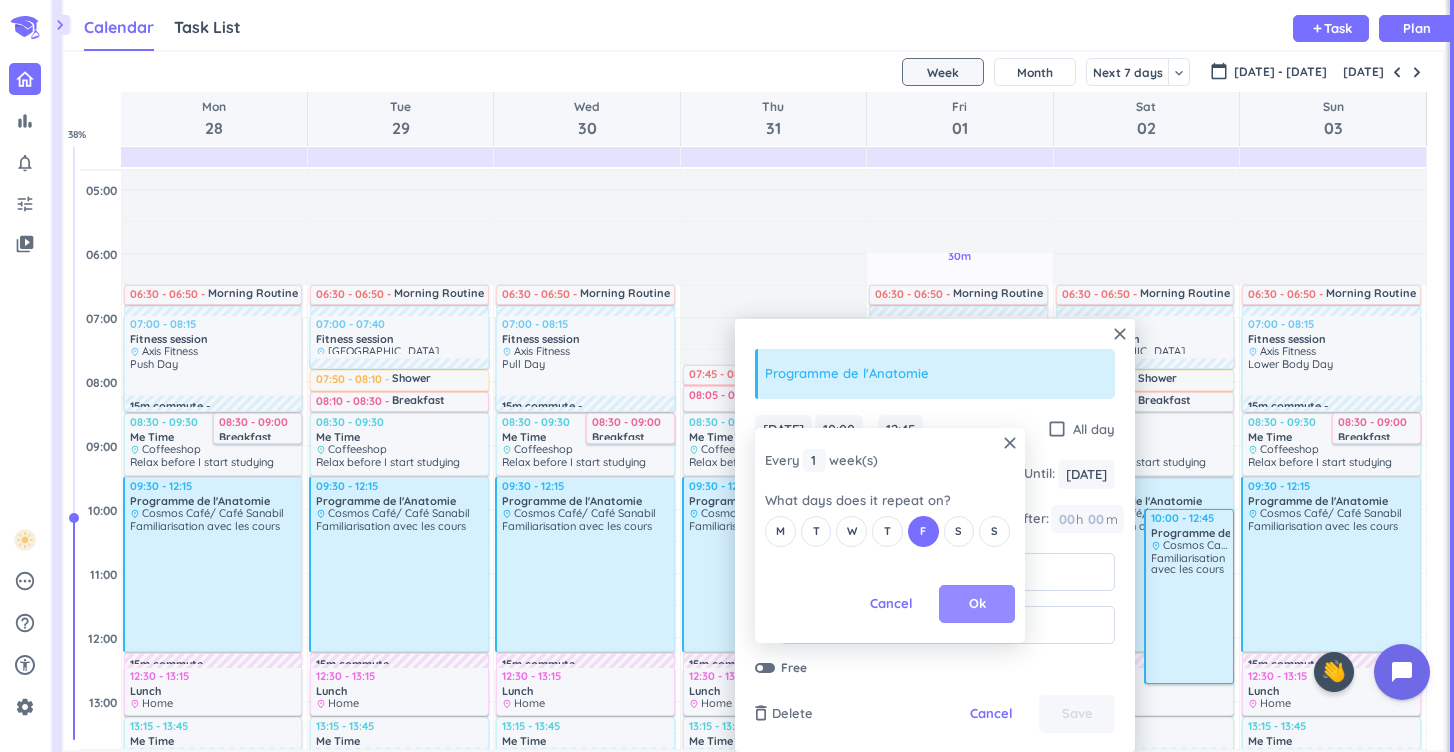 click on "Ok" at bounding box center (977, 604) 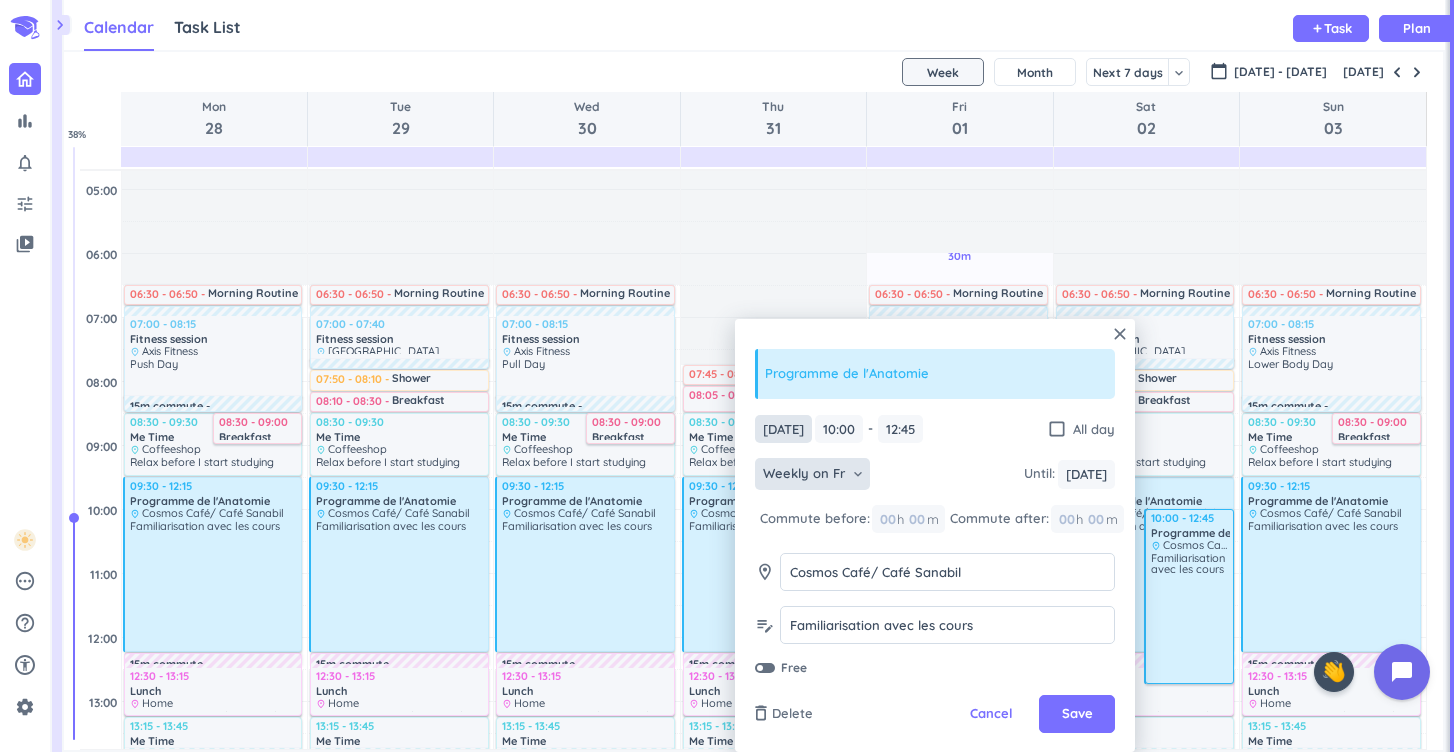 click on "[DATE]" at bounding box center (783, 429) 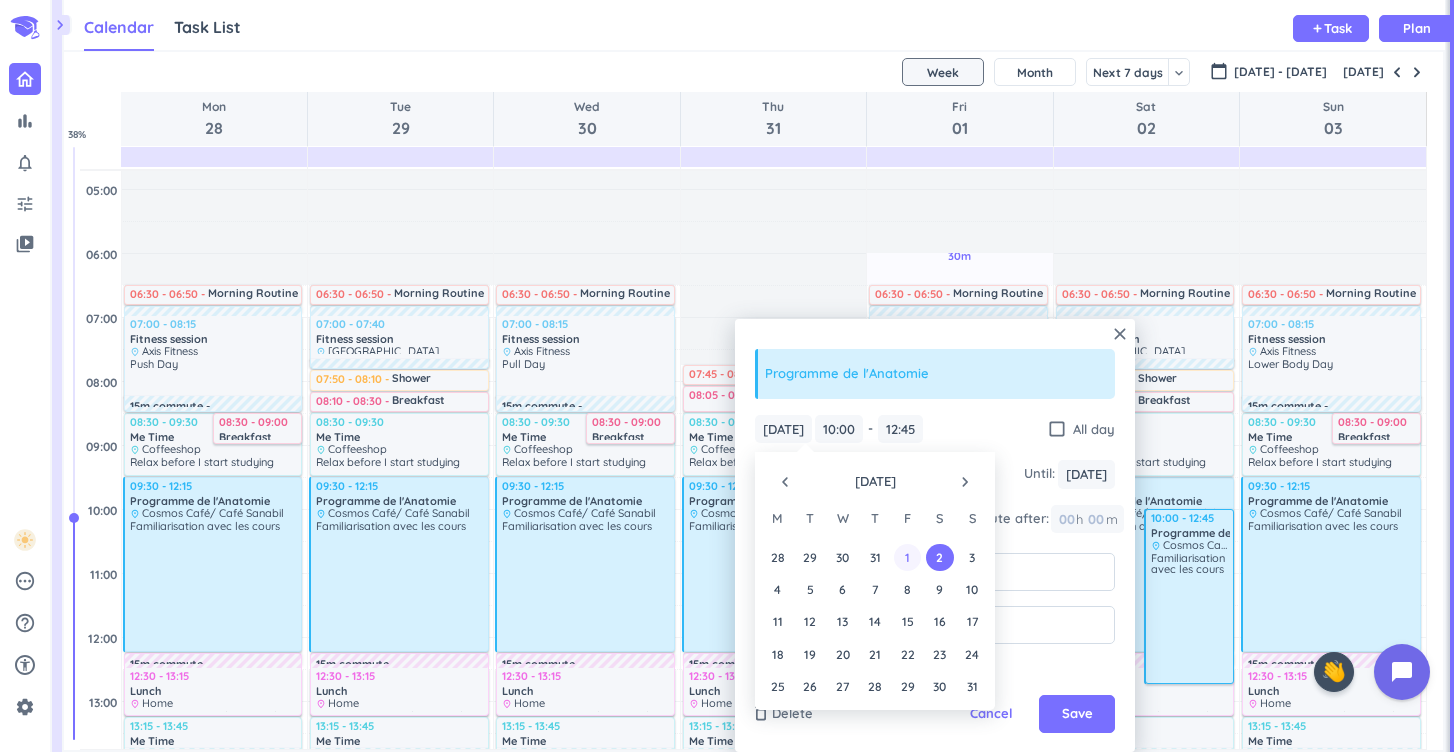click on "1" at bounding box center [907, 557] 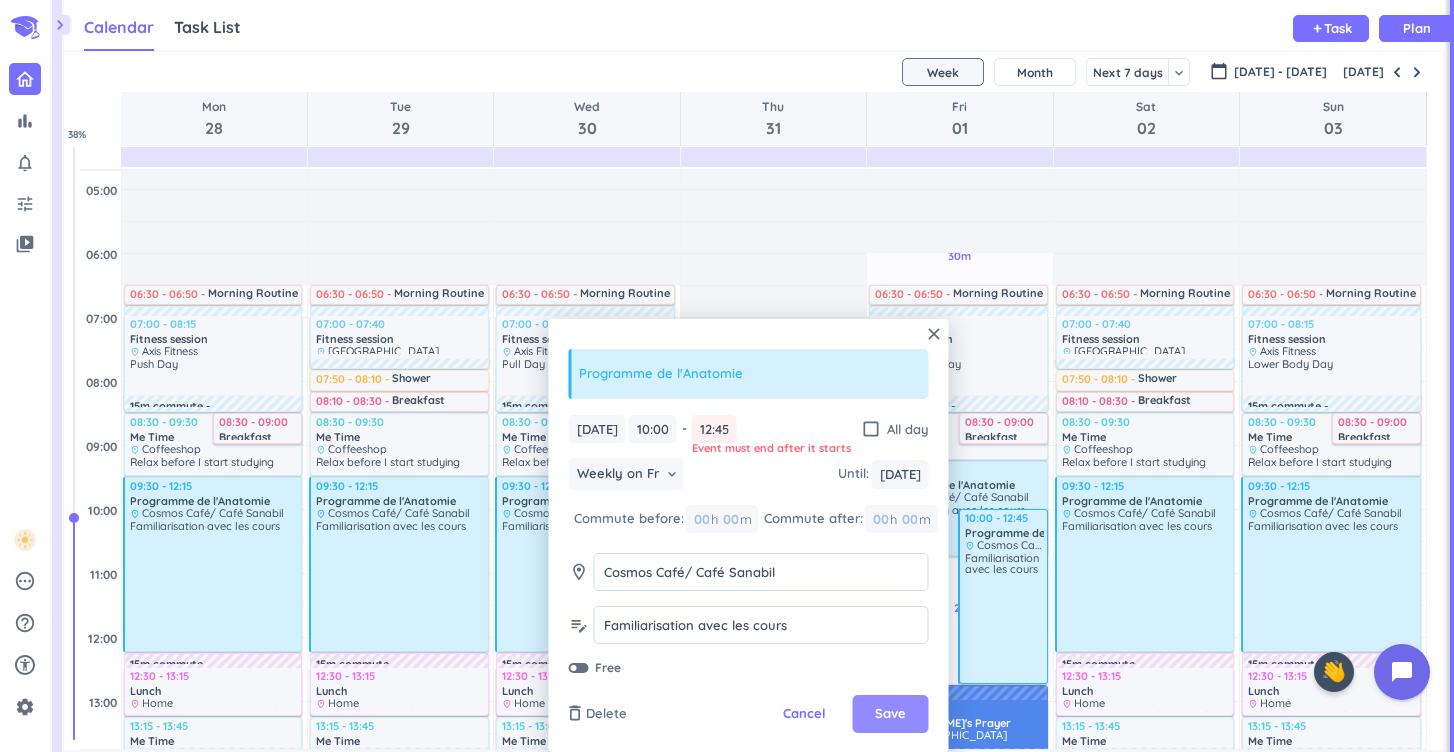 click on "Save" at bounding box center (890, 714) 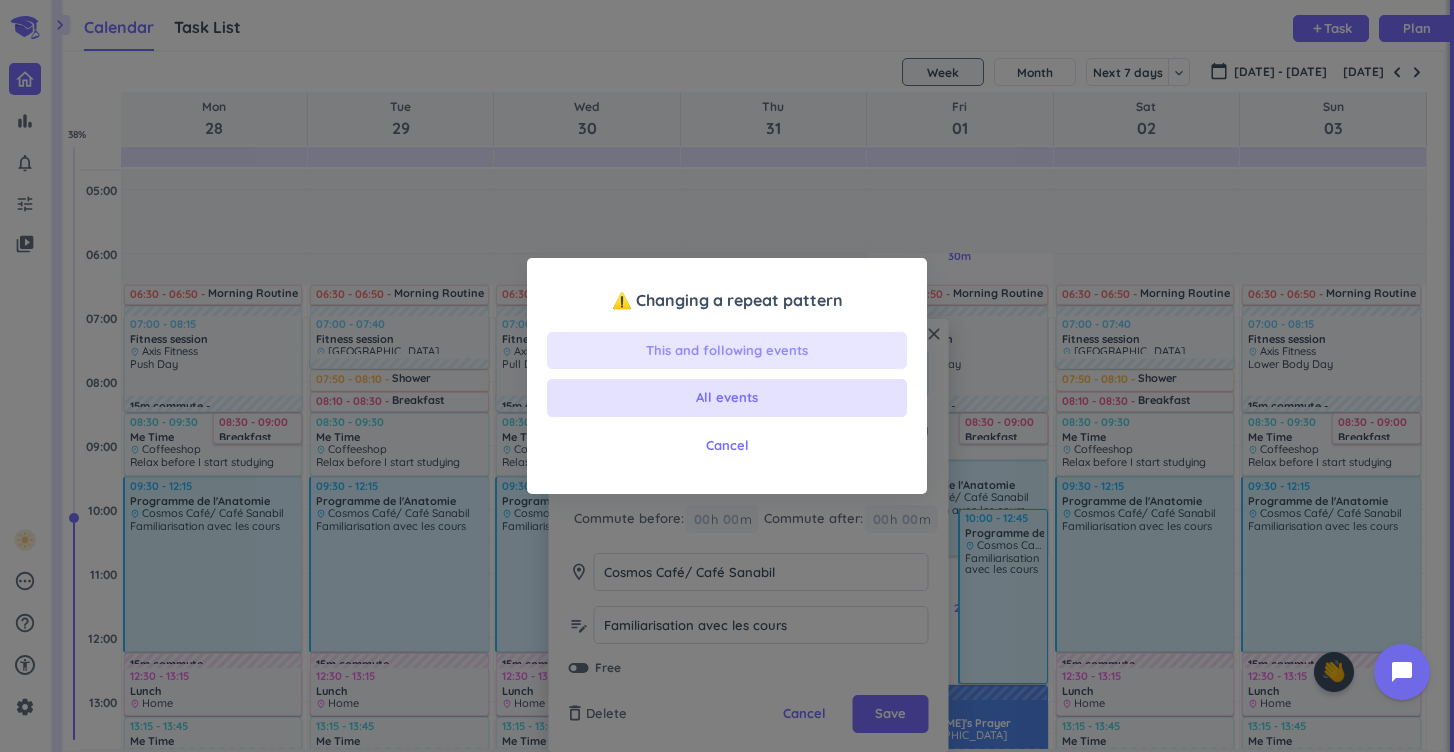 click on "This and following events" at bounding box center [727, 351] 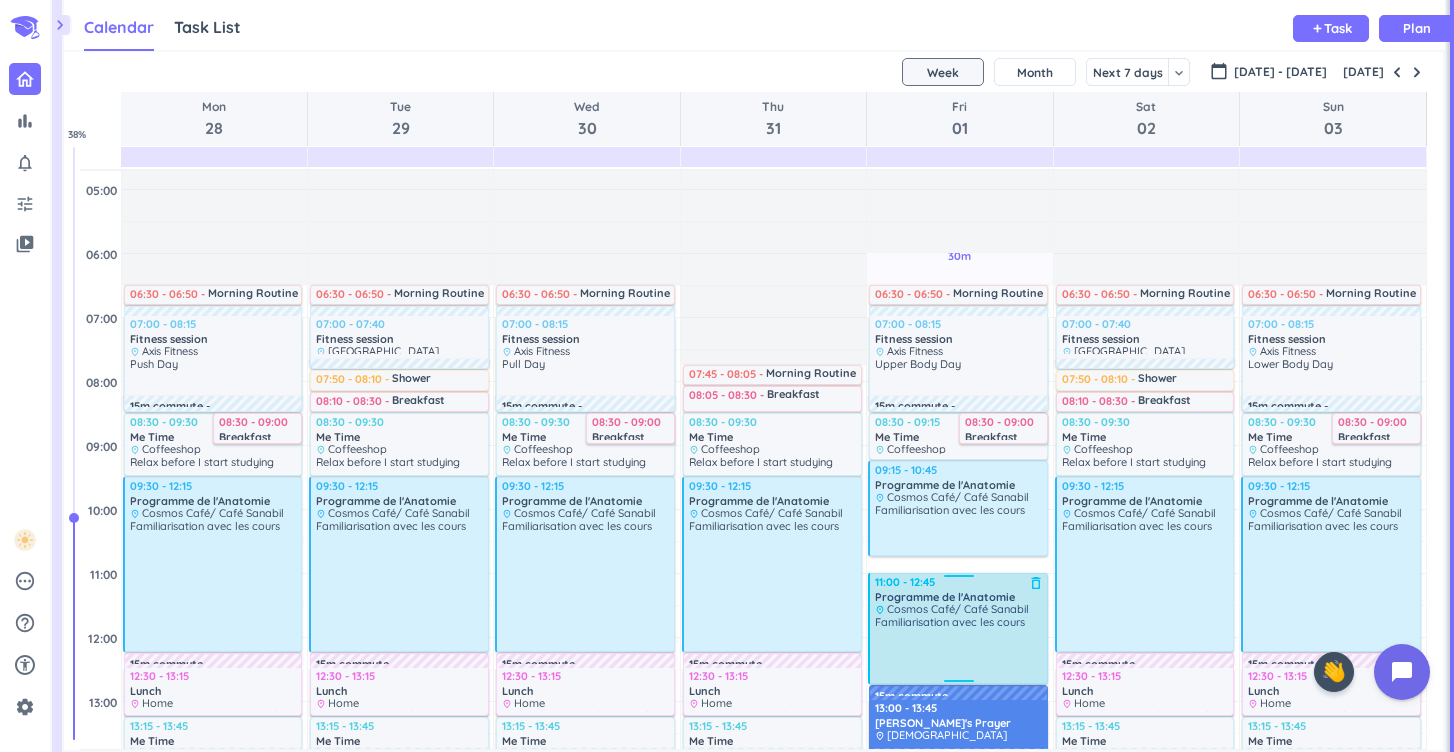drag, startPoint x: 997, startPoint y: 514, endPoint x: 1001, endPoint y: 573, distance: 59.135437 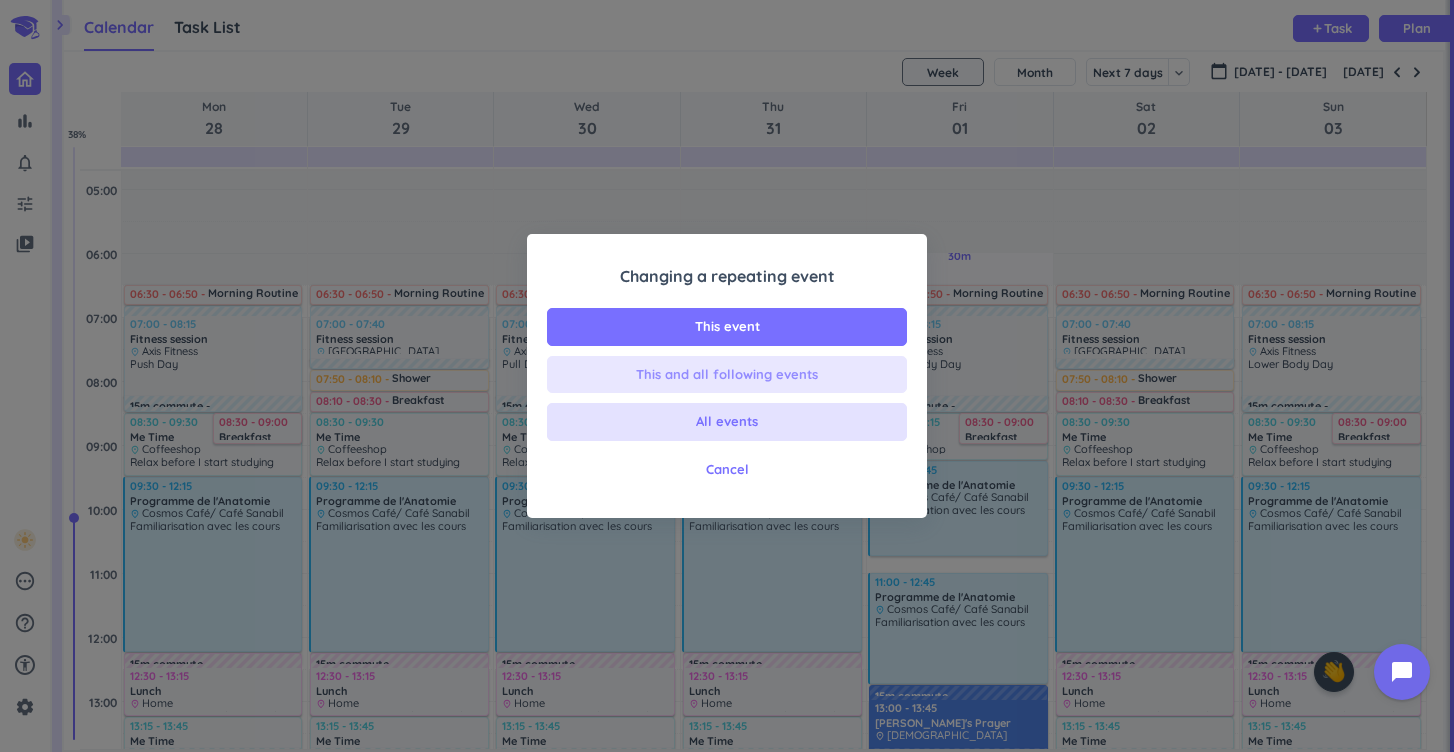 click on "This and all following events" at bounding box center [727, 375] 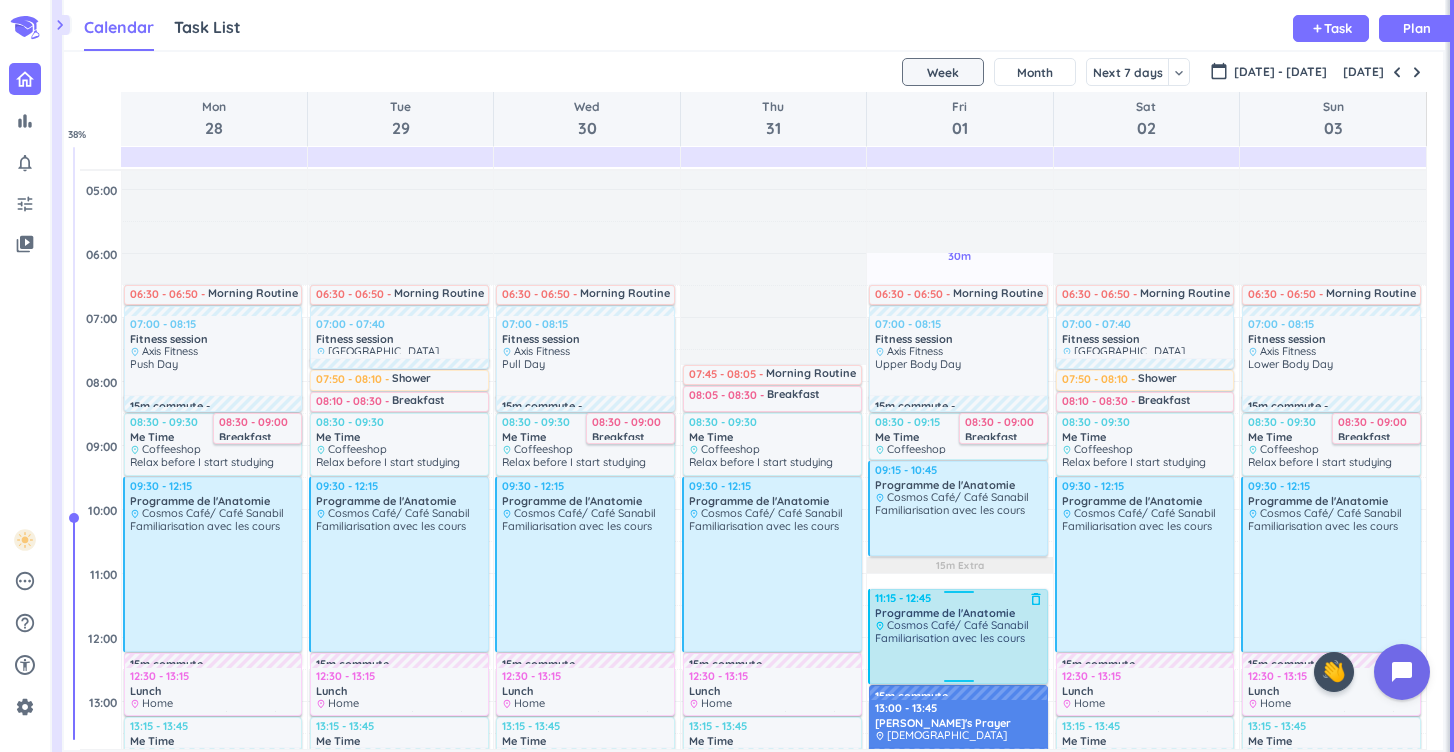 drag, startPoint x: 962, startPoint y: 577, endPoint x: 963, endPoint y: 592, distance: 15.033297 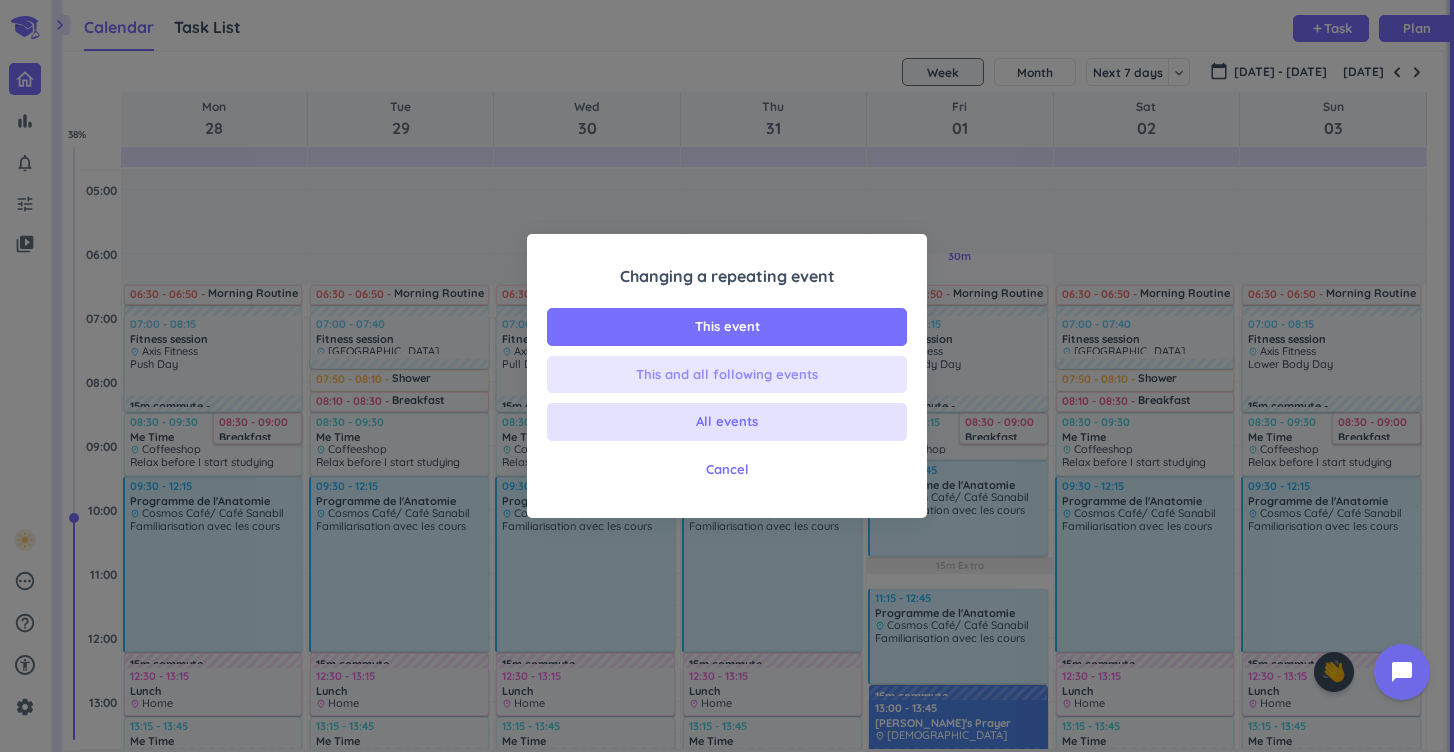 click on "This and all following events" at bounding box center (727, 375) 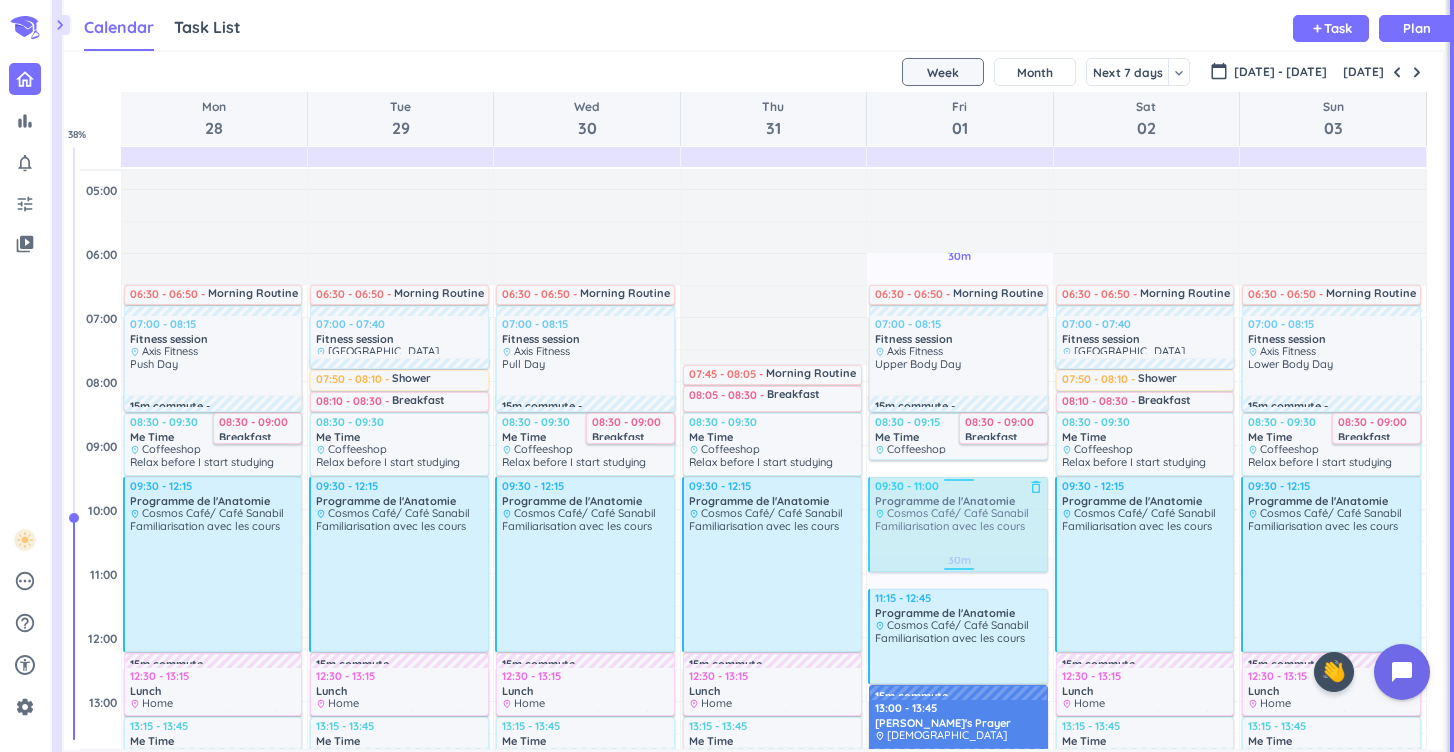 drag, startPoint x: 954, startPoint y: 508, endPoint x: 954, endPoint y: 538, distance: 30 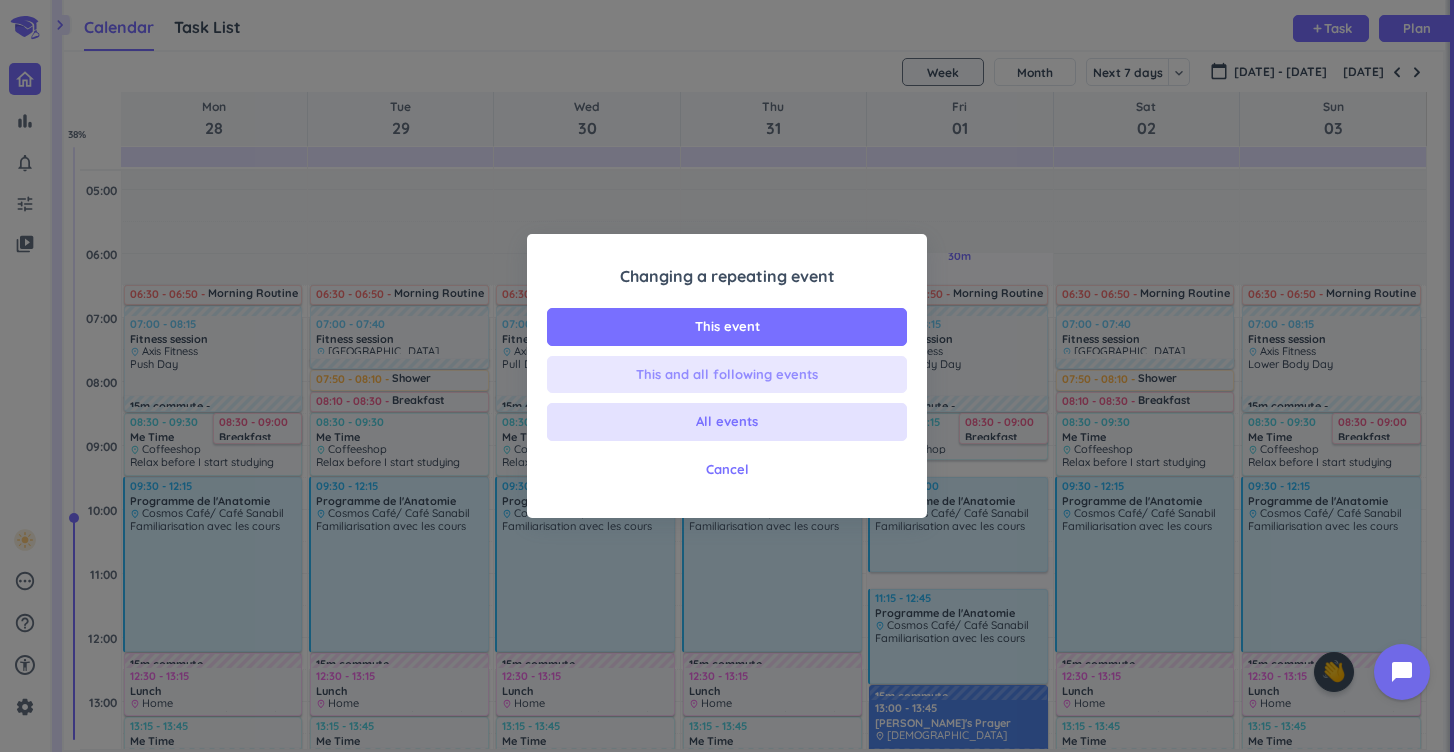 click on "This and all following events" at bounding box center (727, 375) 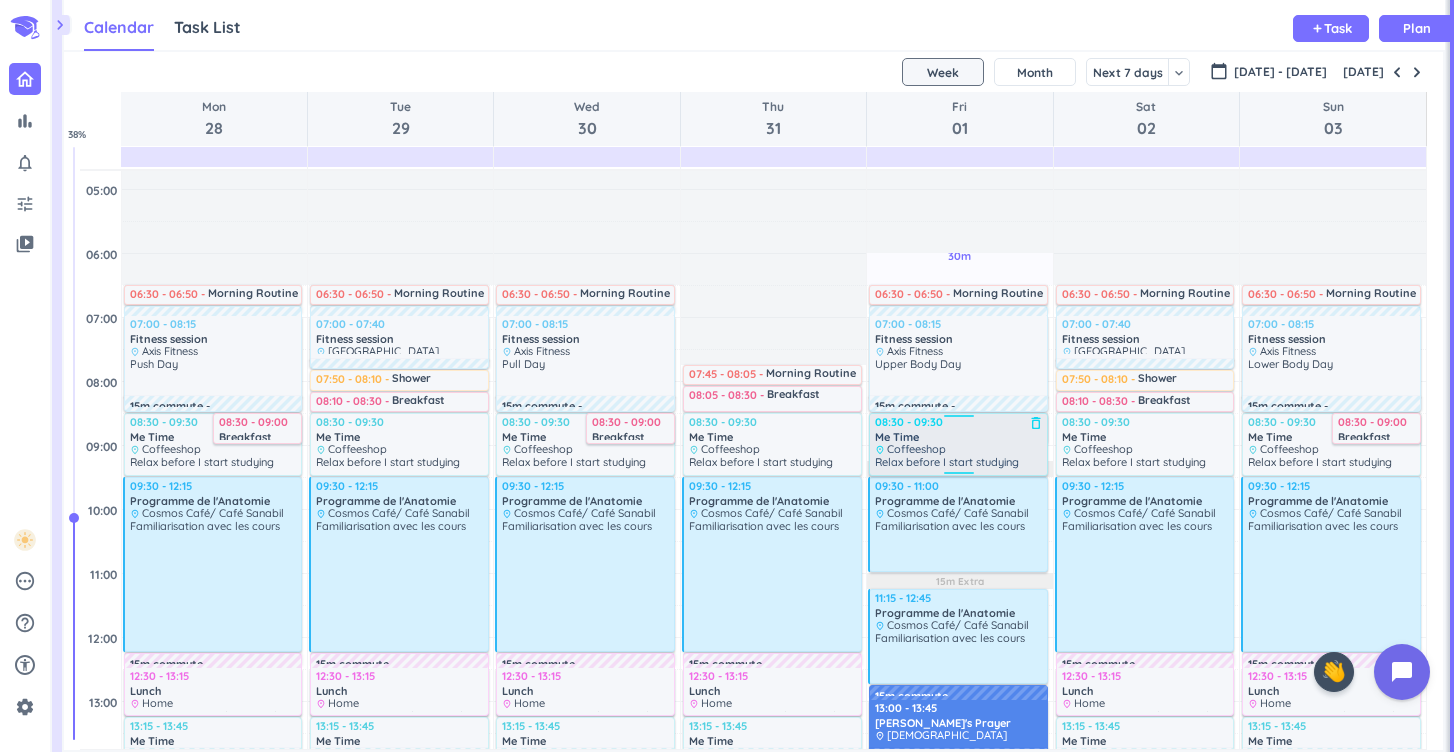 drag, startPoint x: 956, startPoint y: 460, endPoint x: 956, endPoint y: 473, distance: 13 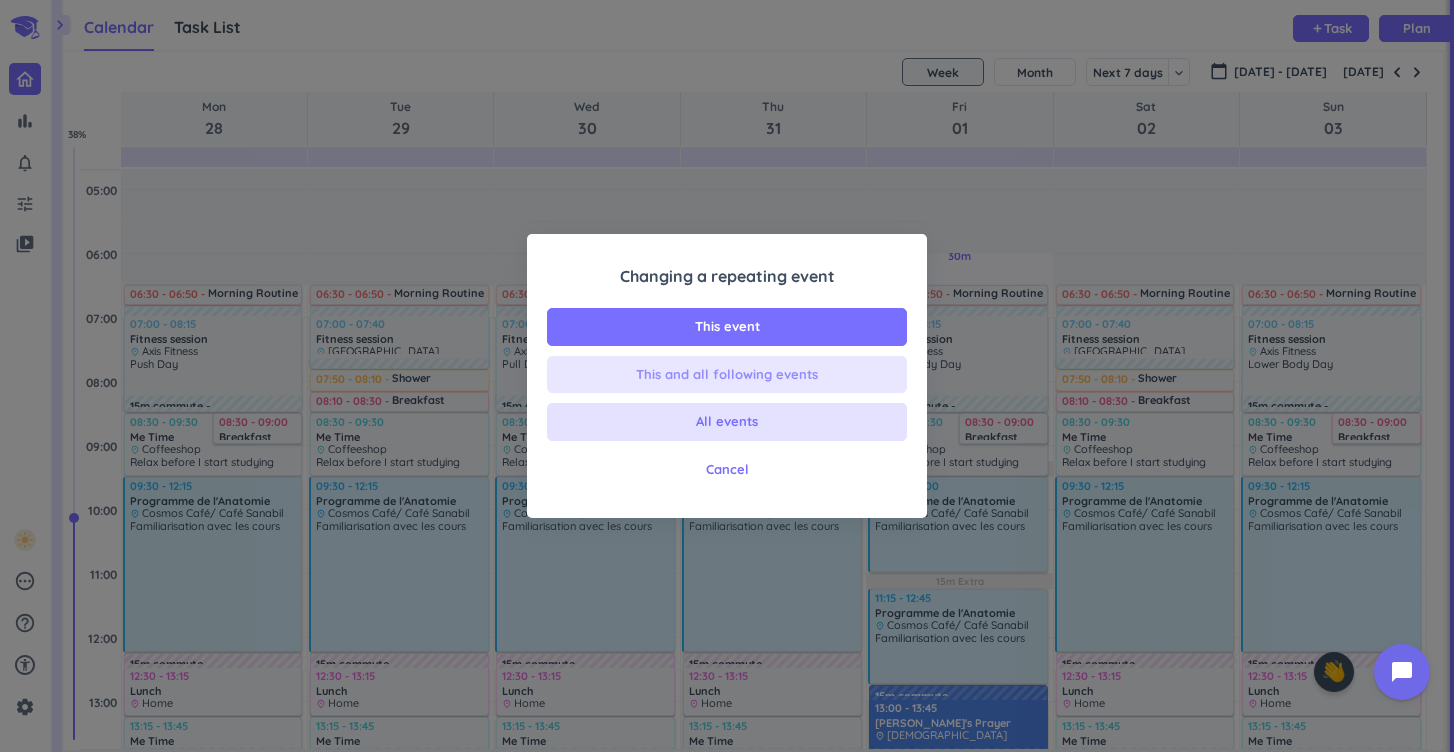 click on "This and all following events" at bounding box center (727, 375) 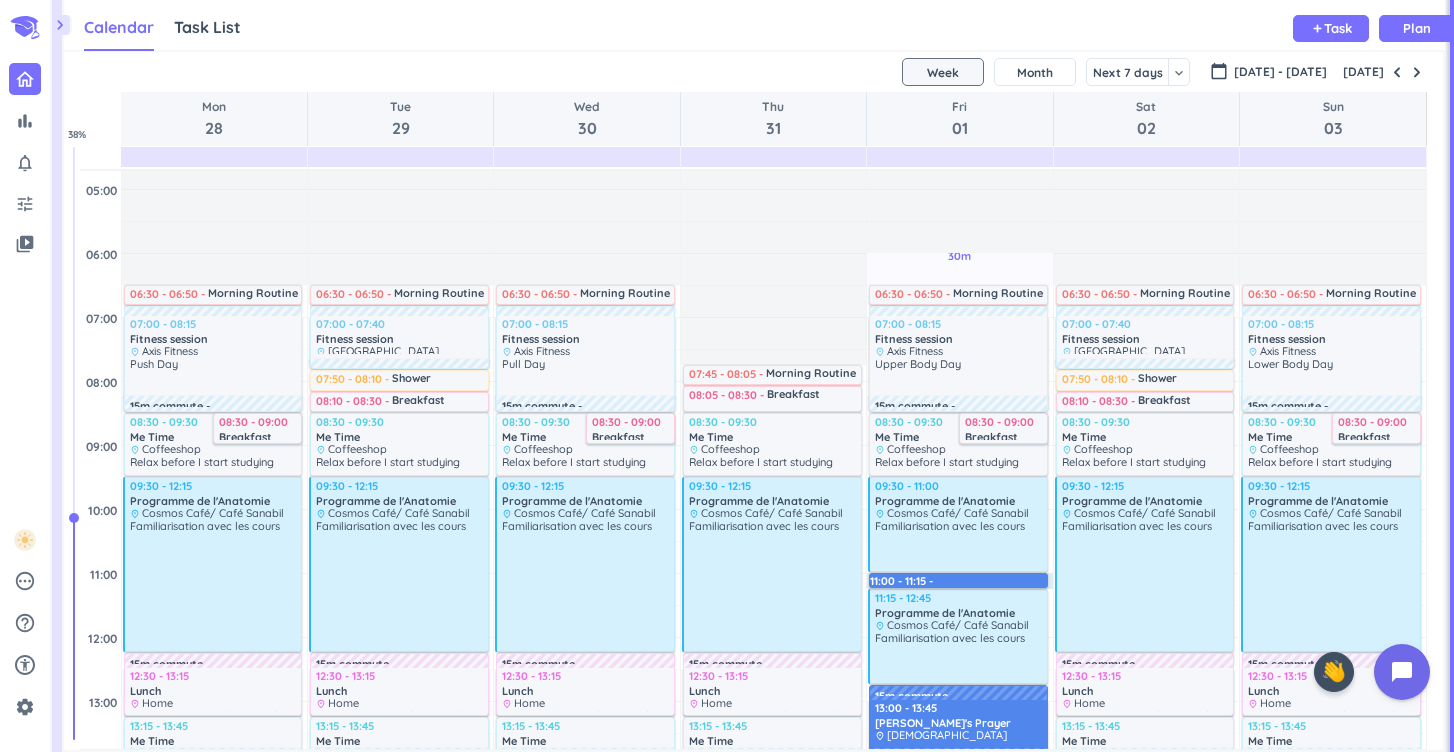 drag, startPoint x: 873, startPoint y: 575, endPoint x: 875, endPoint y: 586, distance: 11.18034 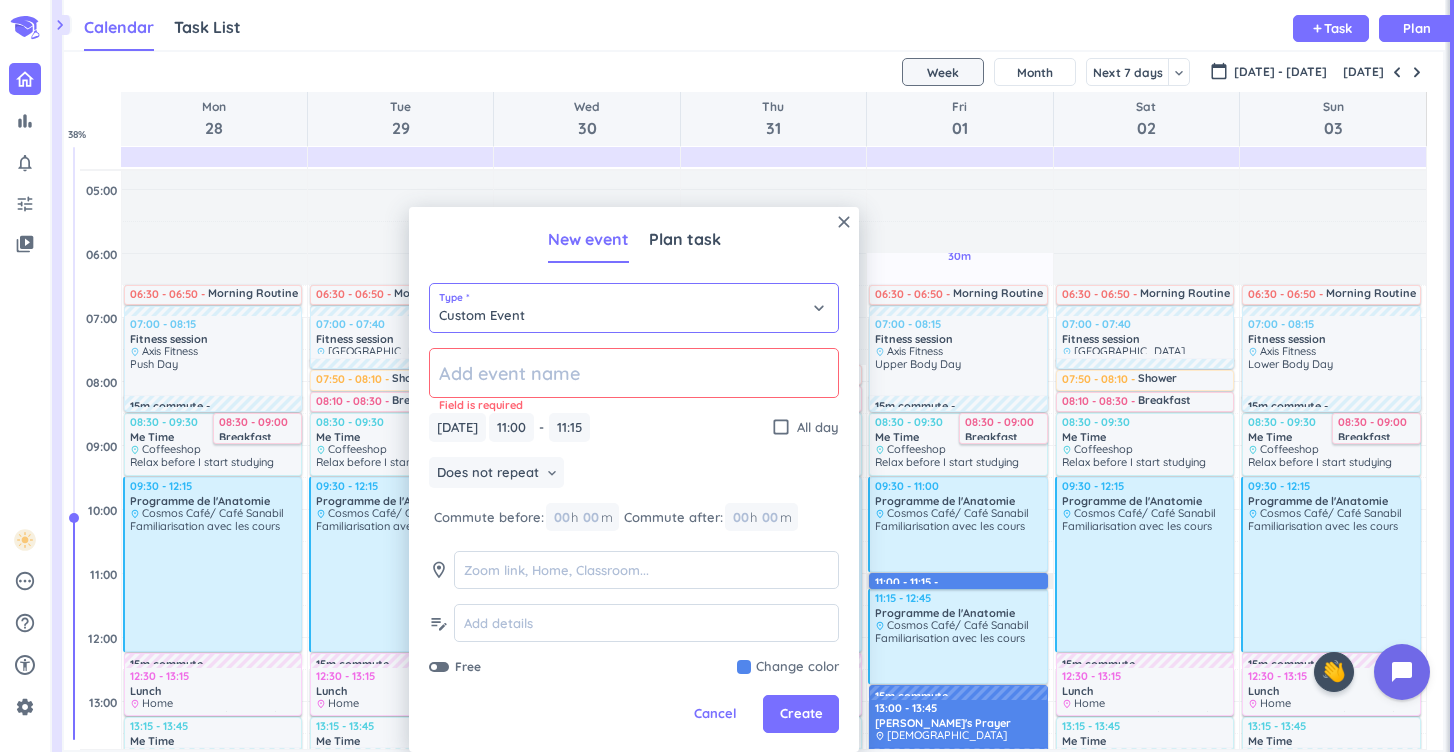 click on "Custom Event" at bounding box center [634, 308] 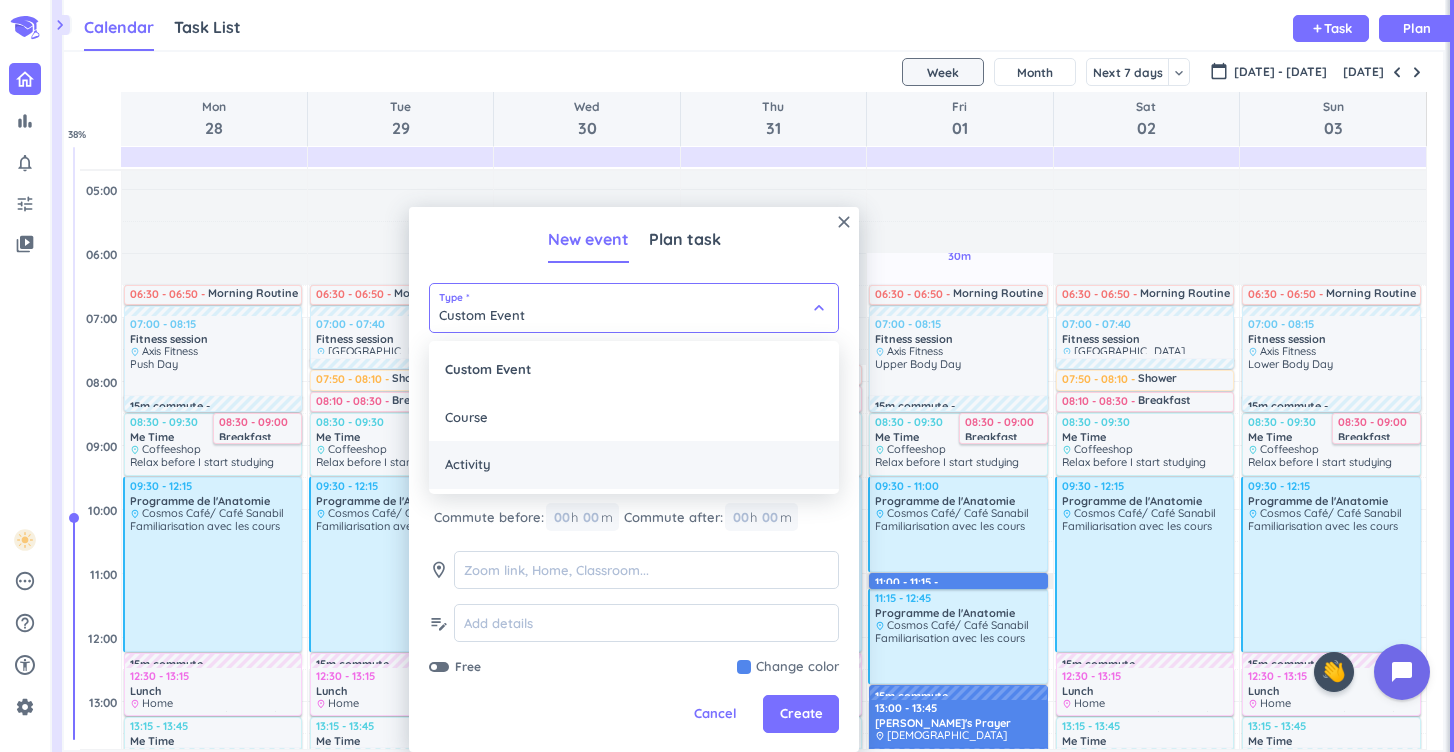 click on "Activity" at bounding box center [634, 465] 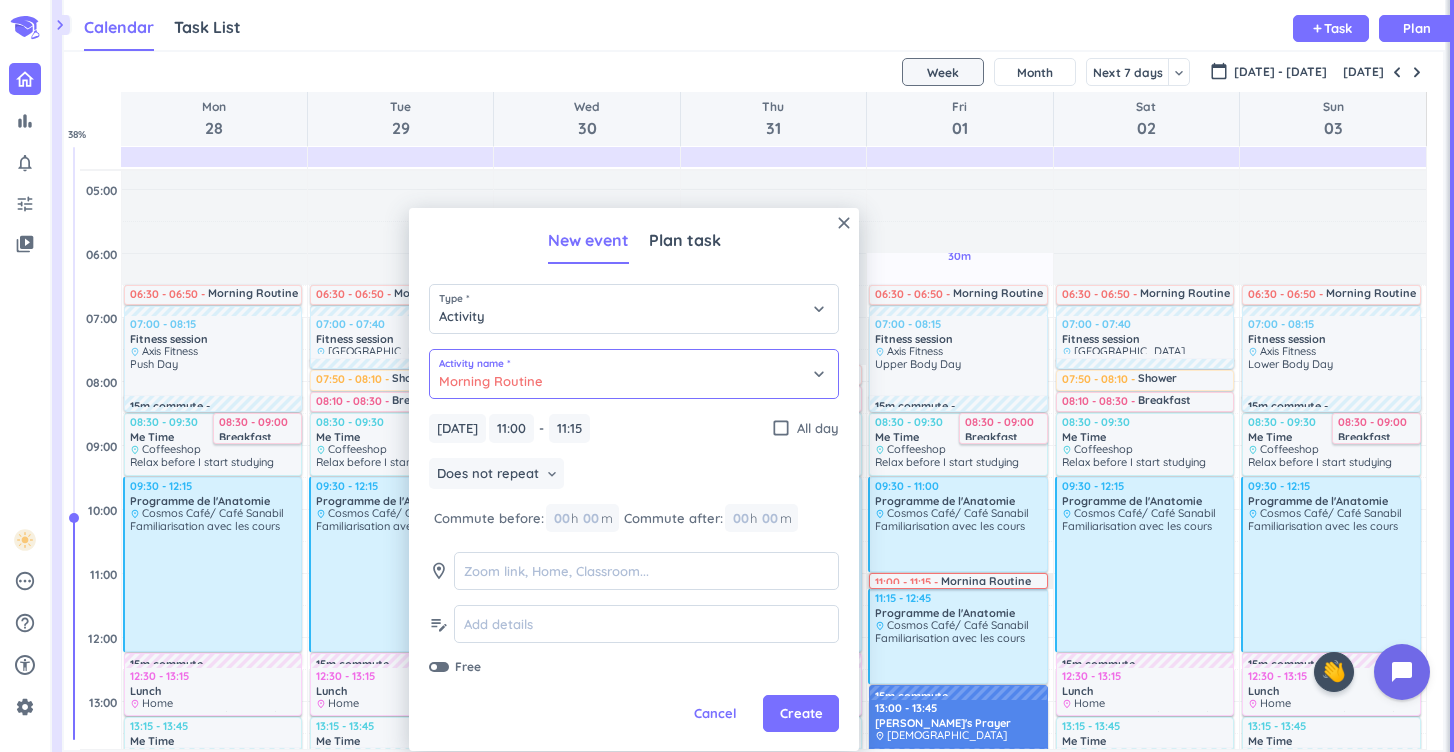 click on "Morning Routine" at bounding box center [634, 374] 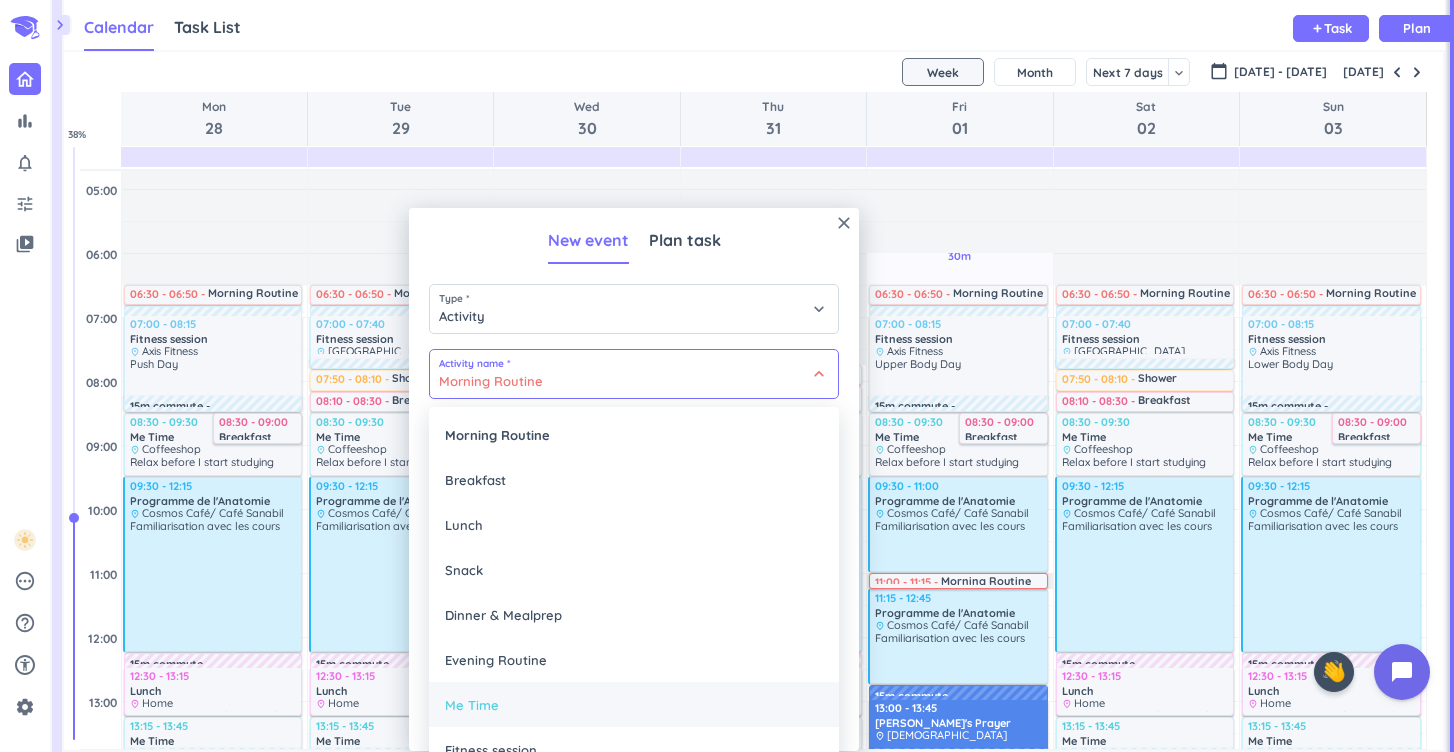 click on "Me Time" at bounding box center [634, 704] 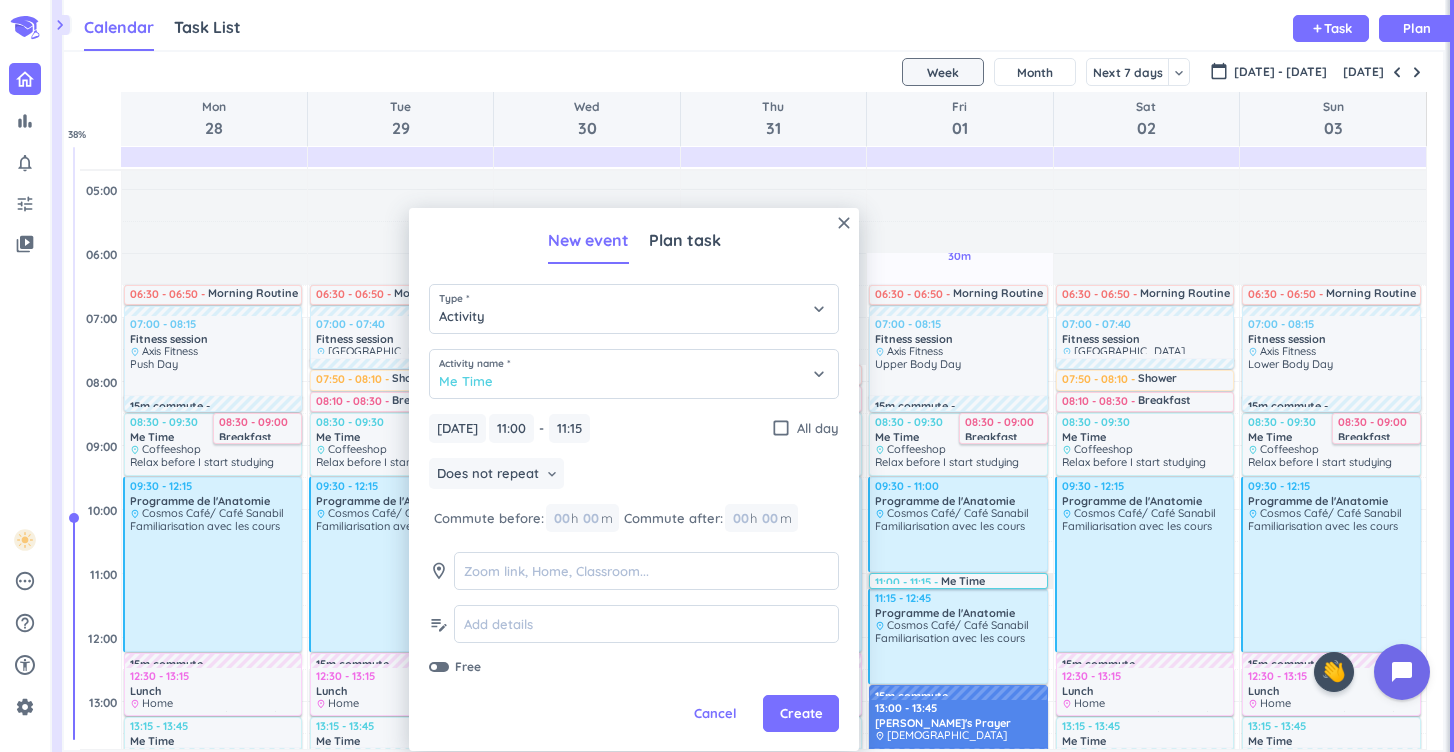 type on "Me Time" 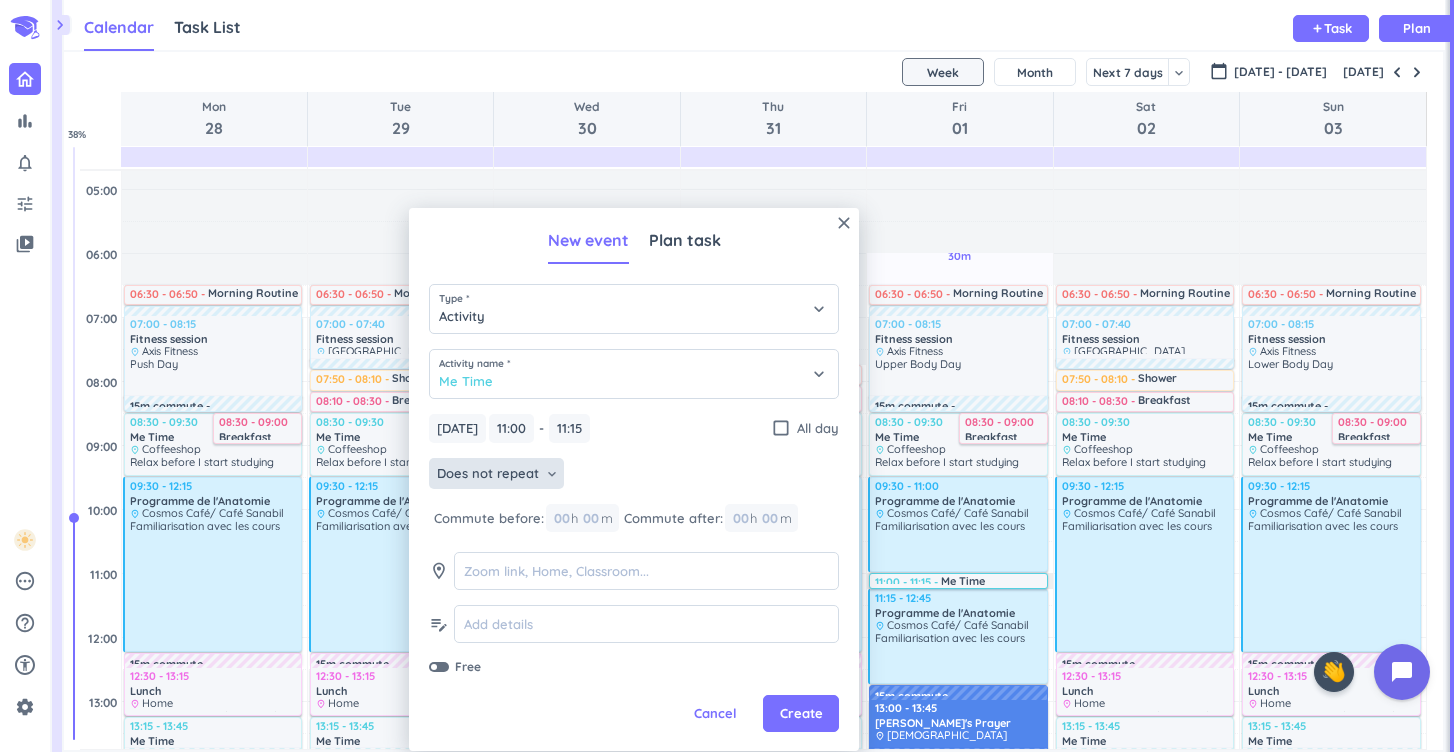 click on "Does not repeat keyboard_arrow_down" at bounding box center (496, 474) 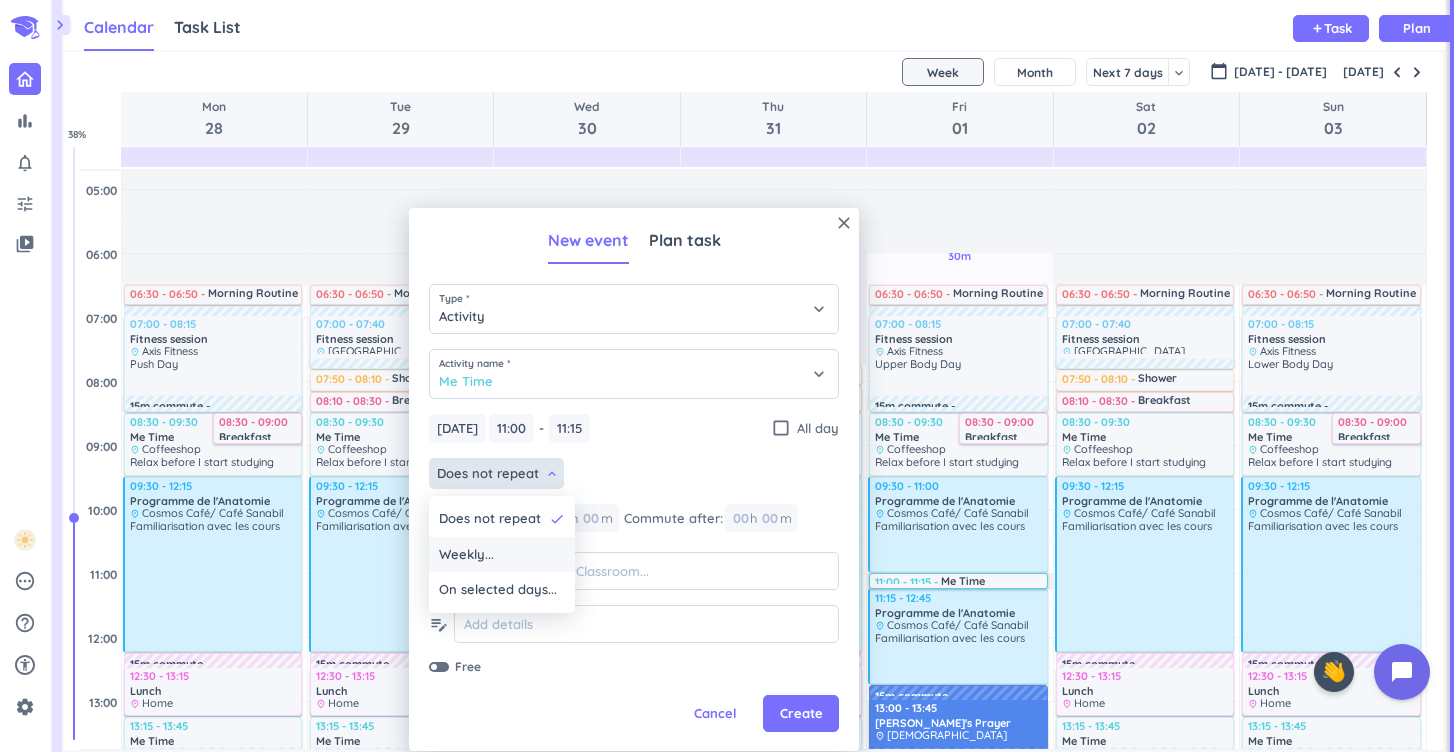 click on "Weekly..." at bounding box center [502, 555] 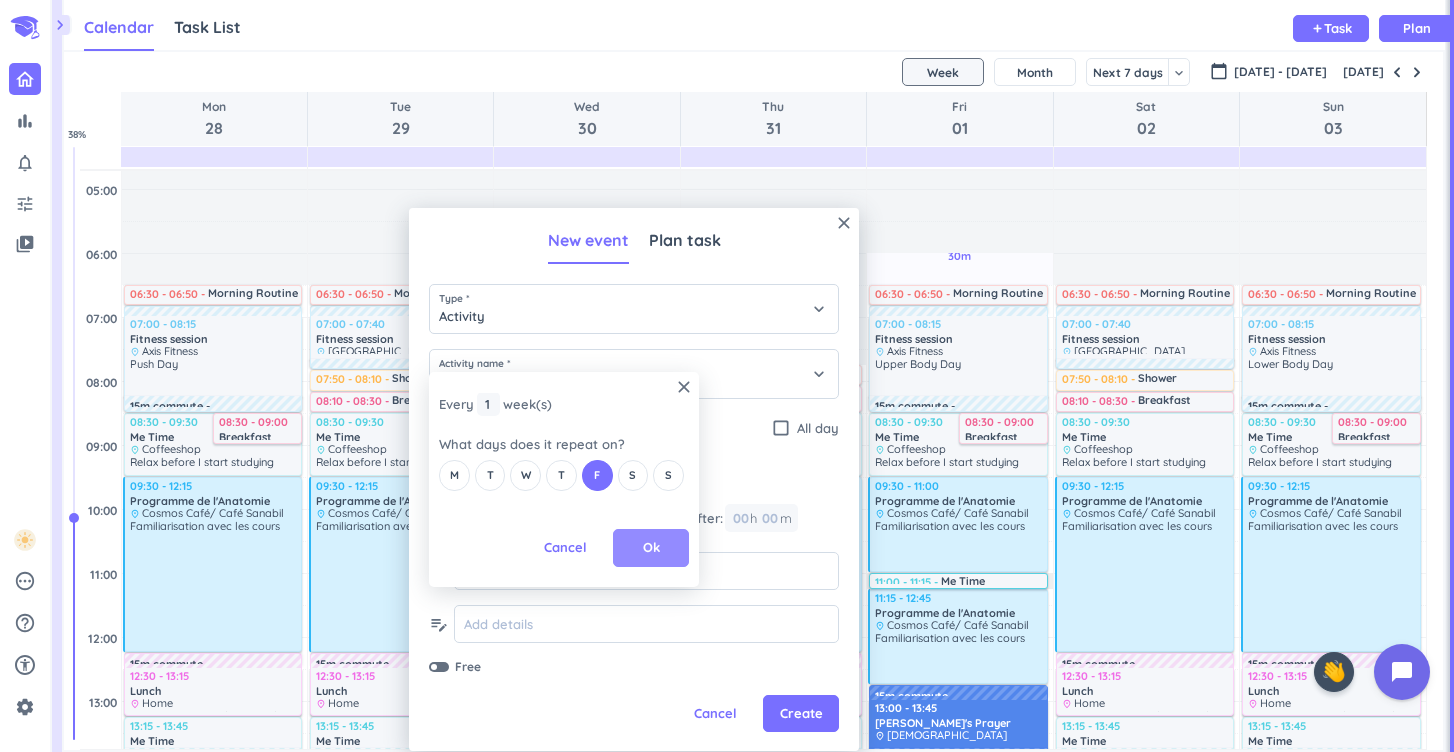 click on "Ok" at bounding box center [651, 548] 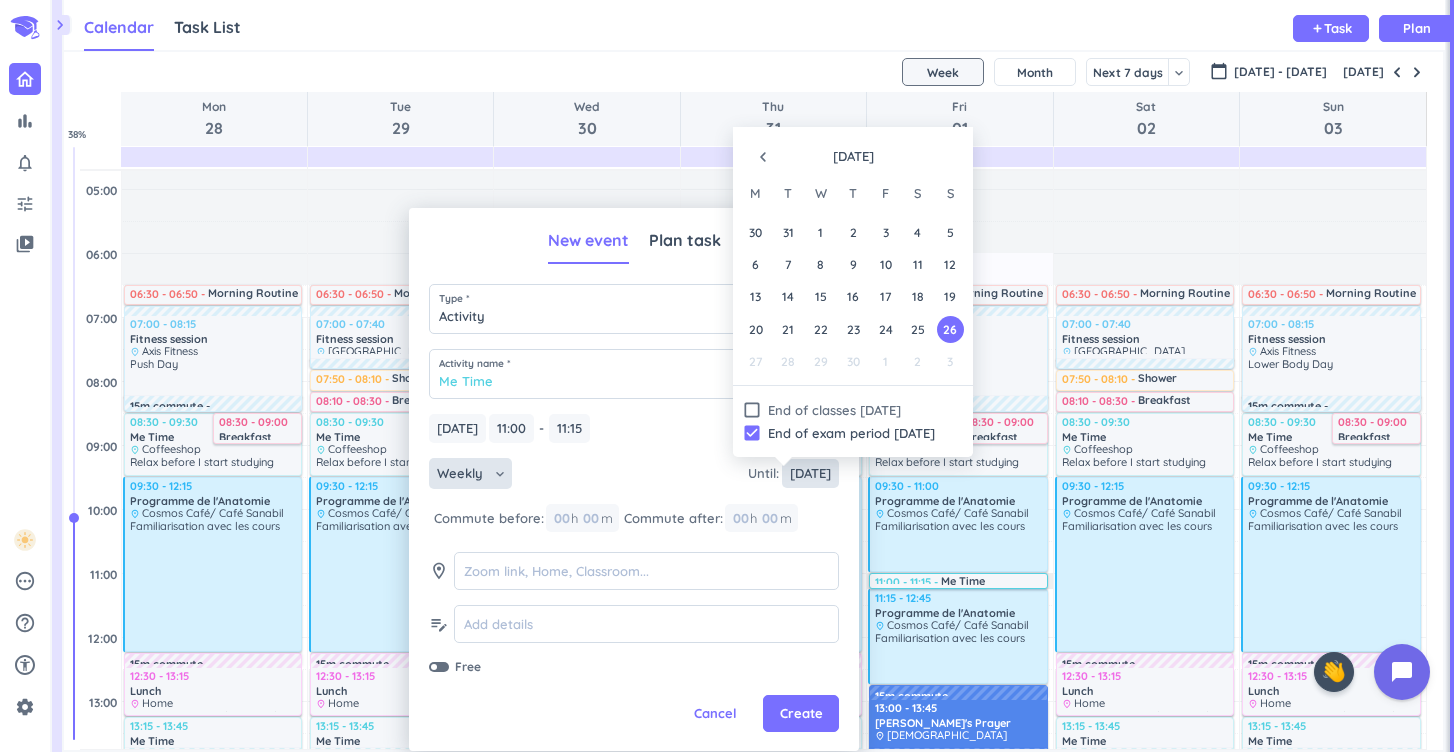 click on "[DATE]" at bounding box center (810, 473) 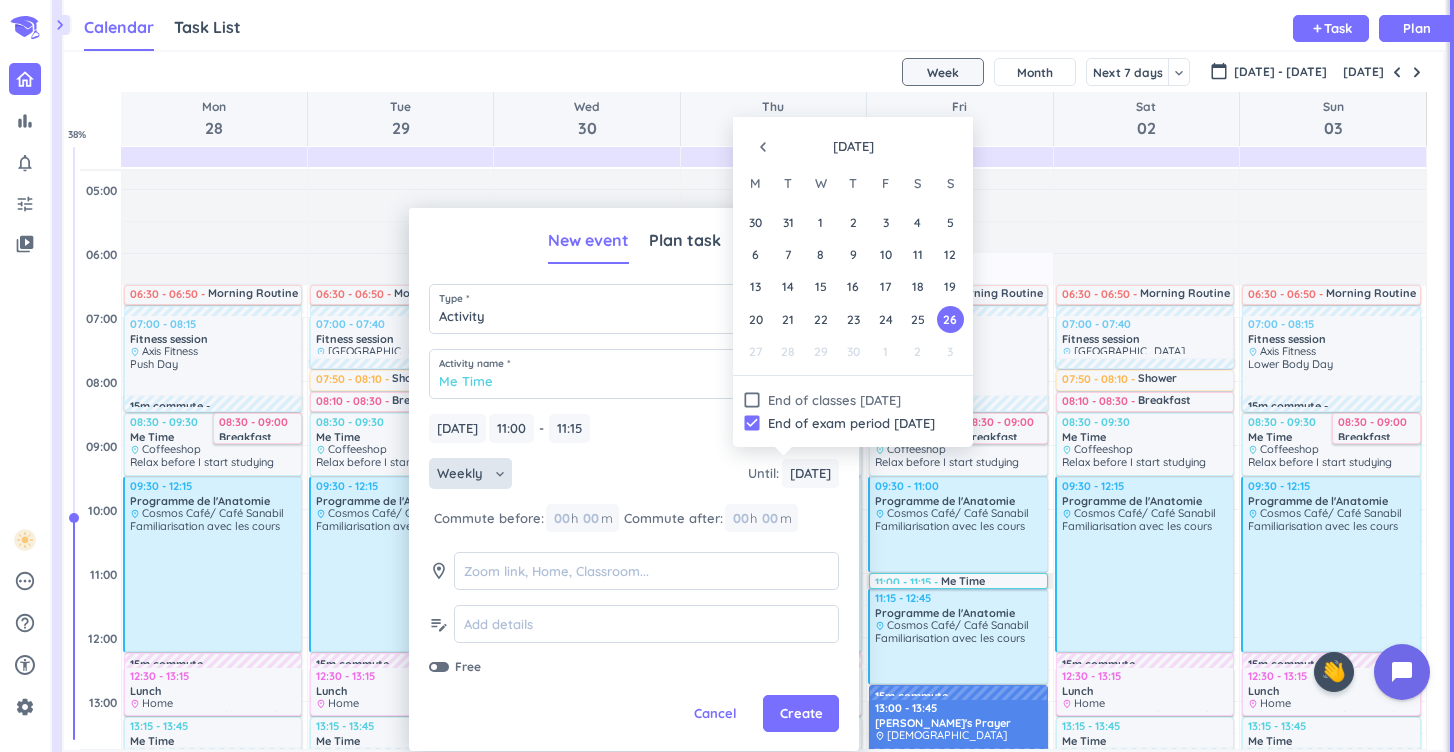 click on "navigate_before" at bounding box center [763, 147] 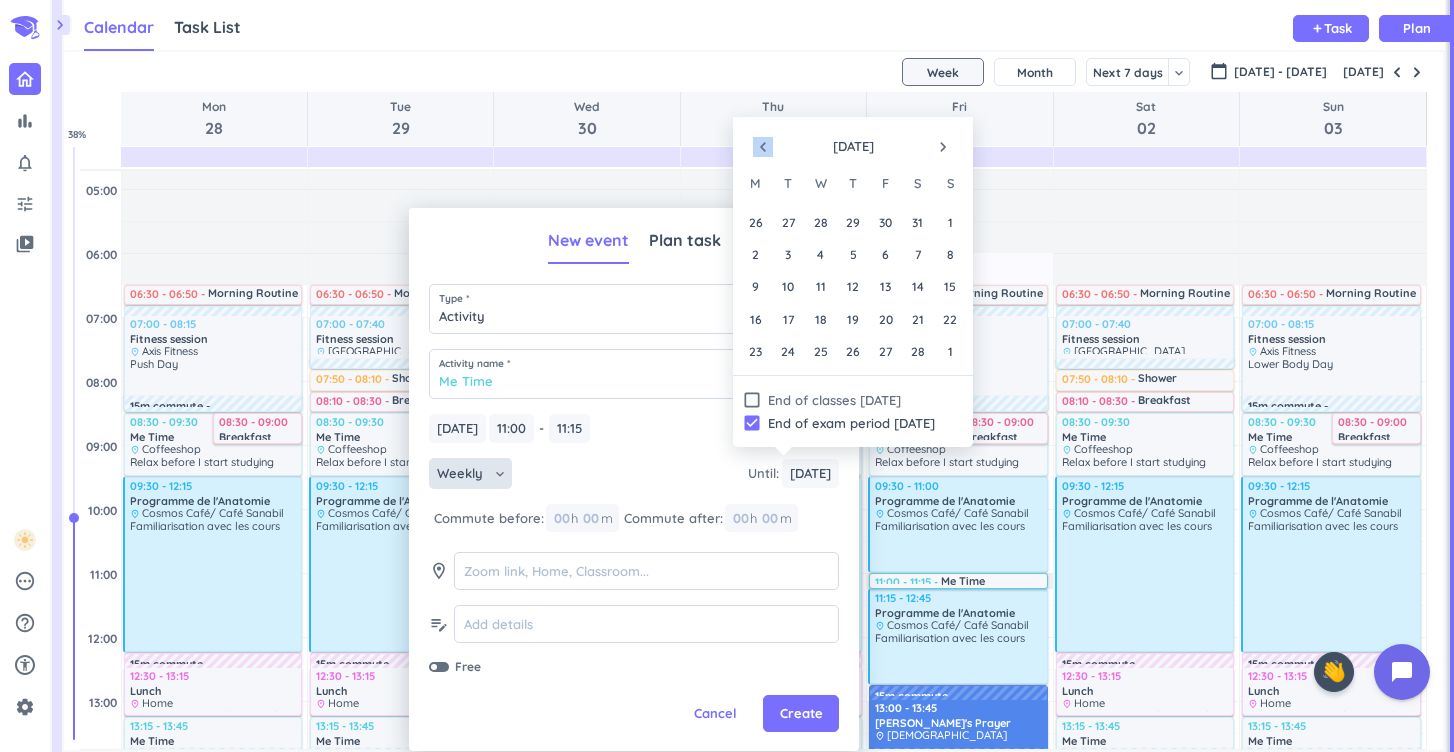 click on "navigate_before" at bounding box center [763, 147] 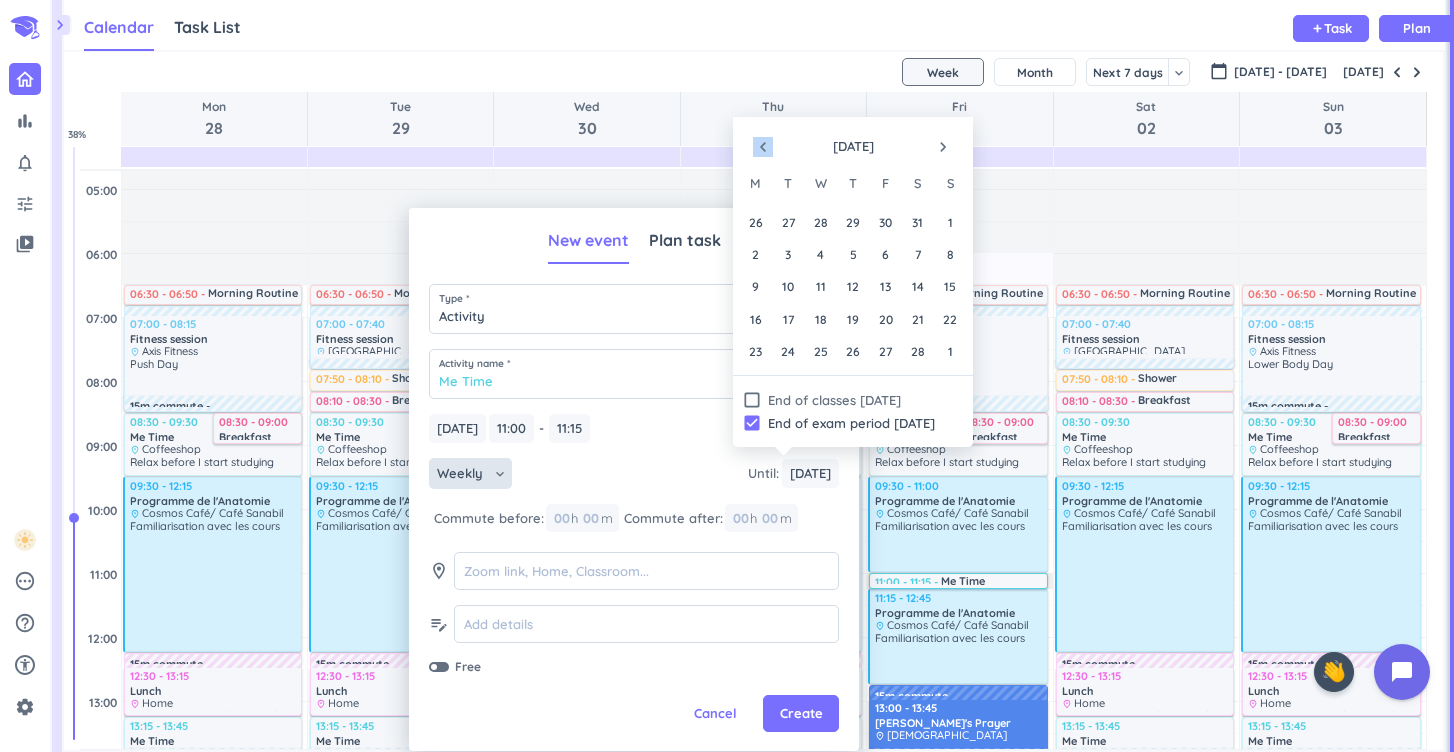 click on "navigate_before" at bounding box center (763, 147) 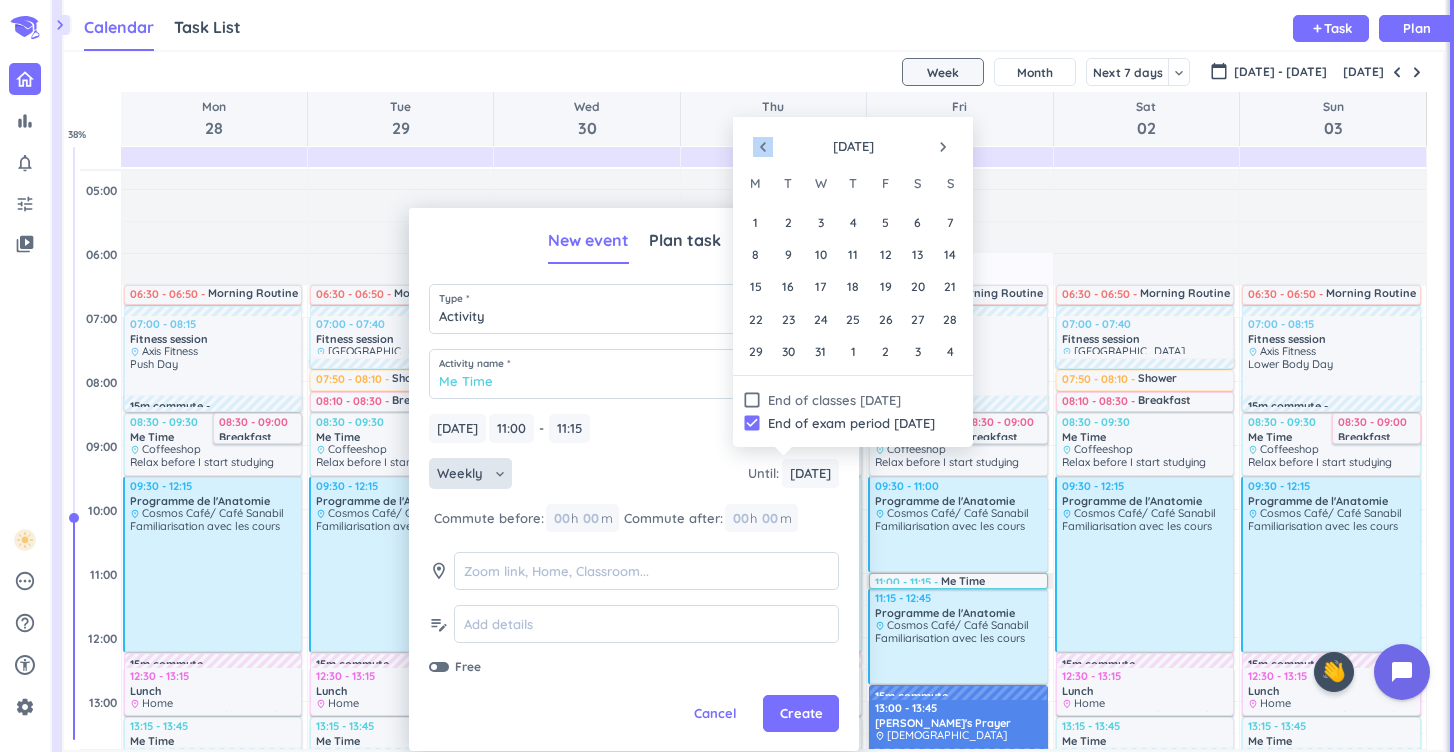 click on "navigate_before" at bounding box center (763, 147) 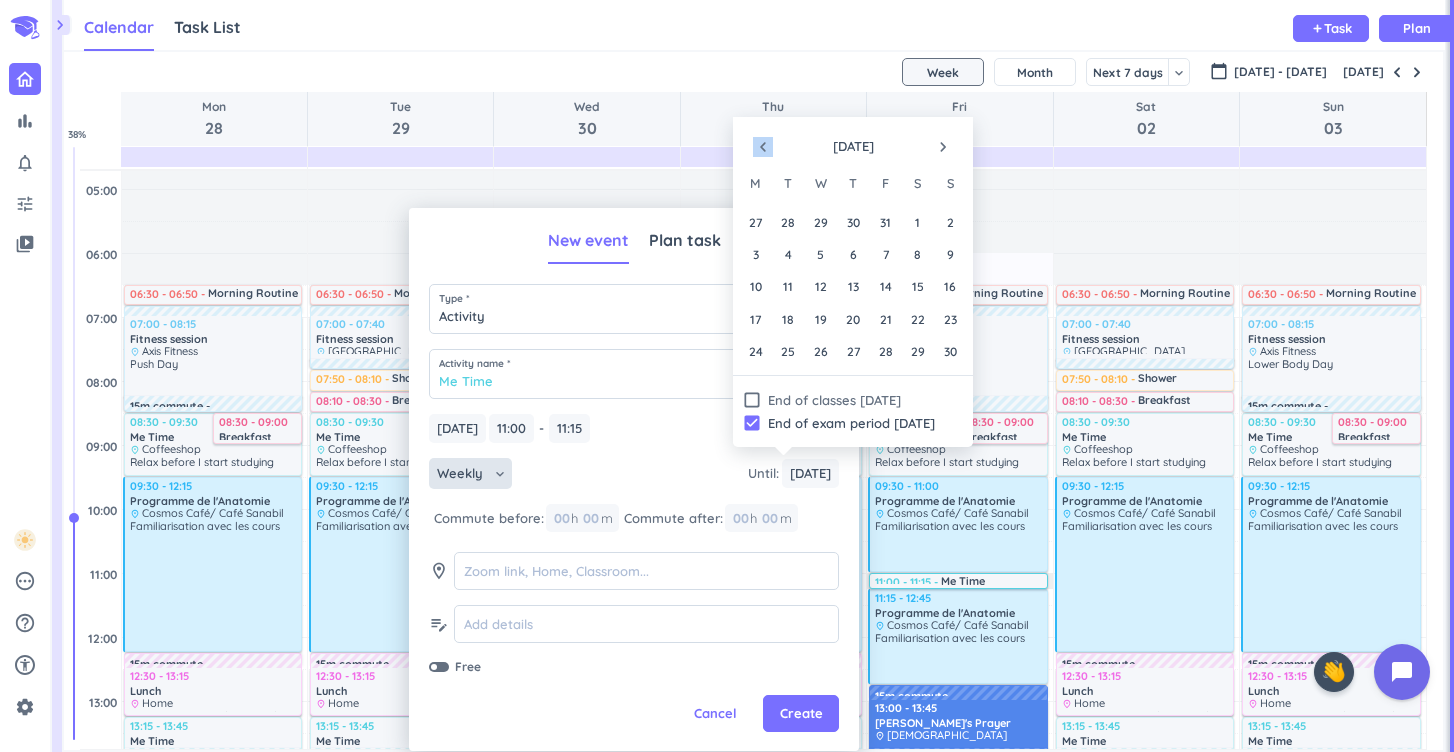 click on "navigate_before" at bounding box center (763, 147) 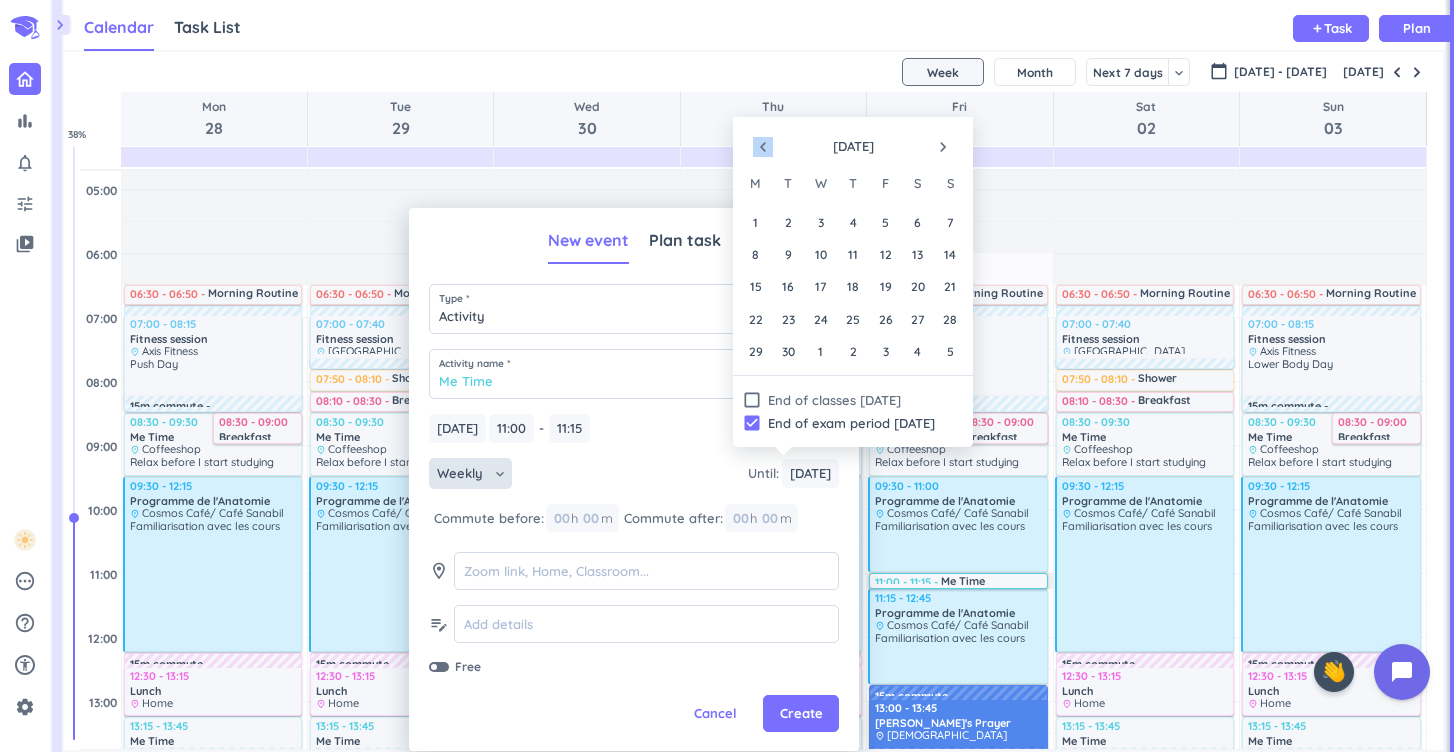 click on "navigate_before" at bounding box center (763, 147) 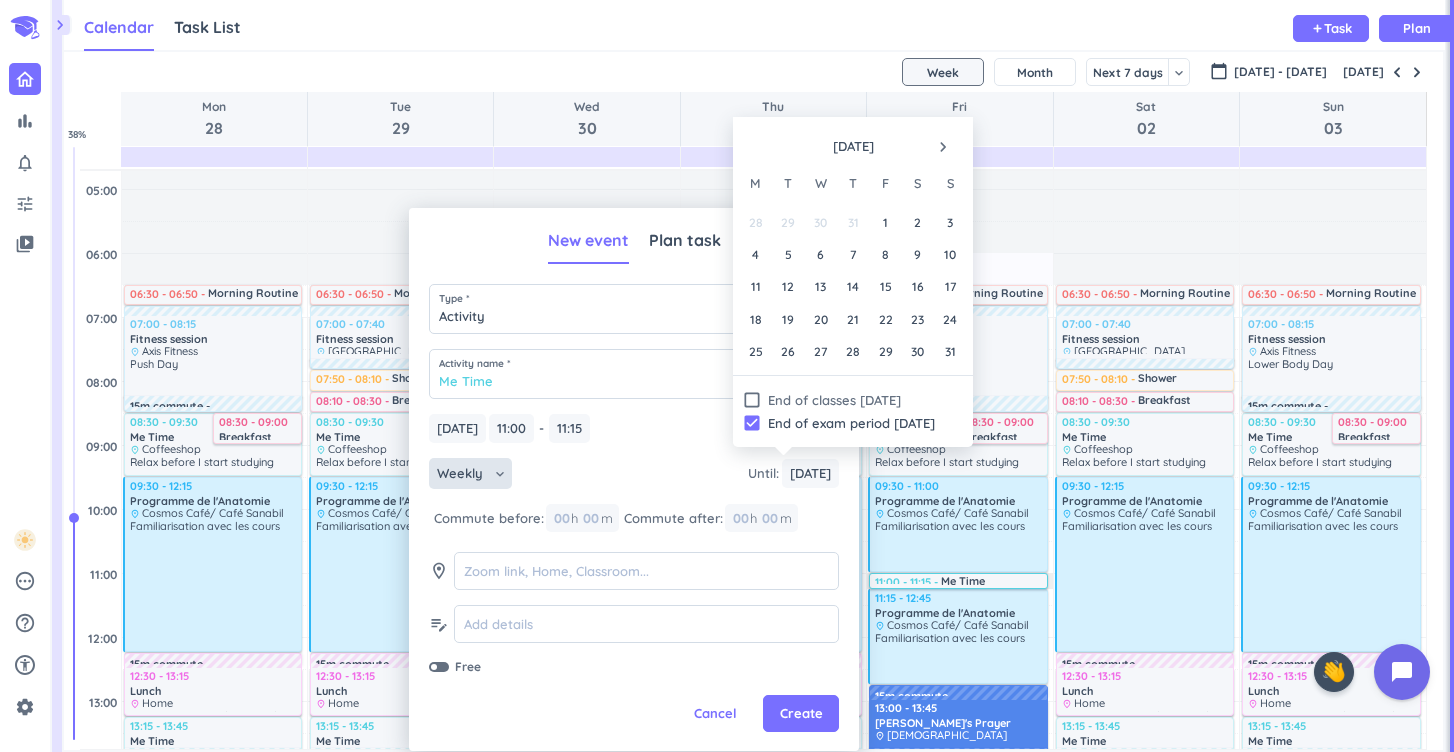 click at bounding box center (763, 147) 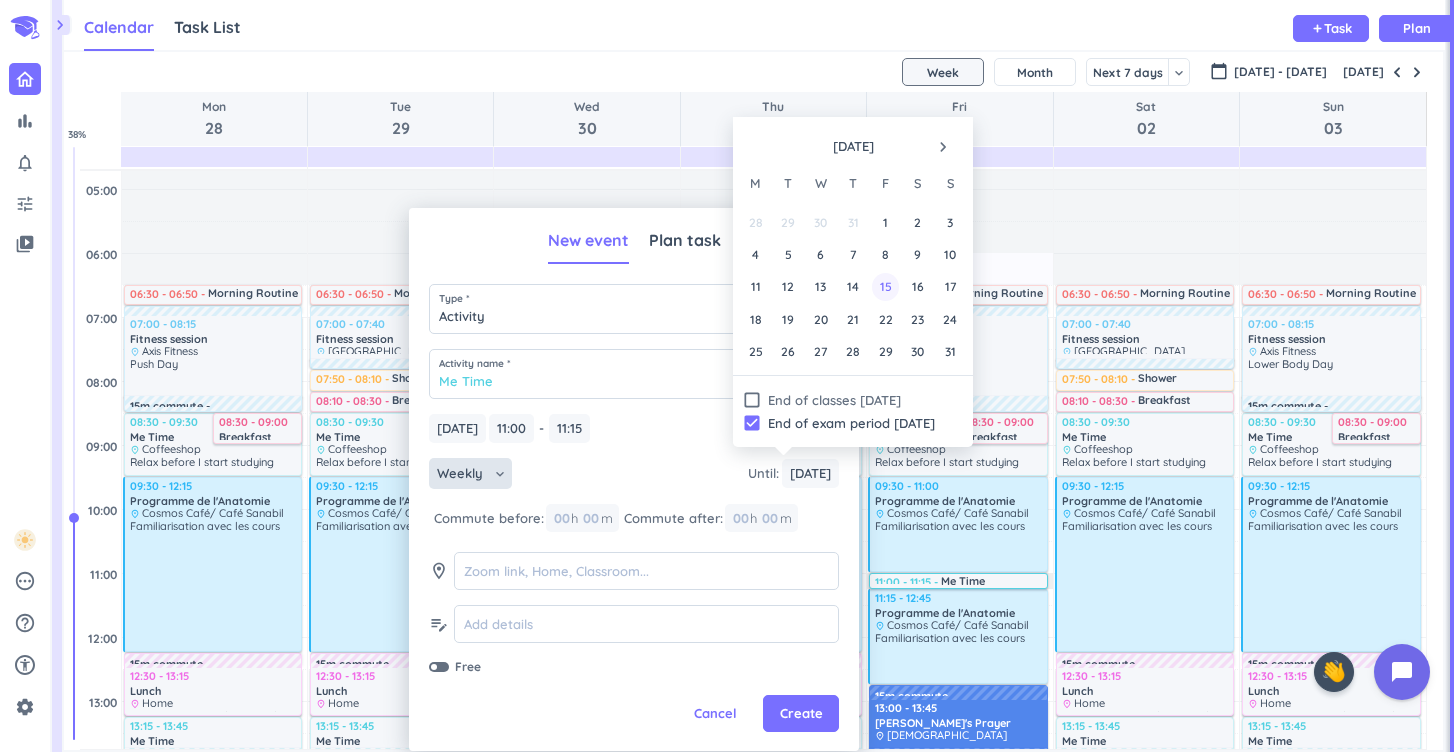 click on "15" at bounding box center (885, 286) 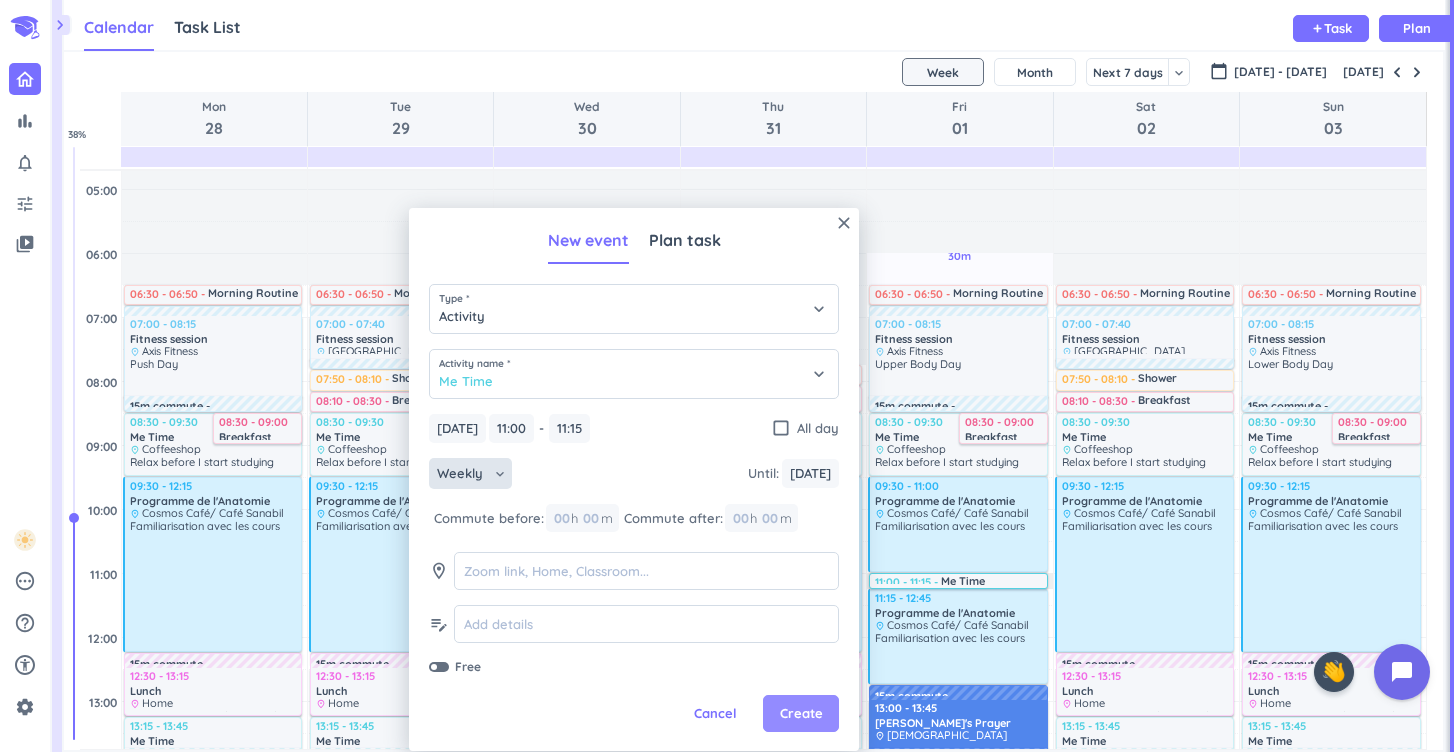 click on "Create" at bounding box center (801, 714) 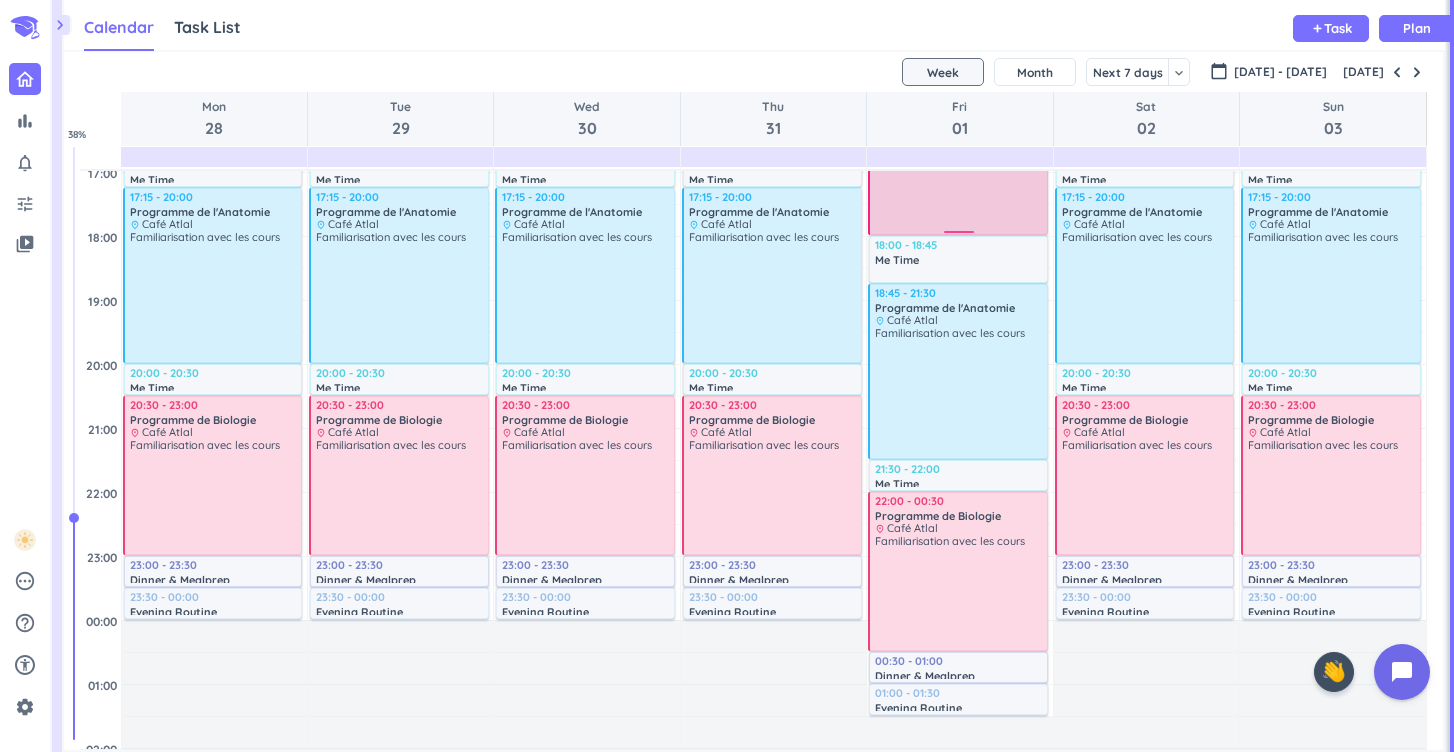 scroll, scrollTop: 833, scrollLeft: 0, axis: vertical 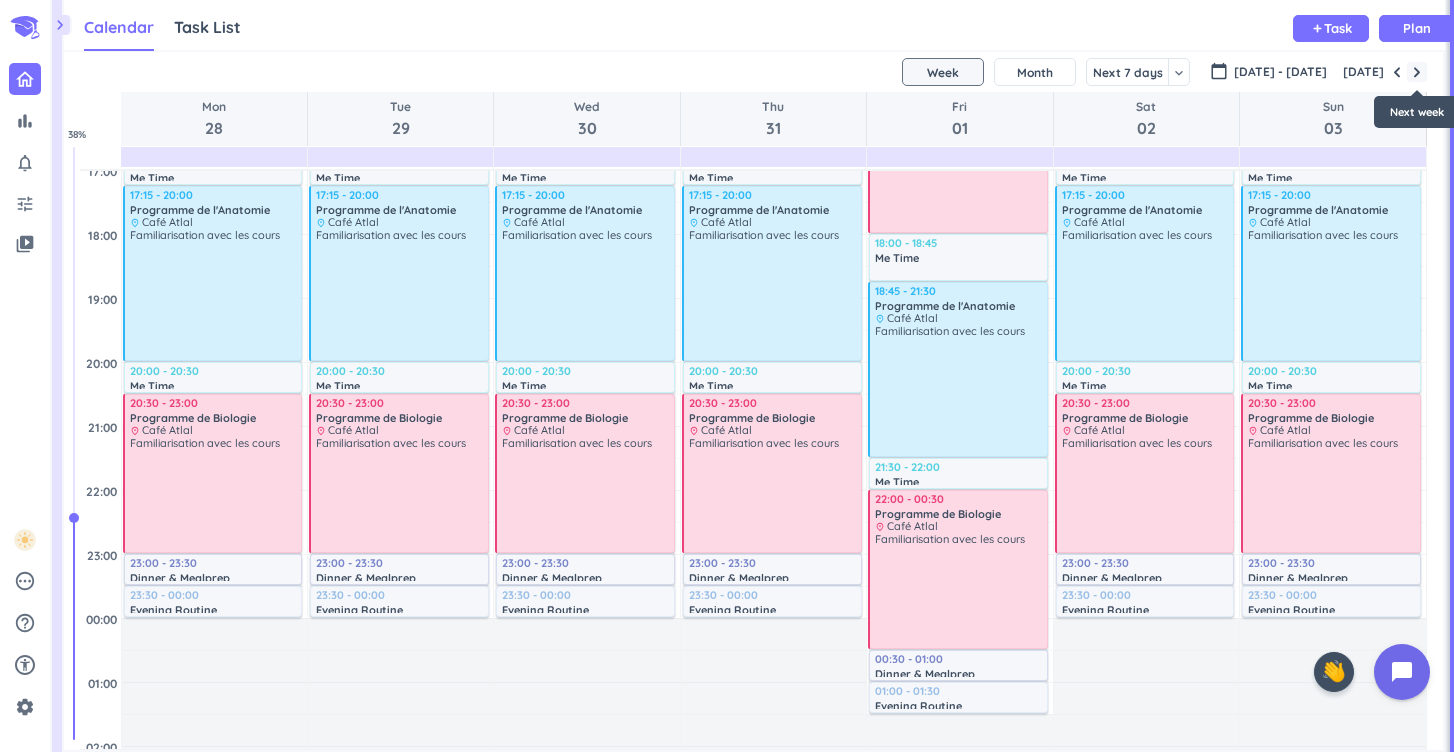 click at bounding box center [1417, 72] 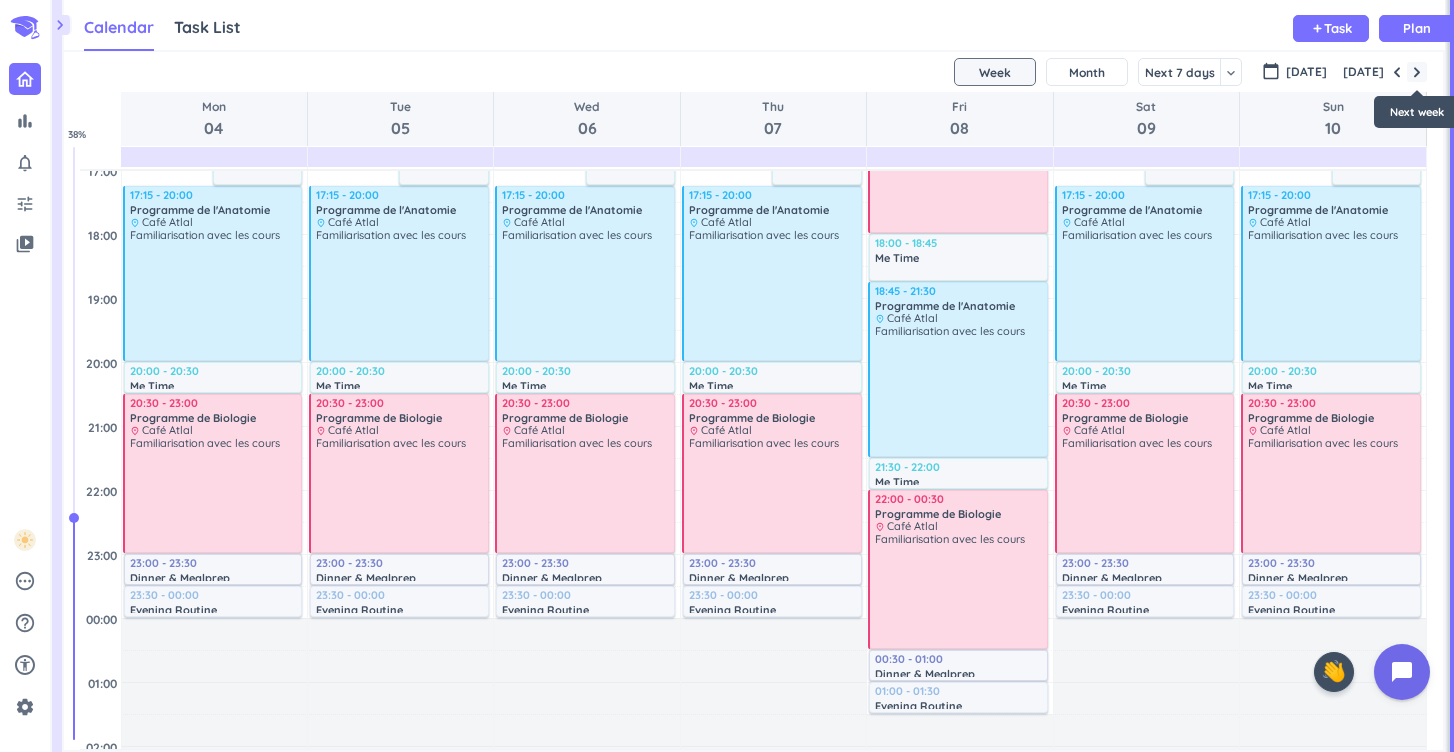 scroll, scrollTop: 129, scrollLeft: 0, axis: vertical 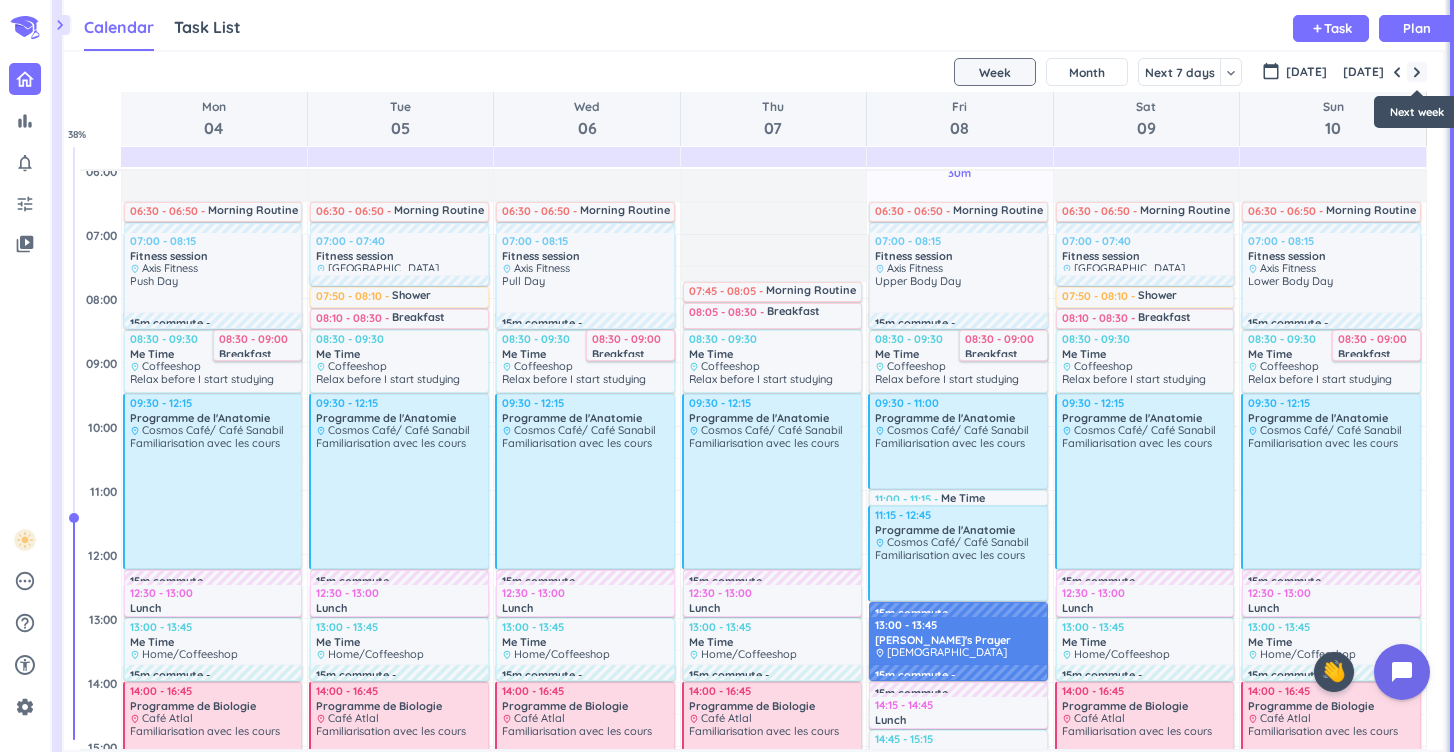 click at bounding box center (1417, 72) 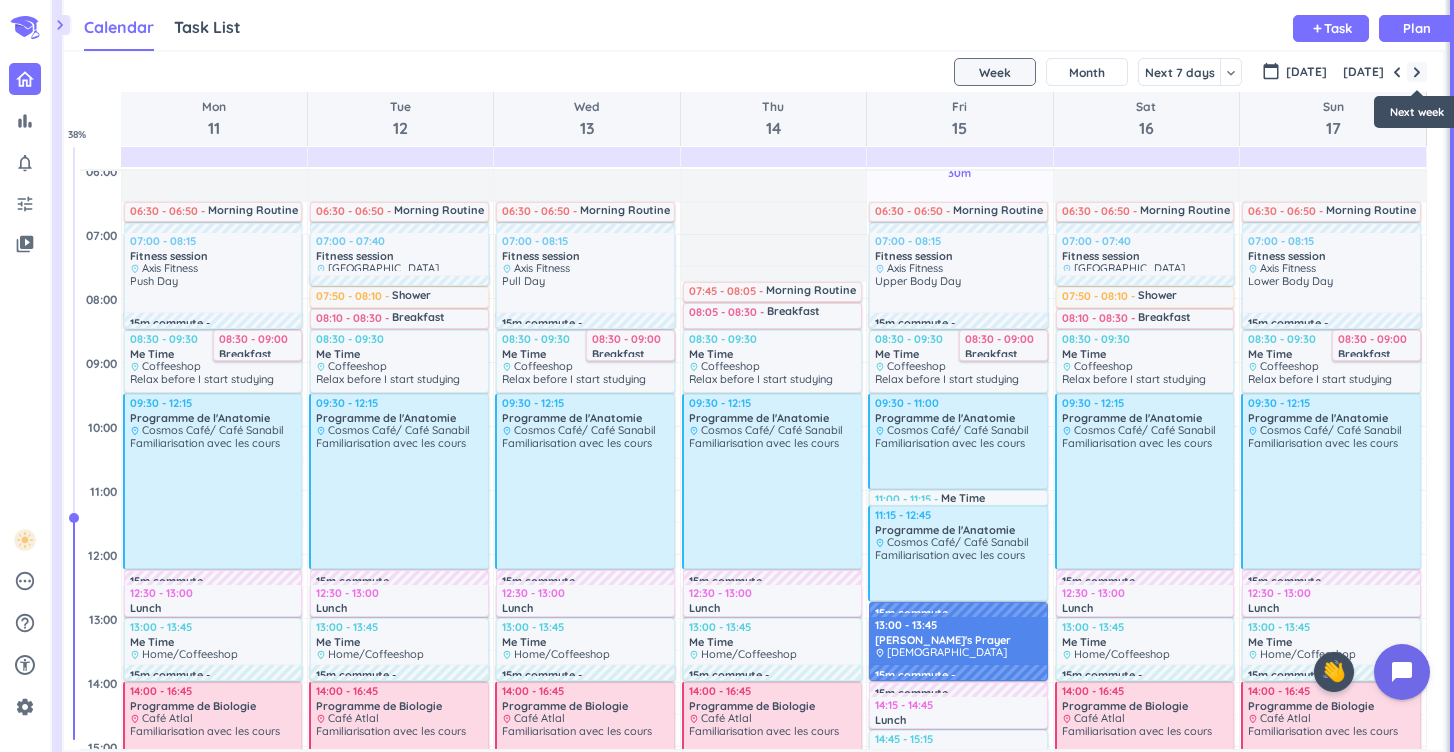 click at bounding box center [1417, 72] 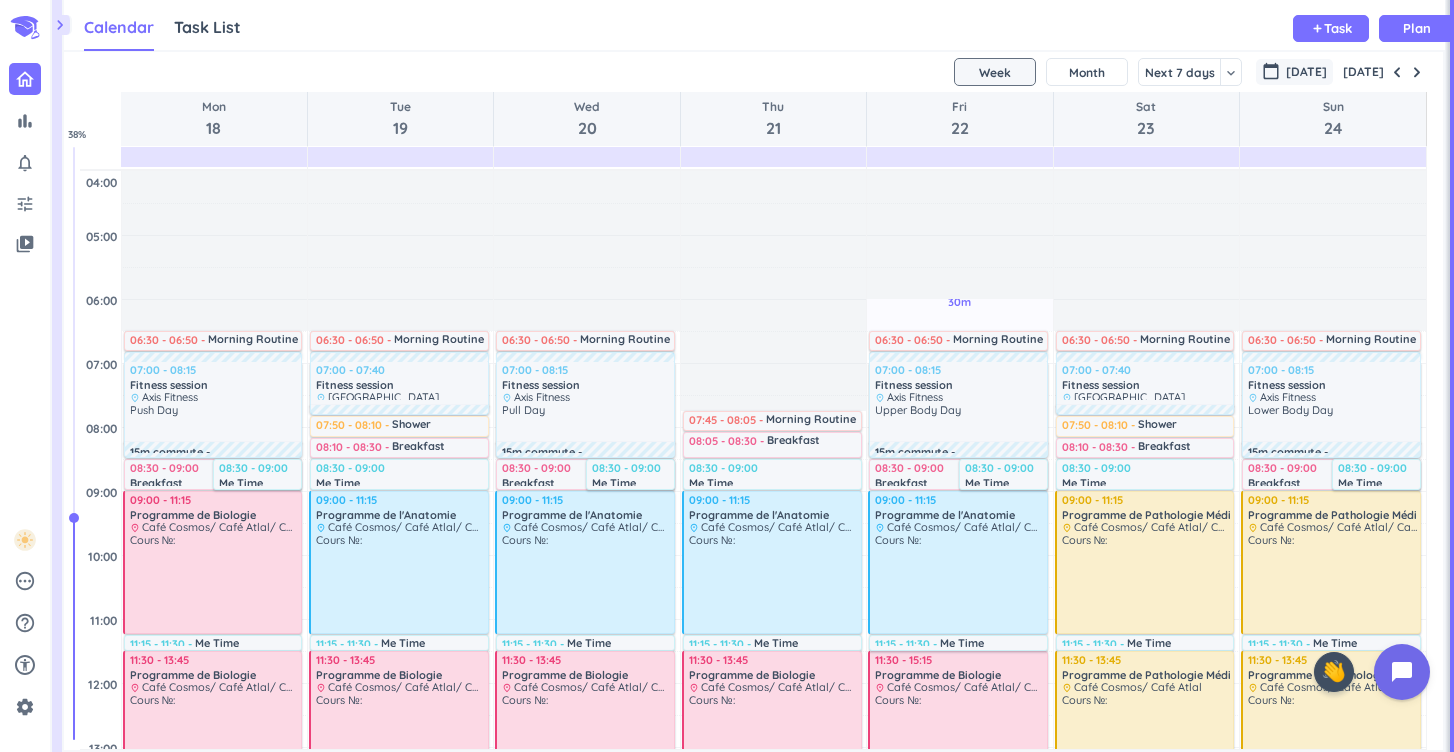 scroll, scrollTop: 0, scrollLeft: 0, axis: both 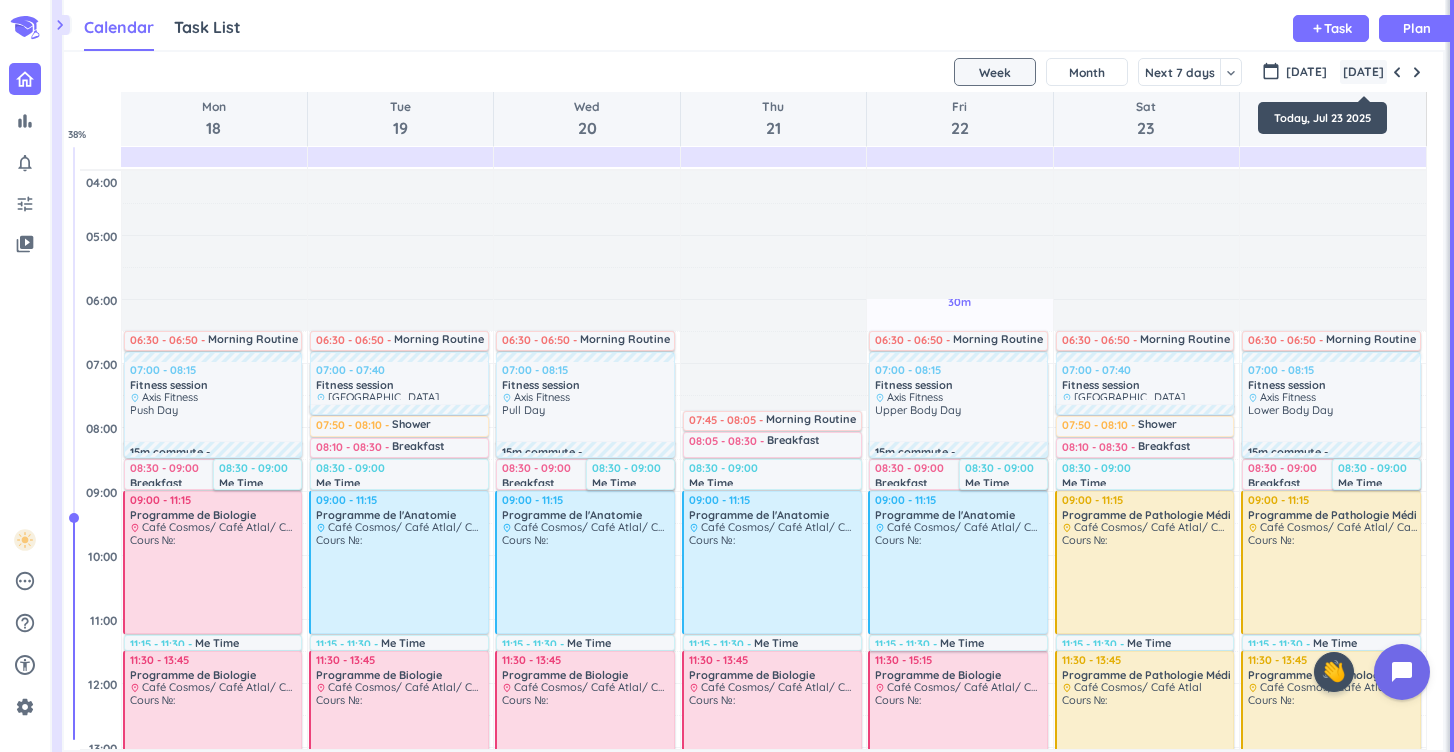 click on "[DATE]" at bounding box center (1363, 72) 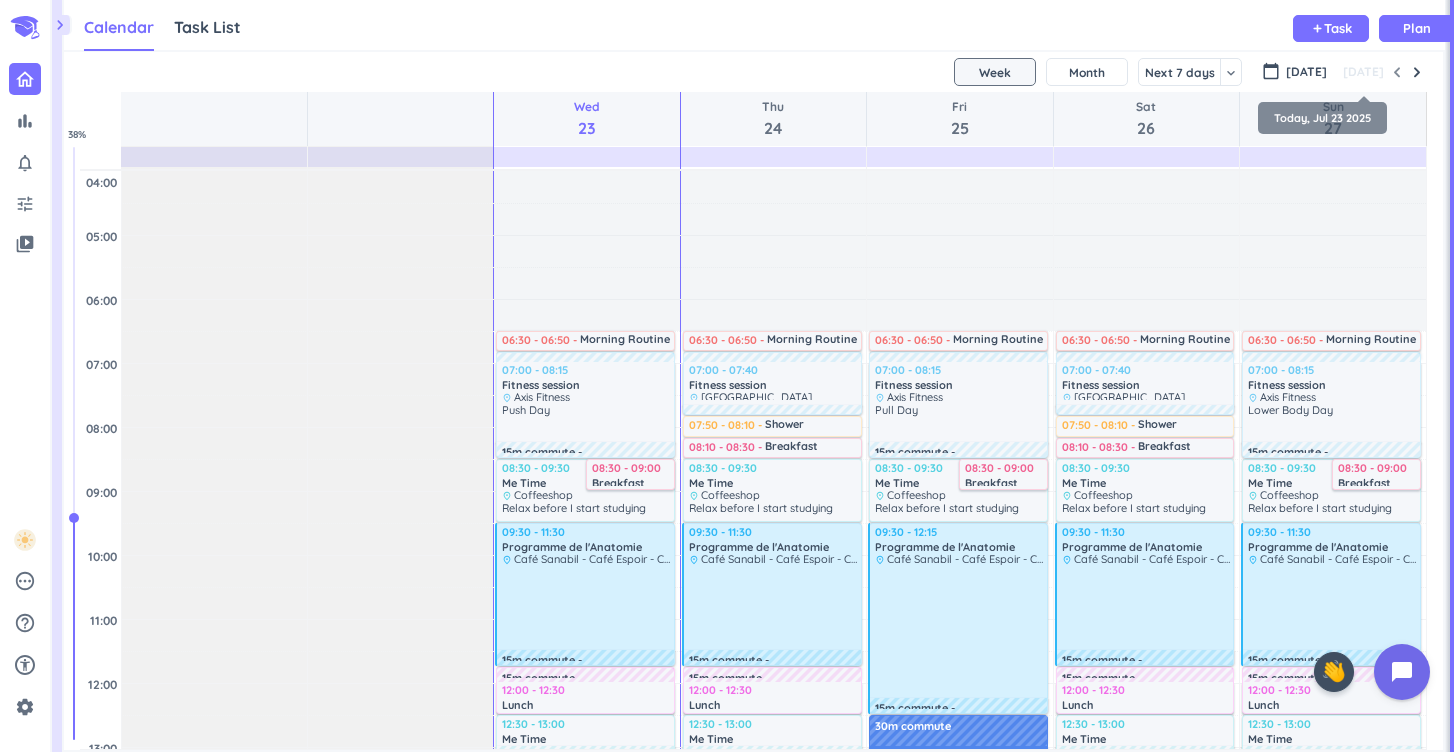 scroll, scrollTop: 129, scrollLeft: 0, axis: vertical 